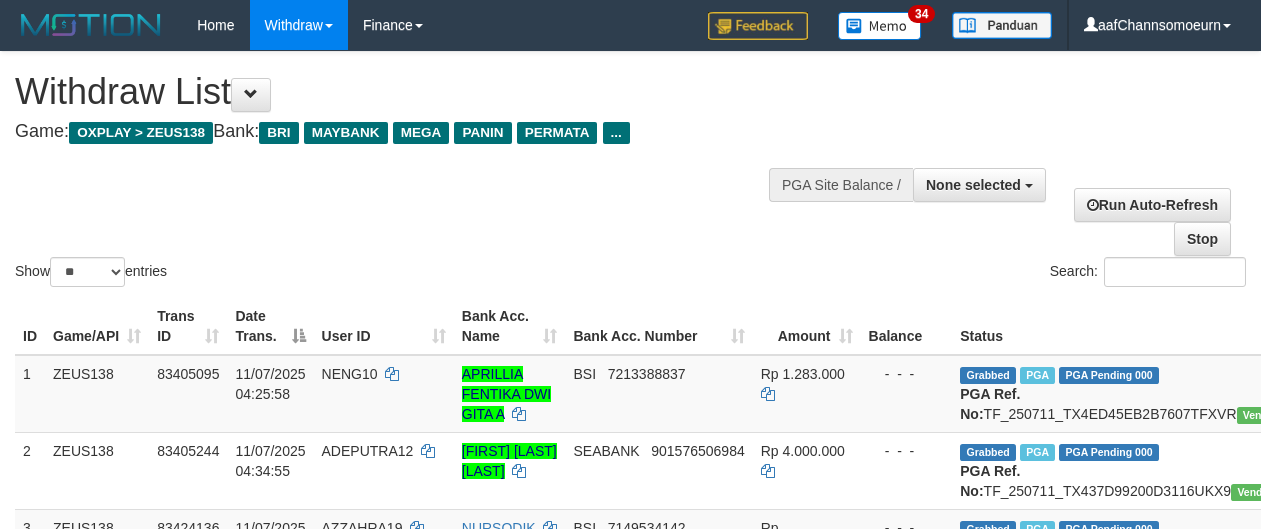 select 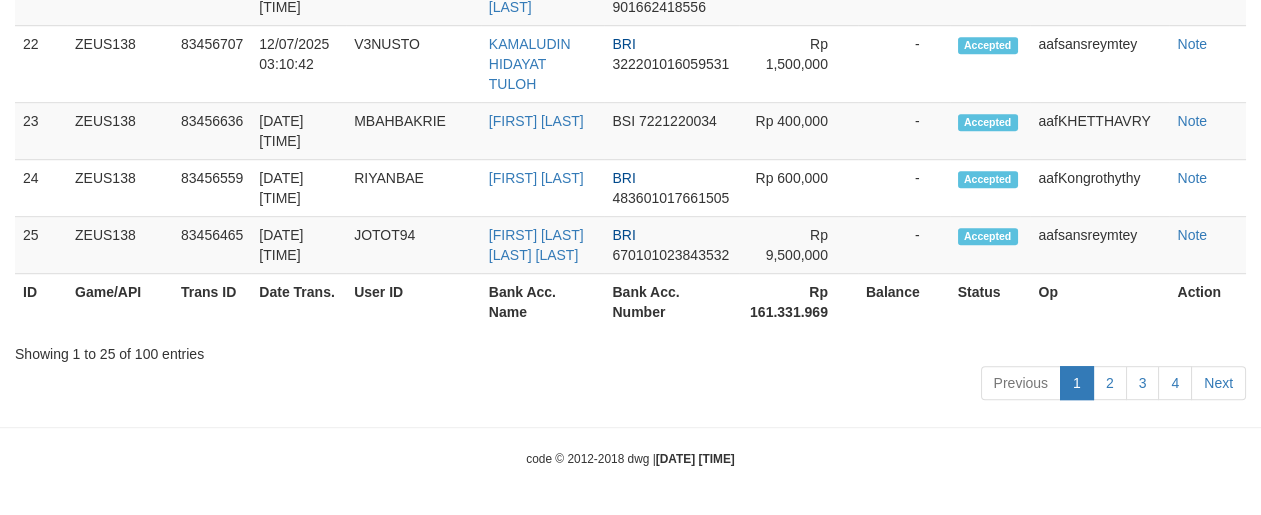scroll, scrollTop: 2284, scrollLeft: 0, axis: vertical 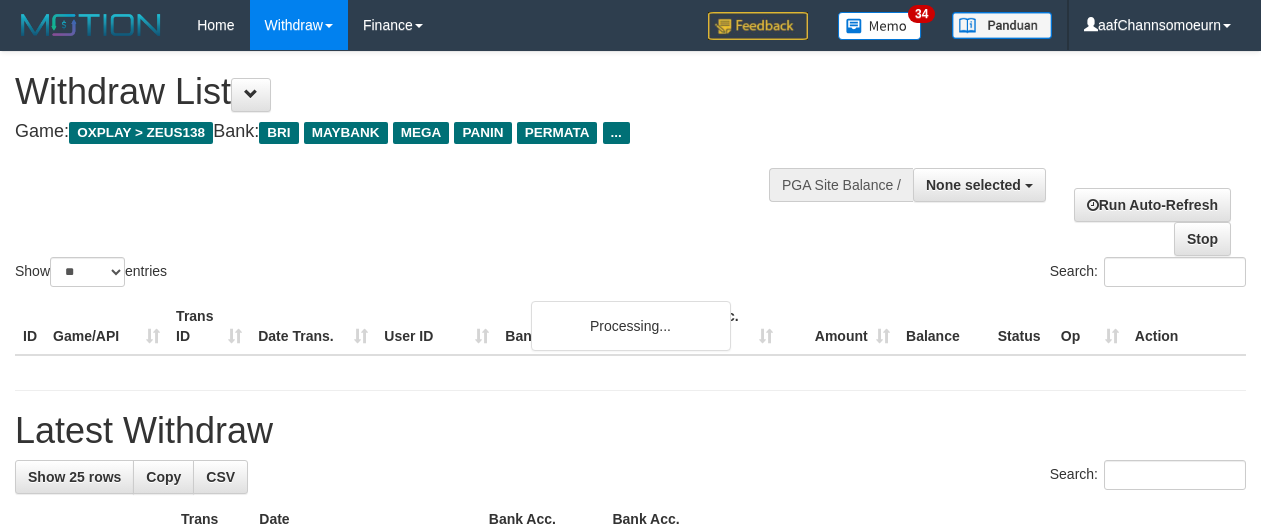 select 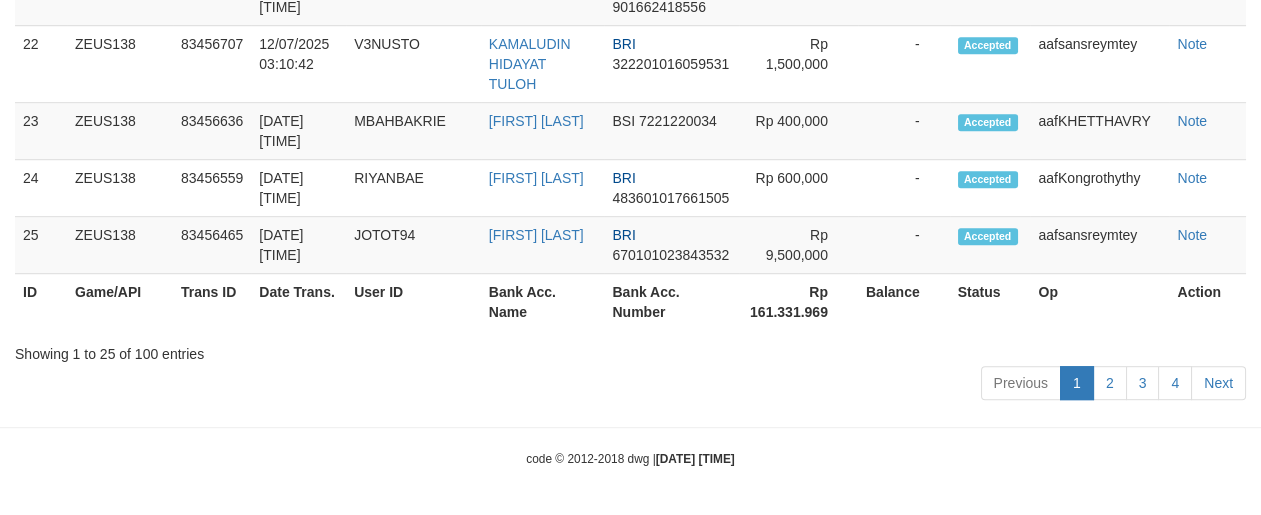 scroll, scrollTop: 2284, scrollLeft: 0, axis: vertical 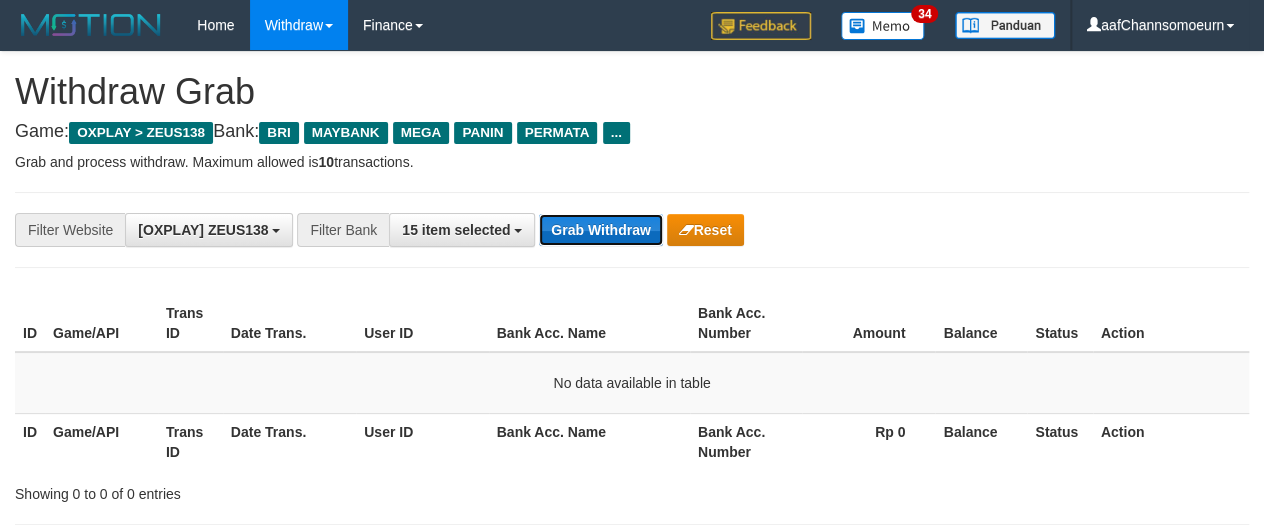 click on "Grab Withdraw" at bounding box center [600, 230] 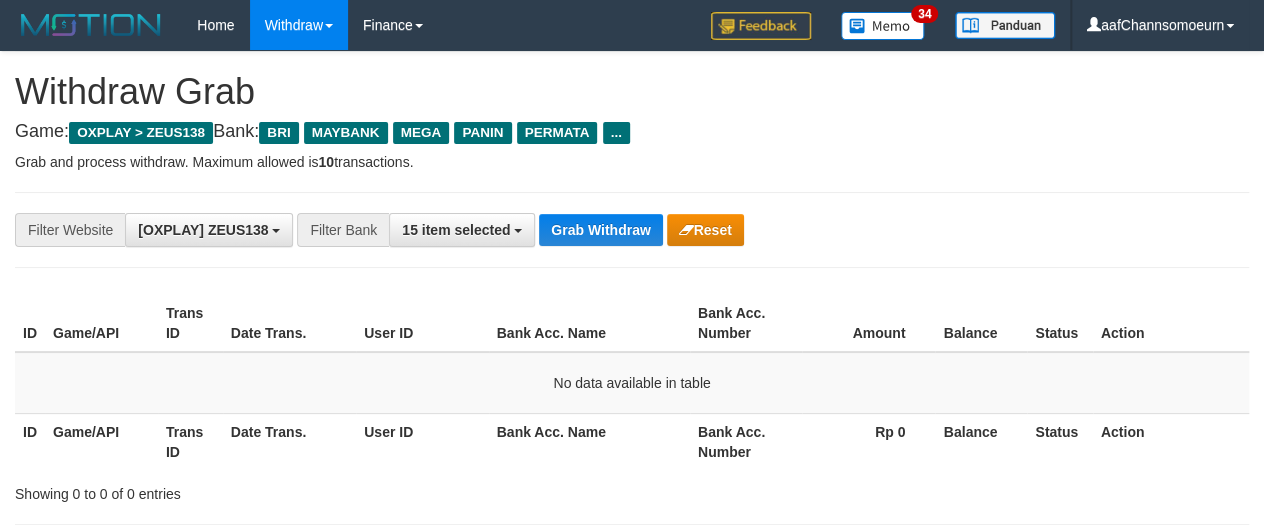 click on "**********" at bounding box center [632, 230] 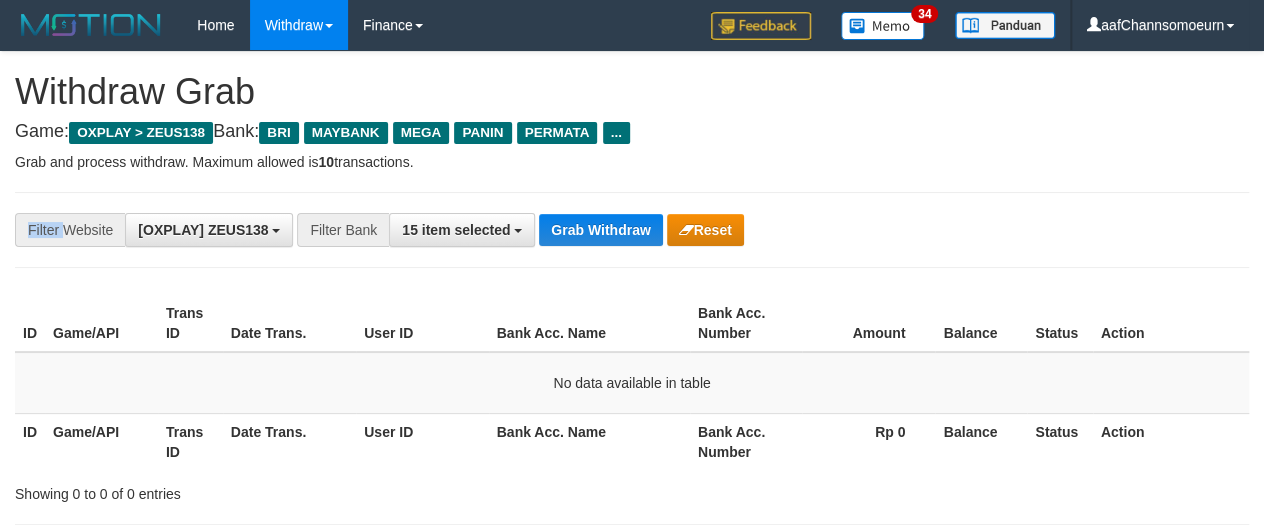 click on "**********" at bounding box center (632, 230) 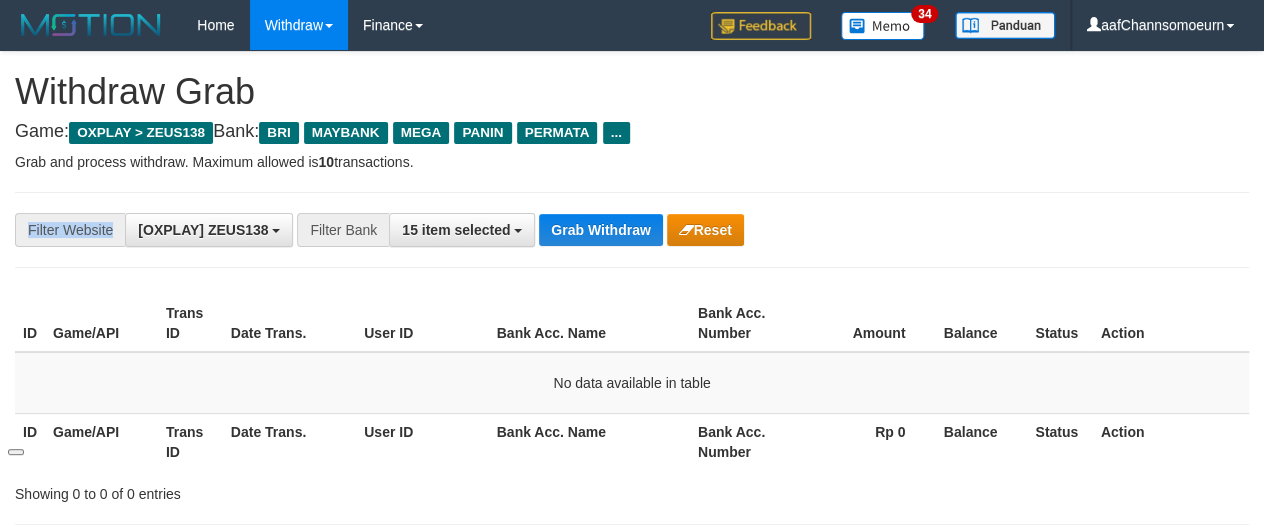 click on "**********" at bounding box center (632, 230) 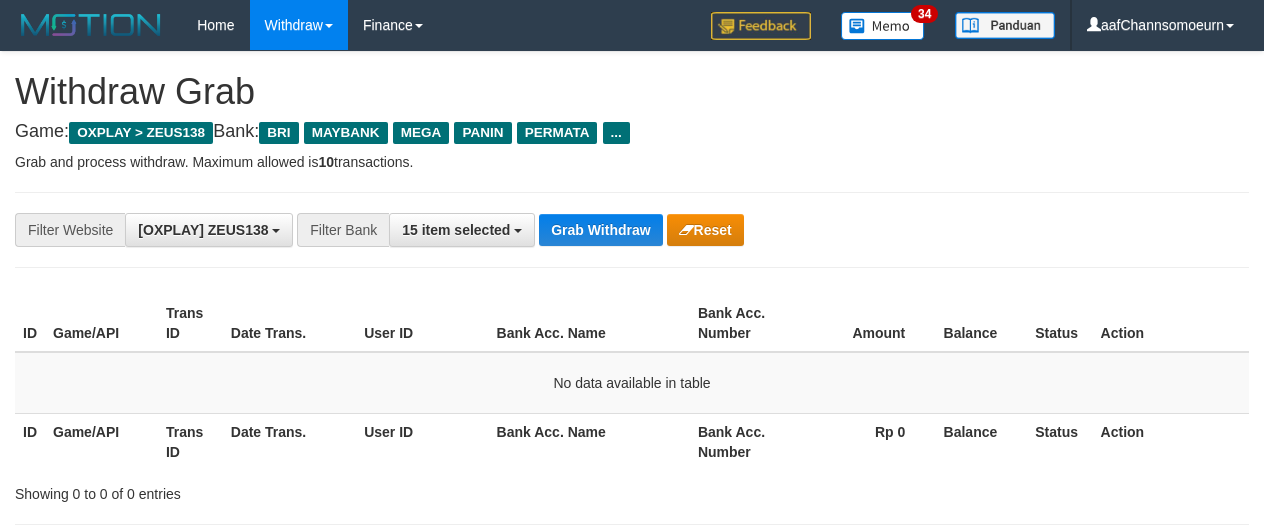 click on "**********" at bounding box center (632, 230) 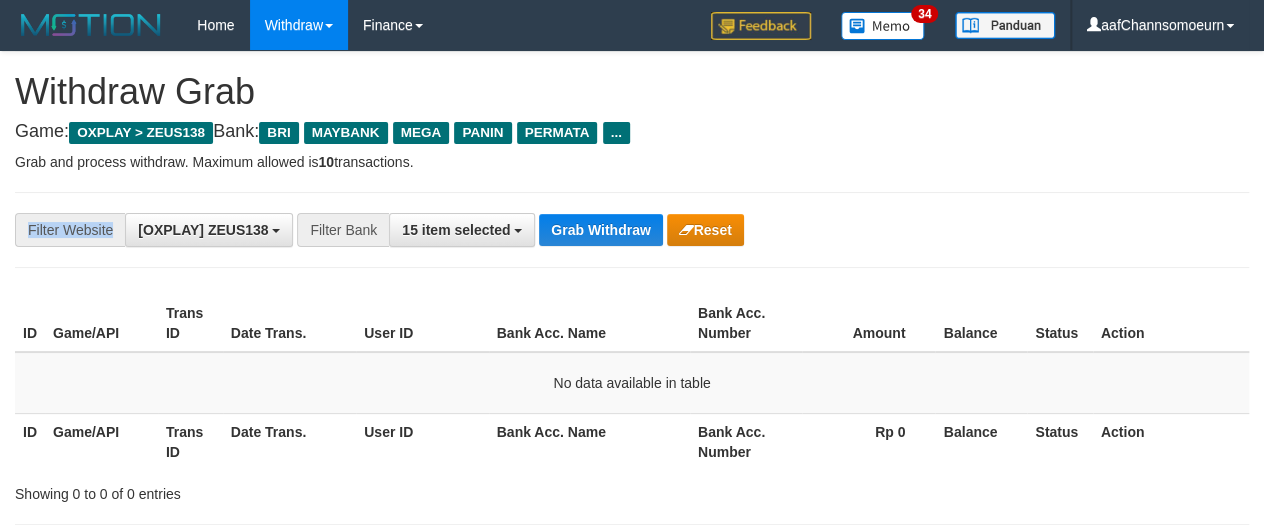 click on "**********" at bounding box center [632, 230] 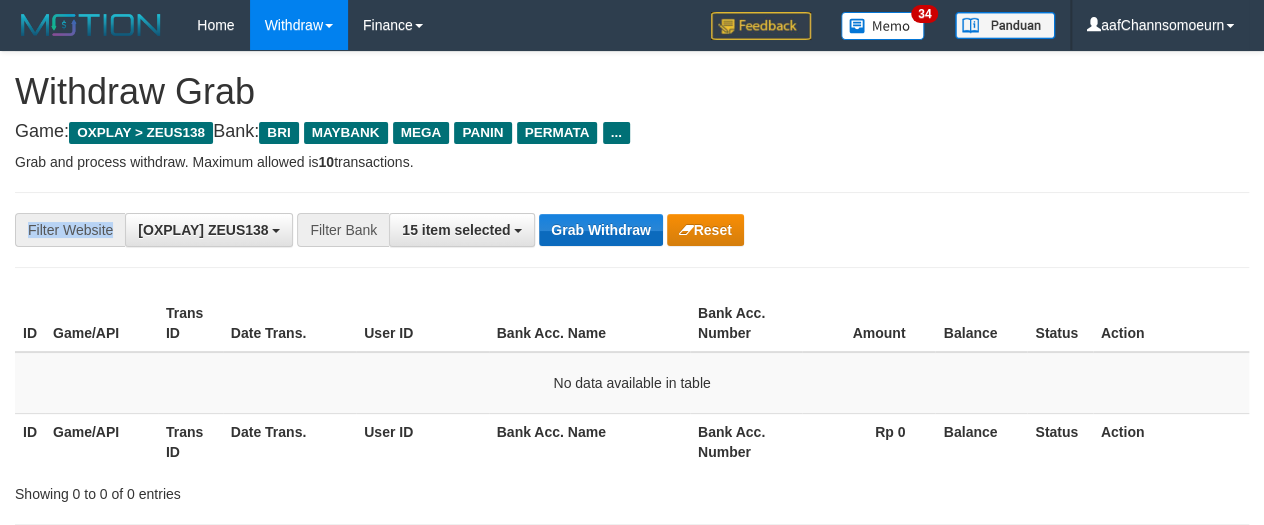 drag, startPoint x: 569, startPoint y: 209, endPoint x: 578, endPoint y: 225, distance: 18.35756 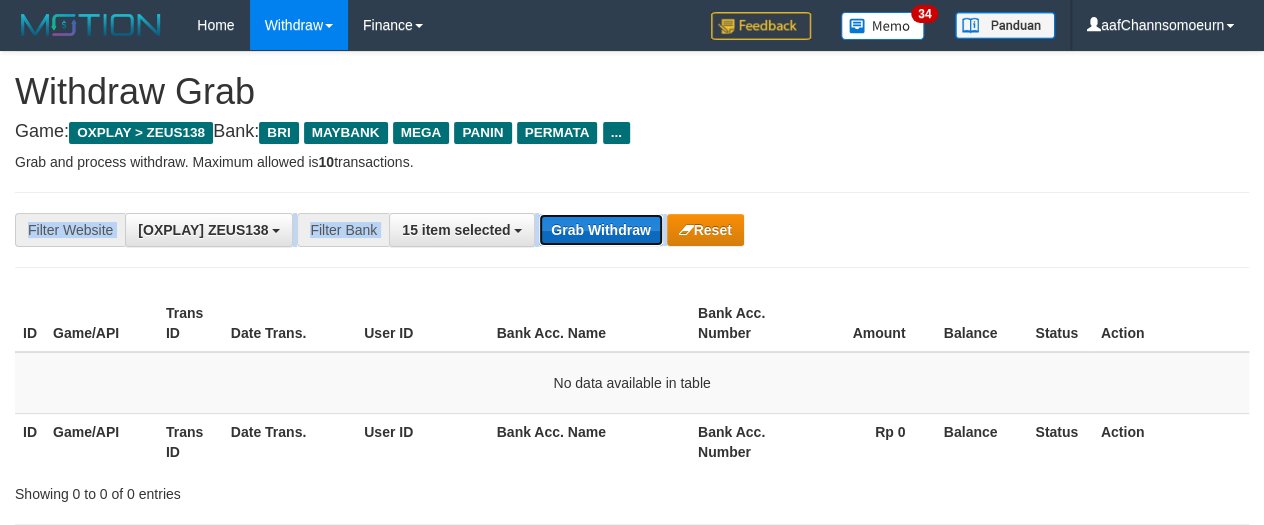 click on "Grab Withdraw" at bounding box center [600, 230] 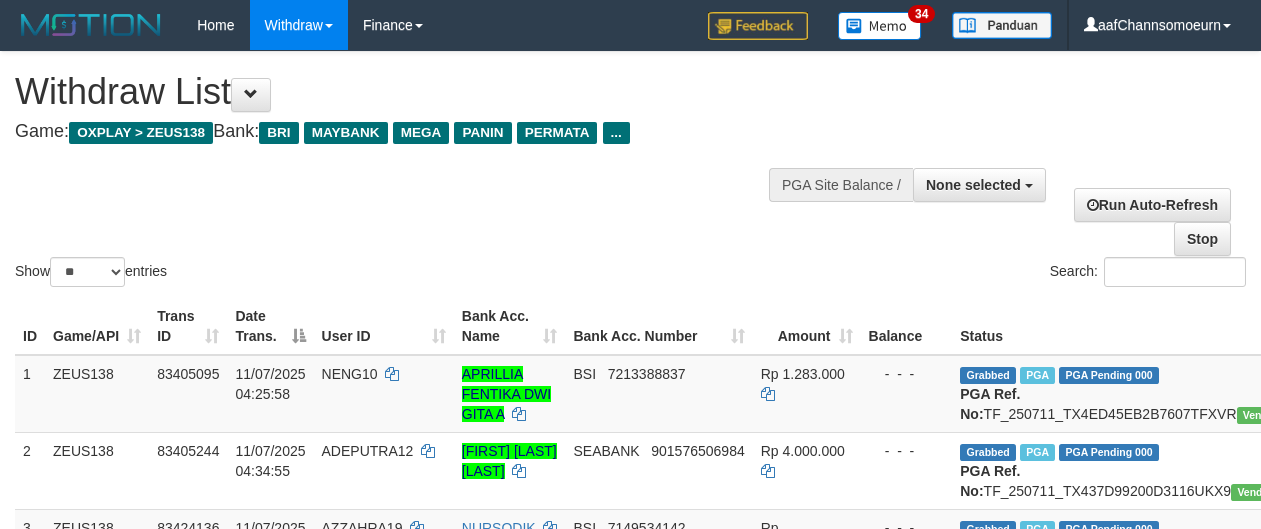 select 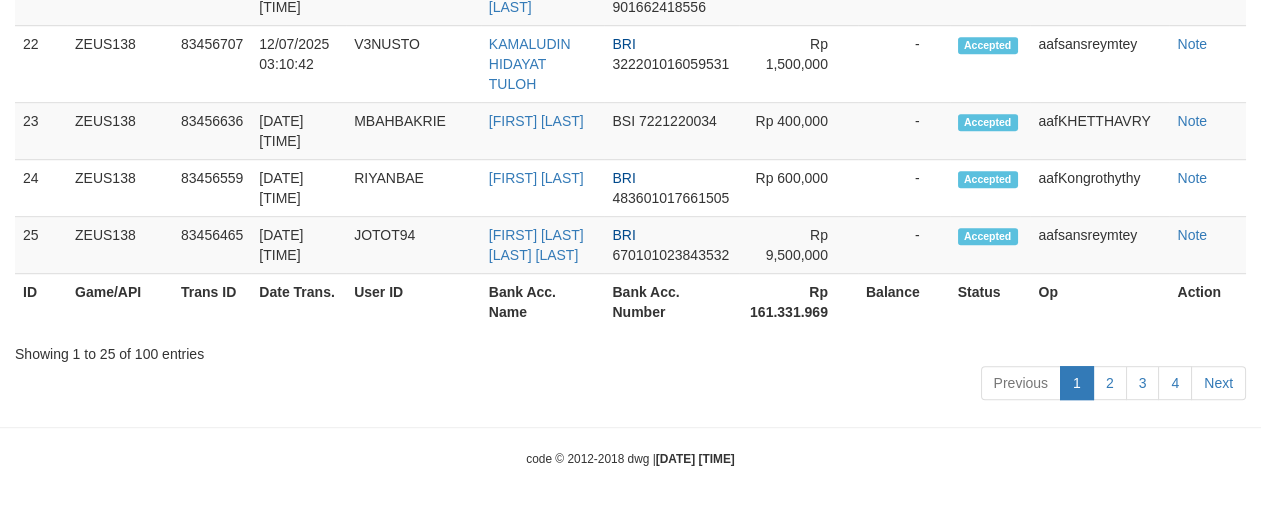 scroll, scrollTop: 2284, scrollLeft: 0, axis: vertical 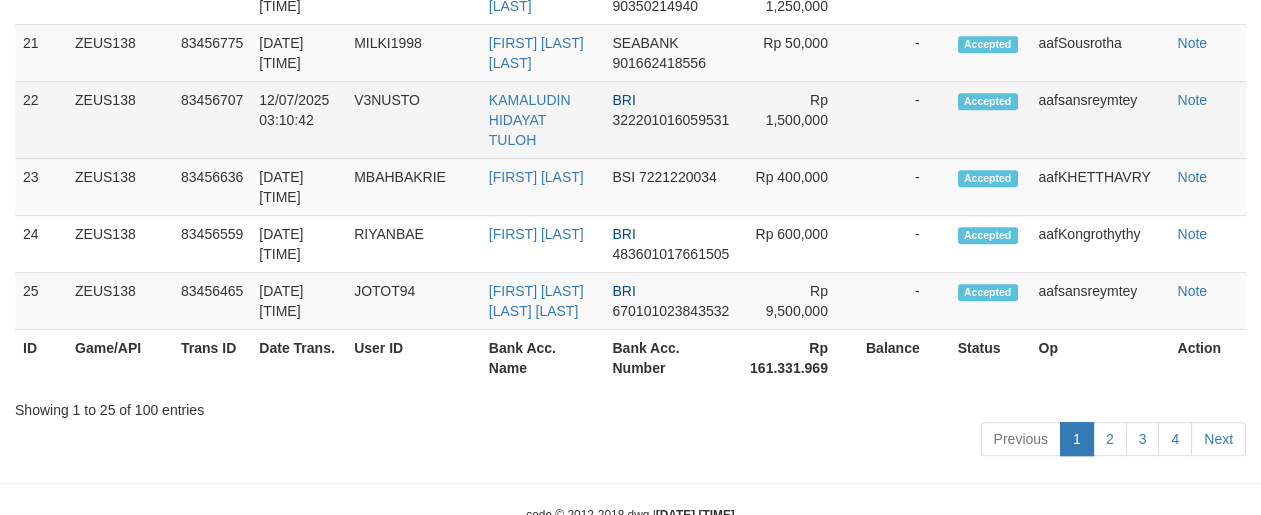 drag, startPoint x: 1178, startPoint y: 232, endPoint x: 1224, endPoint y: 307, distance: 87.982956 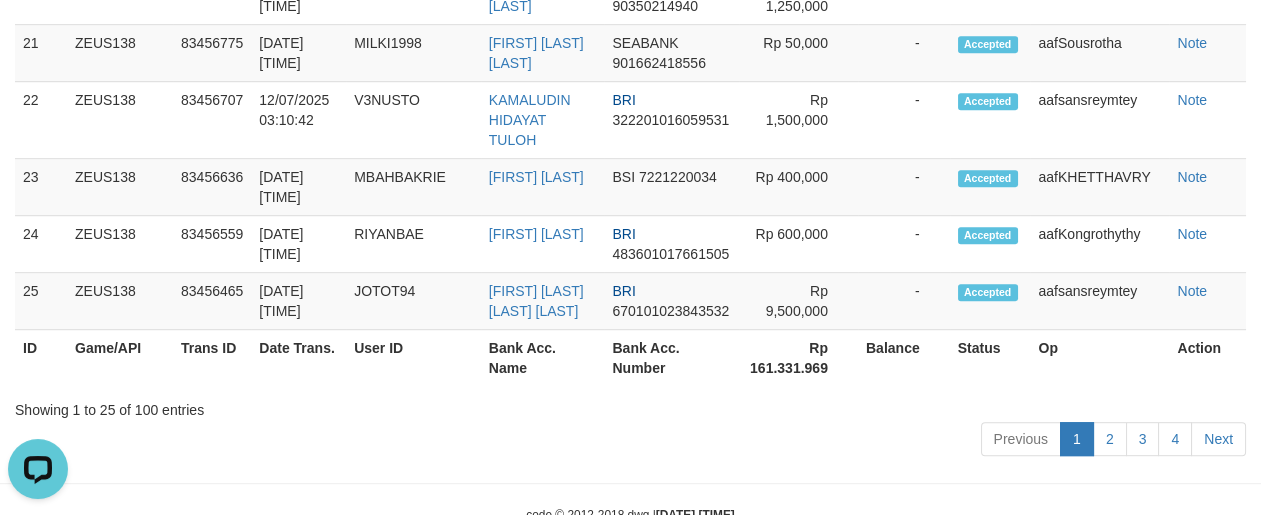 scroll, scrollTop: 0, scrollLeft: 0, axis: both 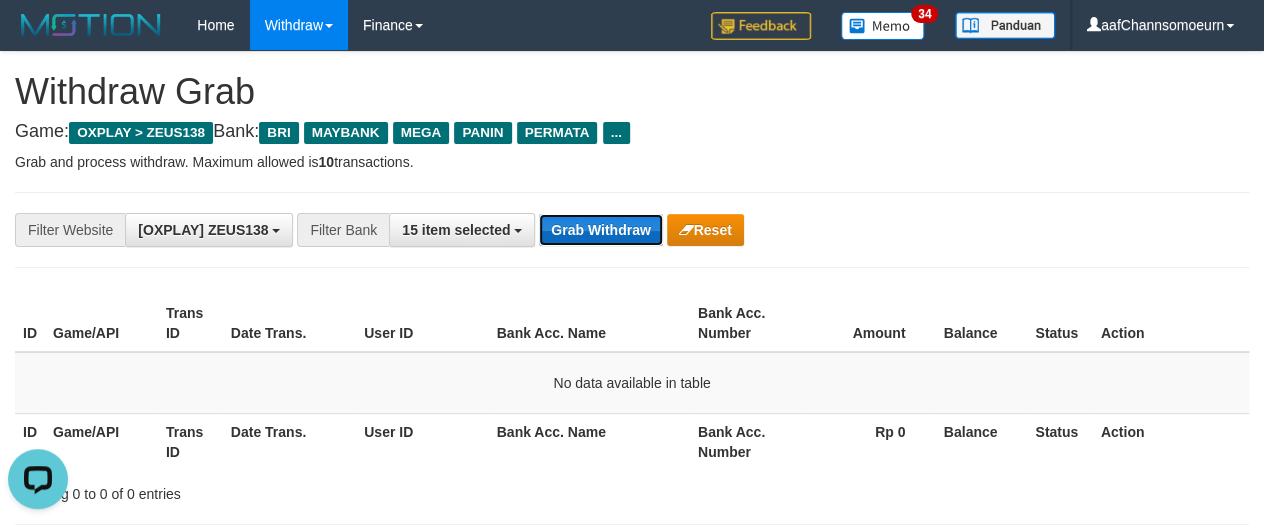 click on "Grab Withdraw" at bounding box center [600, 230] 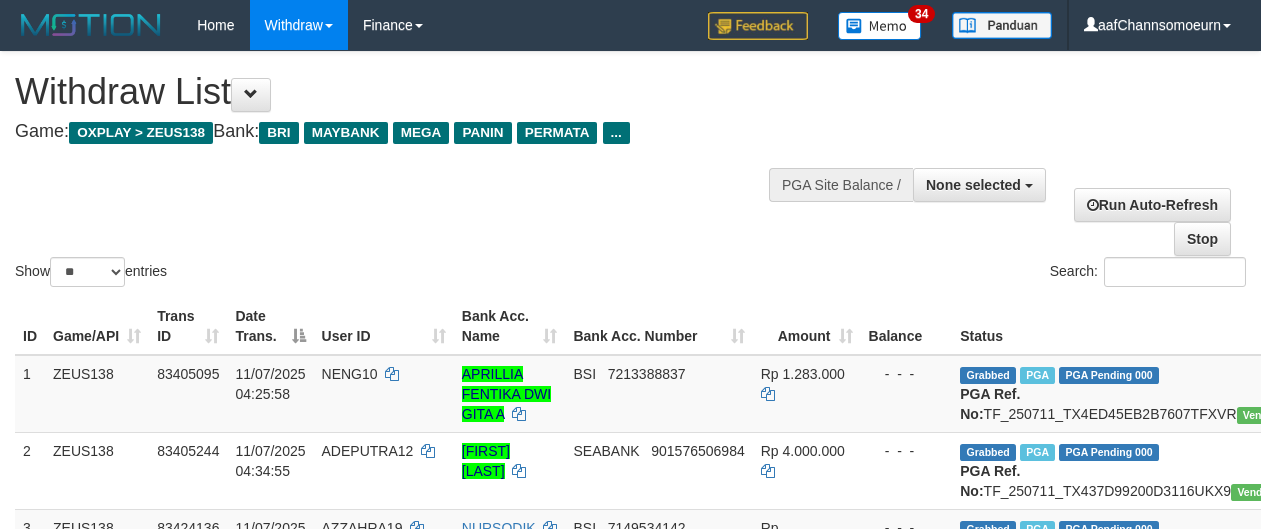 select 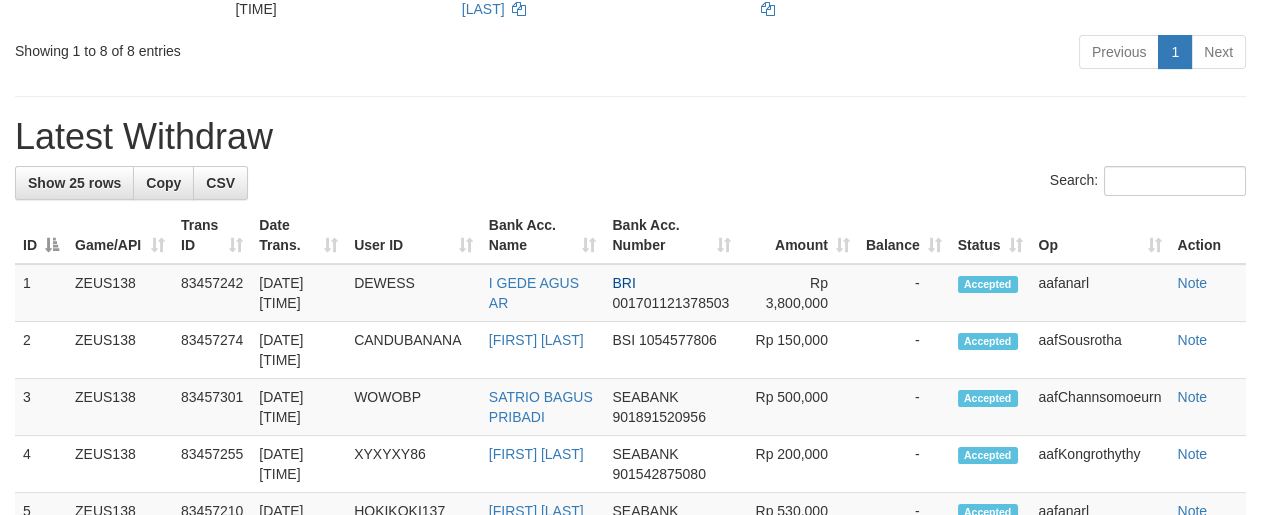 scroll, scrollTop: 808, scrollLeft: 0, axis: vertical 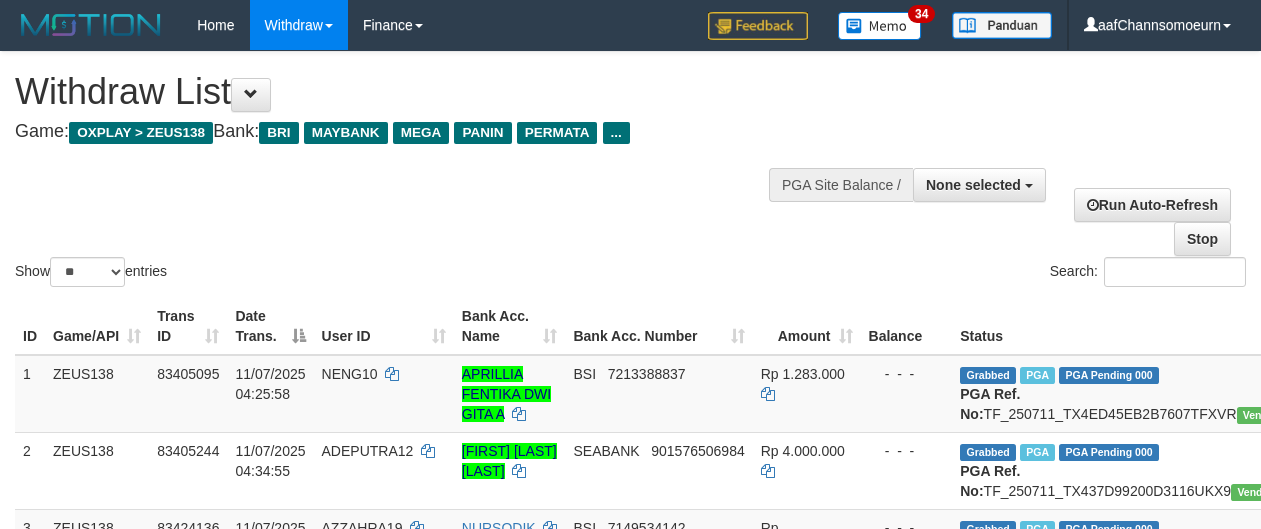 select 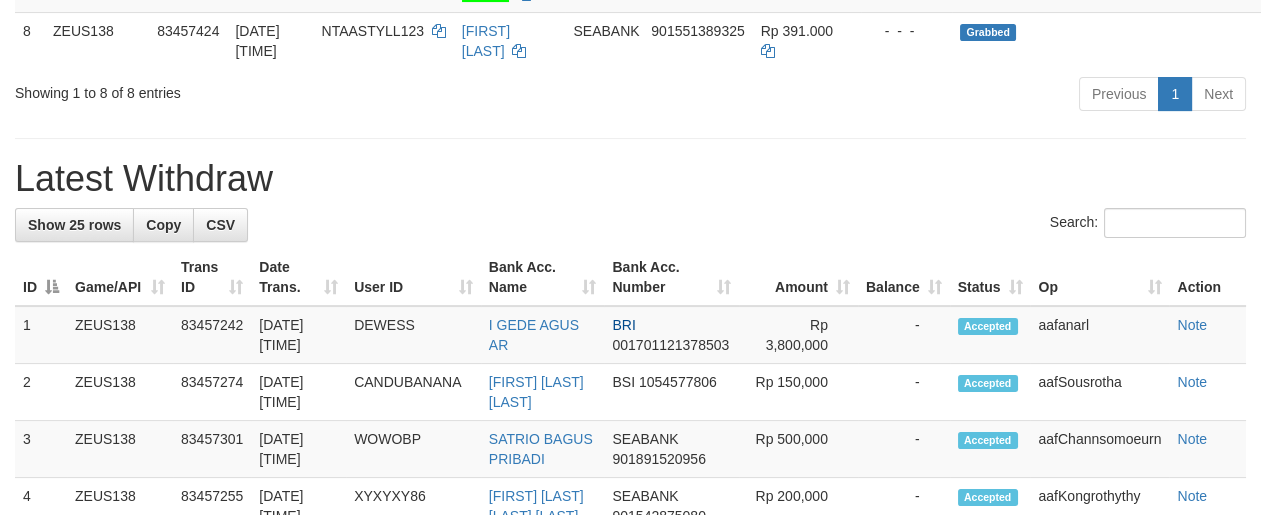 scroll, scrollTop: 808, scrollLeft: 0, axis: vertical 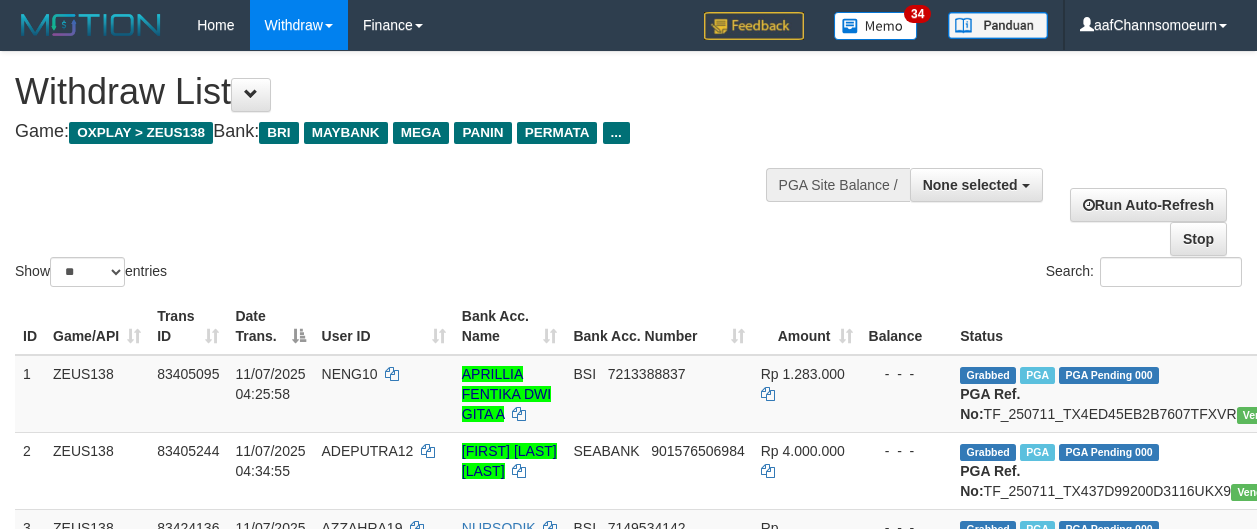 select 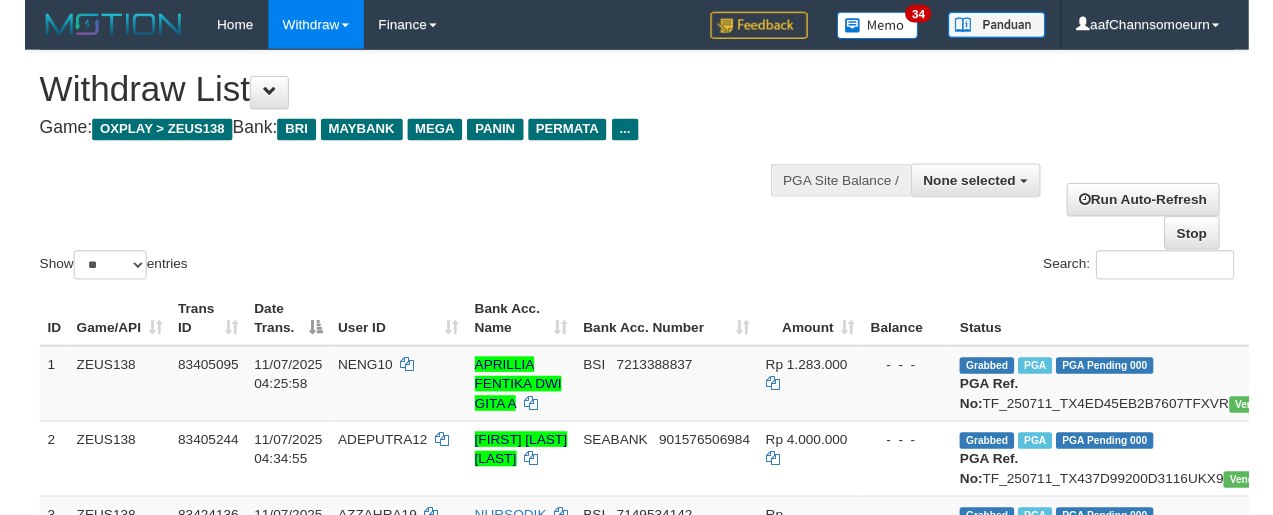 scroll, scrollTop: 808, scrollLeft: 0, axis: vertical 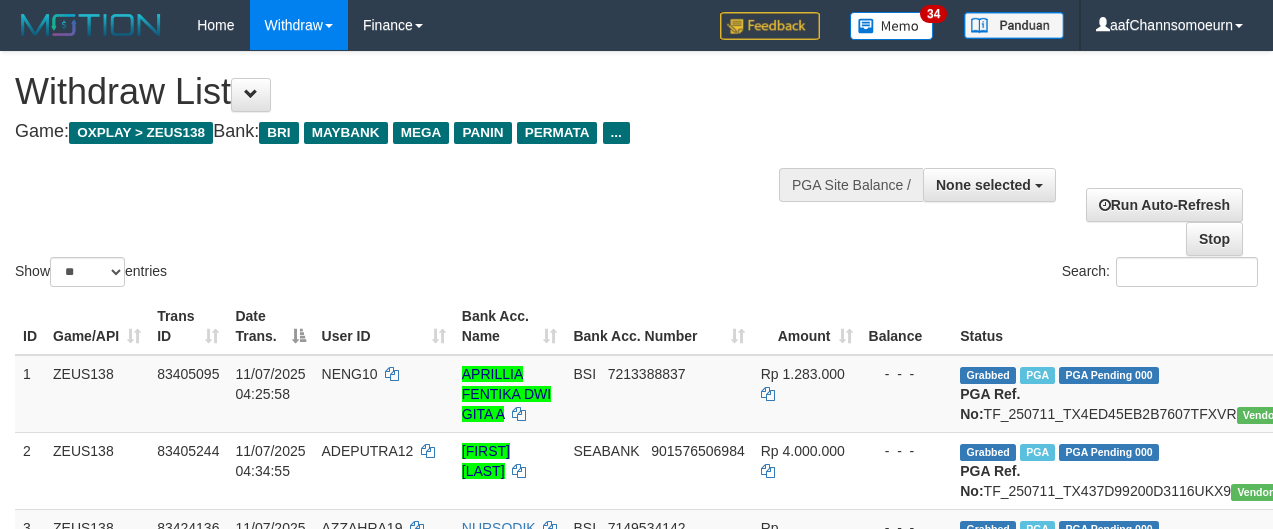 select 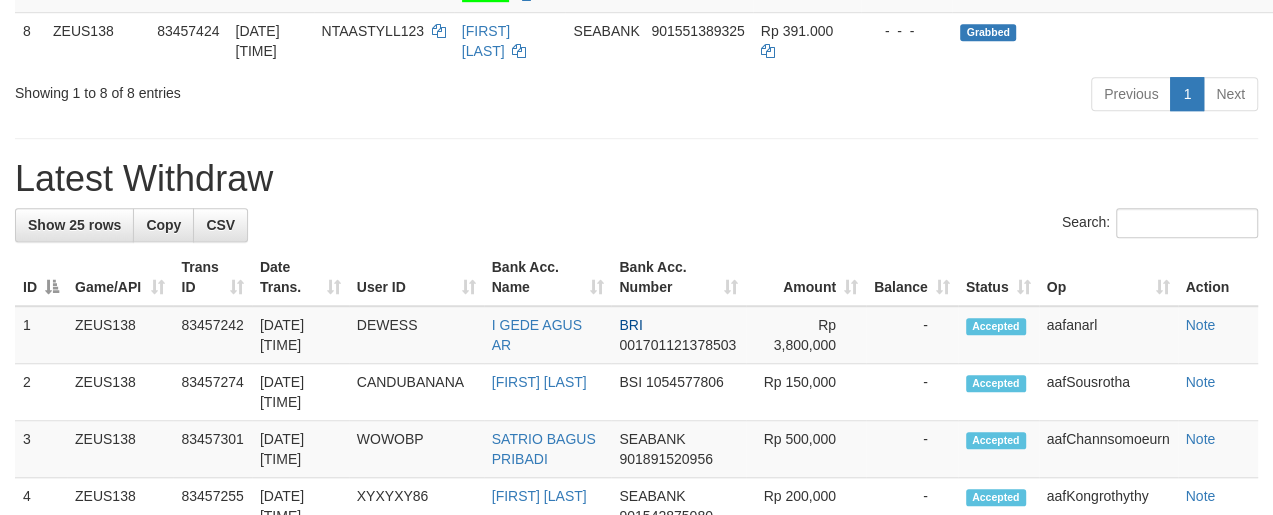 scroll, scrollTop: 808, scrollLeft: 0, axis: vertical 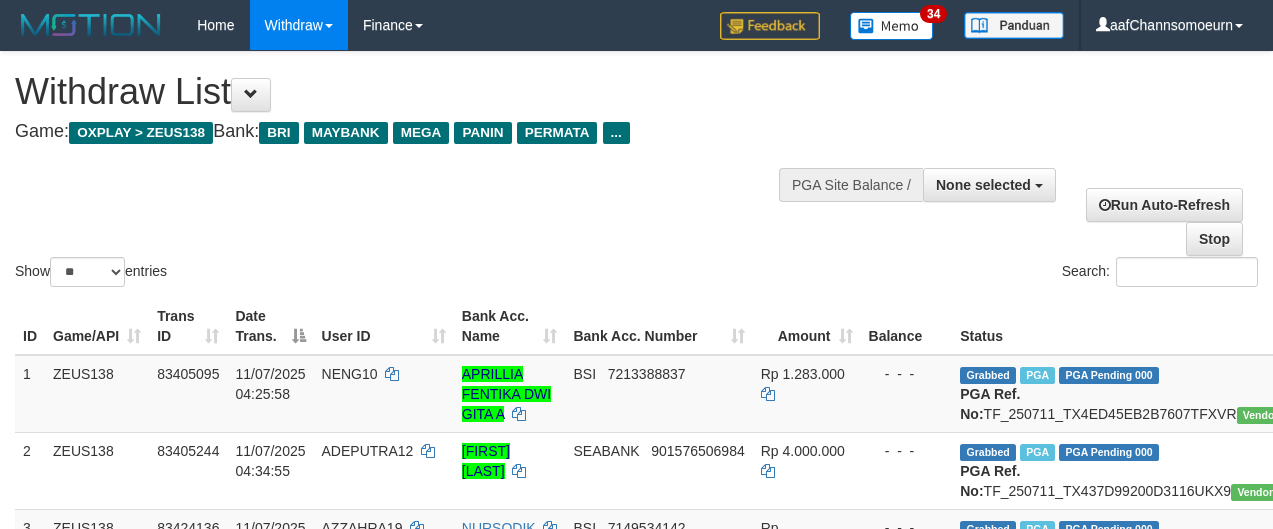 select 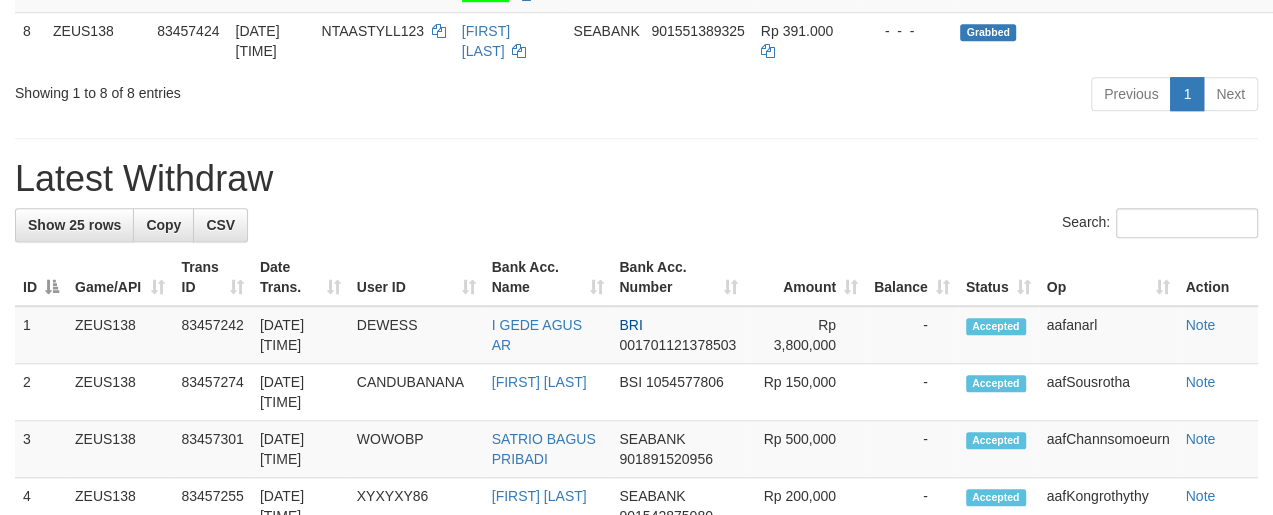 scroll, scrollTop: 808, scrollLeft: 0, axis: vertical 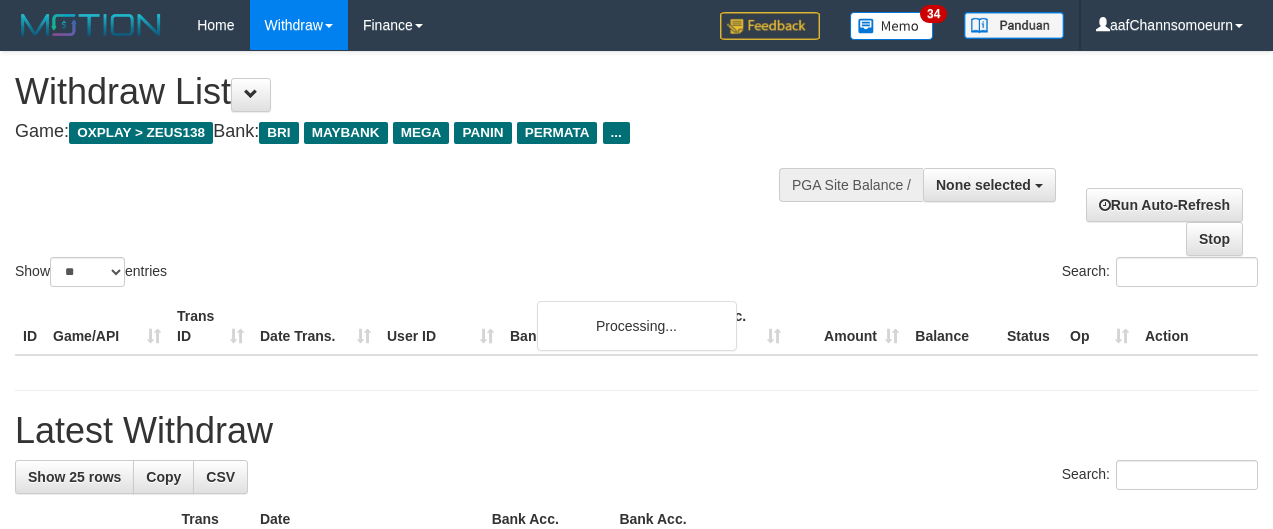 select 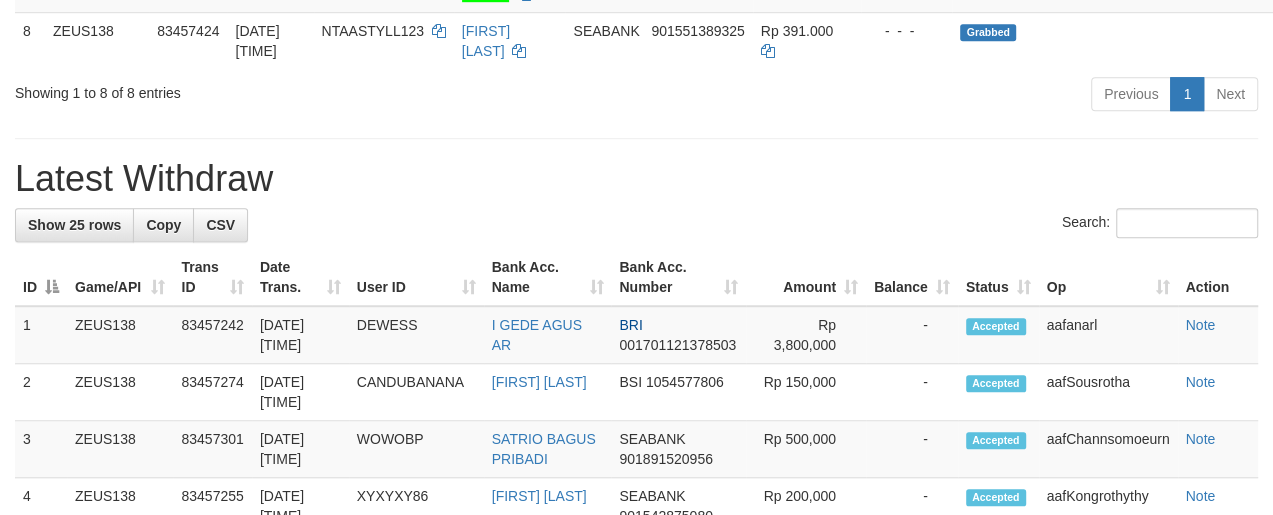 scroll, scrollTop: 808, scrollLeft: 0, axis: vertical 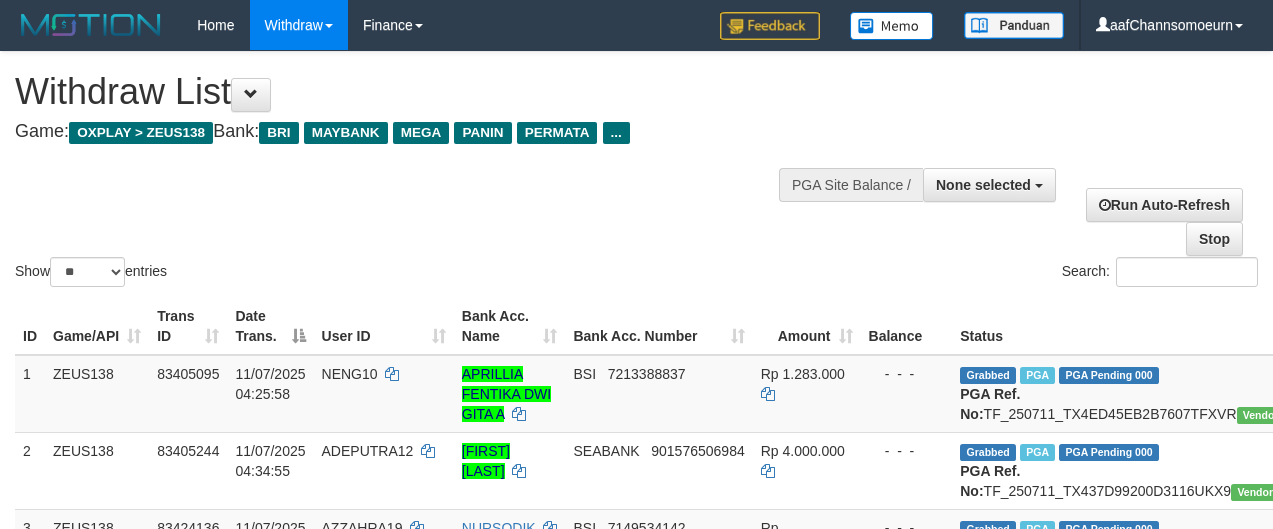select 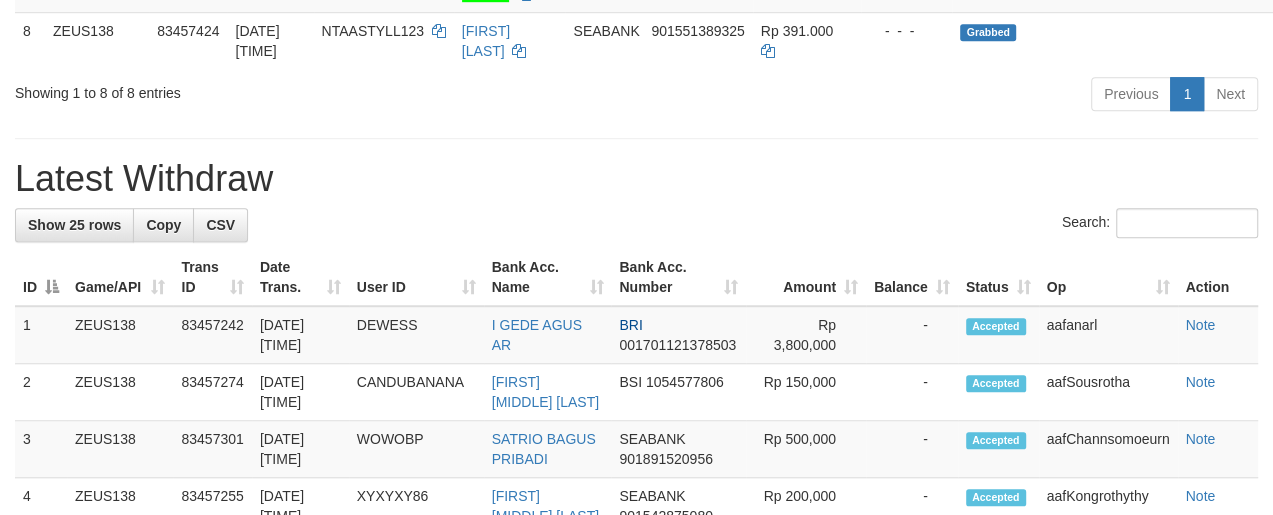 scroll, scrollTop: 808, scrollLeft: 0, axis: vertical 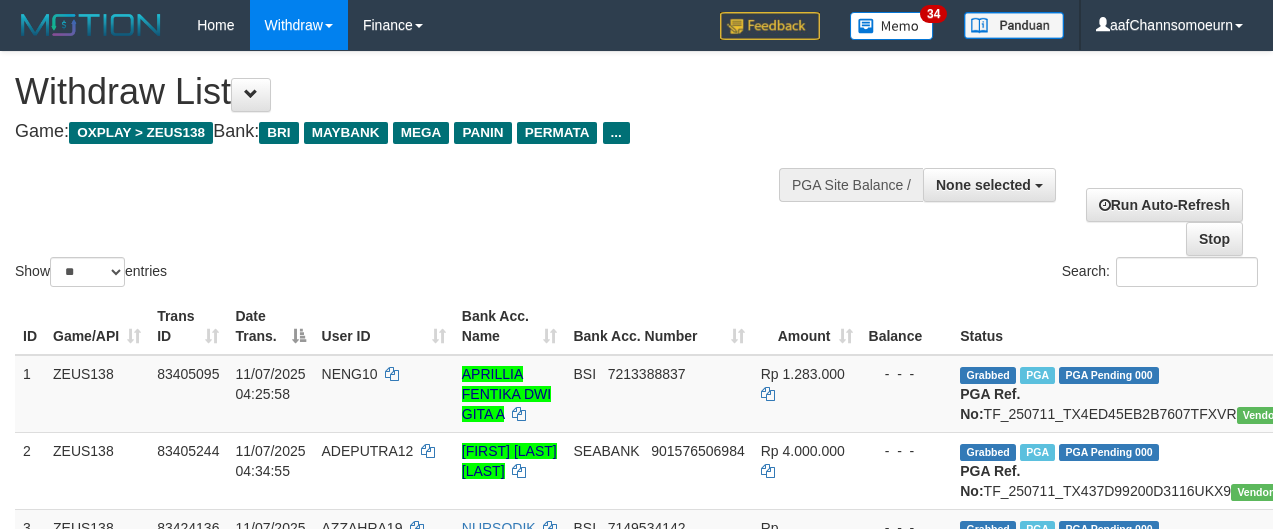select 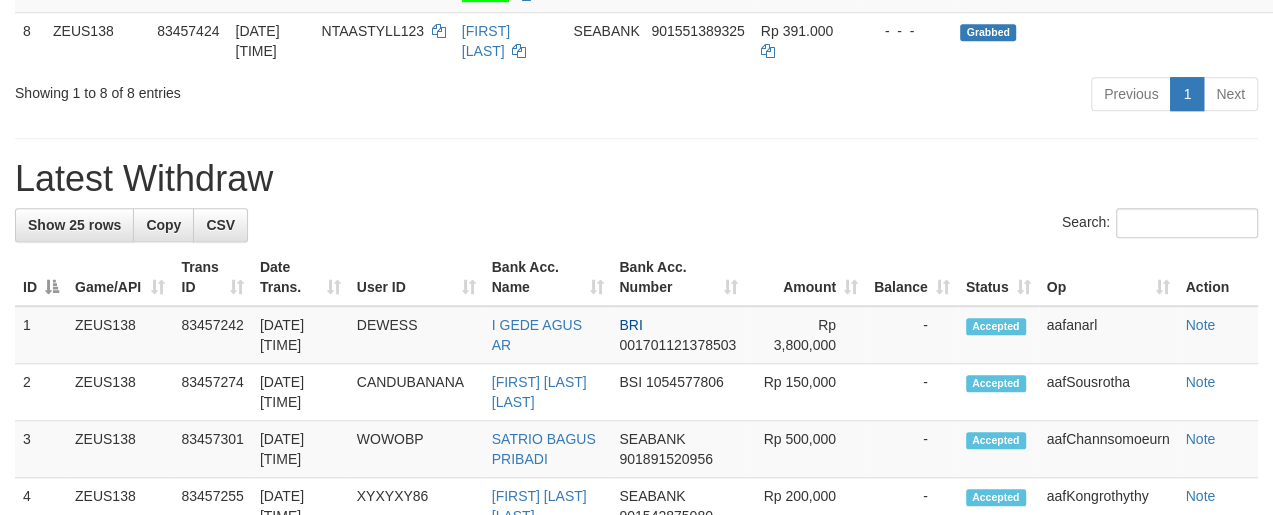 scroll, scrollTop: 808, scrollLeft: 0, axis: vertical 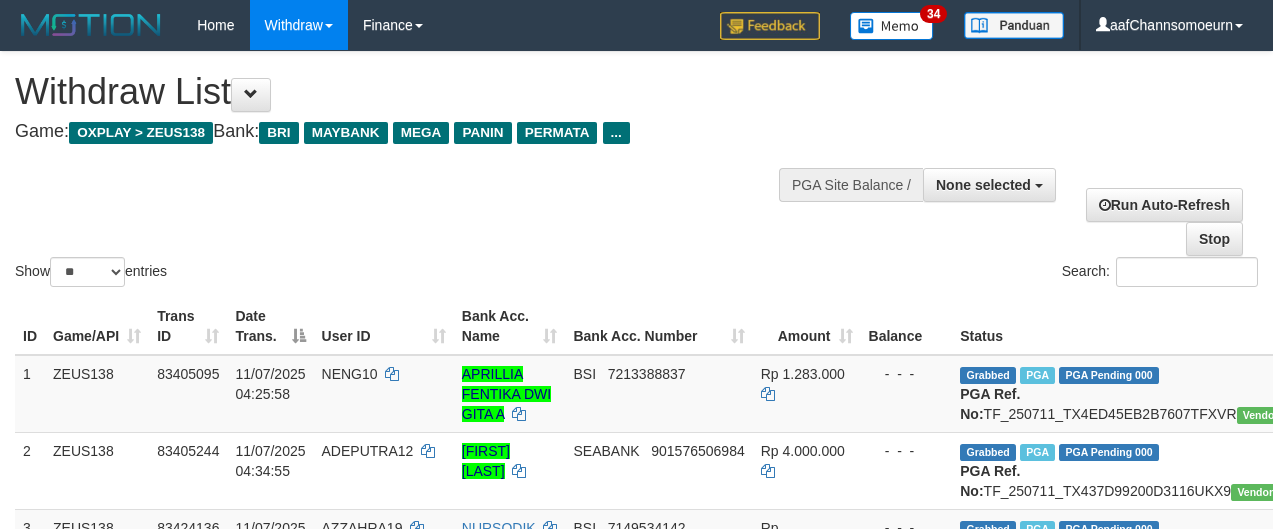 select 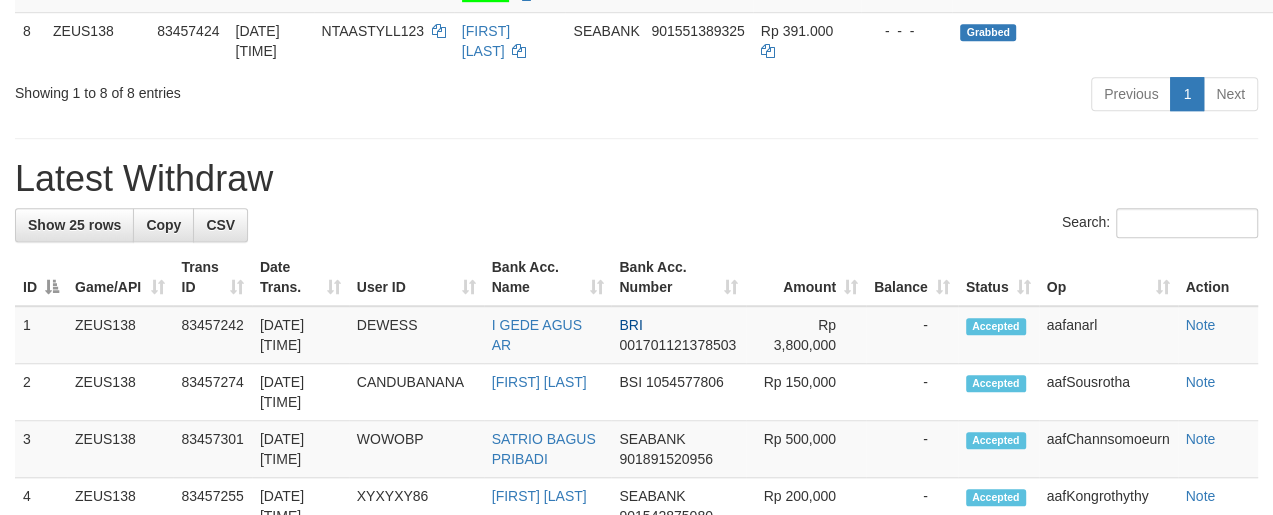 scroll, scrollTop: 808, scrollLeft: 0, axis: vertical 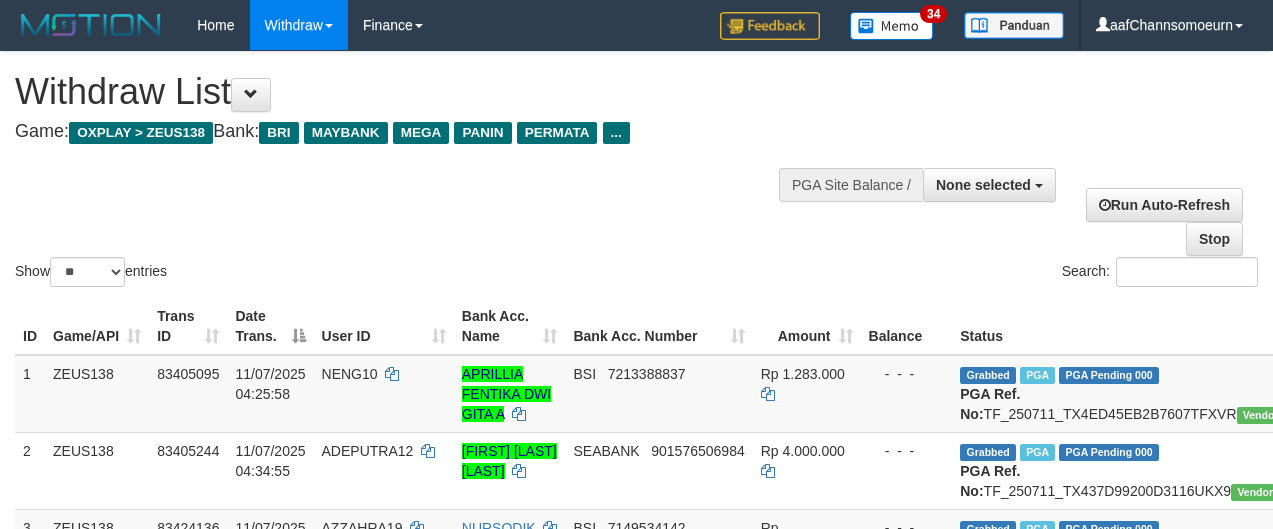 select 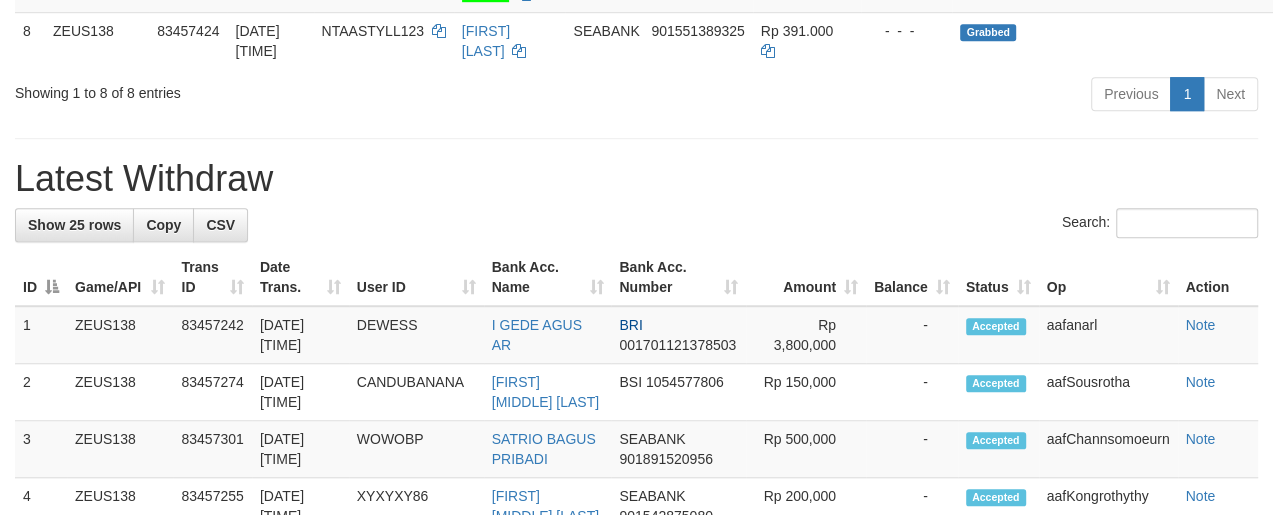 scroll, scrollTop: 808, scrollLeft: 0, axis: vertical 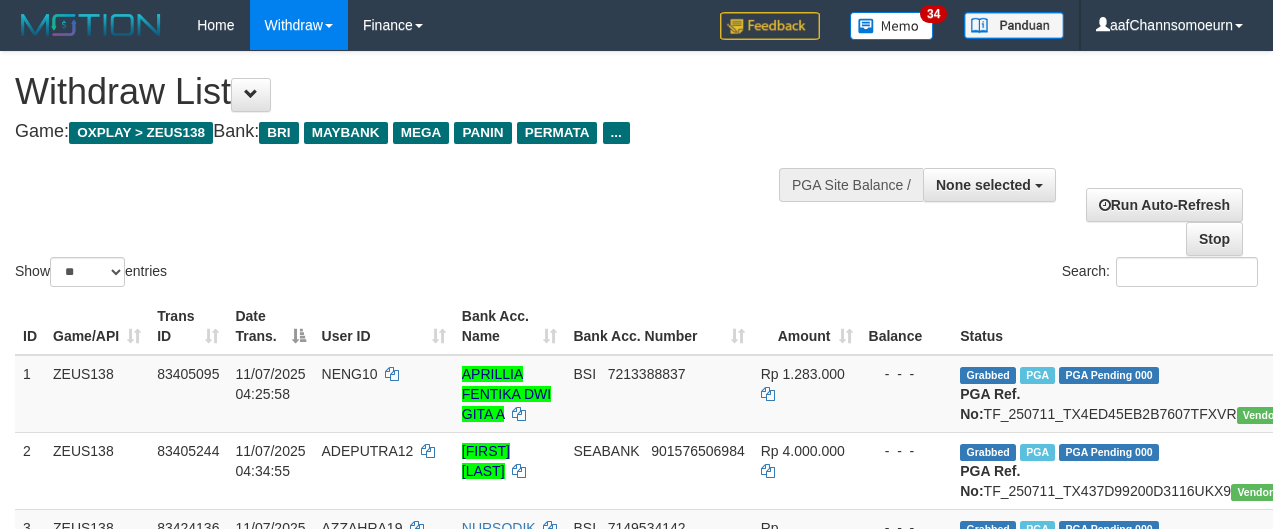 select 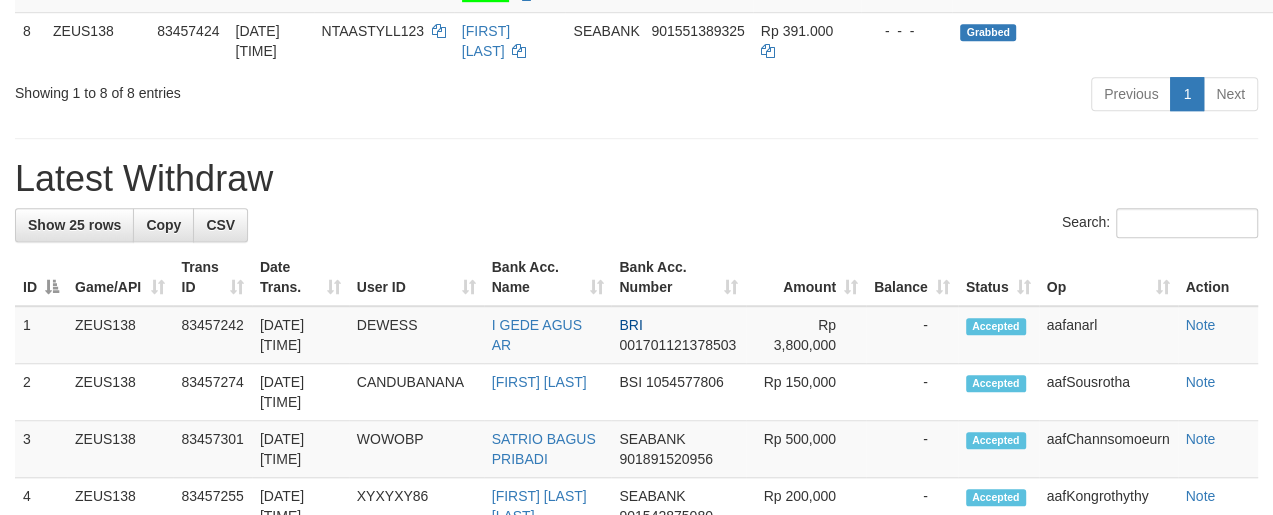 scroll, scrollTop: 808, scrollLeft: 0, axis: vertical 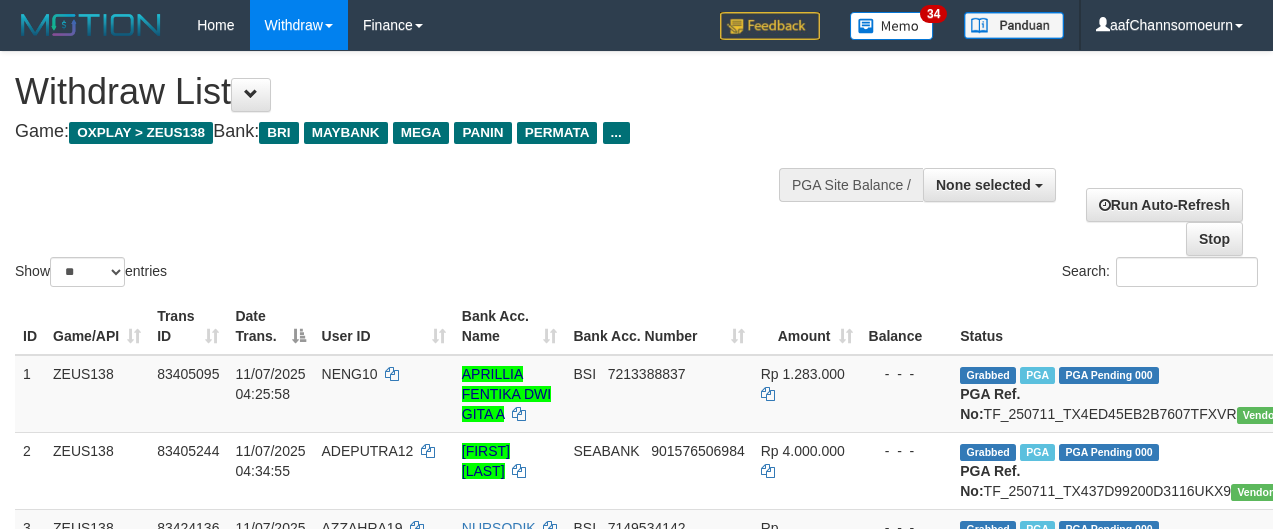 select 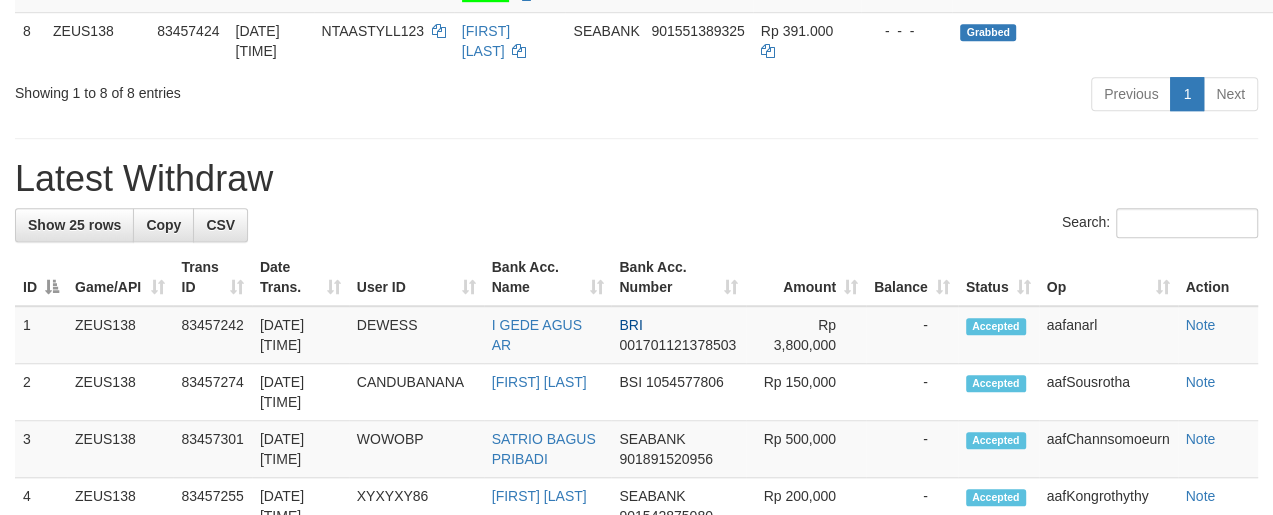 scroll, scrollTop: 808, scrollLeft: 0, axis: vertical 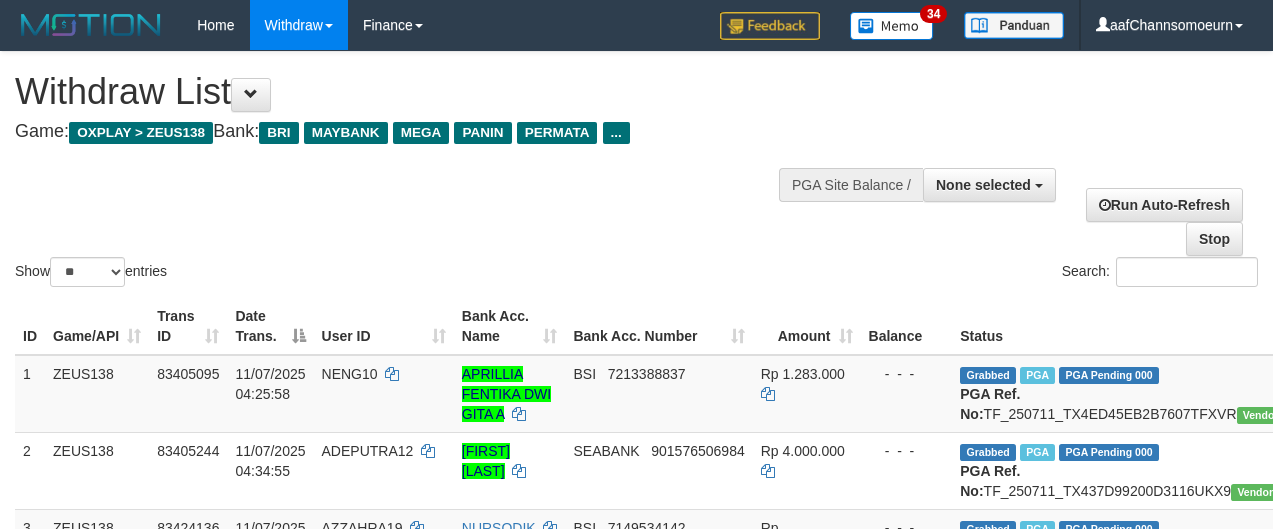 select 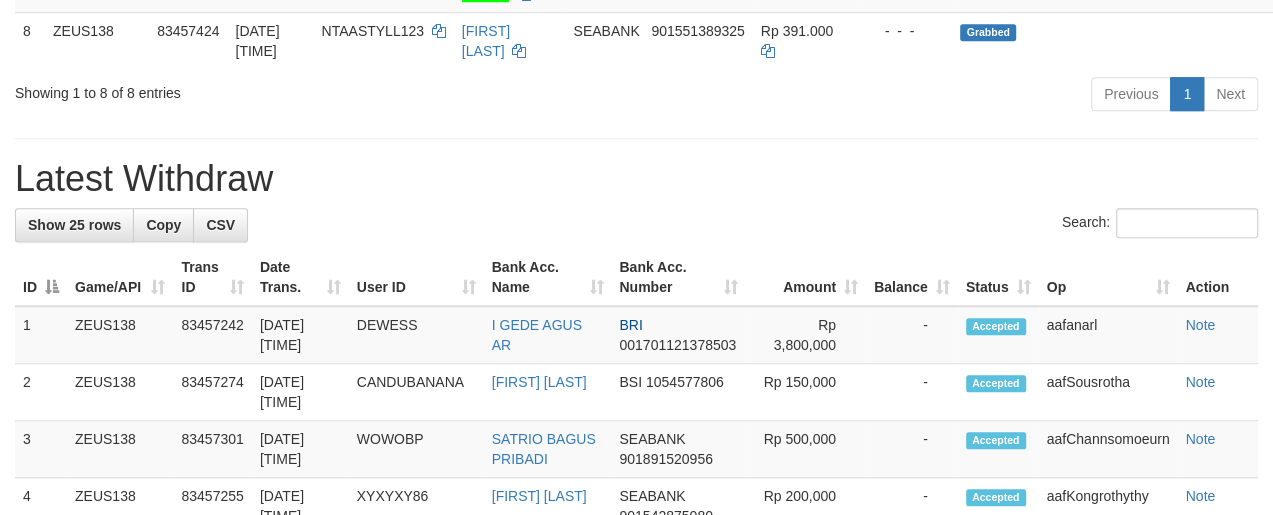 scroll, scrollTop: 808, scrollLeft: 0, axis: vertical 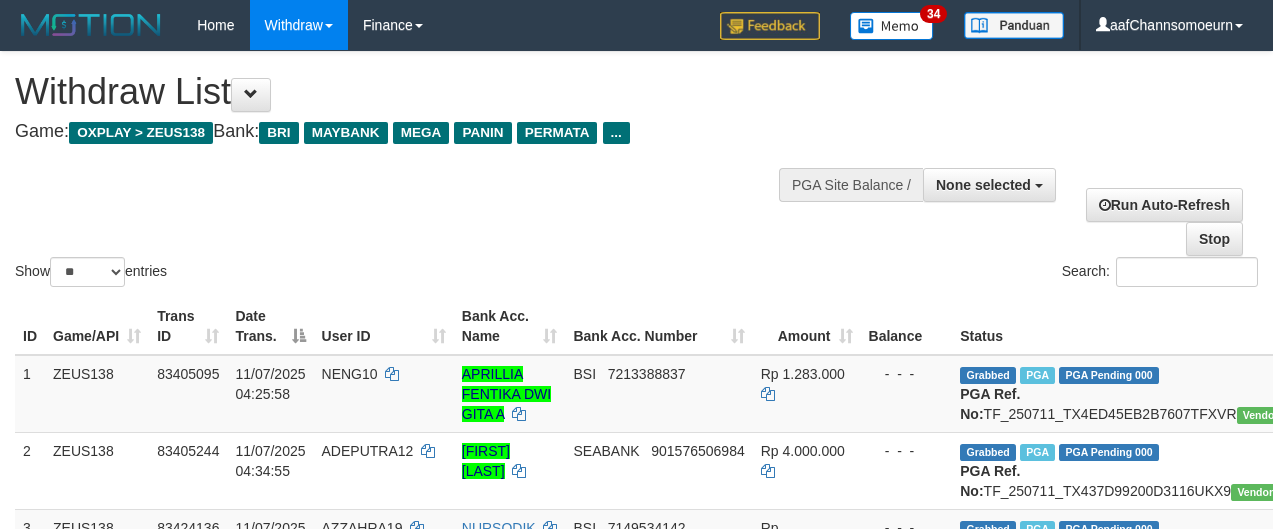 select 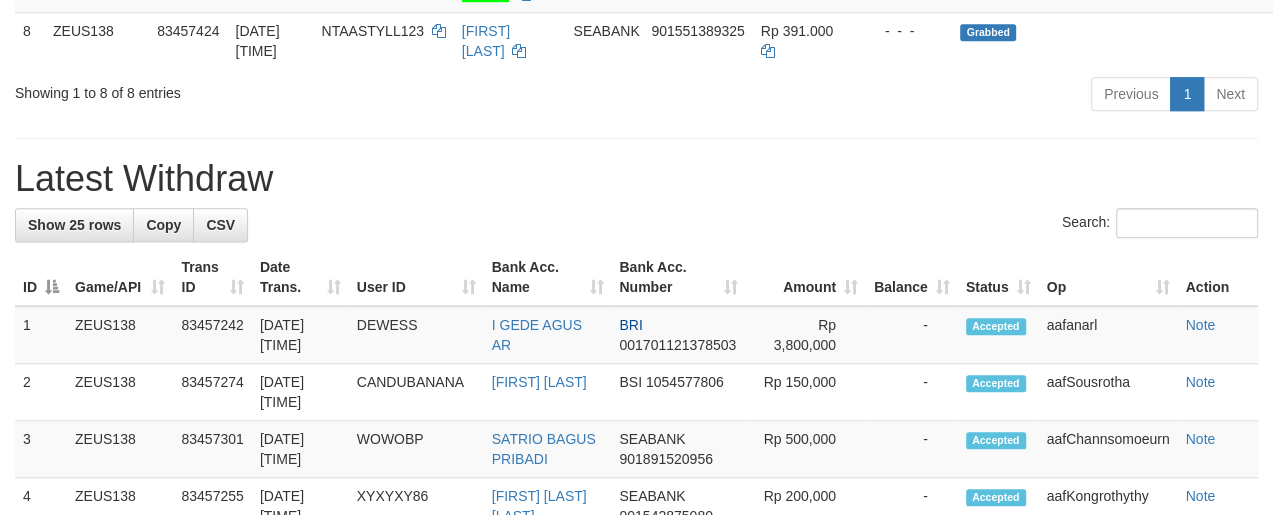 scroll, scrollTop: 808, scrollLeft: 0, axis: vertical 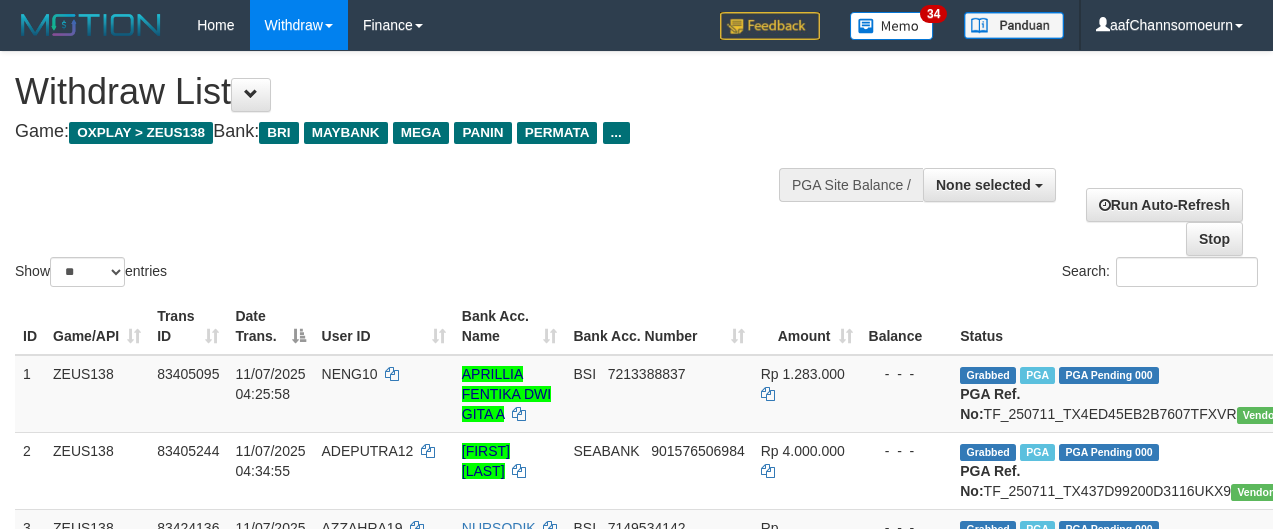 select 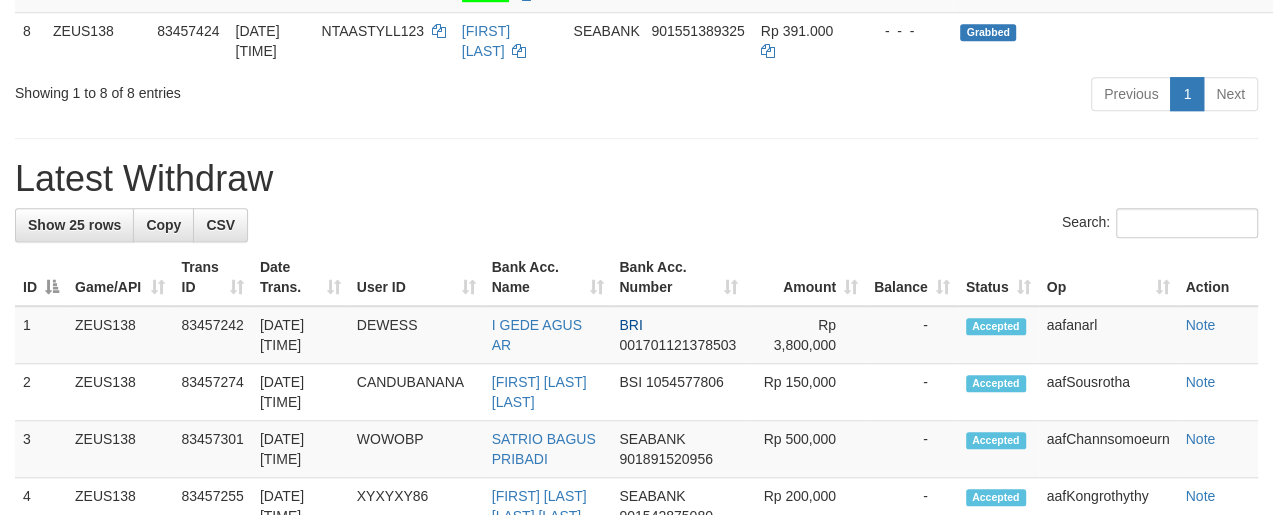 scroll, scrollTop: 808, scrollLeft: 0, axis: vertical 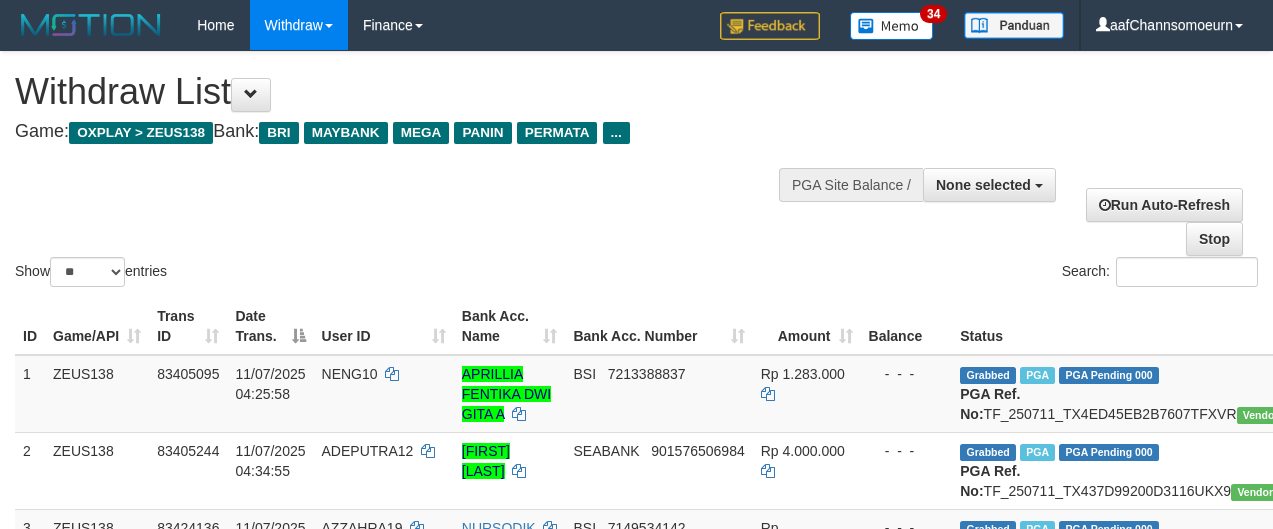 select 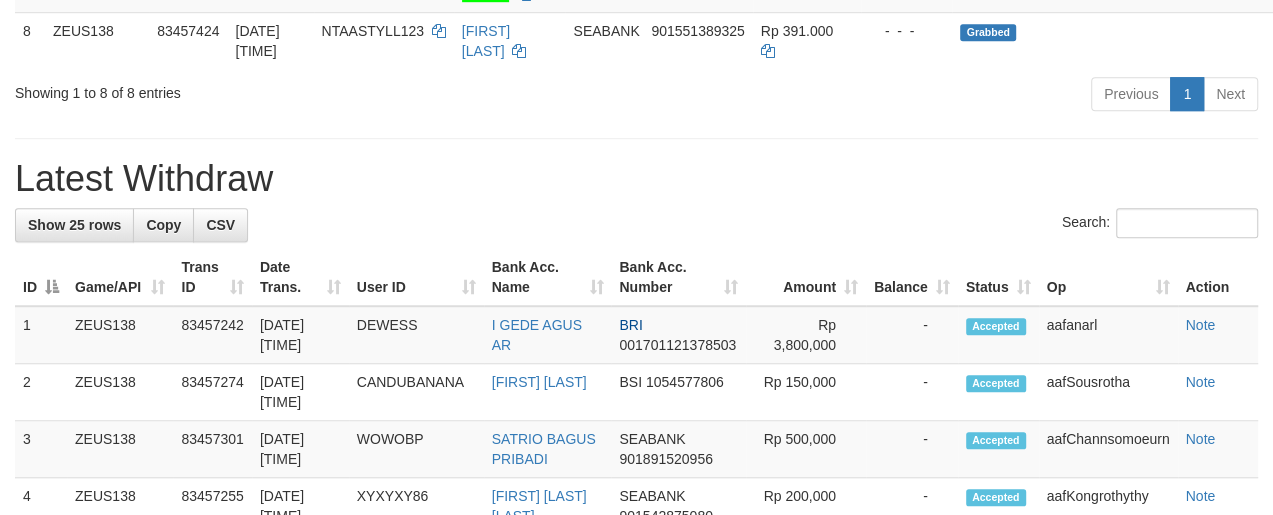 scroll, scrollTop: 808, scrollLeft: 0, axis: vertical 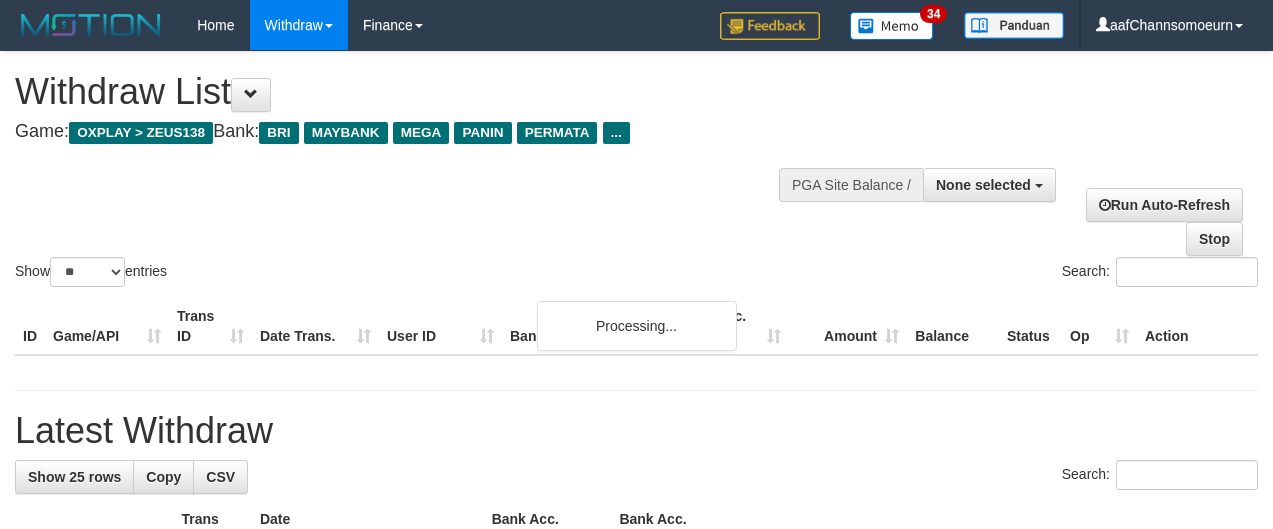 select 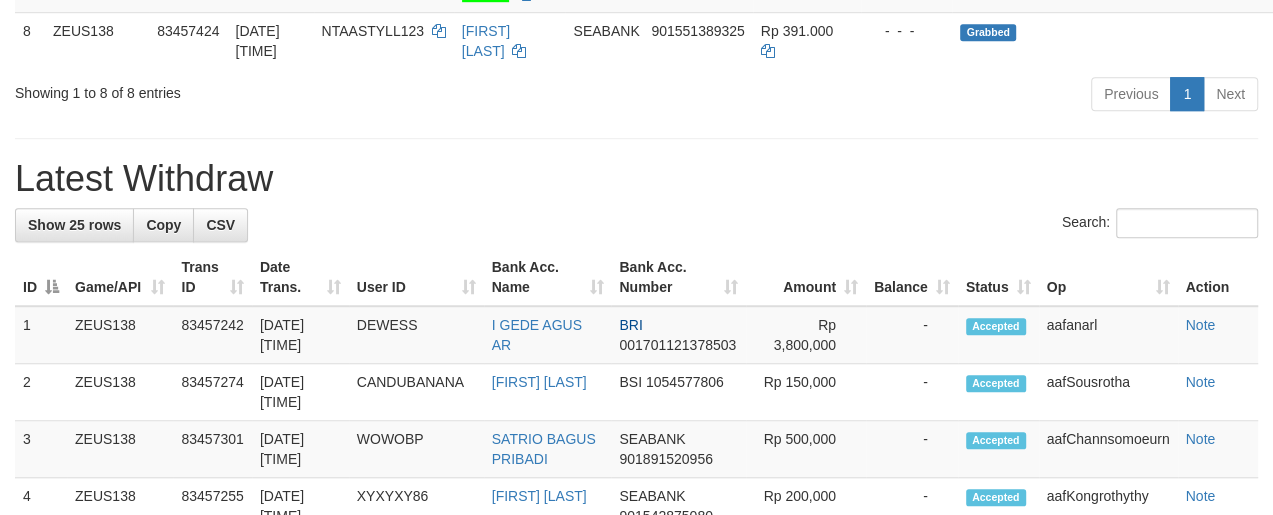 scroll, scrollTop: 808, scrollLeft: 0, axis: vertical 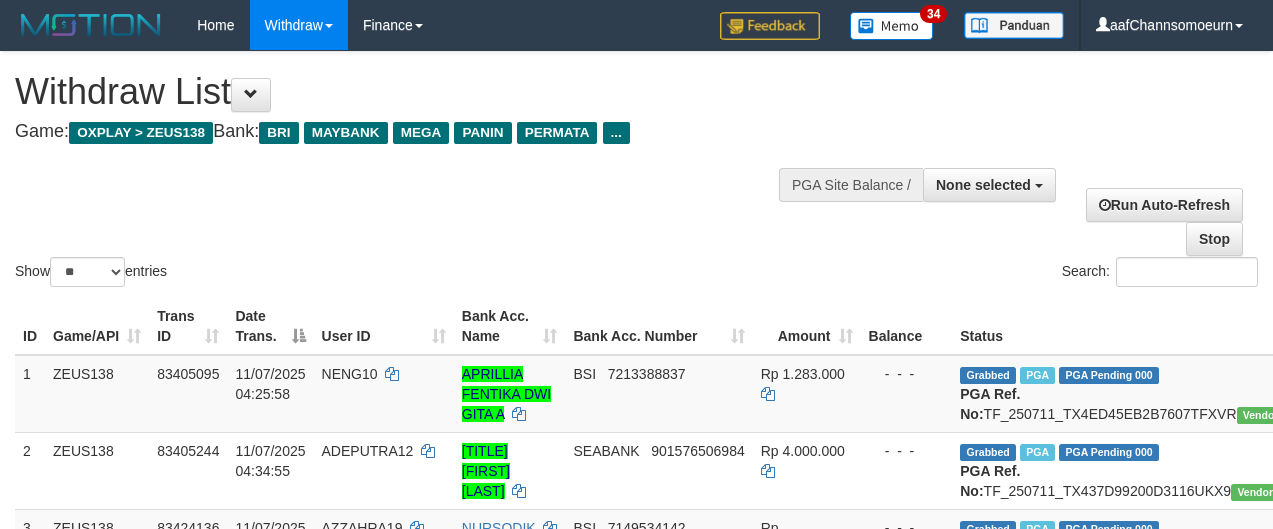 select 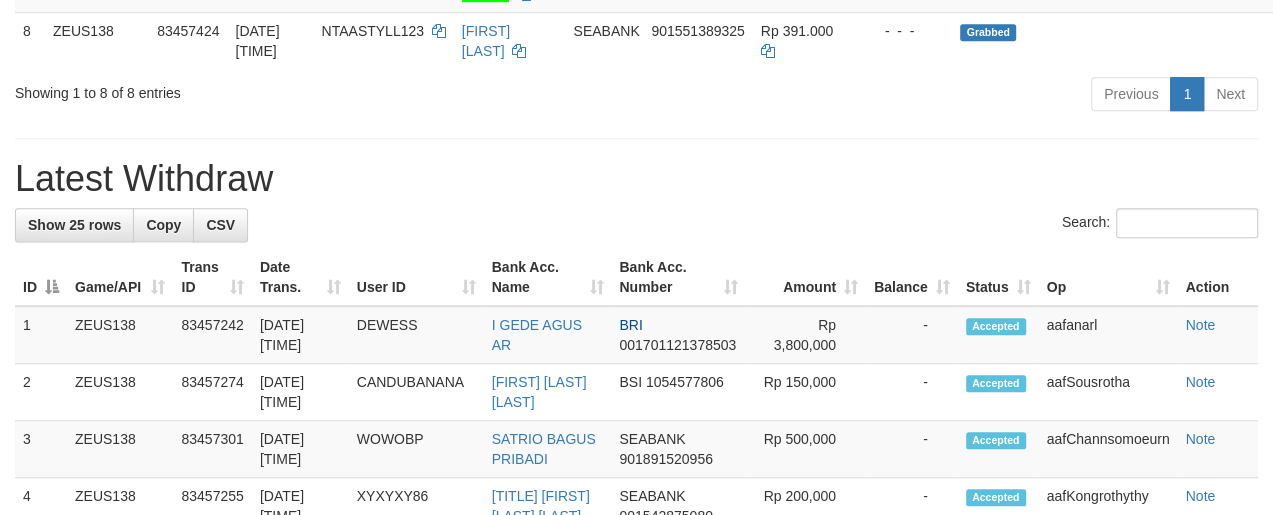 scroll, scrollTop: 808, scrollLeft: 0, axis: vertical 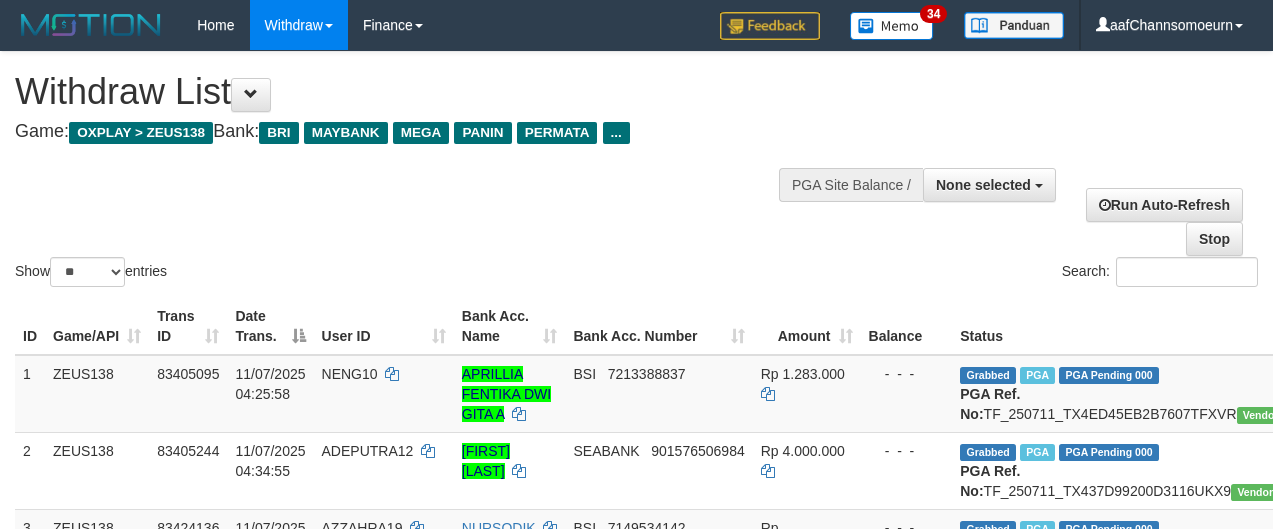 select 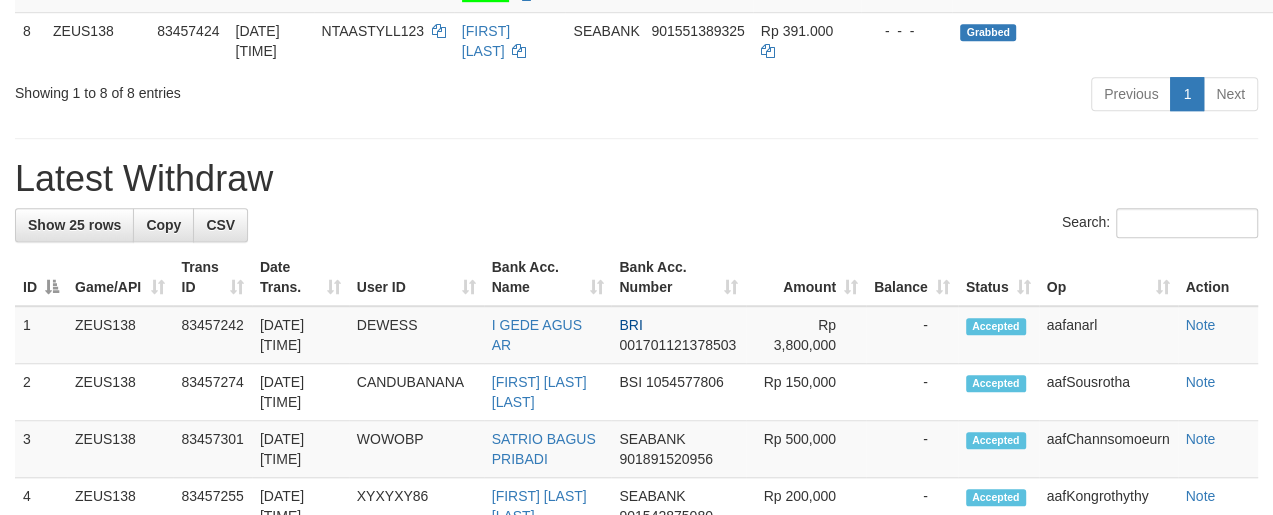 scroll, scrollTop: 808, scrollLeft: 0, axis: vertical 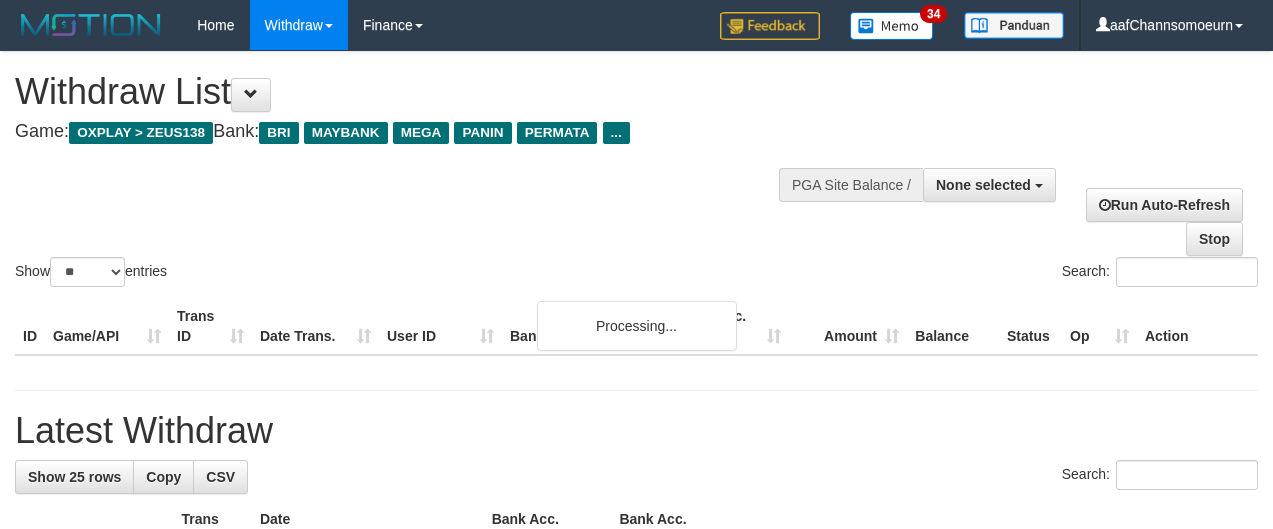 select 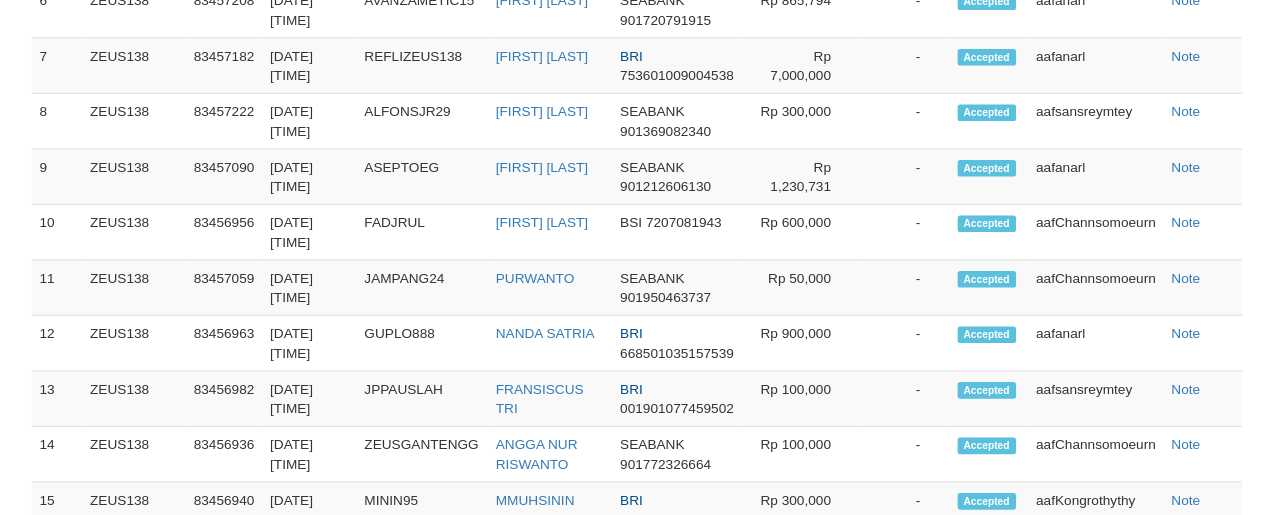 scroll, scrollTop: 808, scrollLeft: 0, axis: vertical 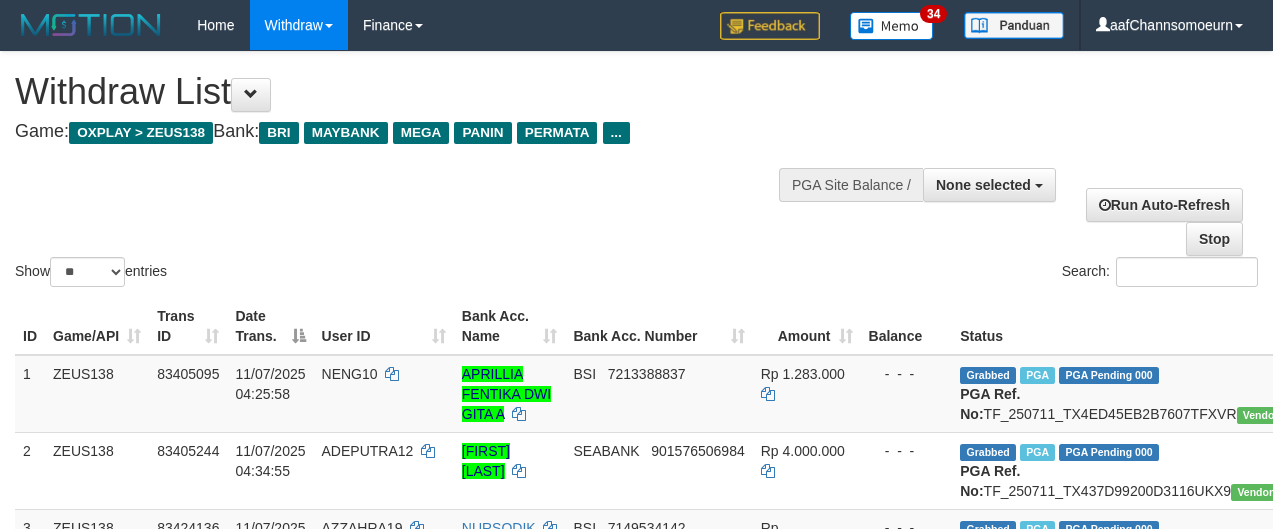 select 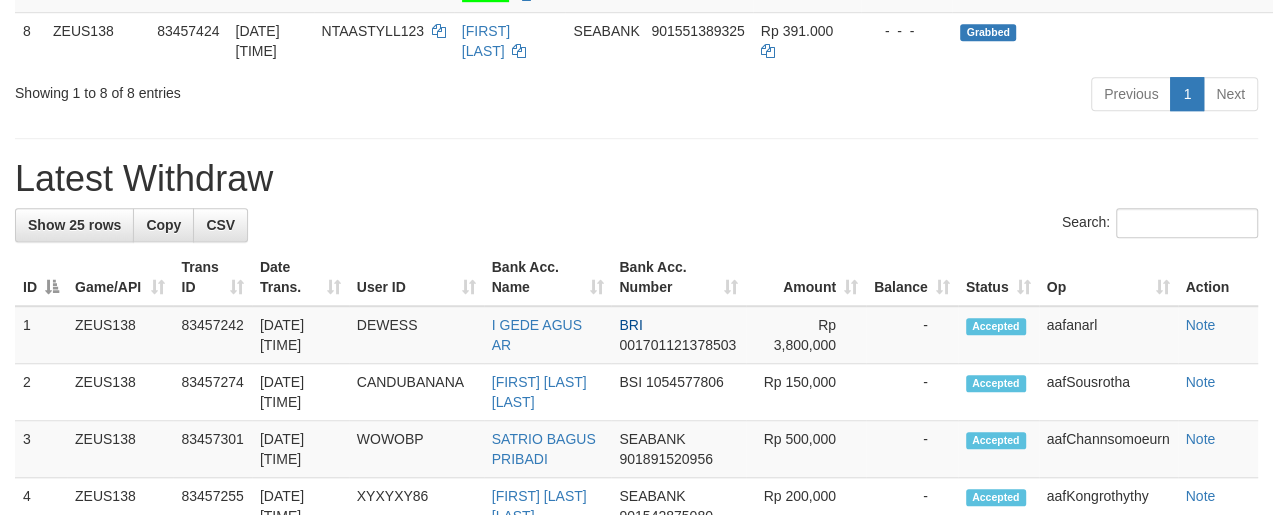 scroll, scrollTop: 808, scrollLeft: 0, axis: vertical 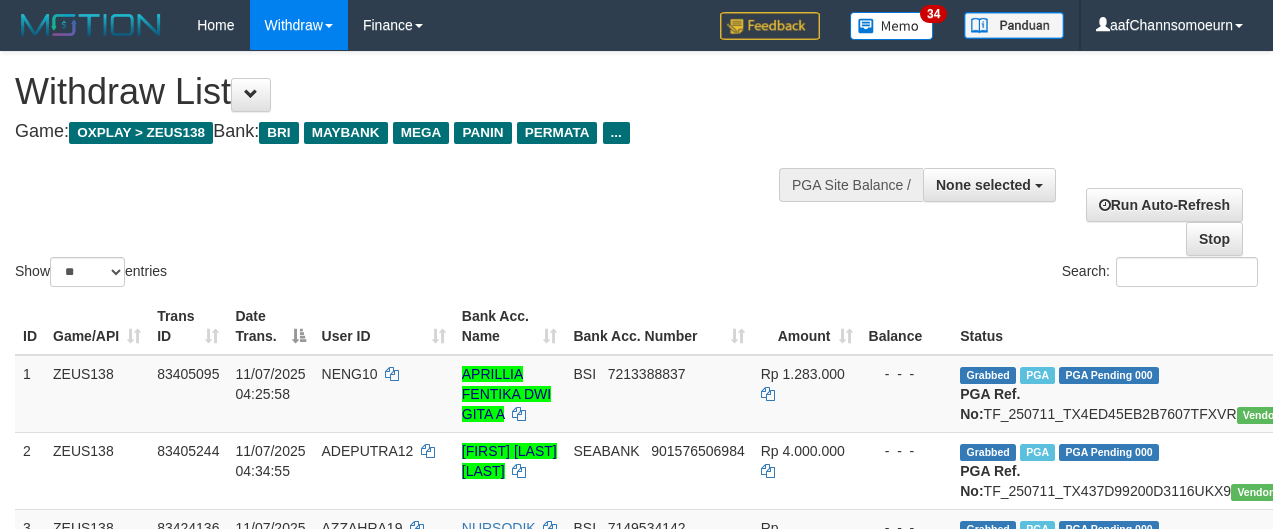 select 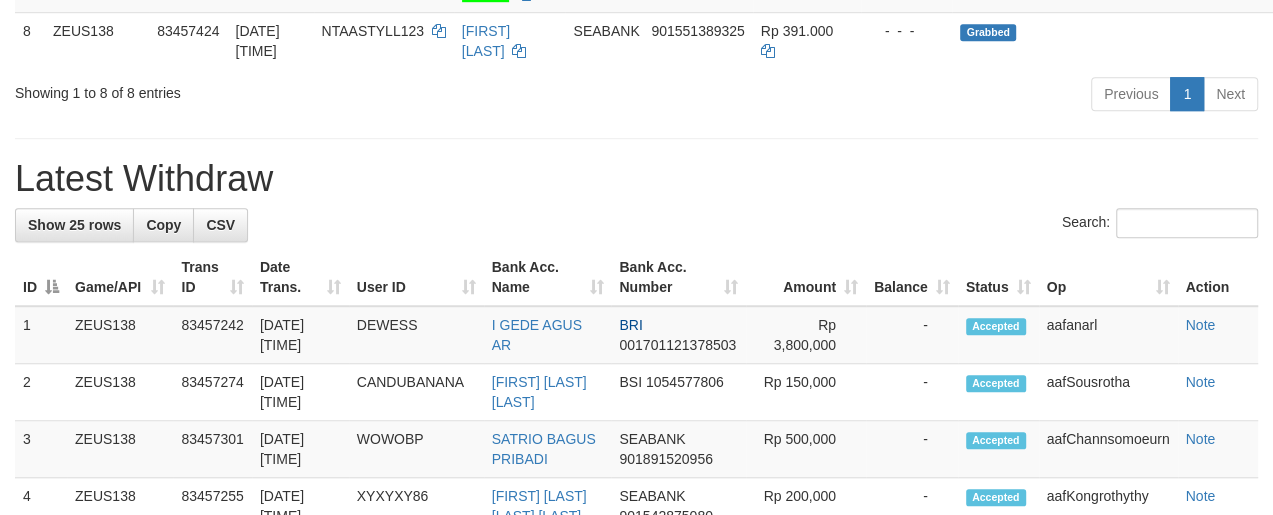 scroll, scrollTop: 808, scrollLeft: 0, axis: vertical 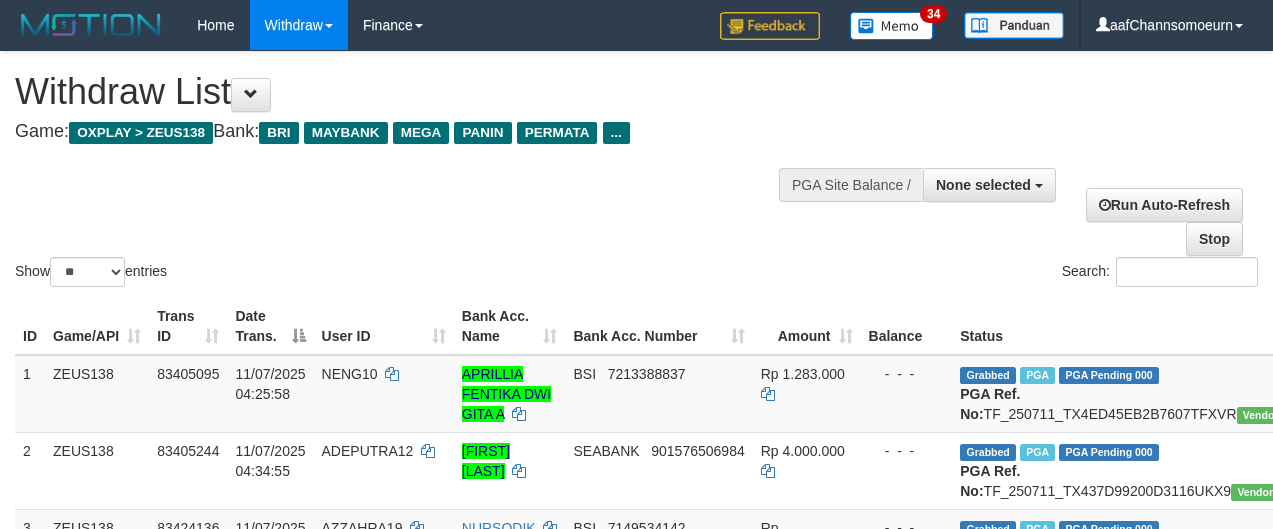 select 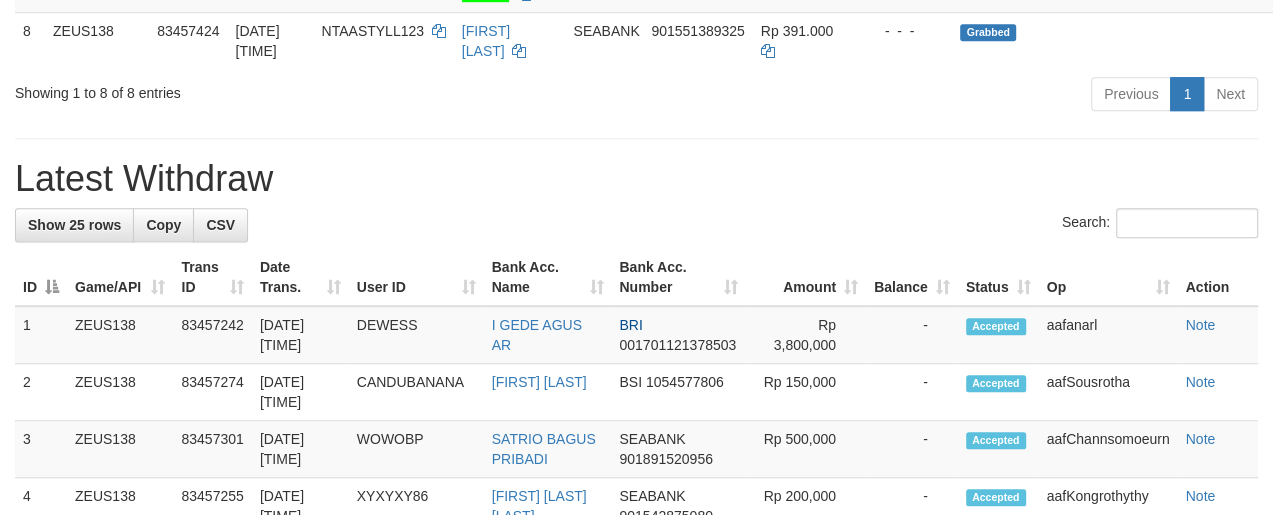 scroll, scrollTop: 808, scrollLeft: 0, axis: vertical 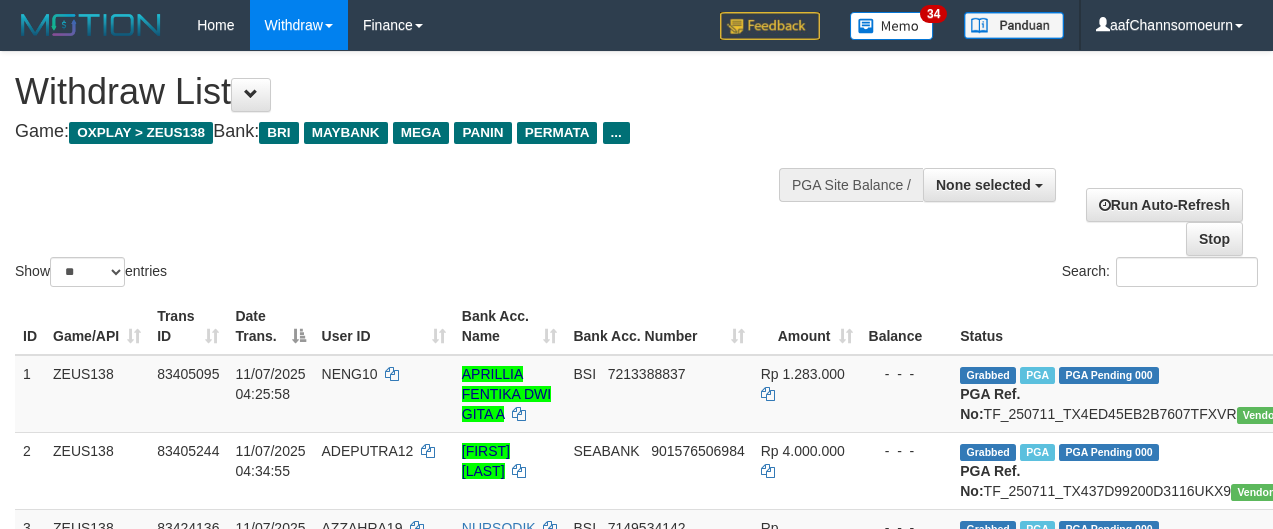 select 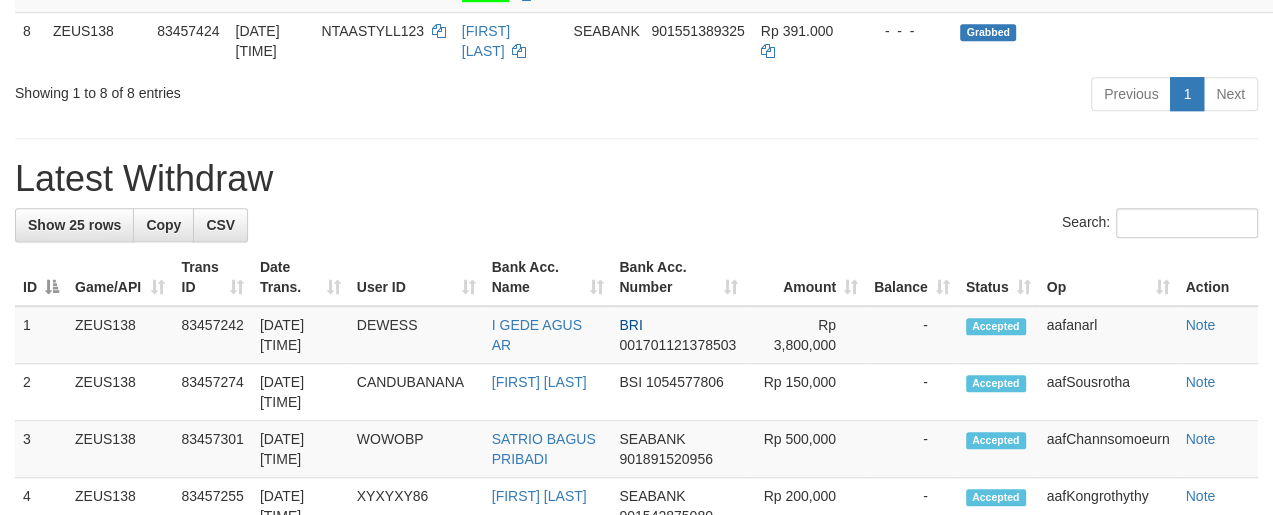 scroll, scrollTop: 808, scrollLeft: 0, axis: vertical 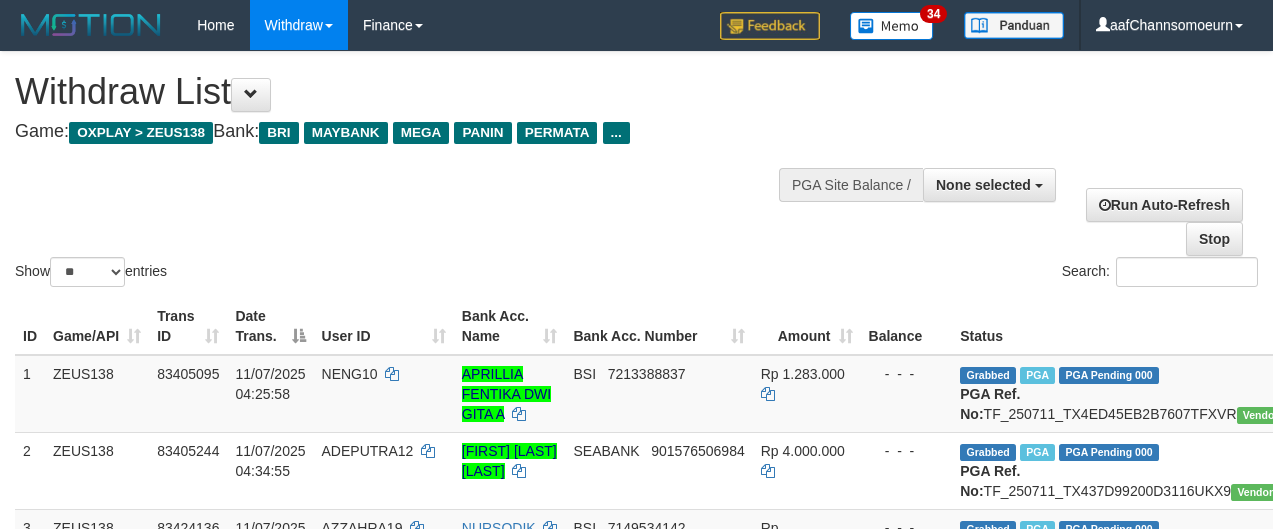 select 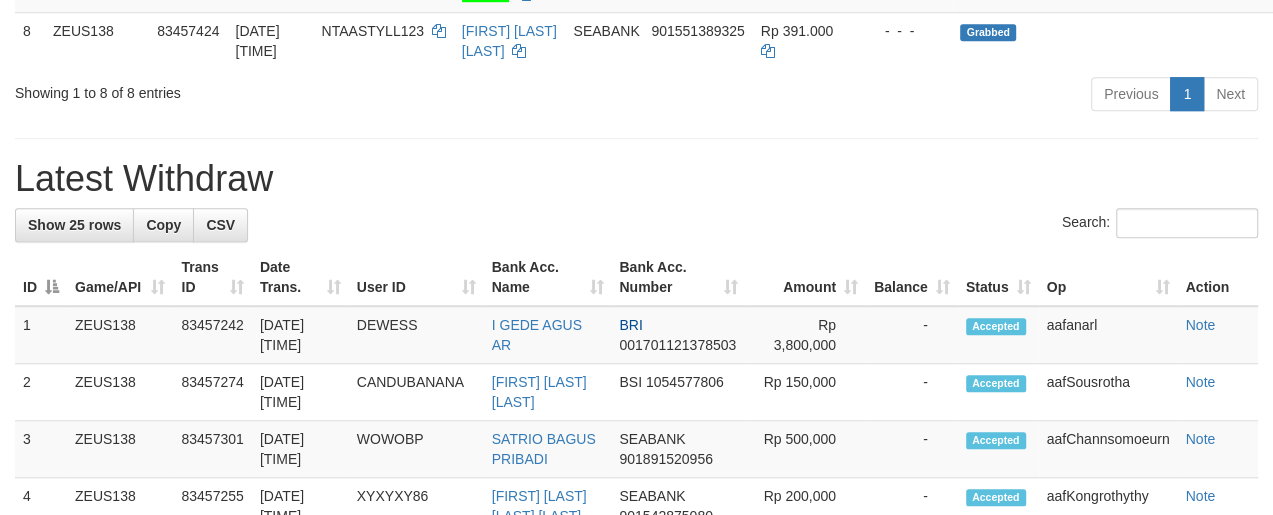 scroll, scrollTop: 808, scrollLeft: 0, axis: vertical 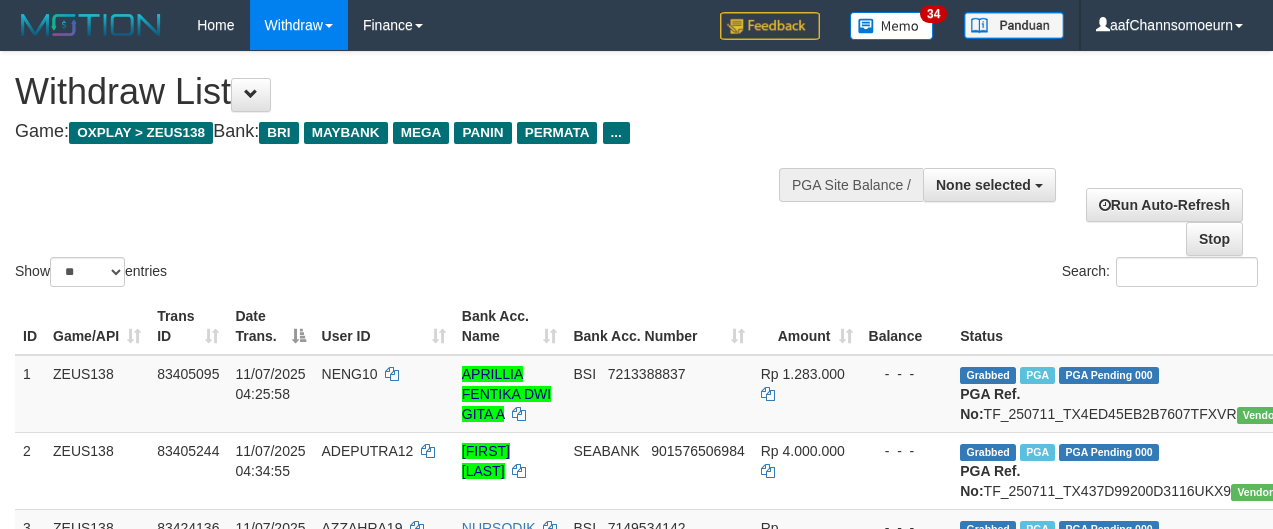 select 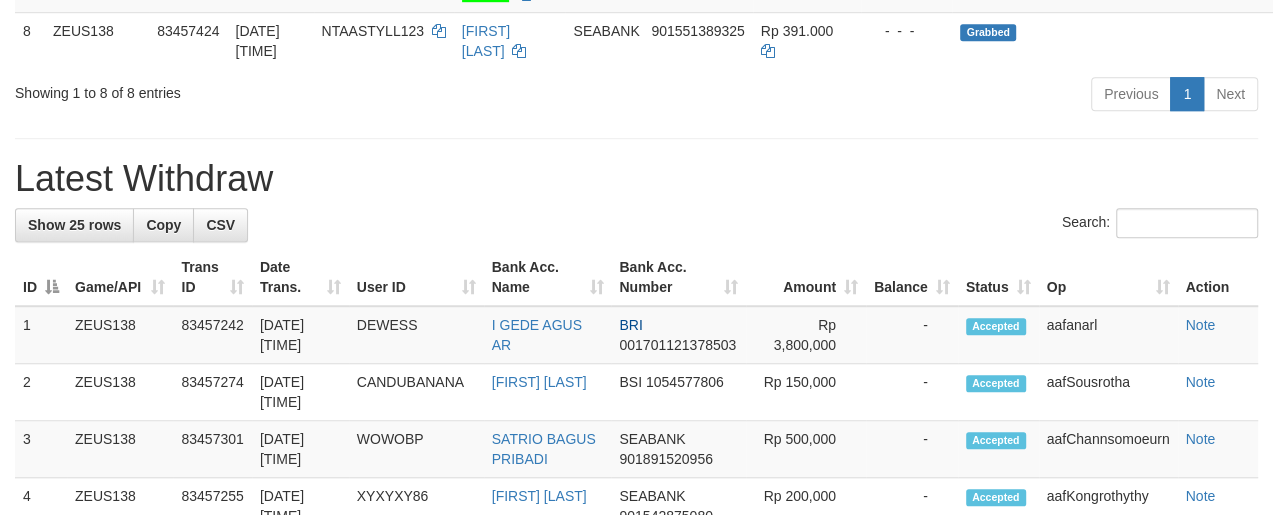 scroll, scrollTop: 808, scrollLeft: 0, axis: vertical 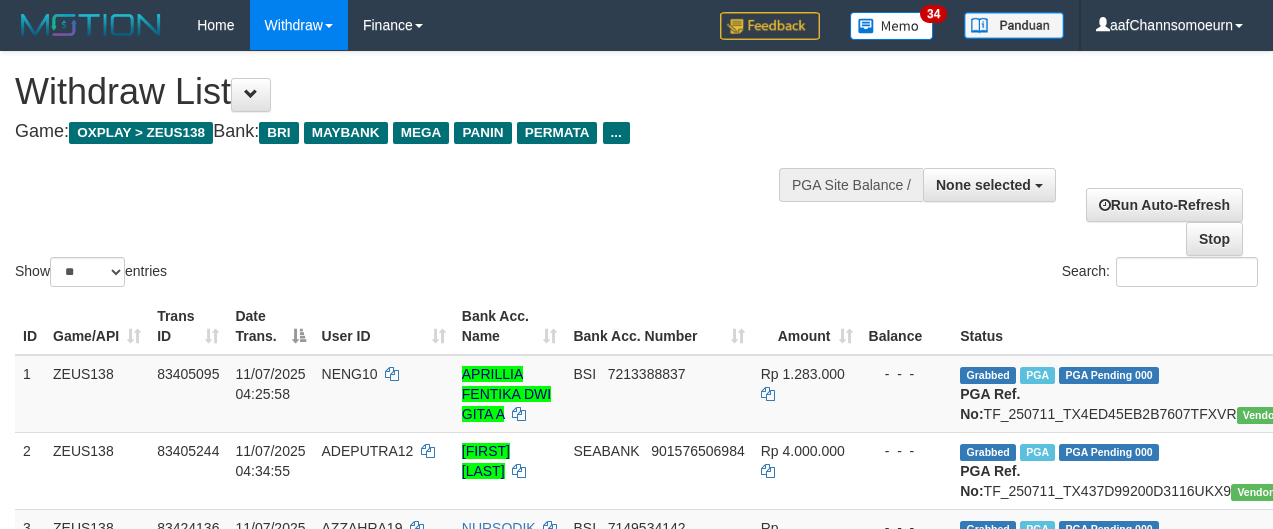 select 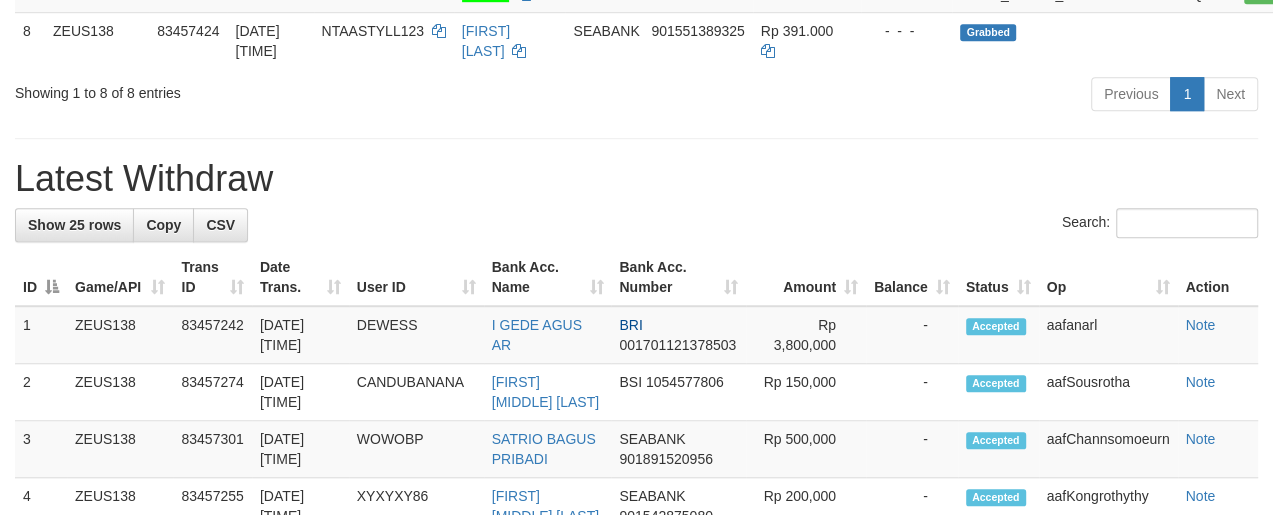 scroll, scrollTop: 808, scrollLeft: 0, axis: vertical 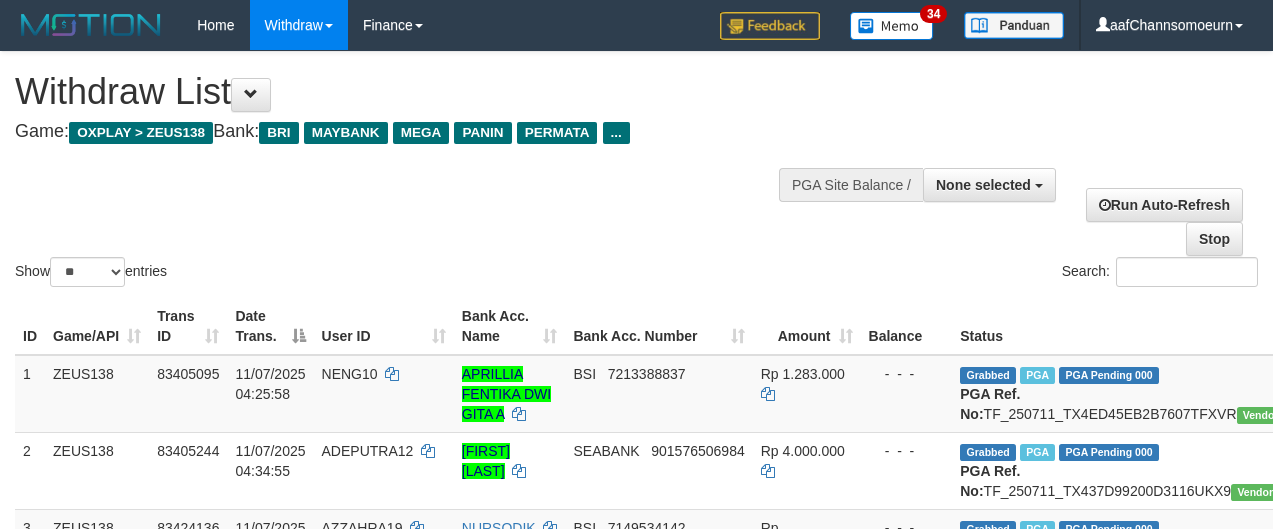 select 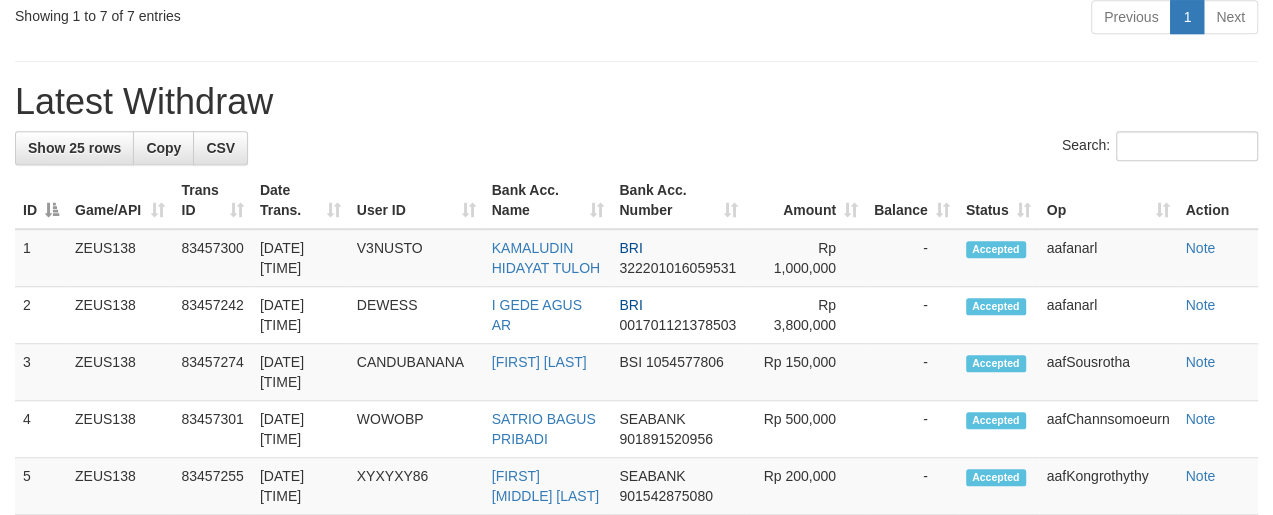 scroll, scrollTop: 808, scrollLeft: 0, axis: vertical 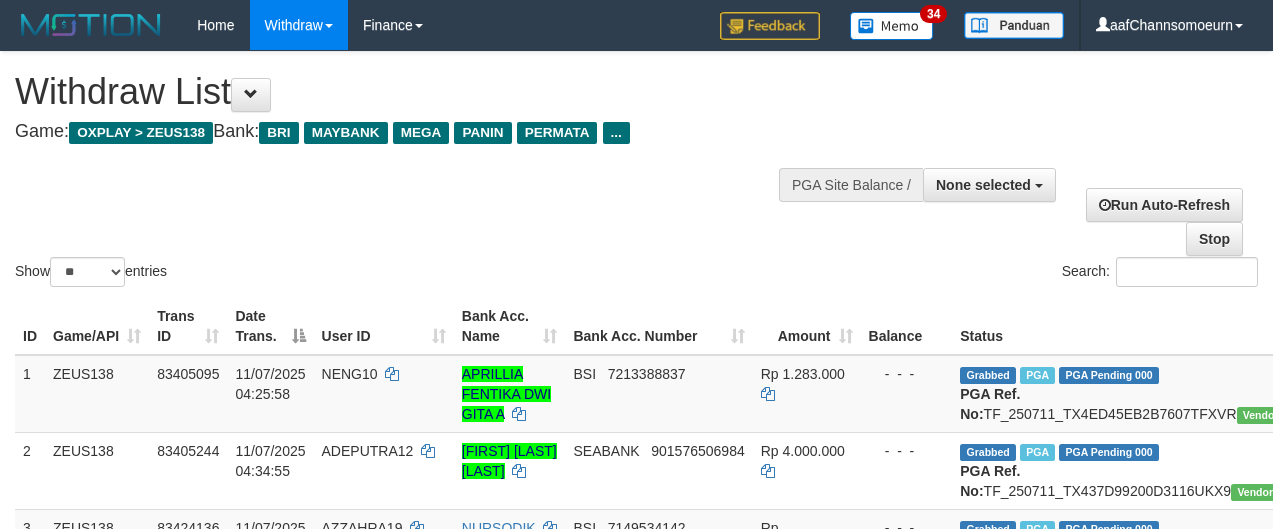 select 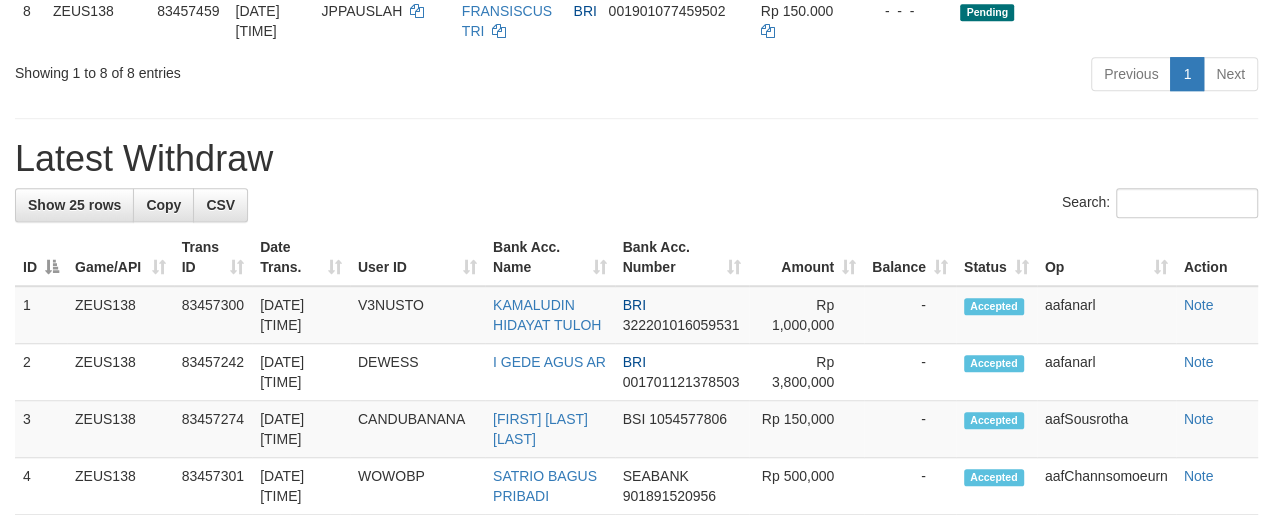 scroll, scrollTop: 808, scrollLeft: 0, axis: vertical 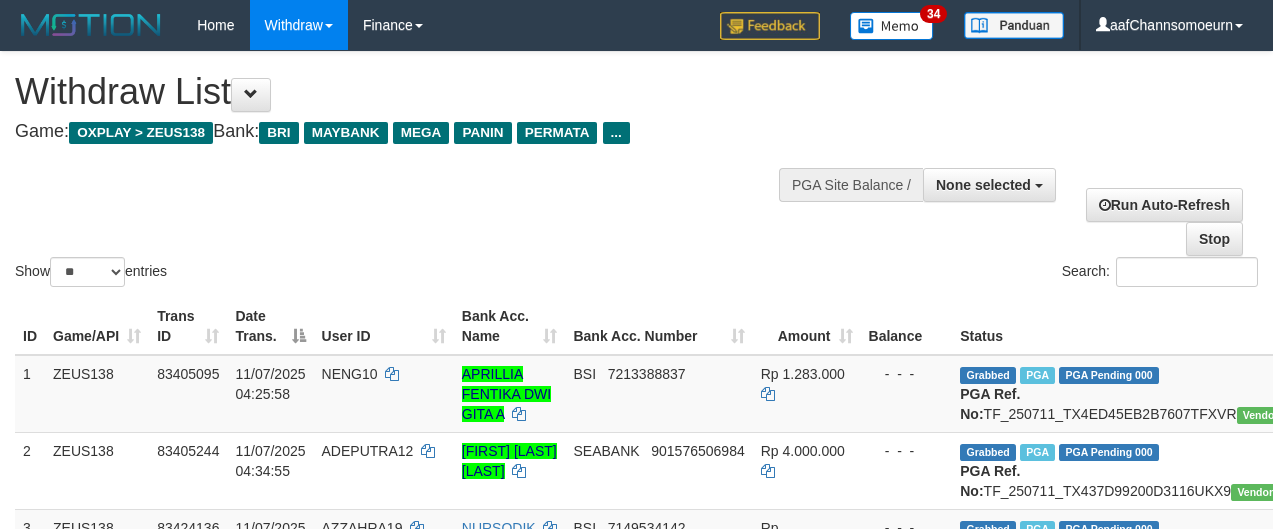select 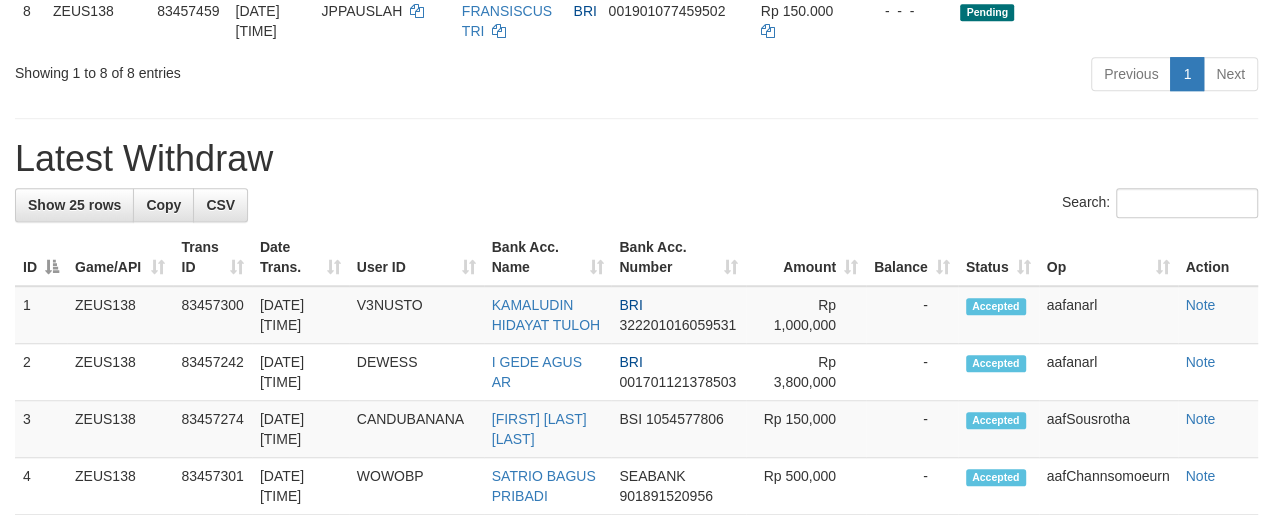 scroll, scrollTop: 808, scrollLeft: 0, axis: vertical 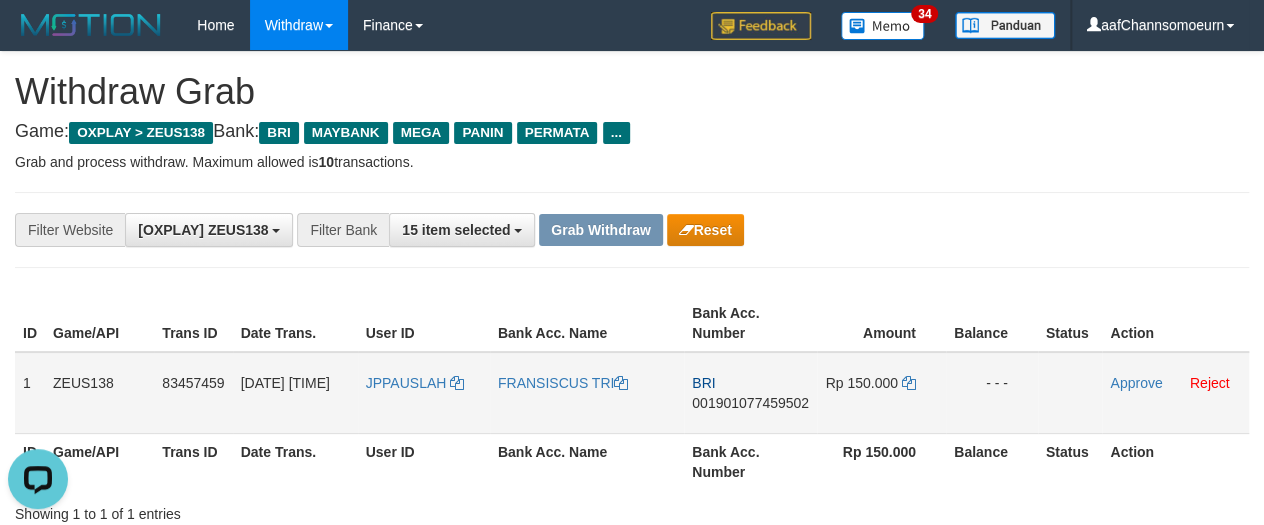 click on "JPPAUSLAH" at bounding box center (424, 393) 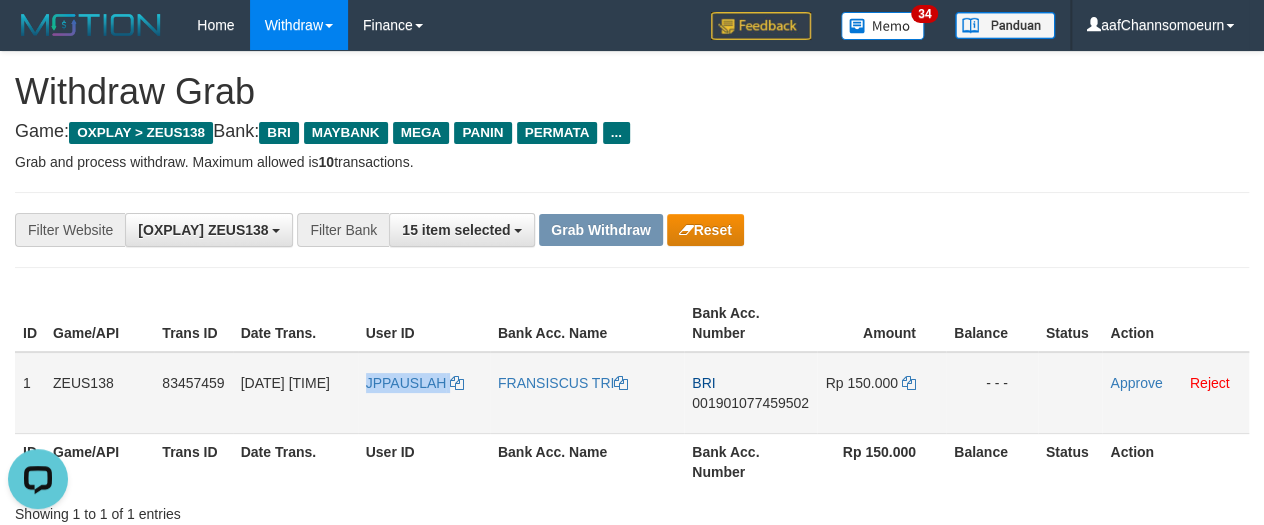 click on "JPPAUSLAH" at bounding box center (424, 393) 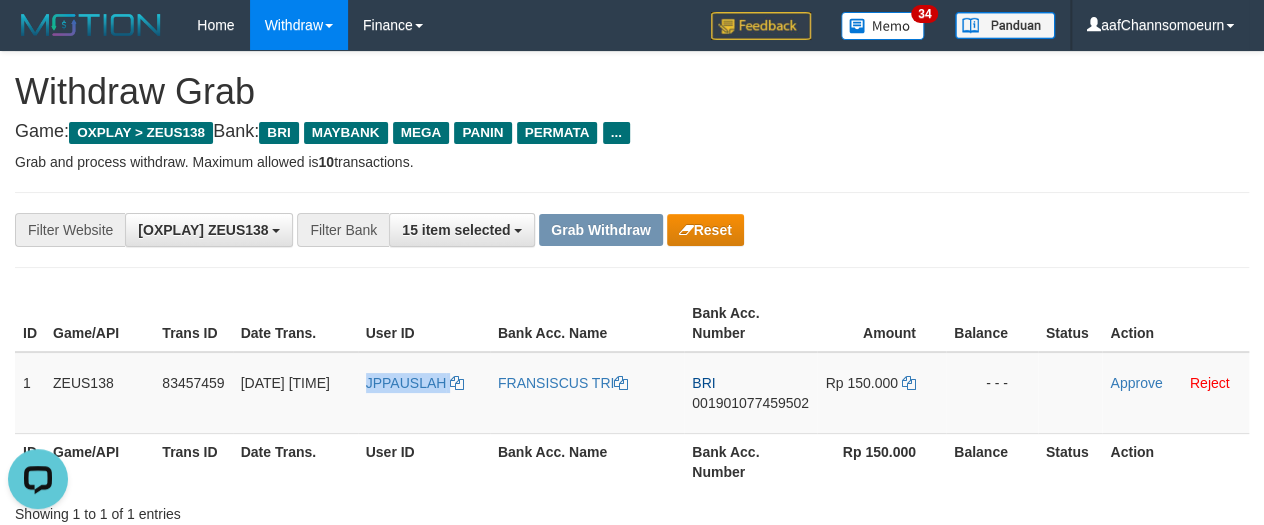 copy on "JPPAUSLAH" 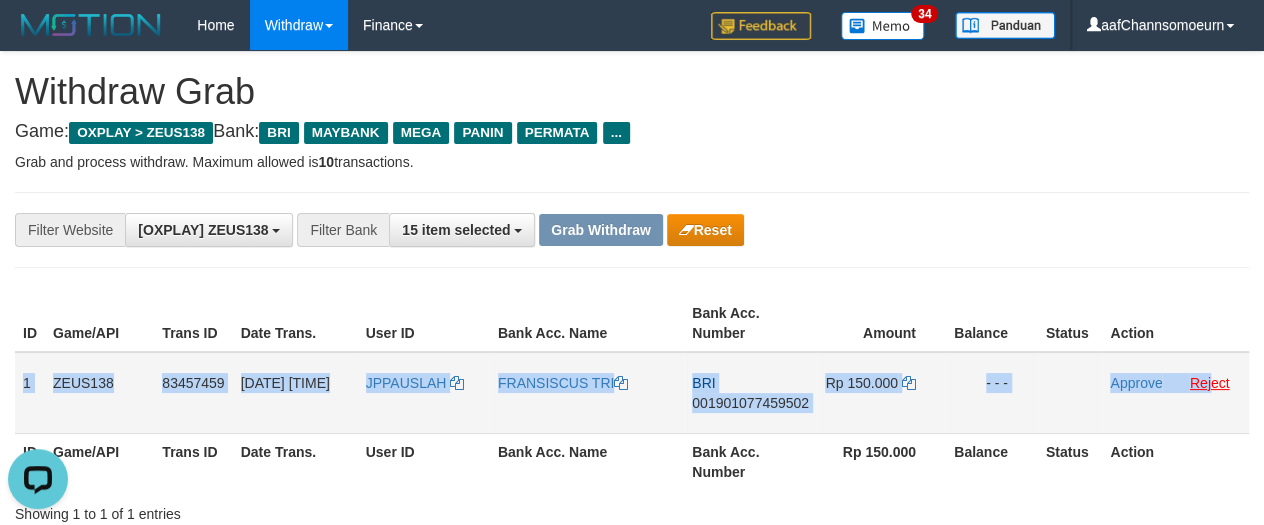 drag, startPoint x: 24, startPoint y: 368, endPoint x: 1210, endPoint y: 386, distance: 1186.1366 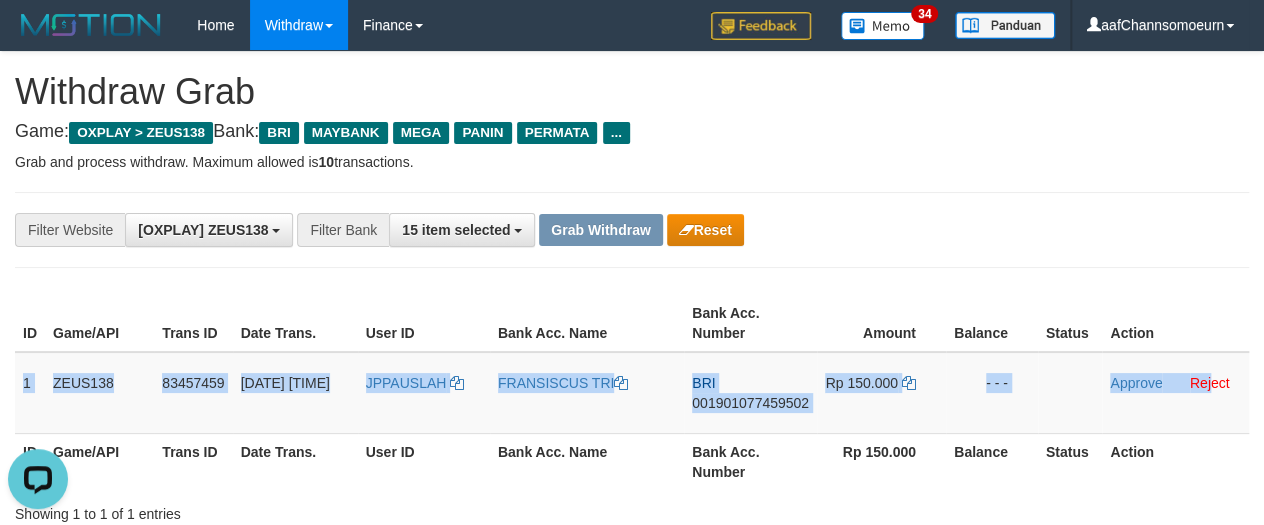 copy on "1
ZEUS138
83457459
12/07/2025 03:33:19
JPPAUSLAH
FRANSISCUS TRI
BRI
001901077459502
Rp 150.000
- - -
Approve
Rej" 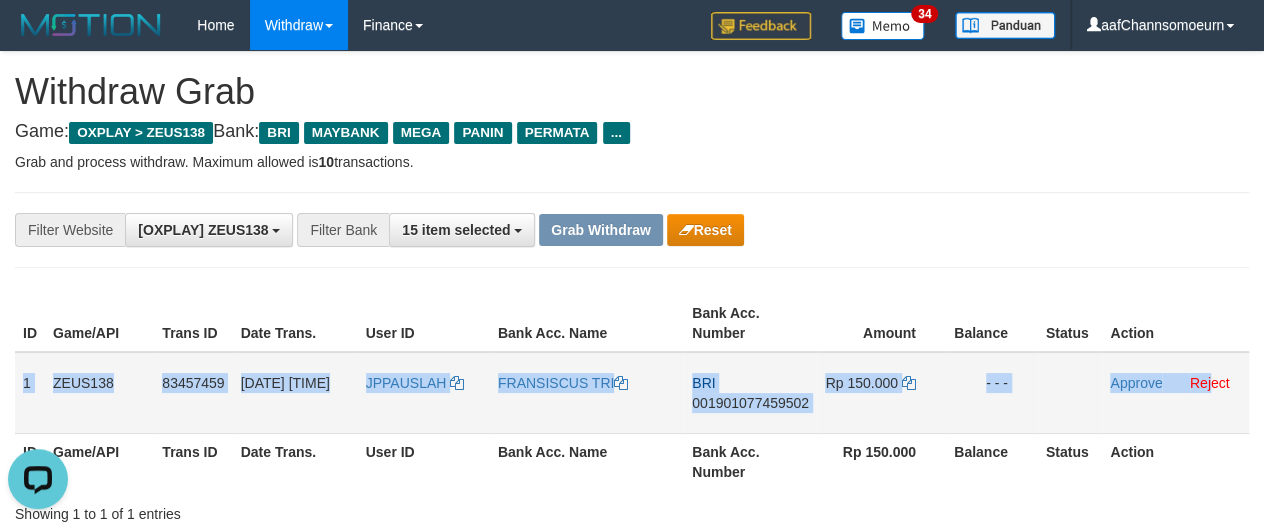 click on "001901077459502" at bounding box center [750, 403] 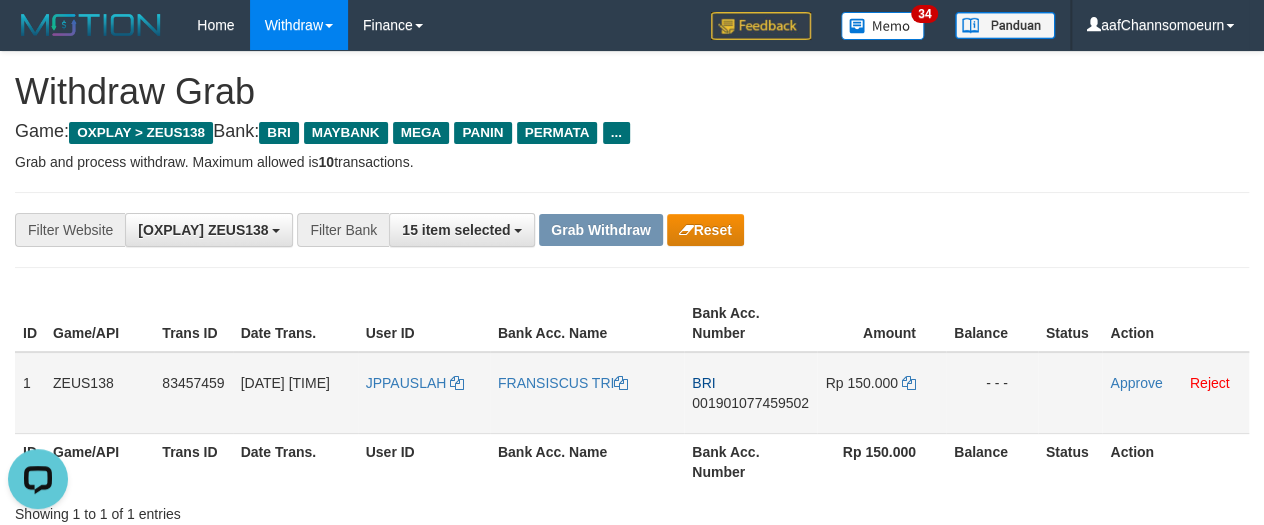 click on "Rp 150.000" at bounding box center (881, 393) 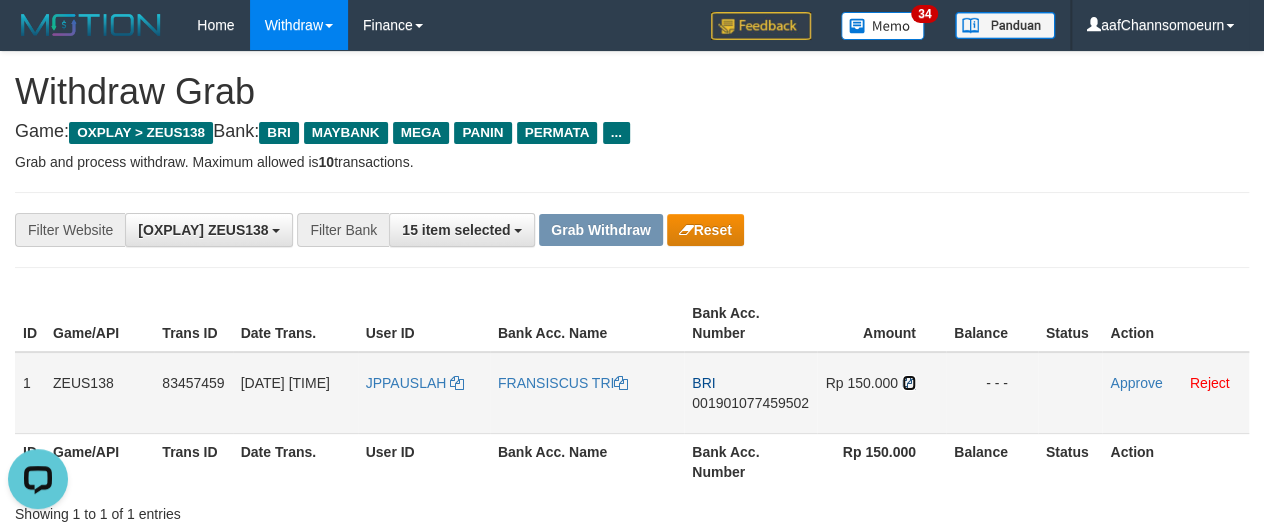 click at bounding box center (909, 383) 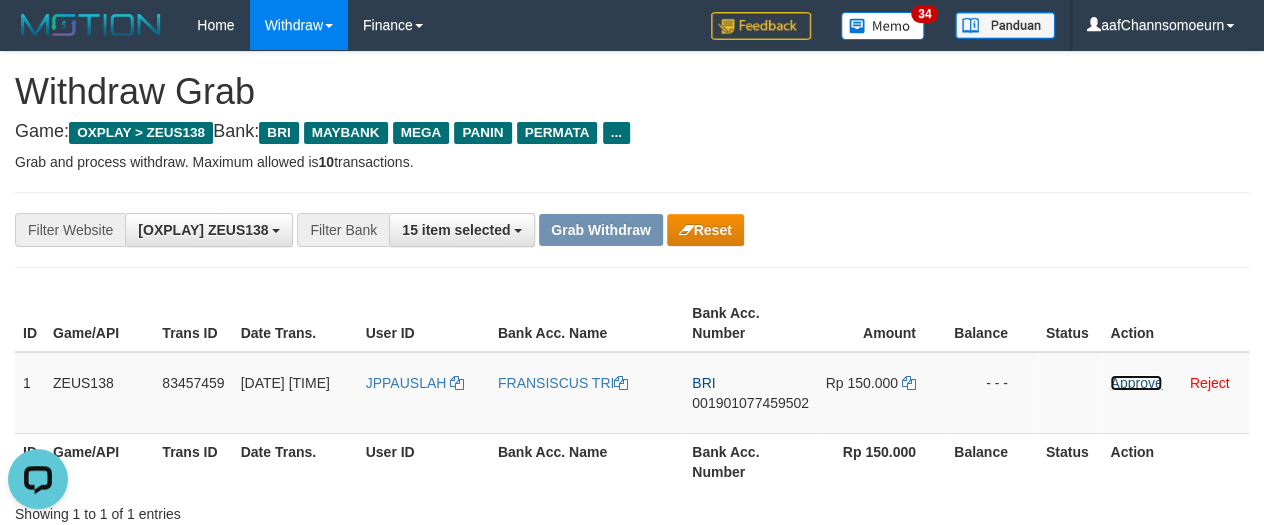 drag, startPoint x: 1127, startPoint y: 382, endPoint x: 717, endPoint y: 180, distance: 457.06018 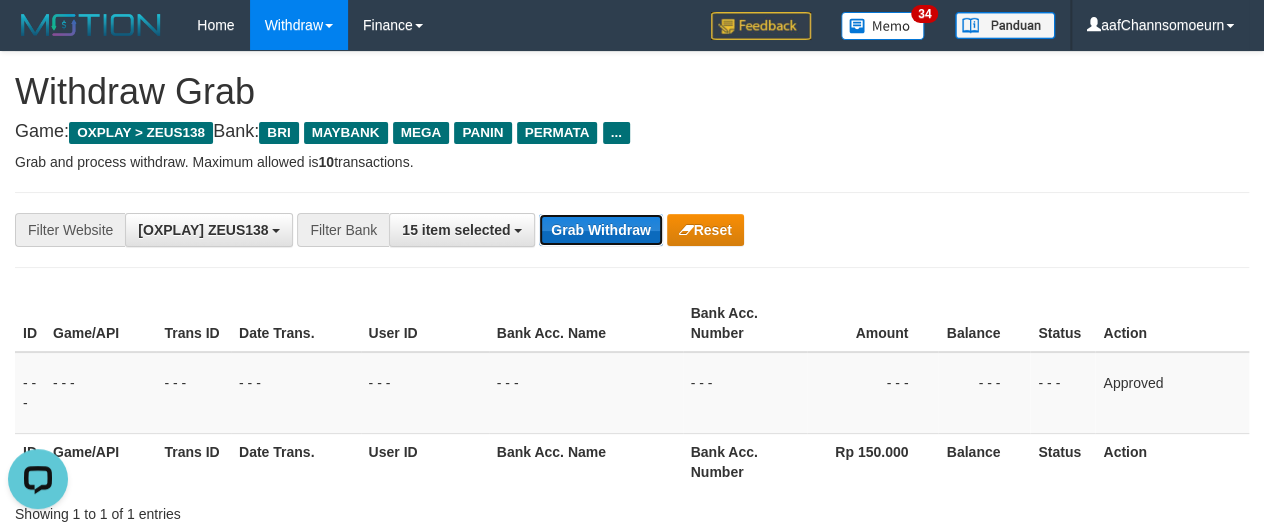 click on "Grab Withdraw" at bounding box center (600, 230) 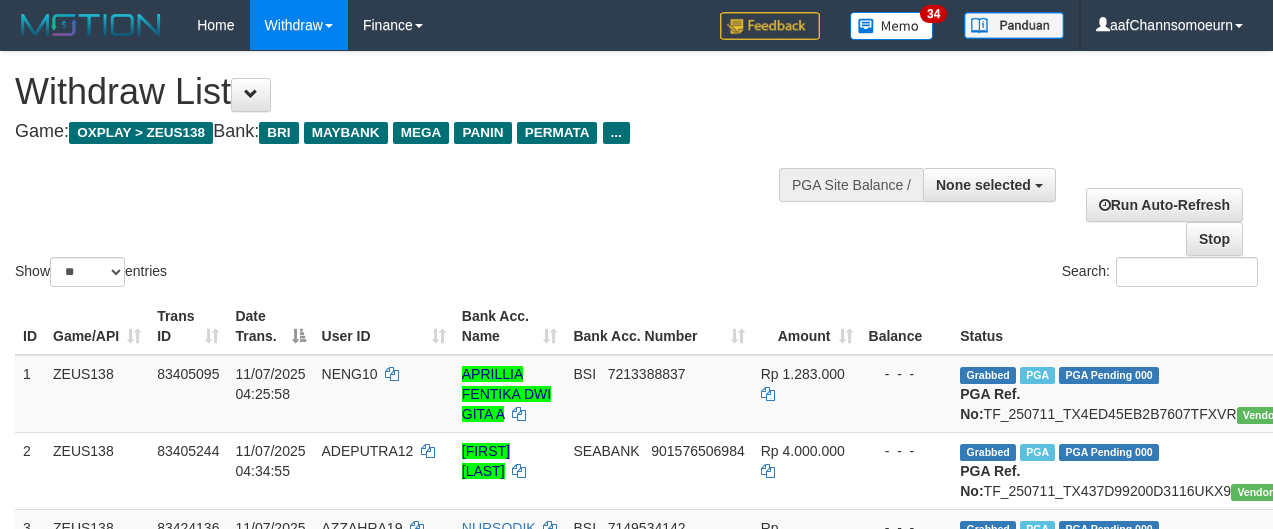 select 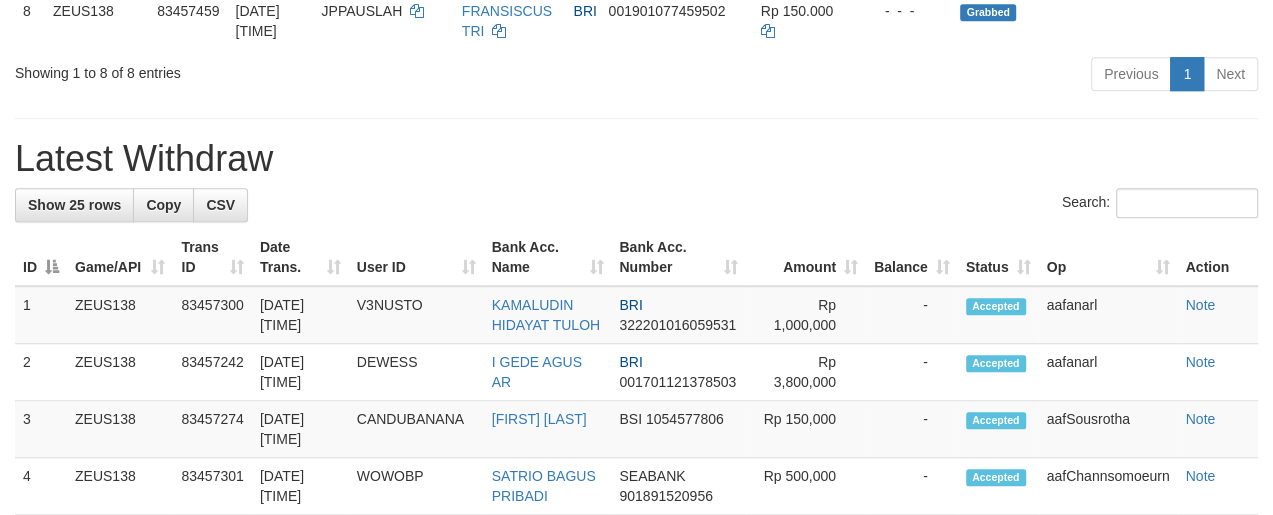 scroll, scrollTop: 808, scrollLeft: 0, axis: vertical 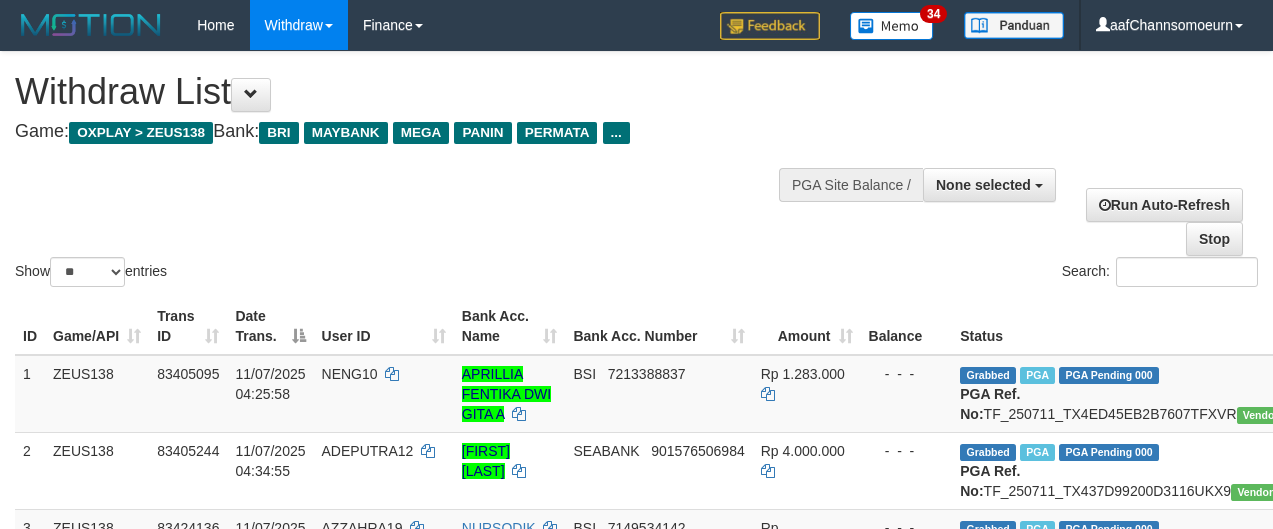 select 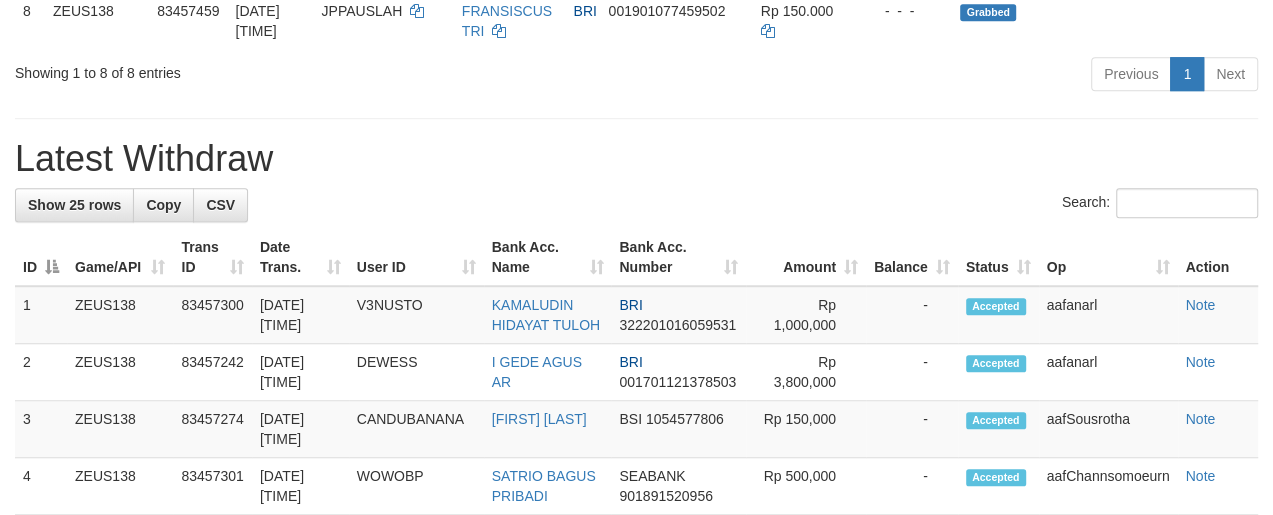 scroll, scrollTop: 808, scrollLeft: 0, axis: vertical 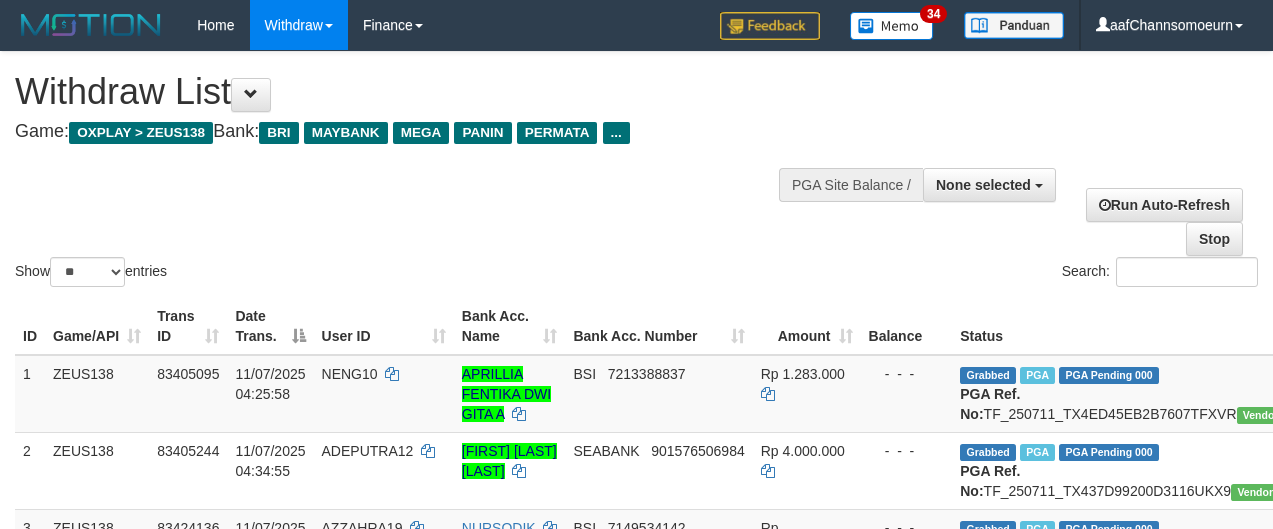 select 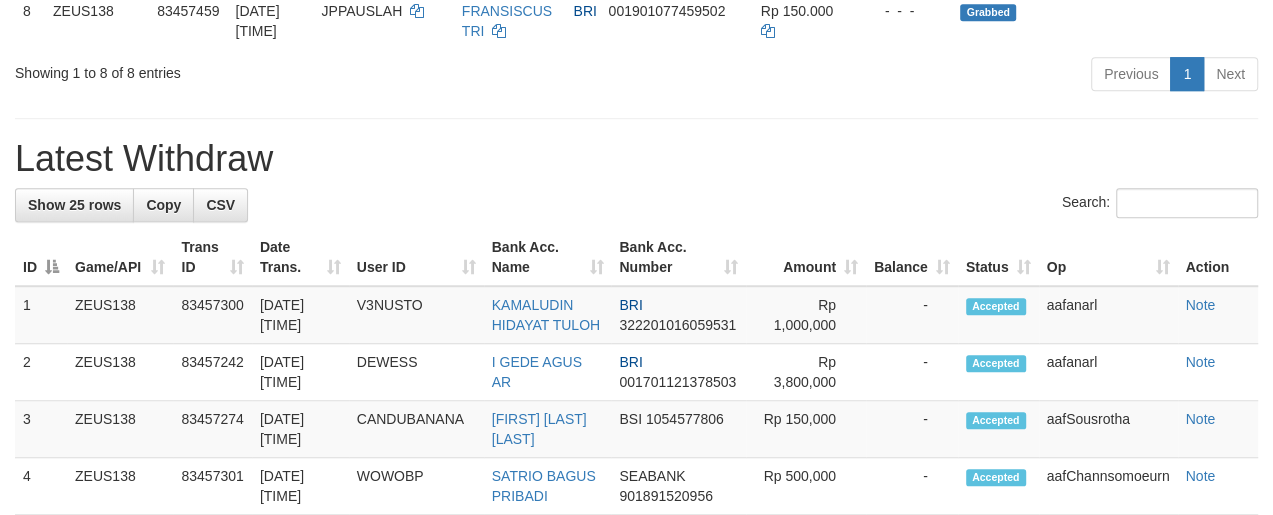 scroll, scrollTop: 808, scrollLeft: 0, axis: vertical 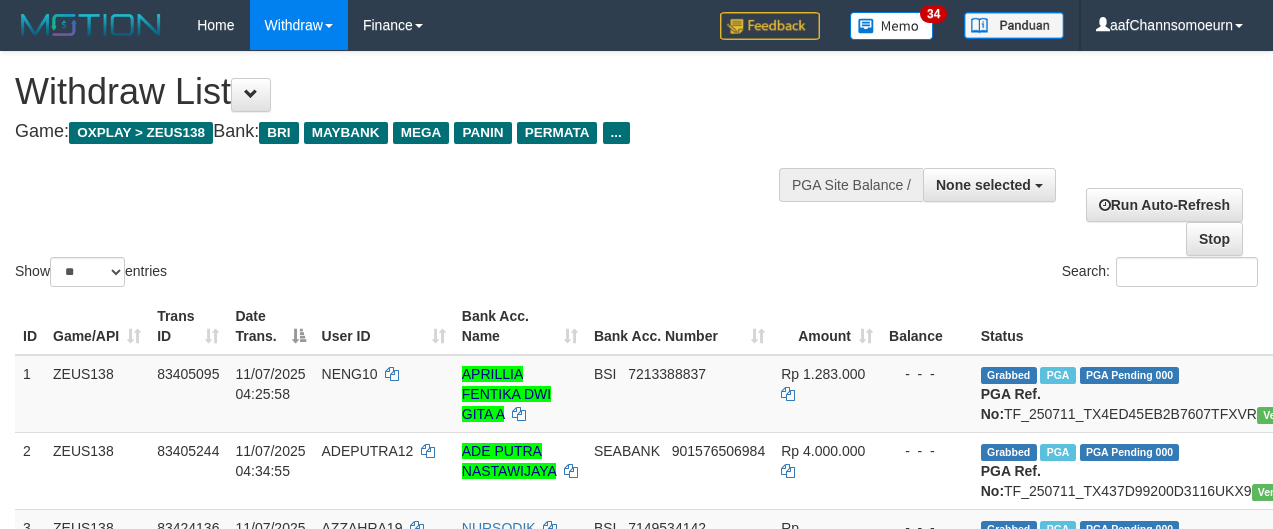 select 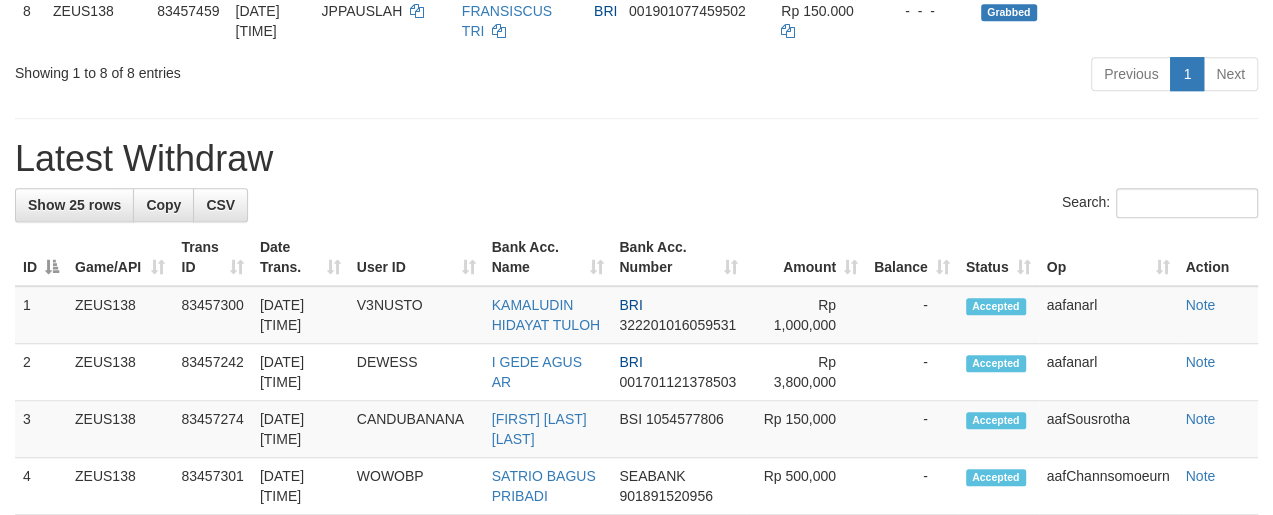 scroll, scrollTop: 808, scrollLeft: 0, axis: vertical 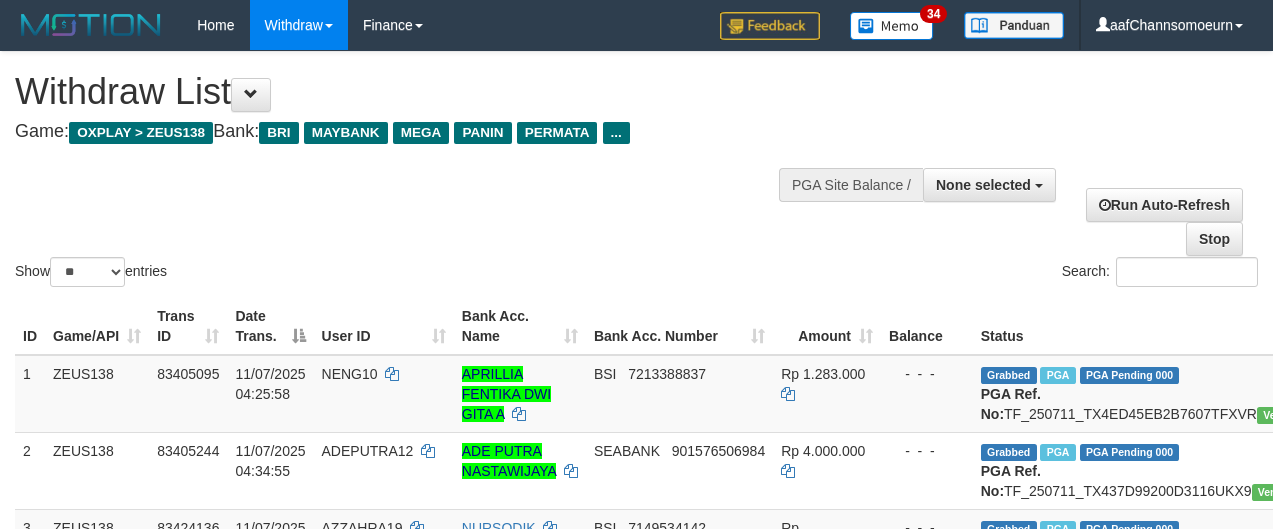 select 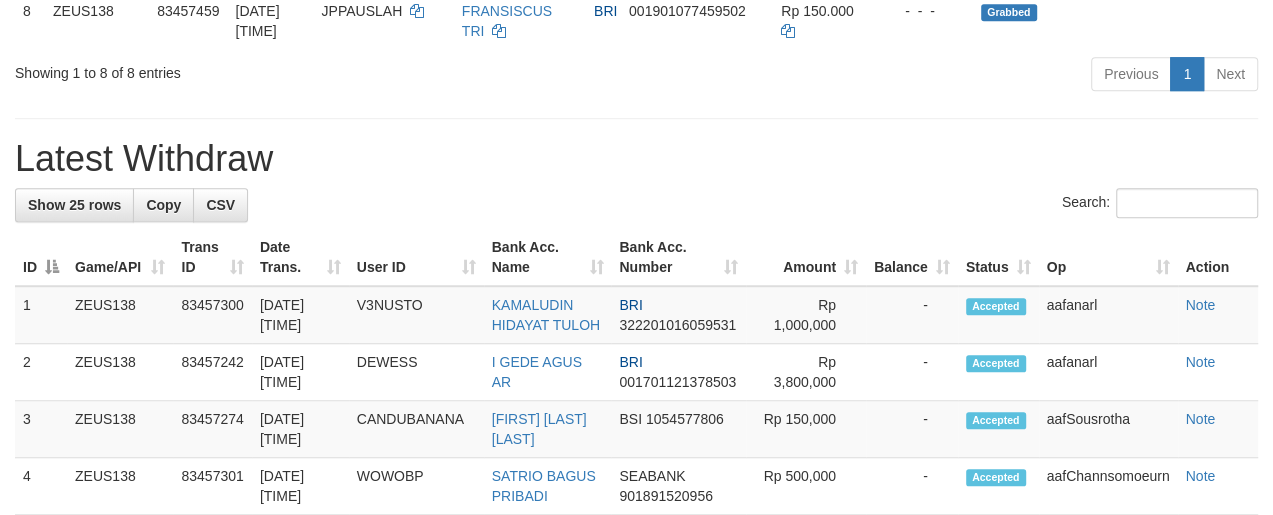 scroll, scrollTop: 808, scrollLeft: 0, axis: vertical 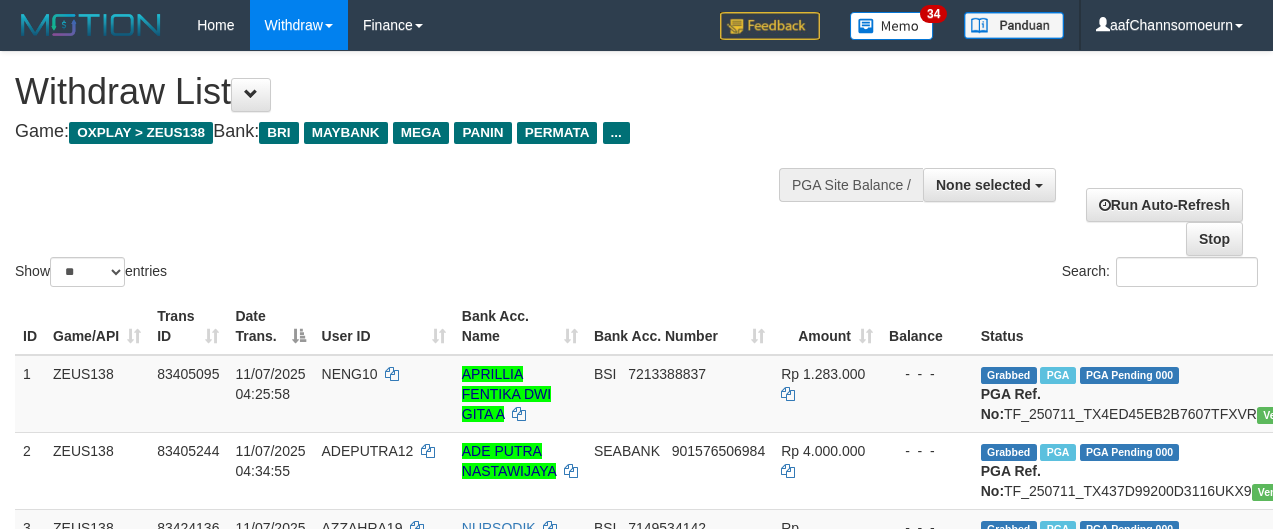 select 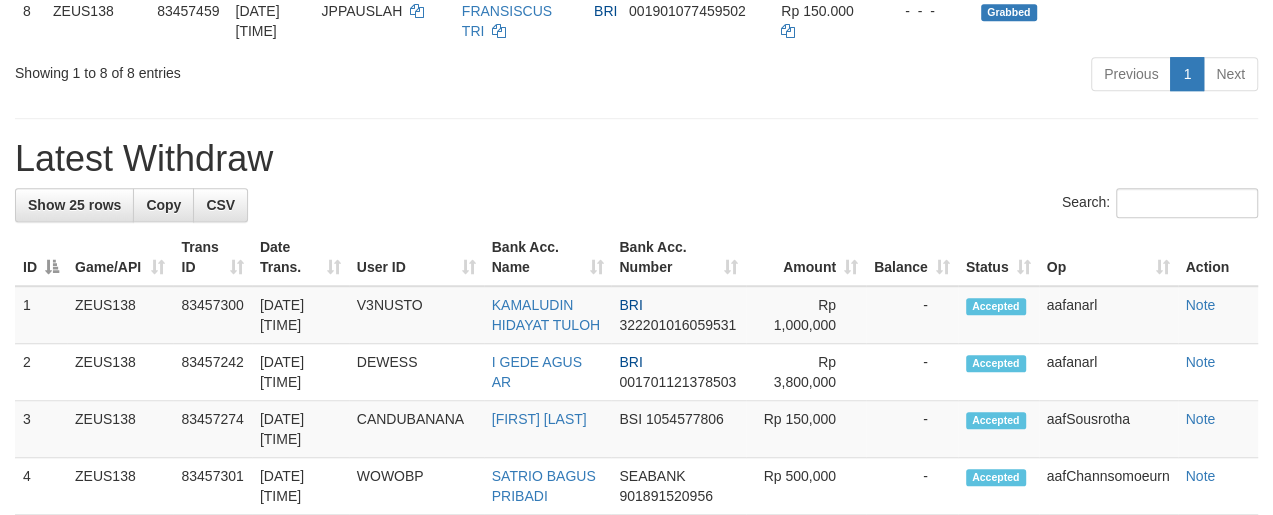 scroll, scrollTop: 808, scrollLeft: 0, axis: vertical 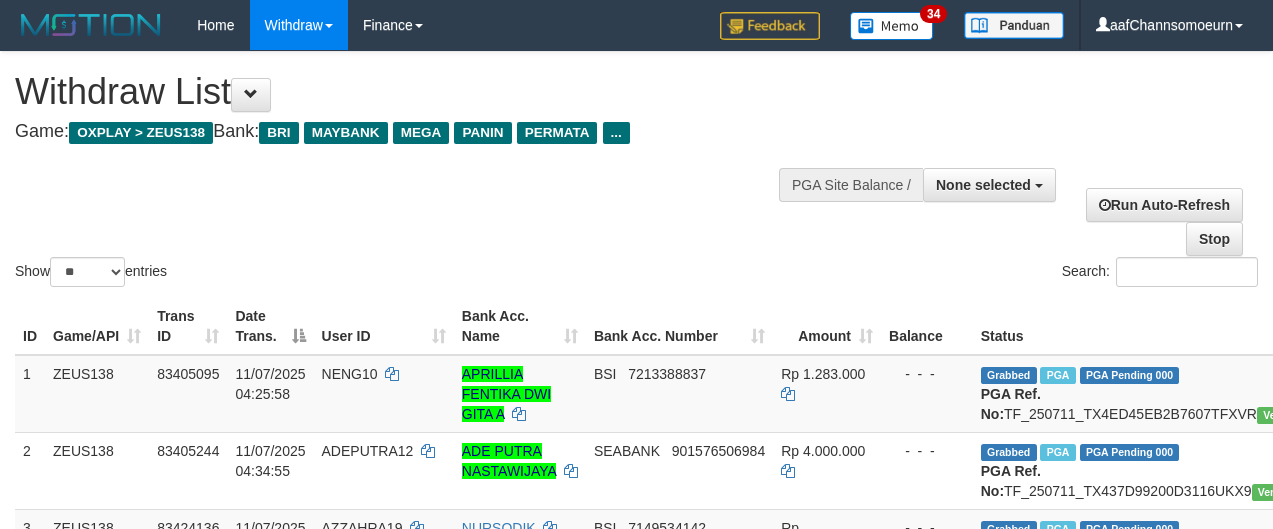 select 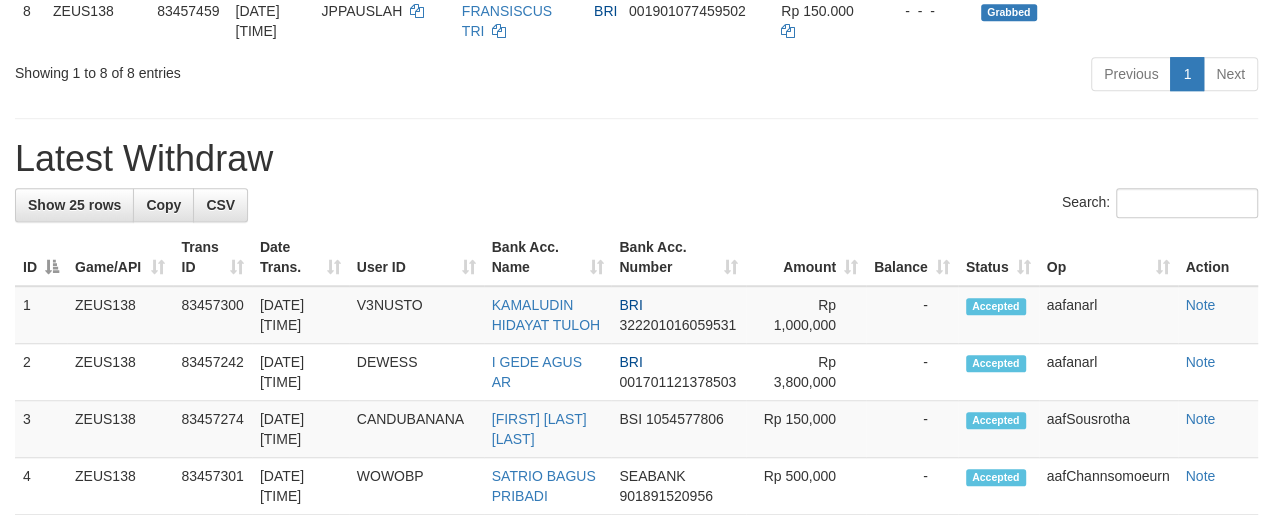 scroll, scrollTop: 808, scrollLeft: 0, axis: vertical 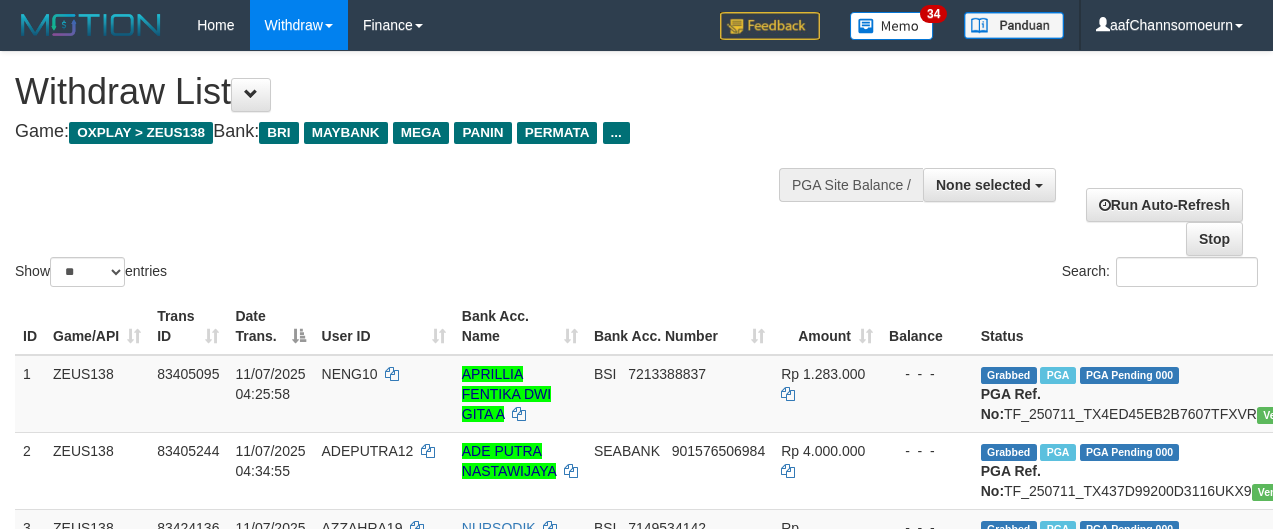 select 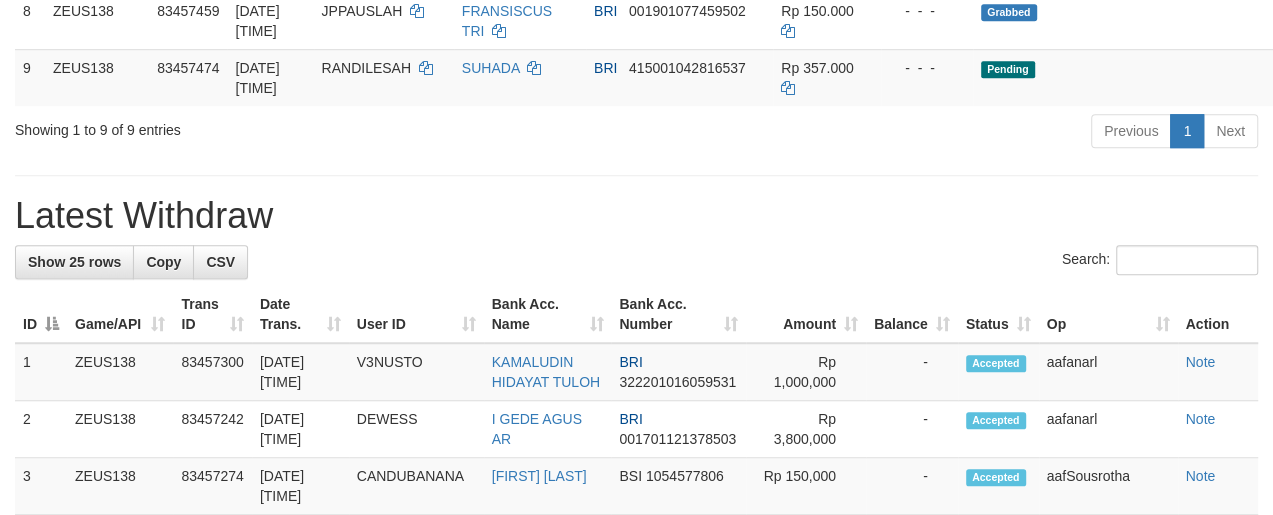 scroll, scrollTop: 808, scrollLeft: 0, axis: vertical 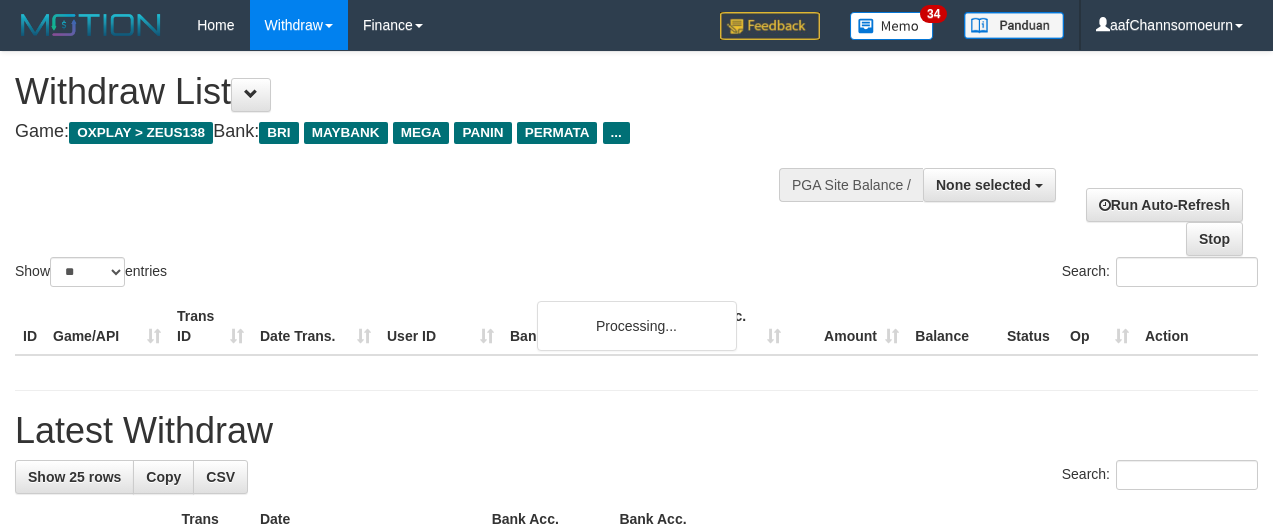 select 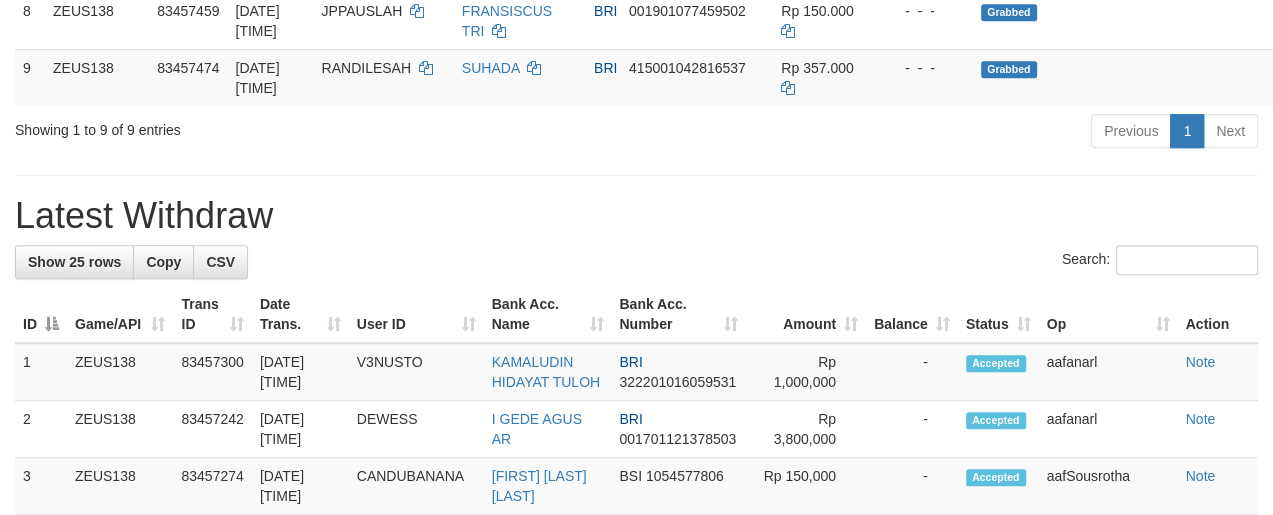 scroll, scrollTop: 808, scrollLeft: 0, axis: vertical 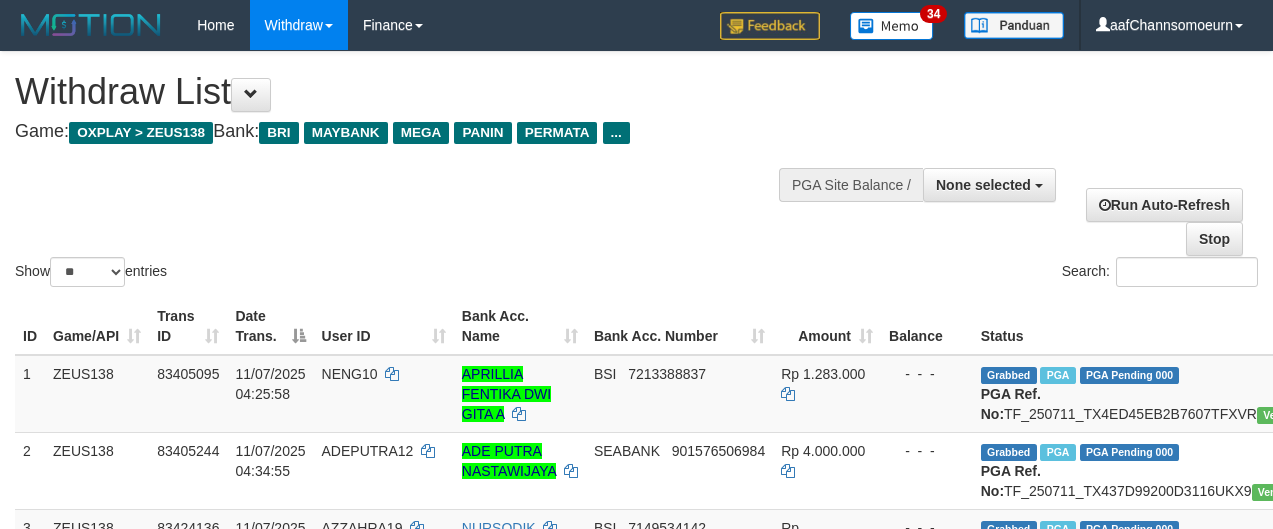 select 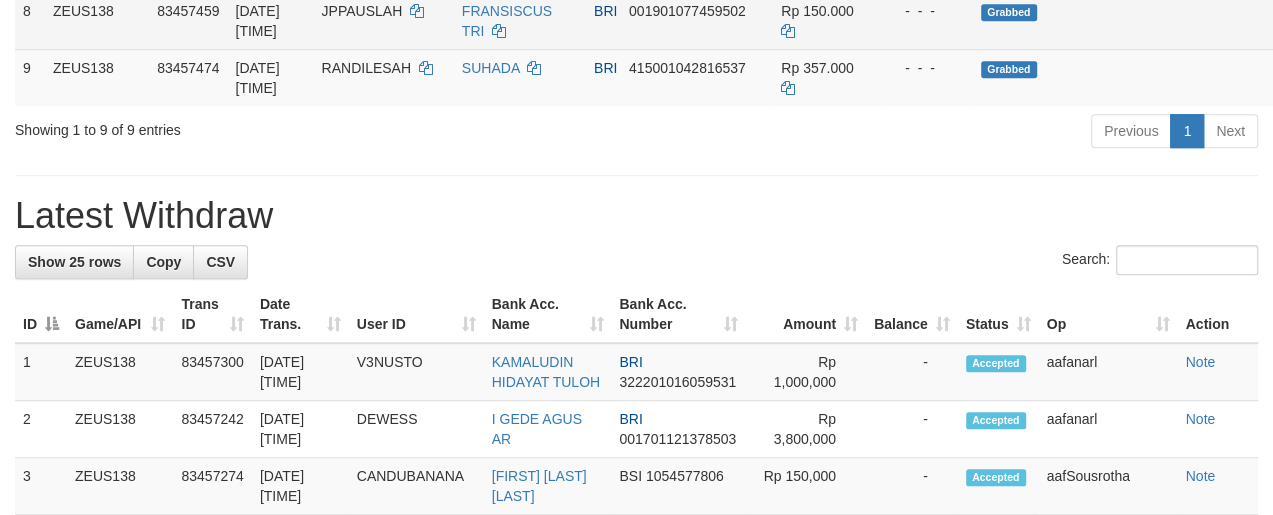 scroll, scrollTop: 808, scrollLeft: 0, axis: vertical 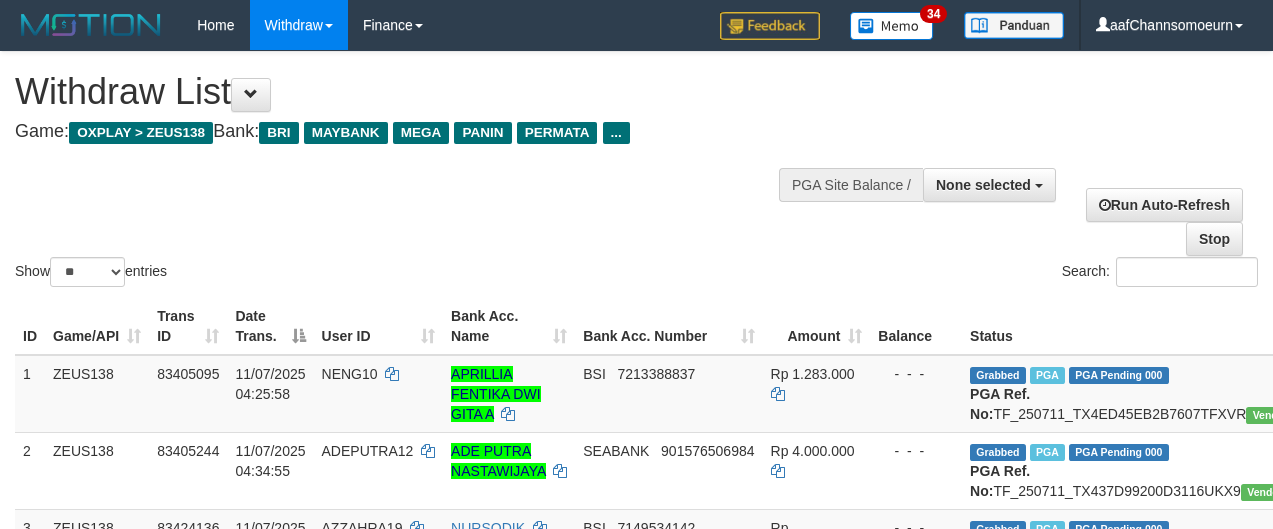 select 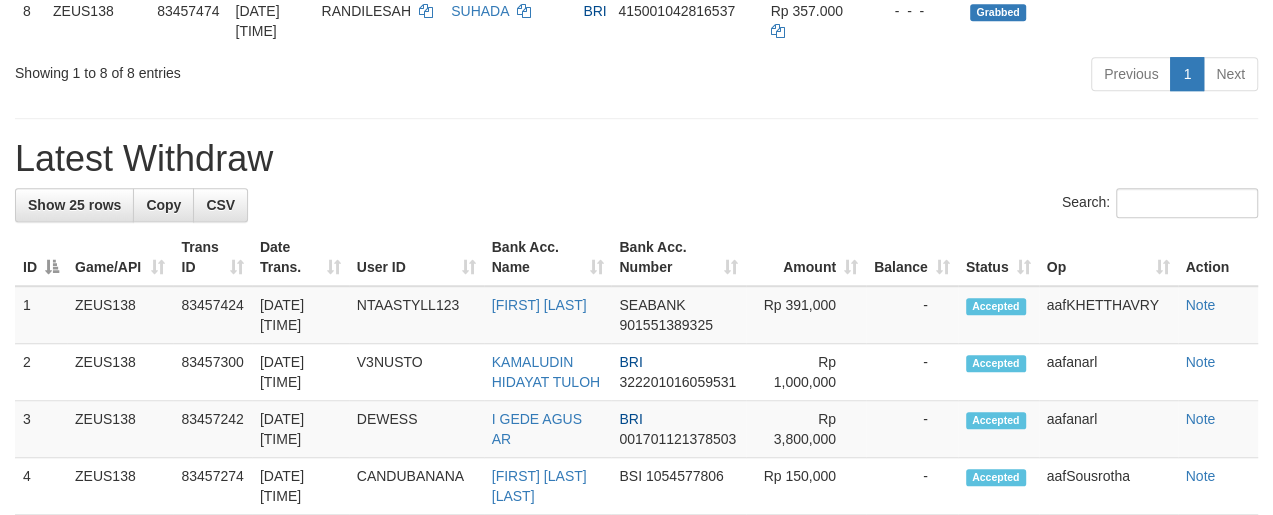 scroll, scrollTop: 808, scrollLeft: 0, axis: vertical 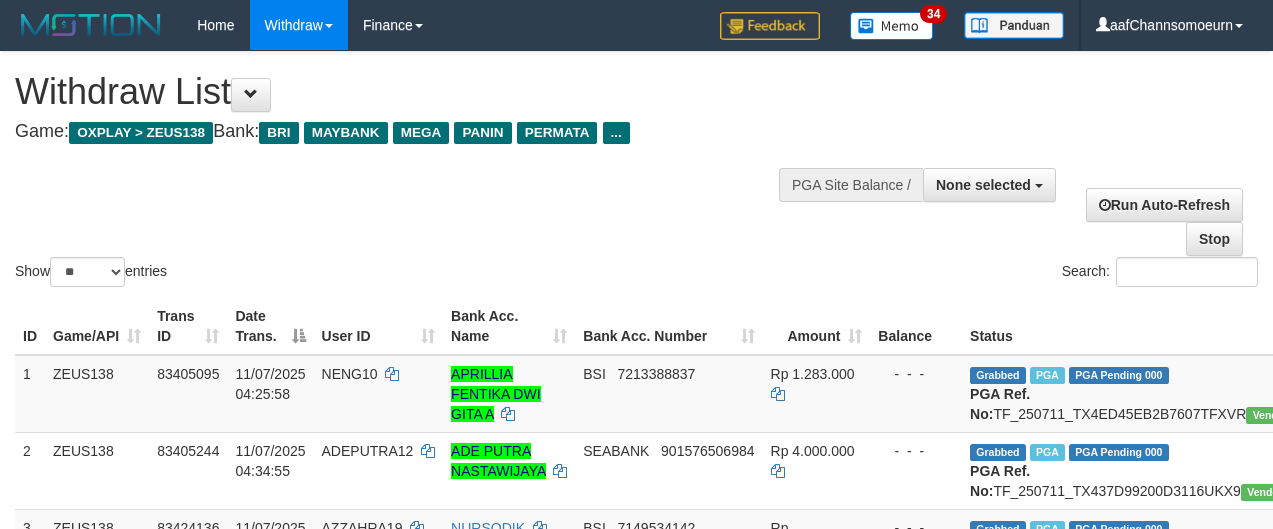 select 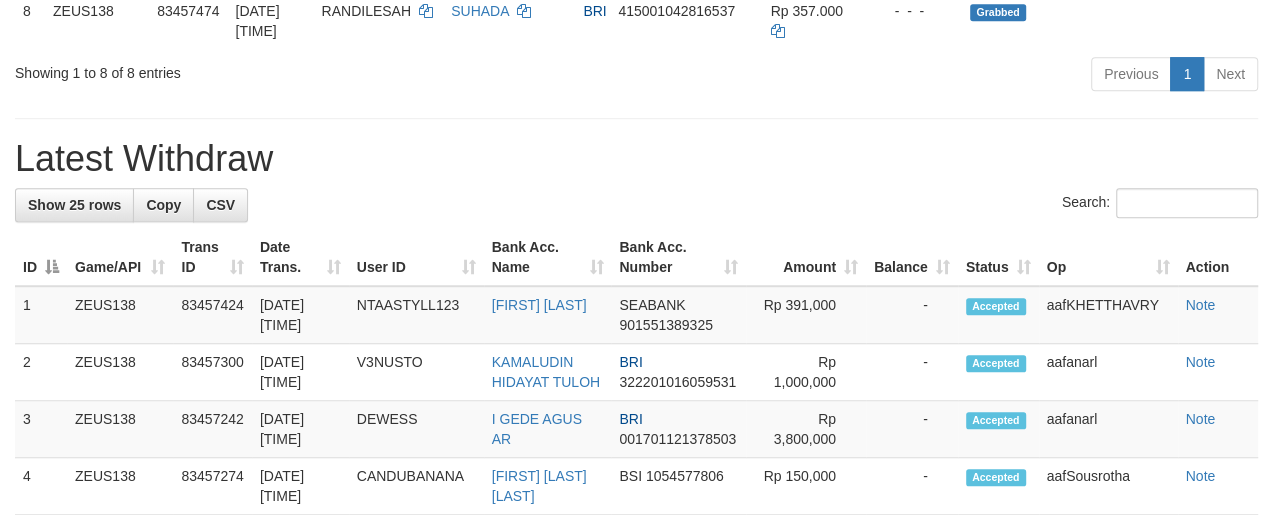 scroll, scrollTop: 808, scrollLeft: 0, axis: vertical 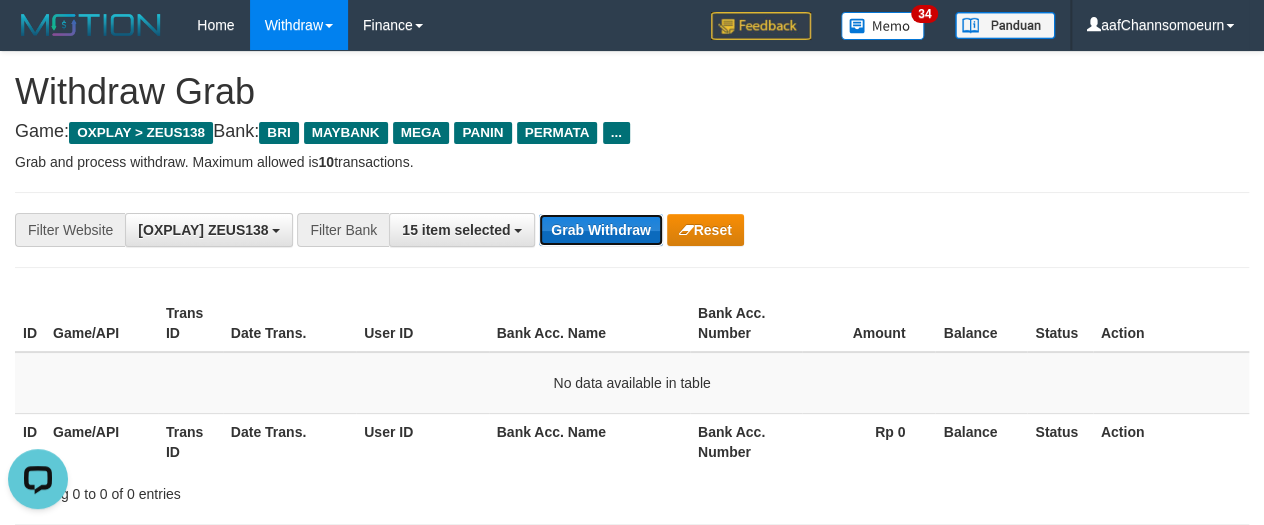 click on "Grab Withdraw" at bounding box center [600, 230] 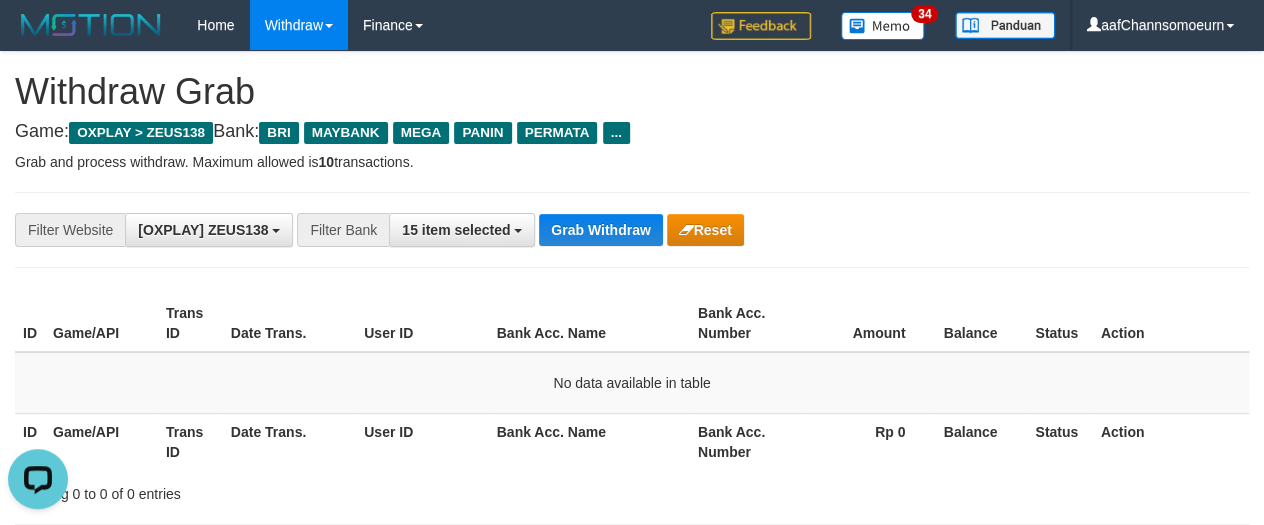click on "**********" at bounding box center [632, 230] 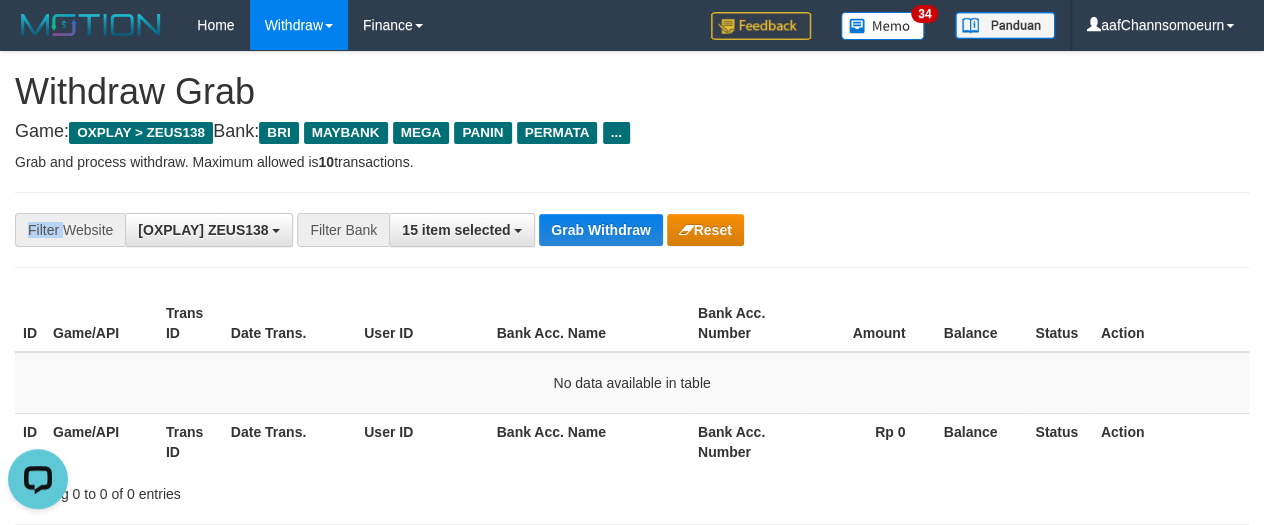 click on "**********" at bounding box center [632, 230] 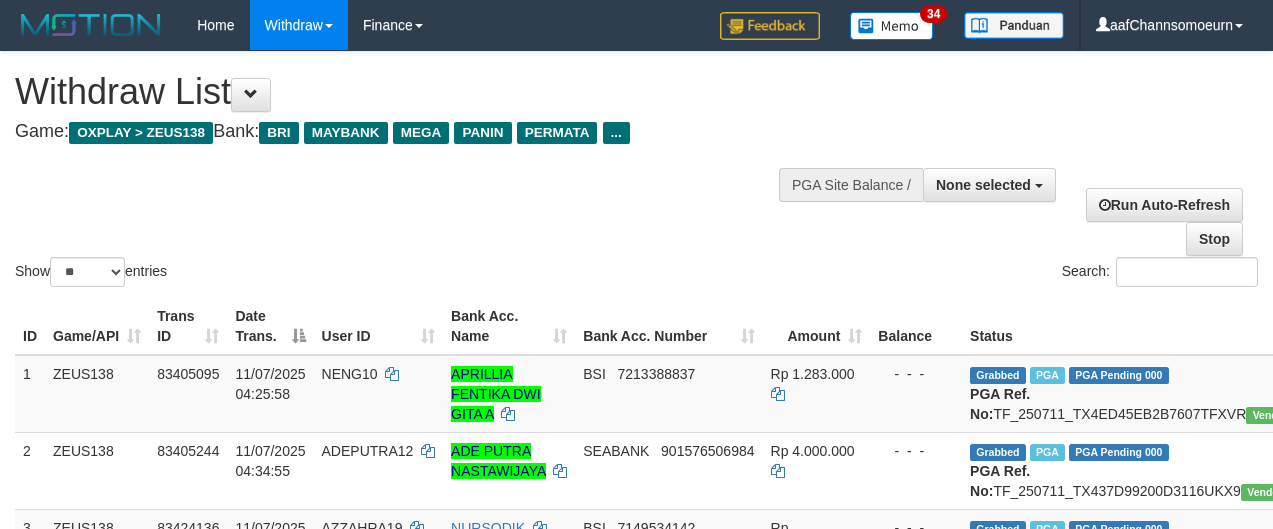 select 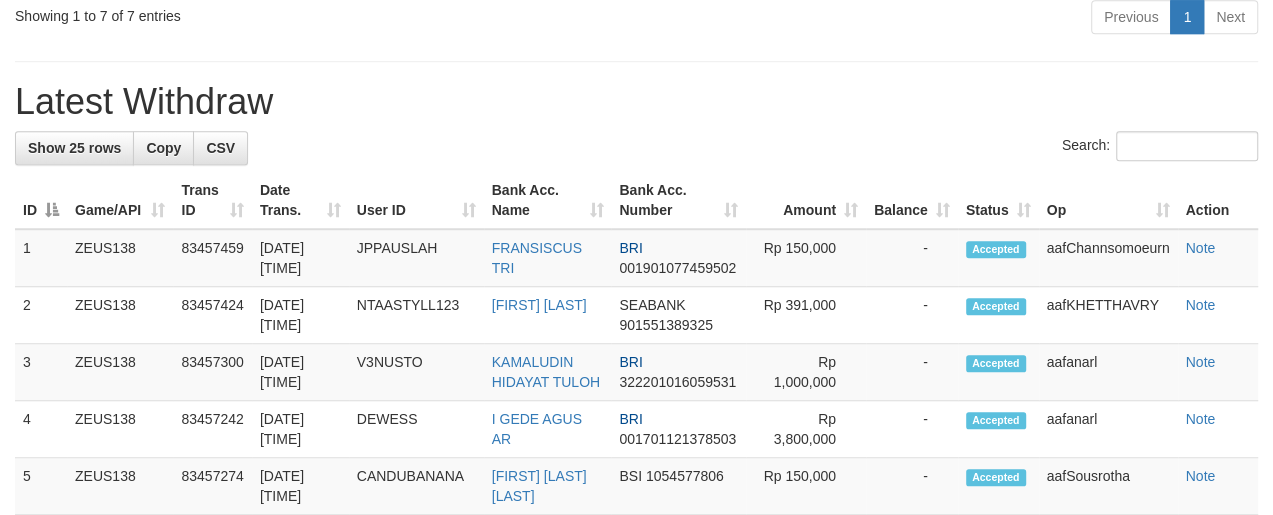 scroll, scrollTop: 808, scrollLeft: 0, axis: vertical 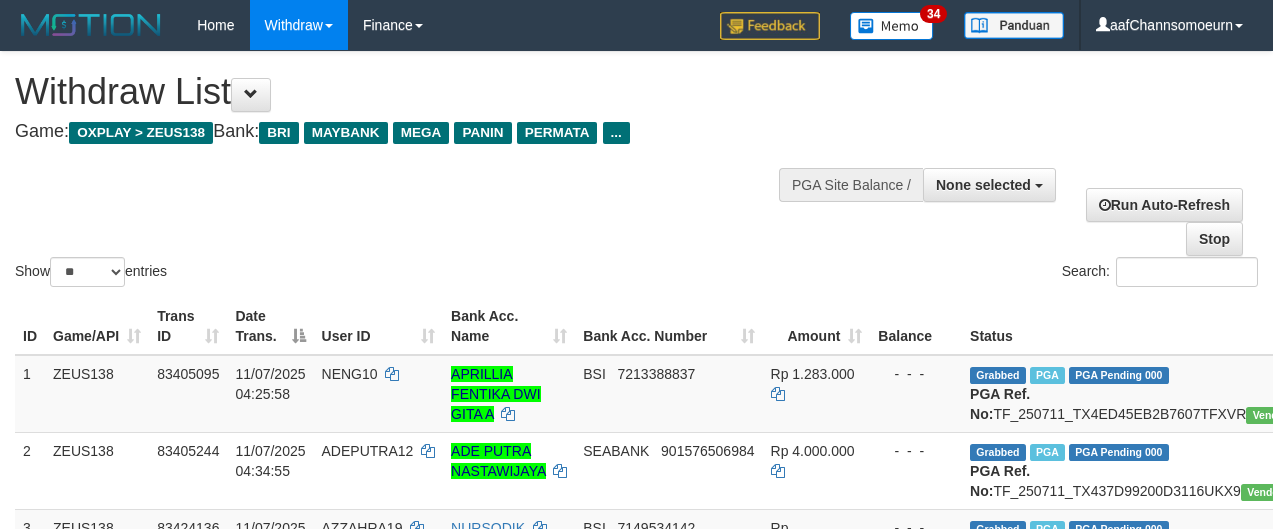 select 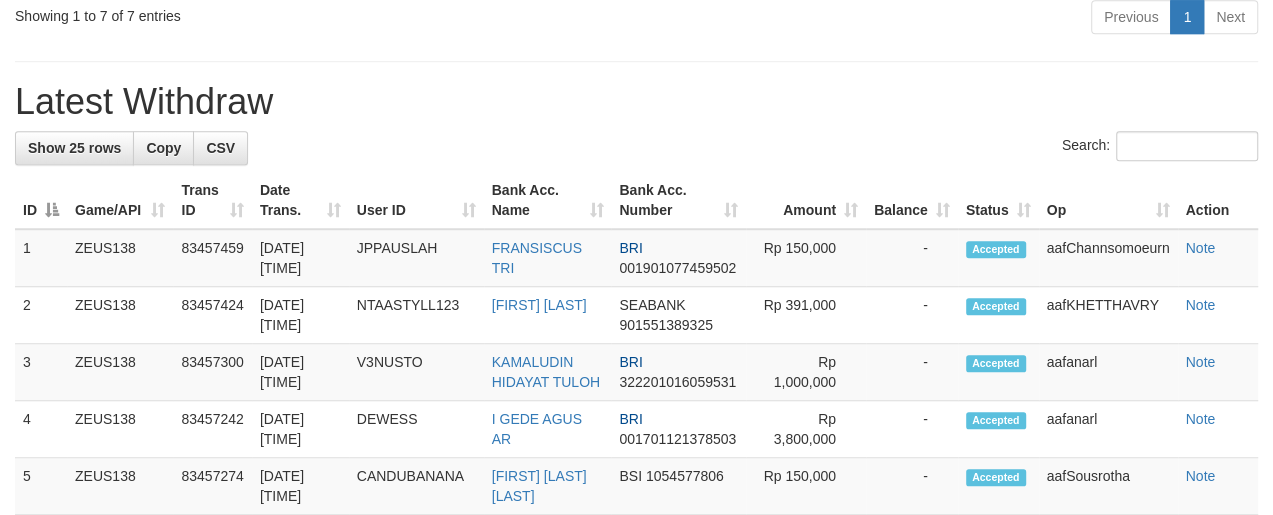 scroll, scrollTop: 808, scrollLeft: 0, axis: vertical 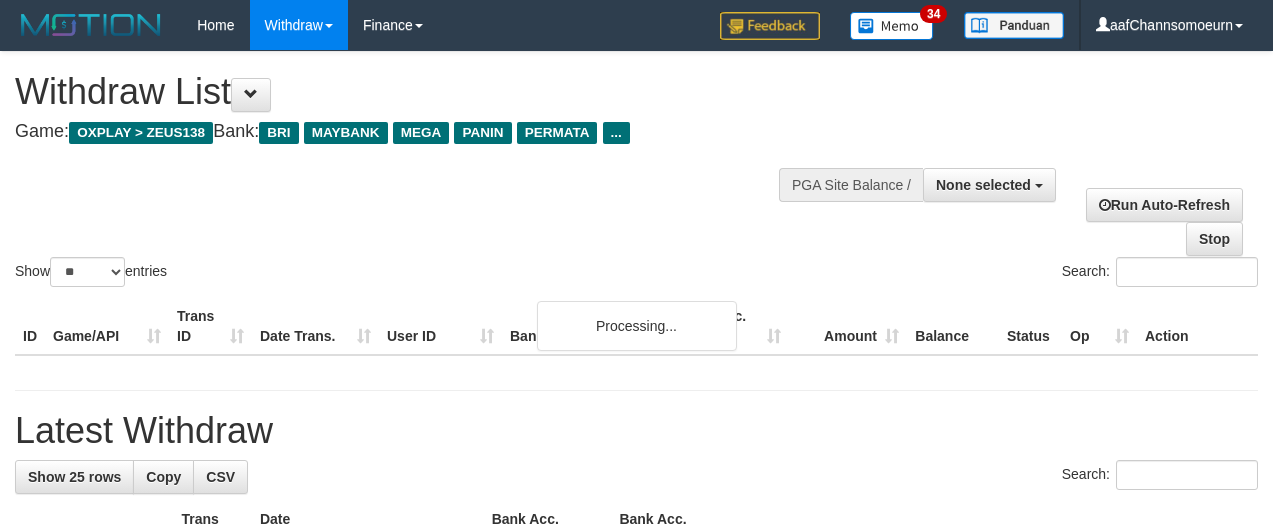 select 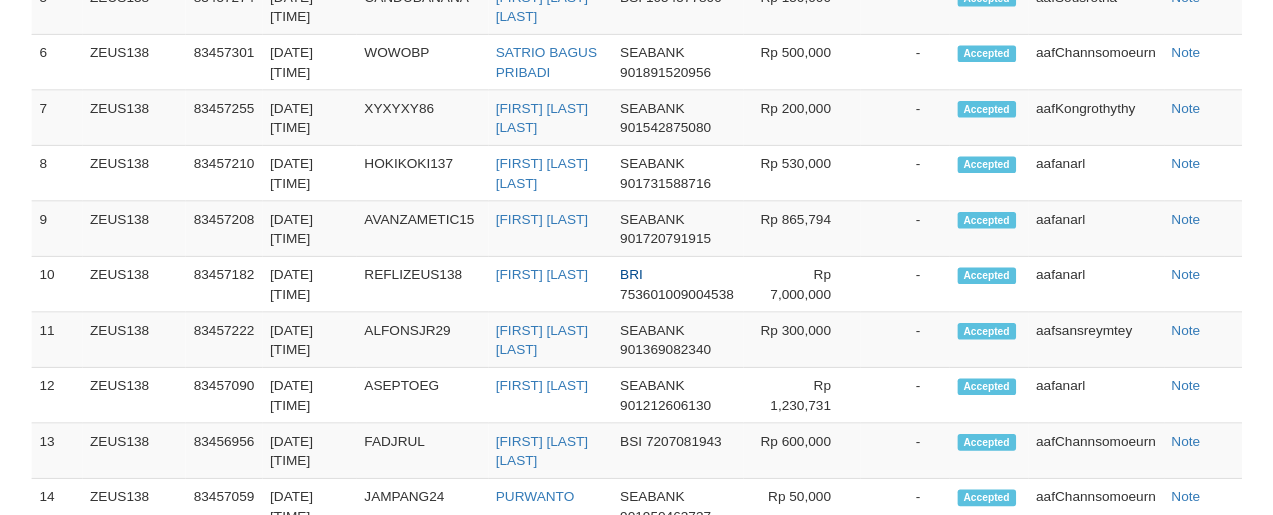 scroll, scrollTop: 1440, scrollLeft: 0, axis: vertical 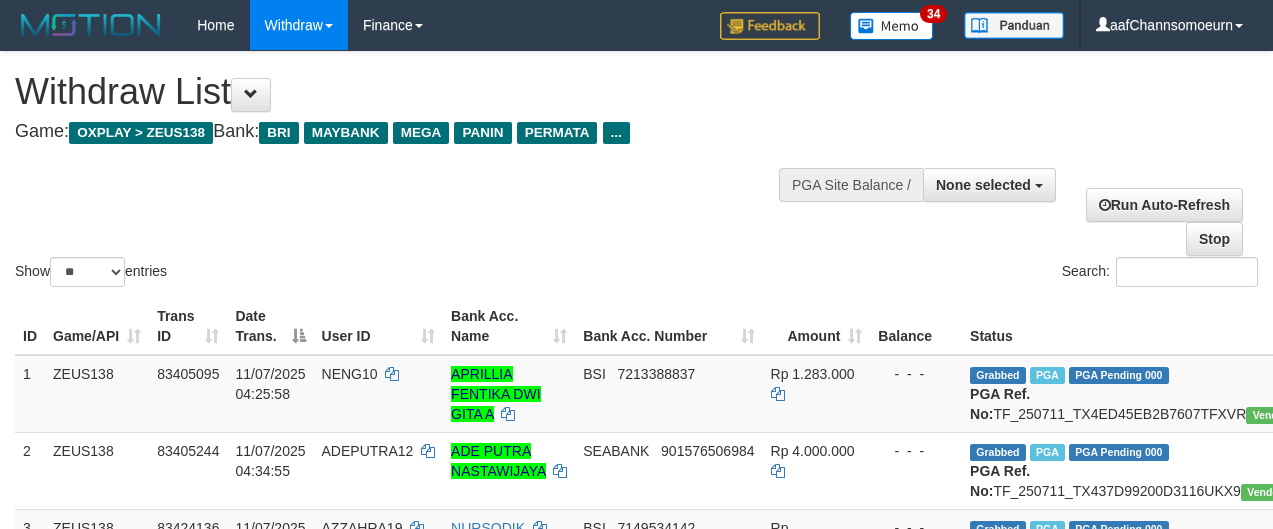 select 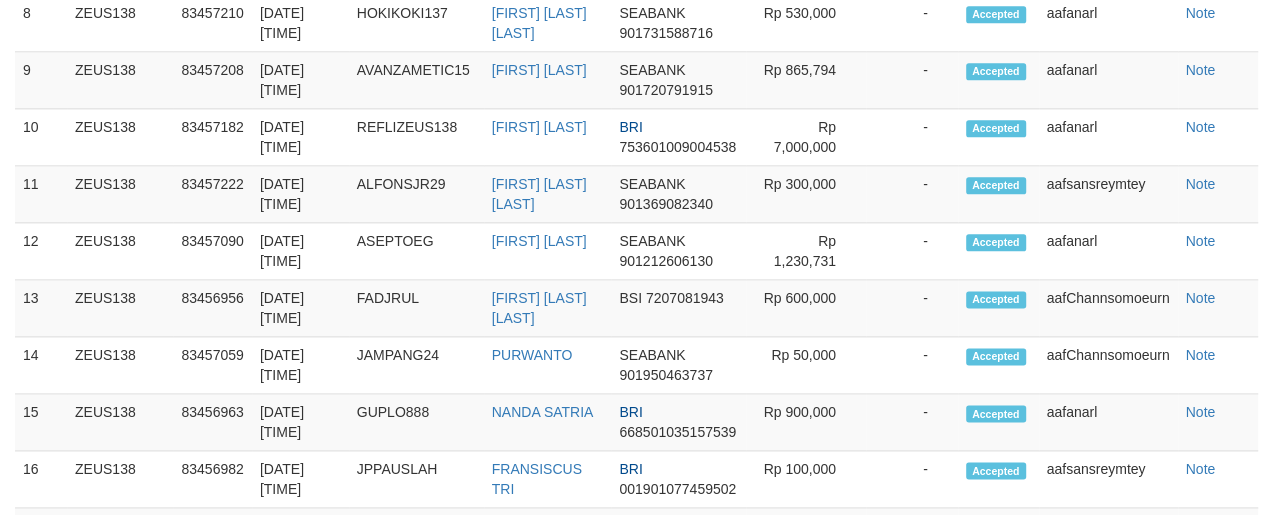 scroll, scrollTop: 1440, scrollLeft: 0, axis: vertical 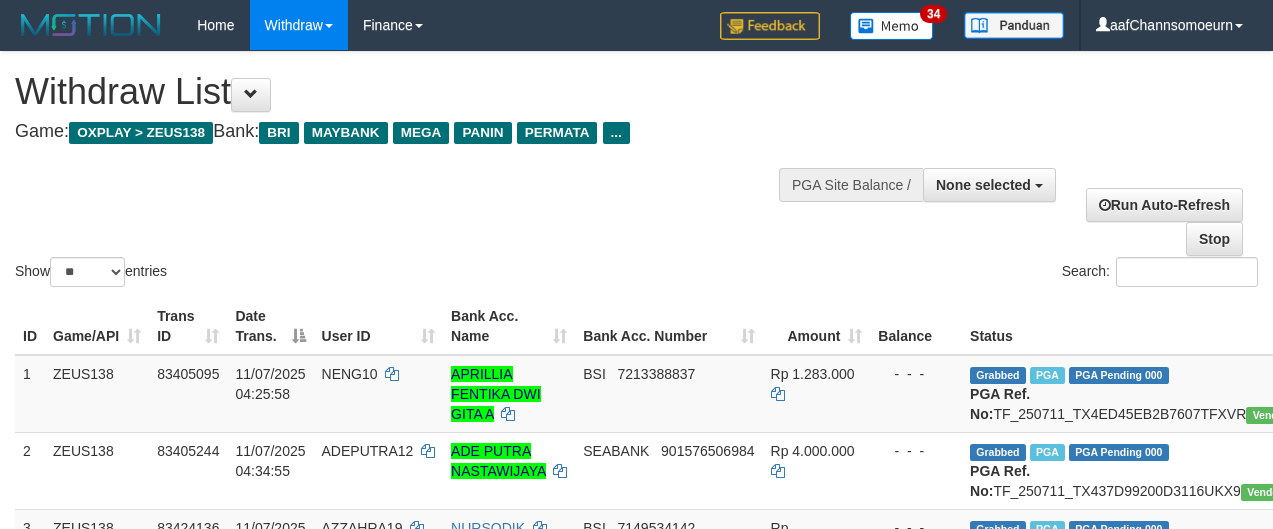 select 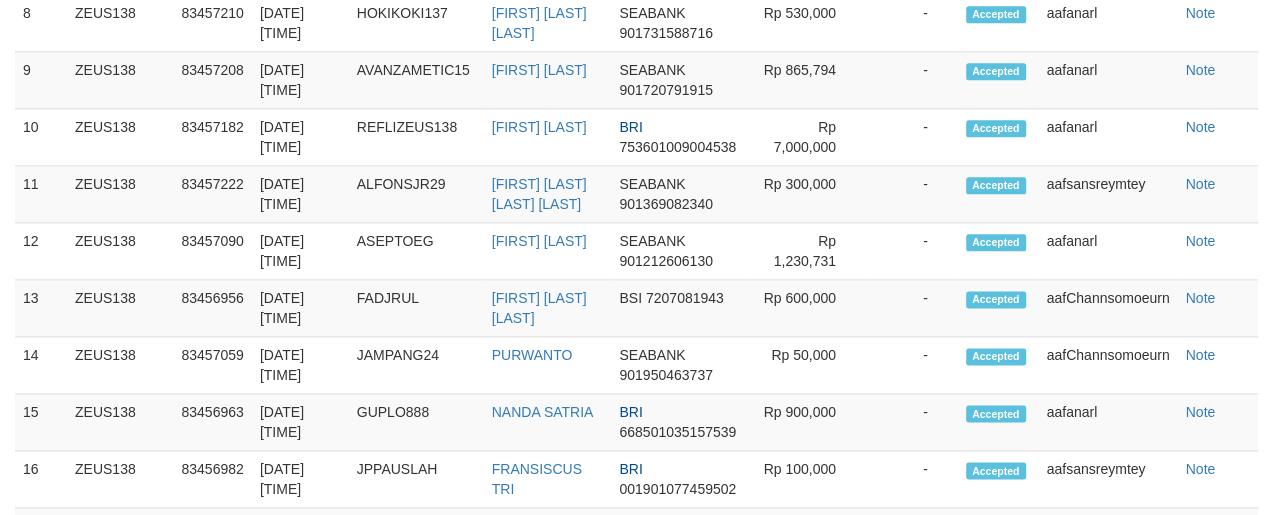 scroll, scrollTop: 1440, scrollLeft: 0, axis: vertical 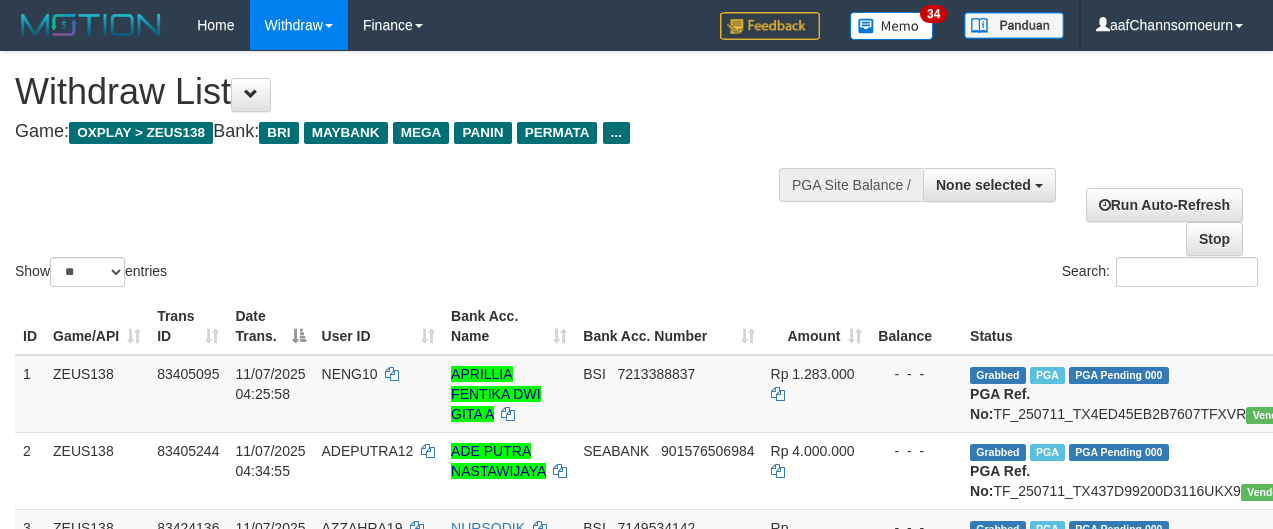 select 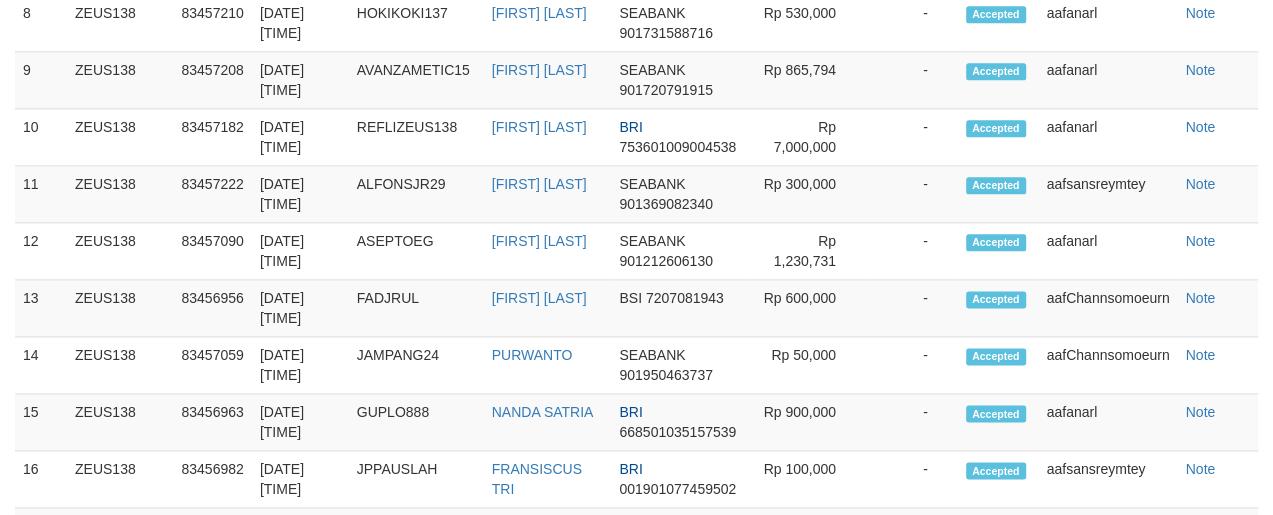 scroll, scrollTop: 1440, scrollLeft: 0, axis: vertical 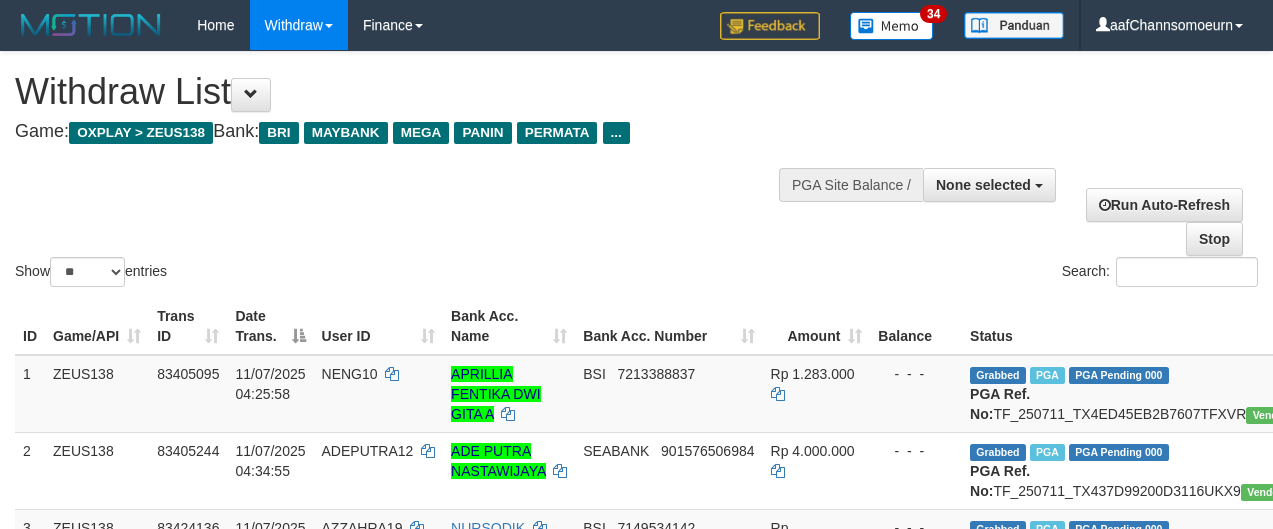 select 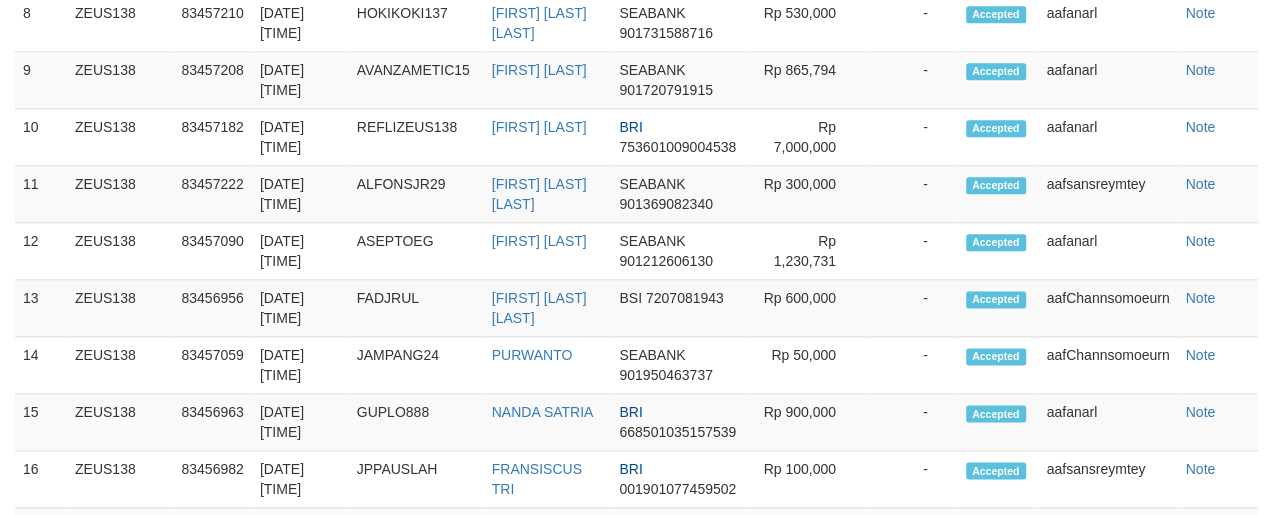 scroll, scrollTop: 1440, scrollLeft: 0, axis: vertical 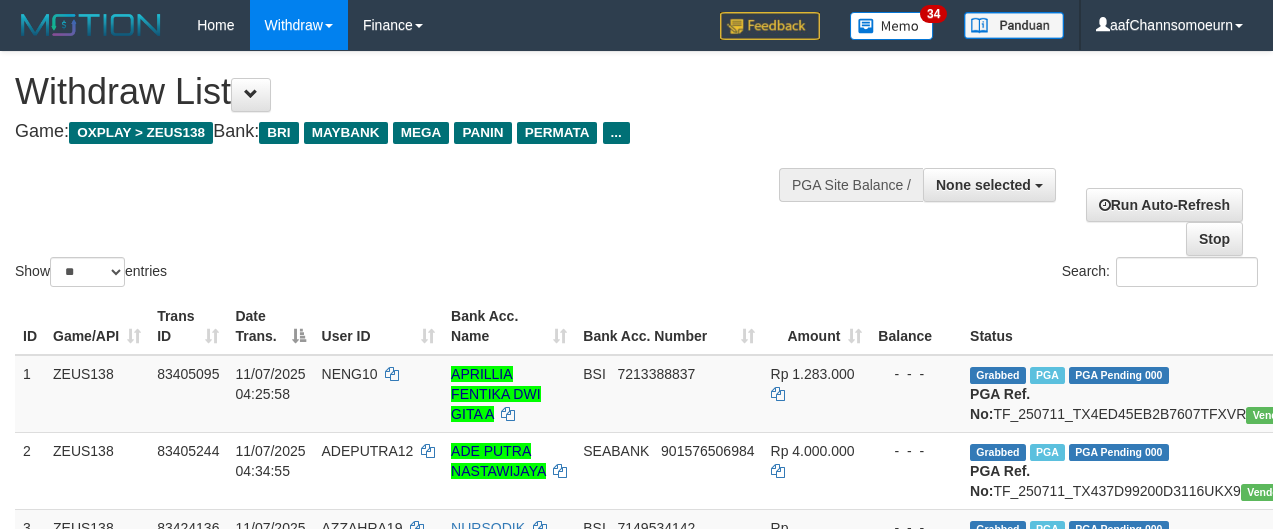 select 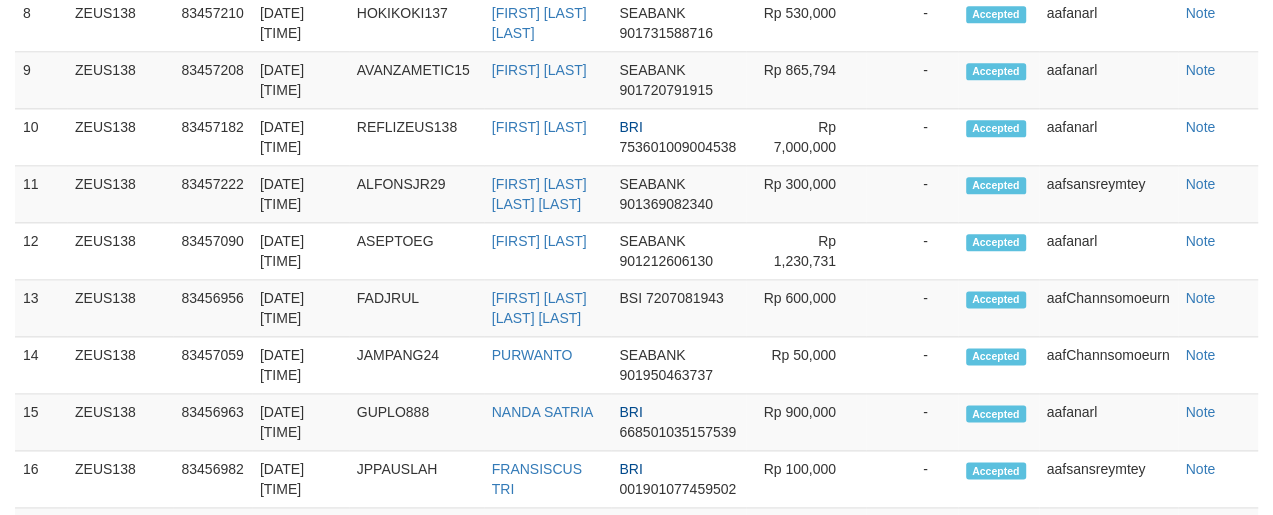scroll, scrollTop: 1440, scrollLeft: 0, axis: vertical 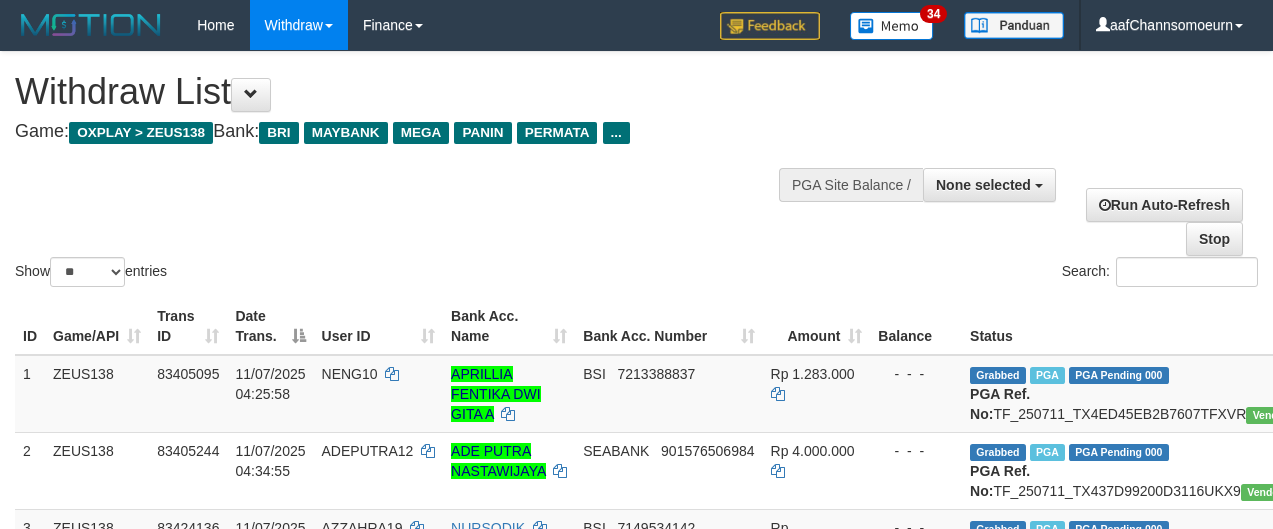 select 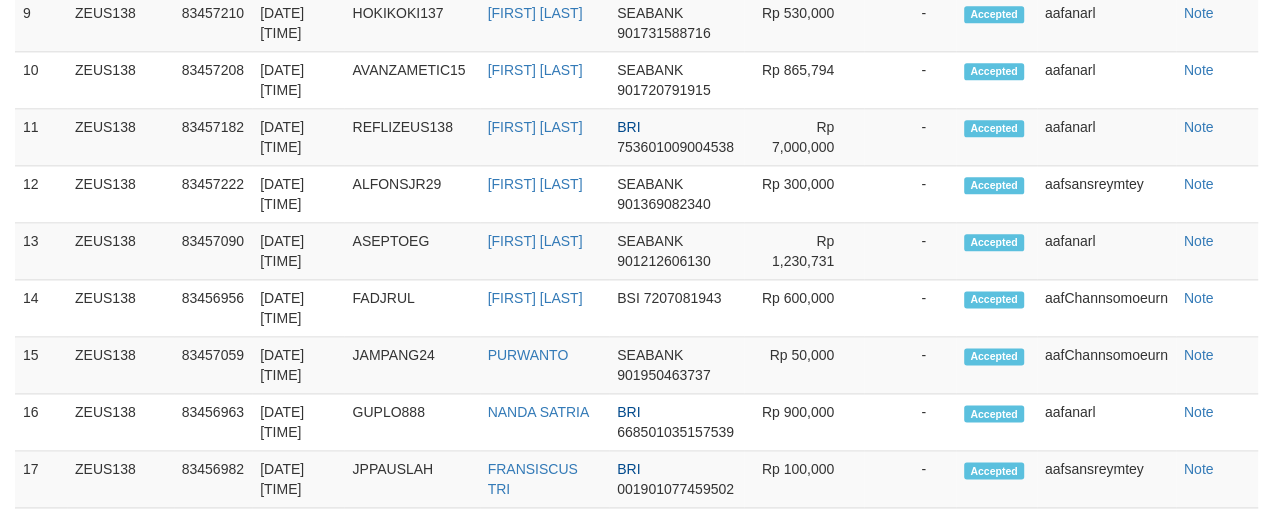 scroll, scrollTop: 1440, scrollLeft: 0, axis: vertical 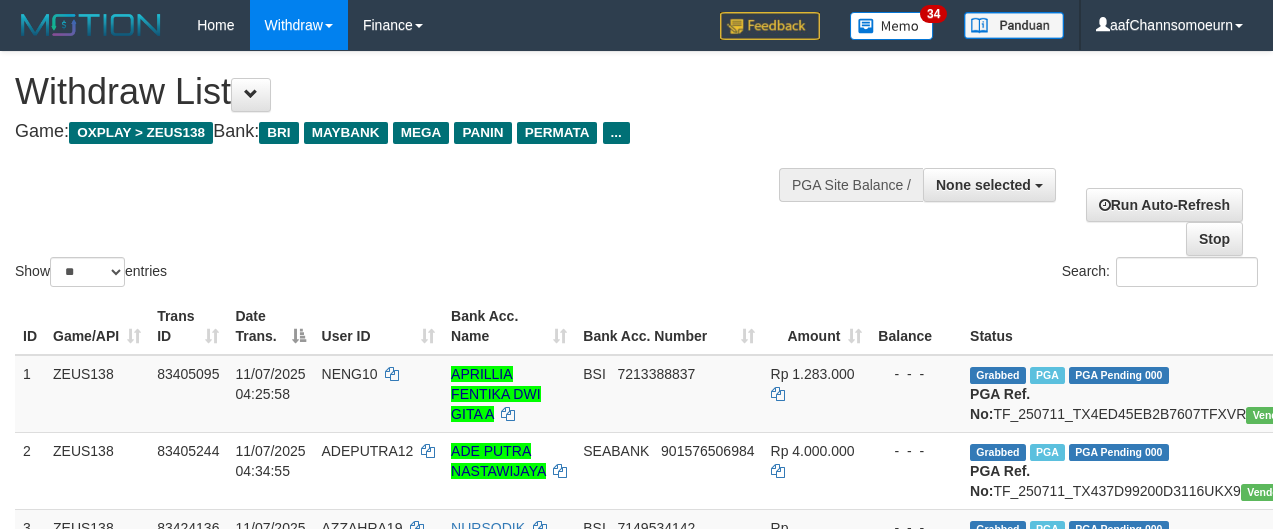 select 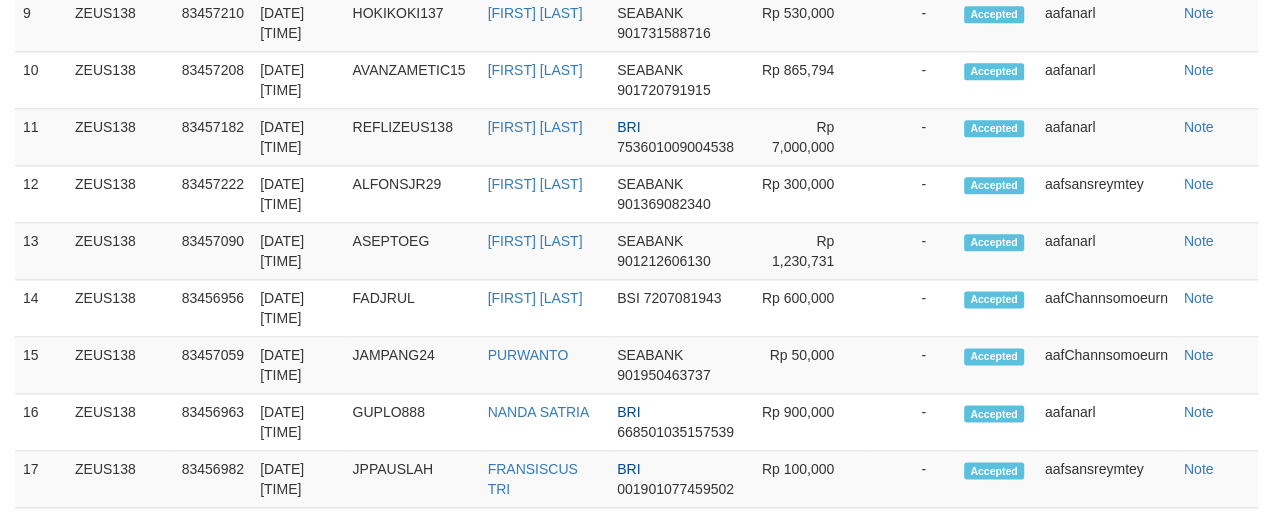 scroll, scrollTop: 1440, scrollLeft: 0, axis: vertical 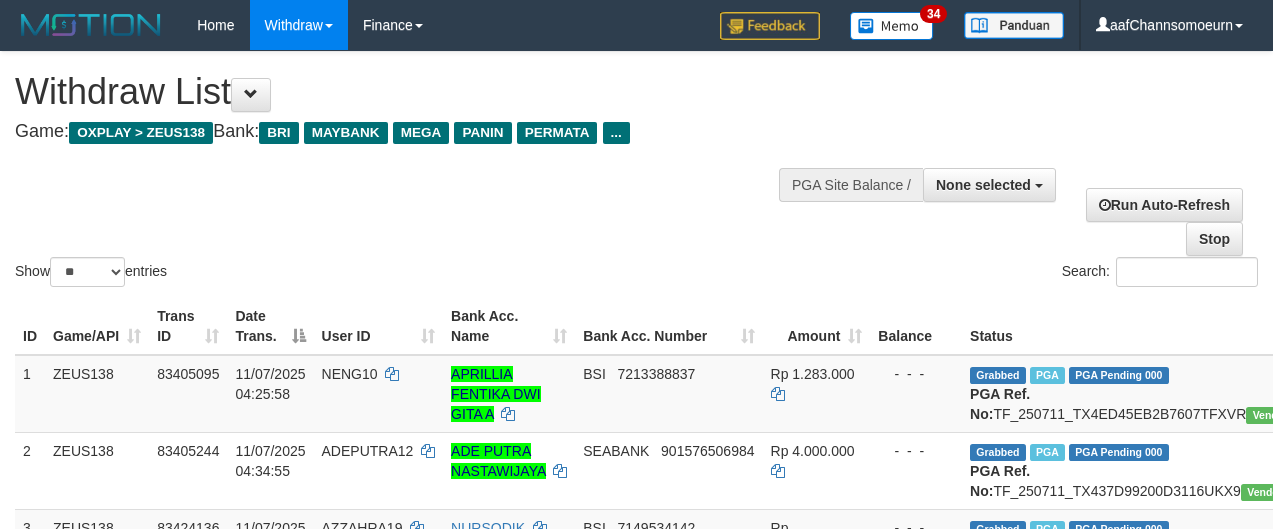 select 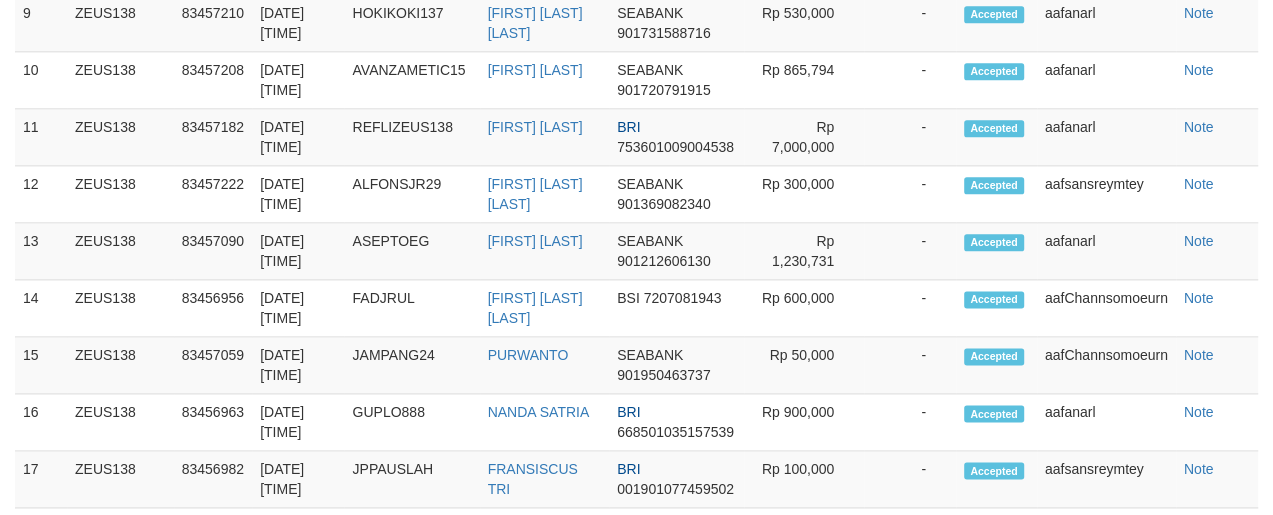 scroll, scrollTop: 1440, scrollLeft: 0, axis: vertical 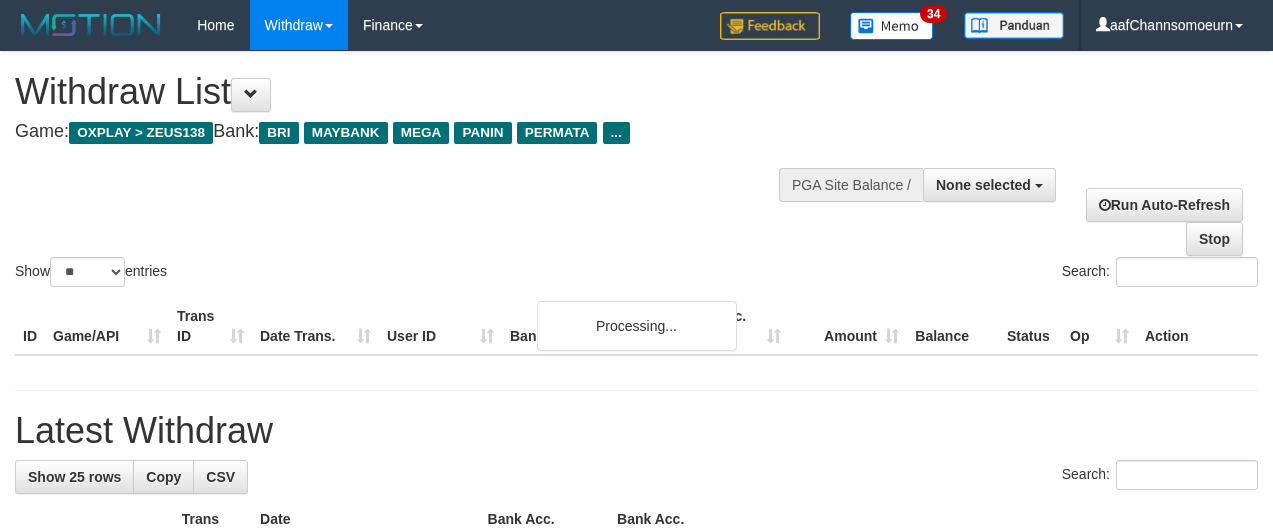 select 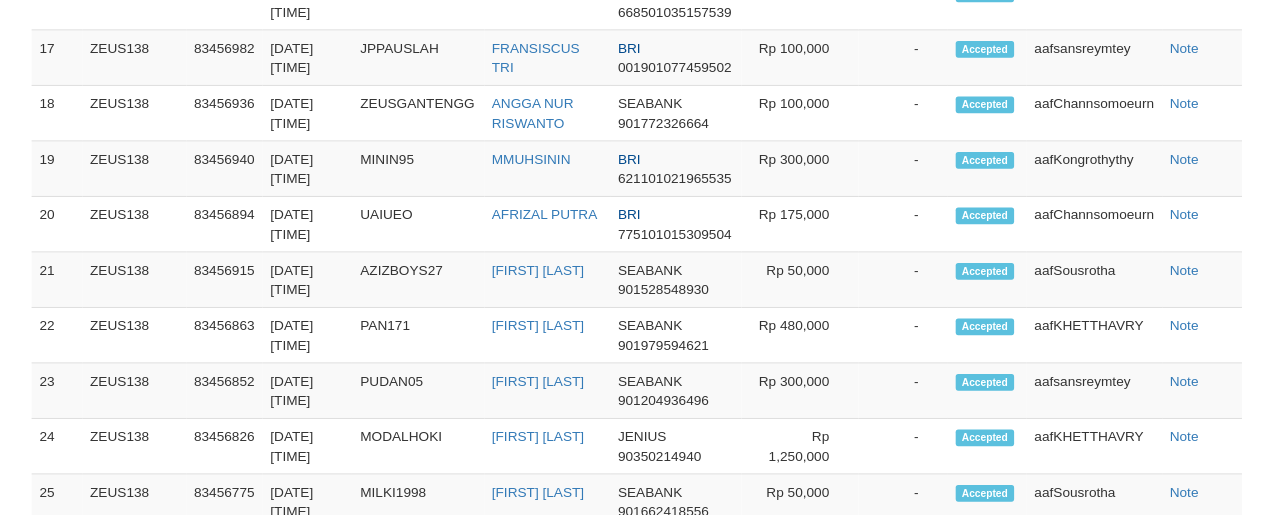 scroll, scrollTop: 2016, scrollLeft: 0, axis: vertical 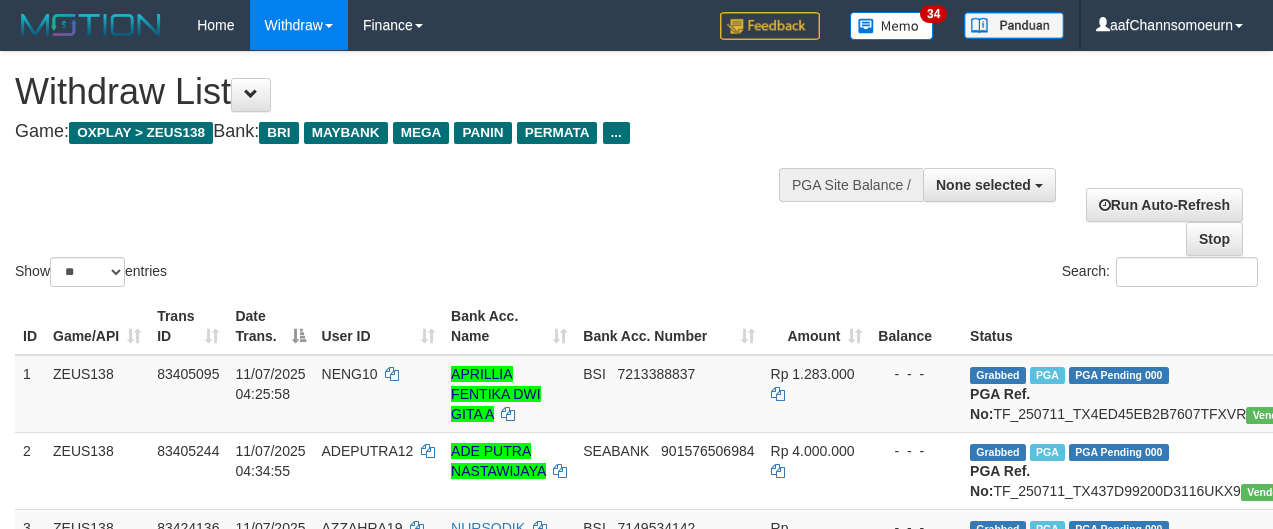 select 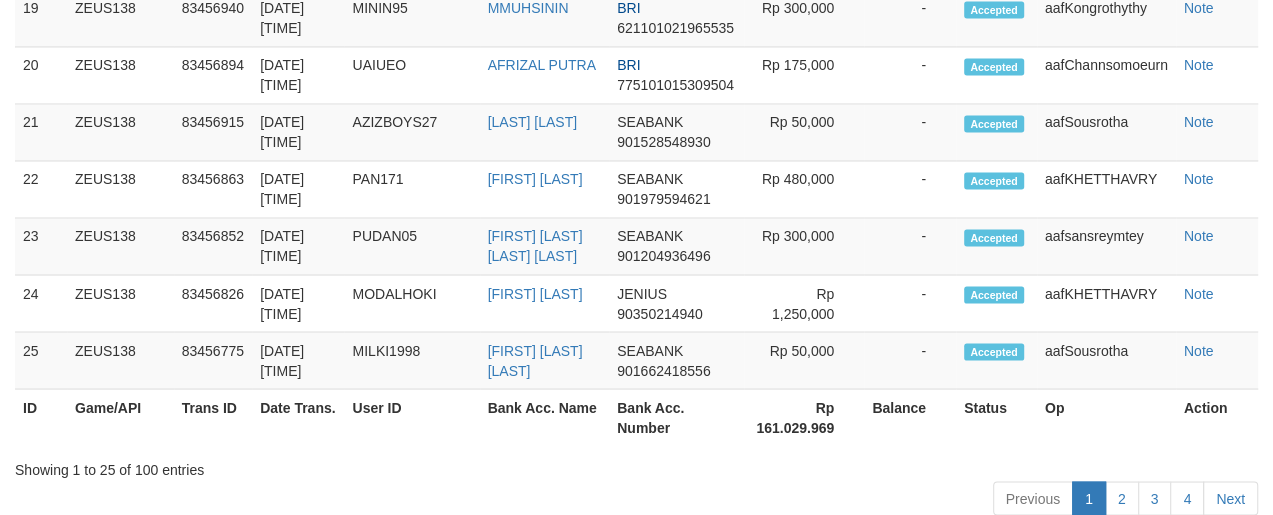 scroll, scrollTop: 2016, scrollLeft: 0, axis: vertical 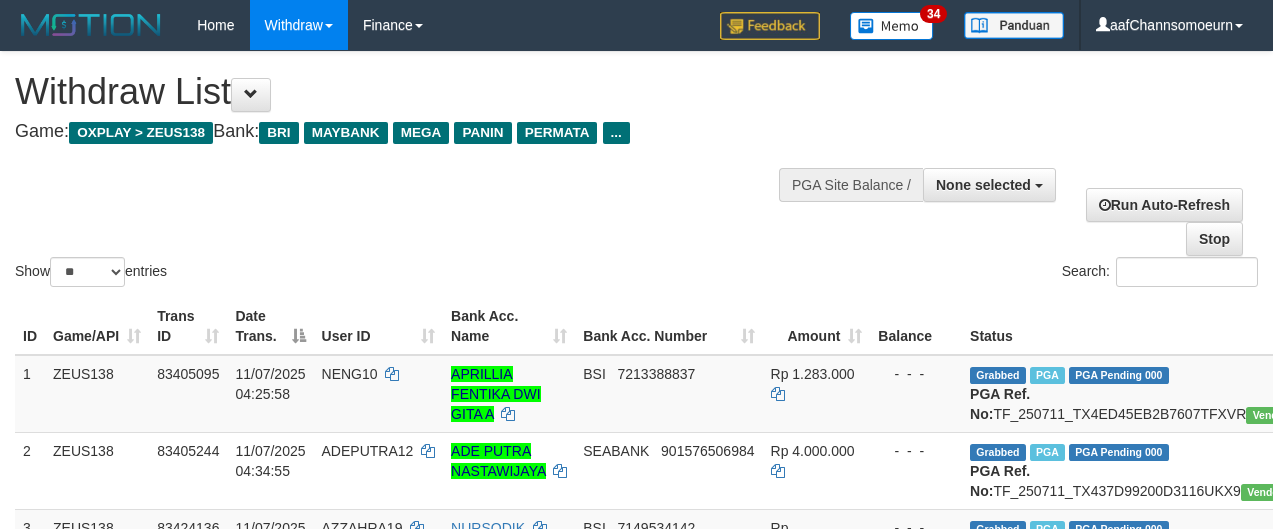 select 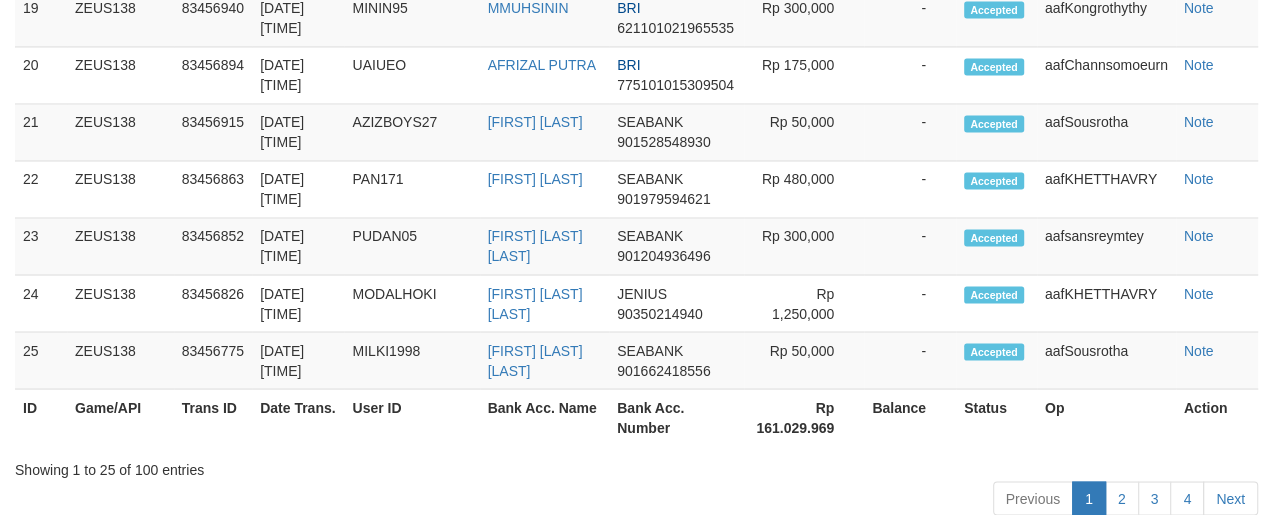 scroll, scrollTop: 2016, scrollLeft: 0, axis: vertical 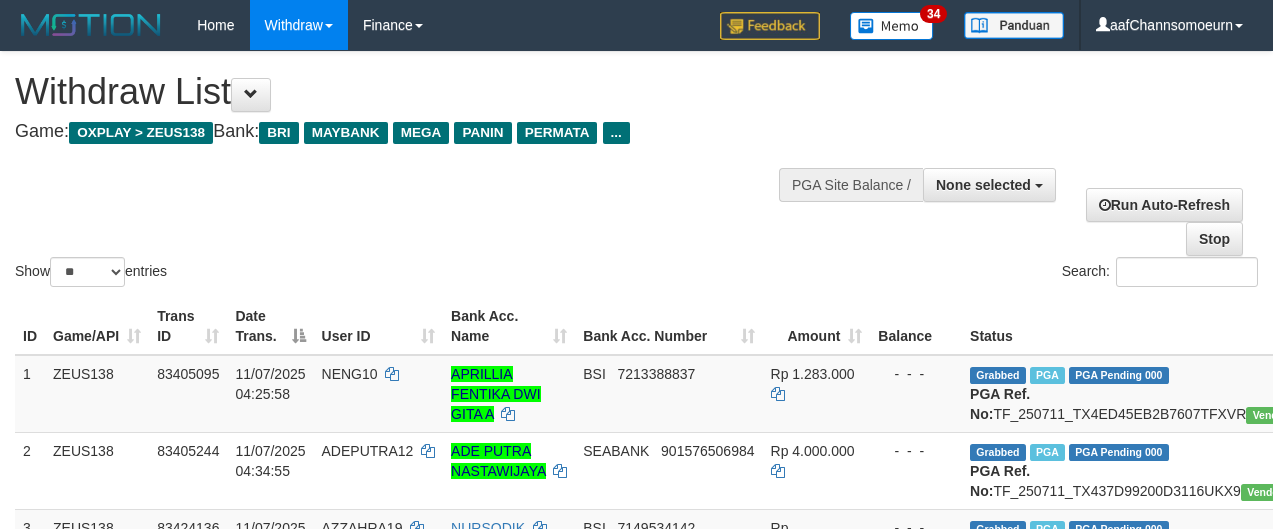 select 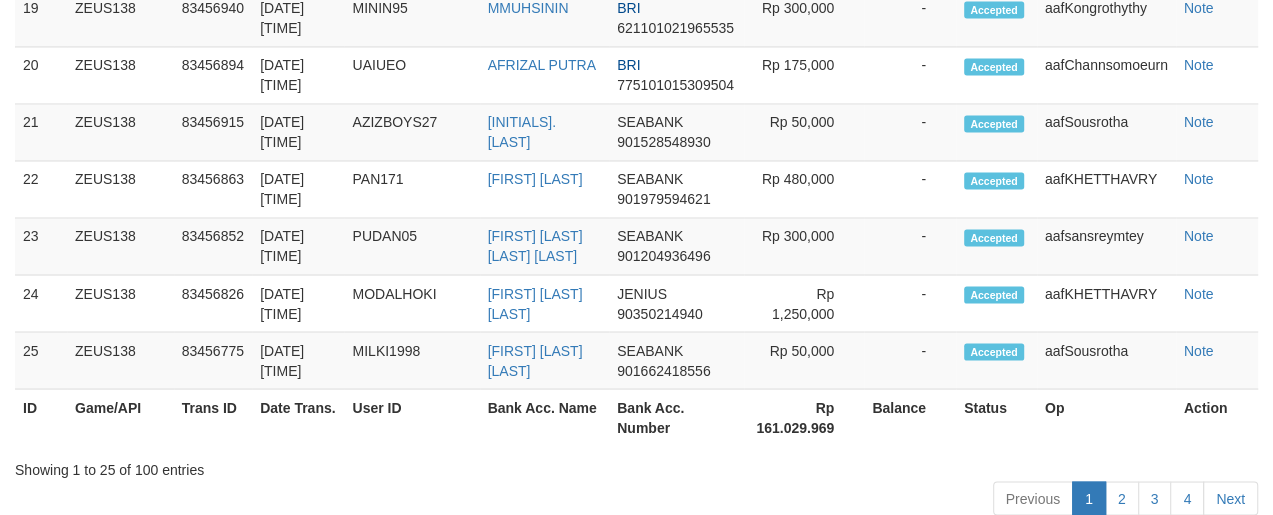 scroll, scrollTop: 2016, scrollLeft: 0, axis: vertical 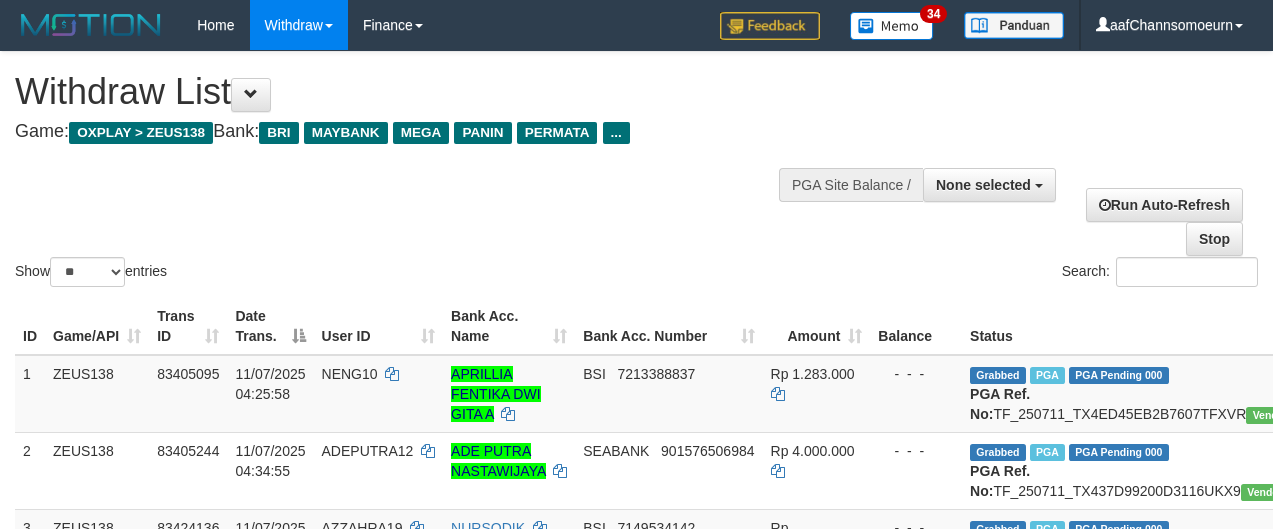 select 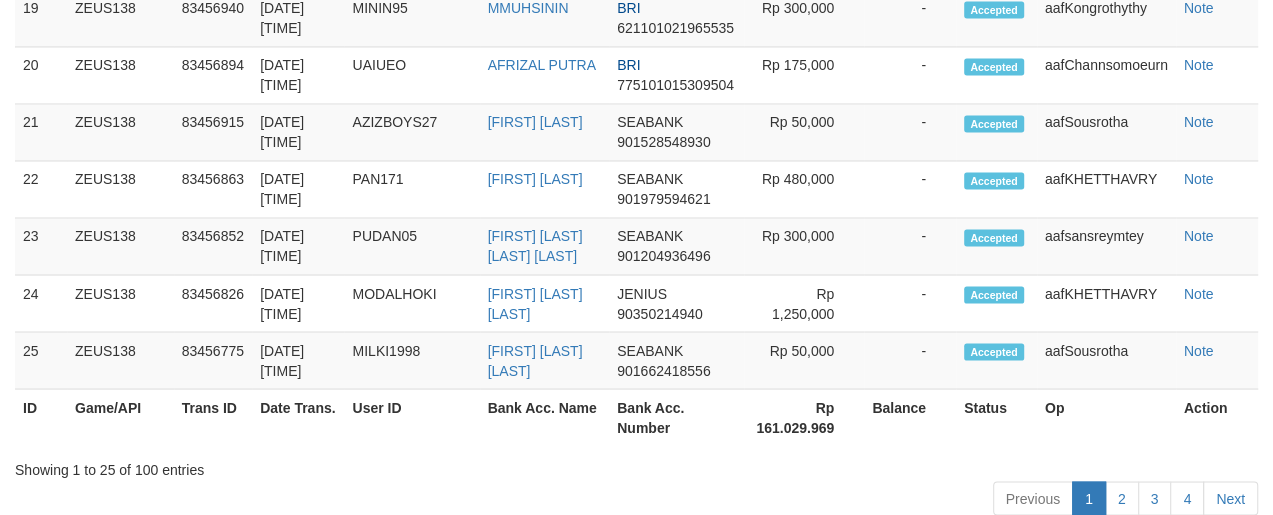 scroll, scrollTop: 2016, scrollLeft: 0, axis: vertical 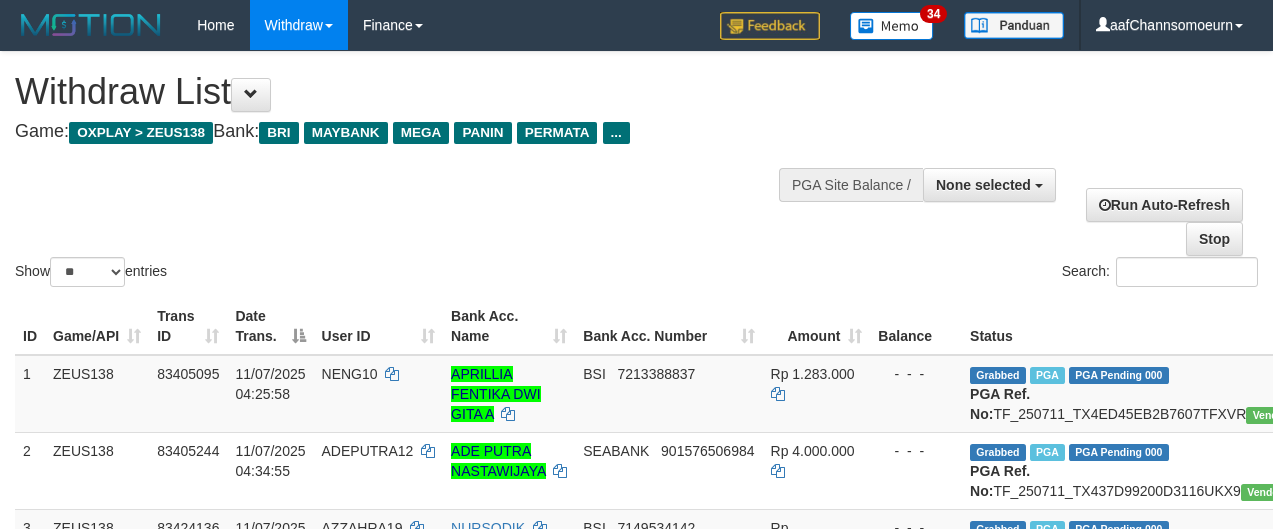 select 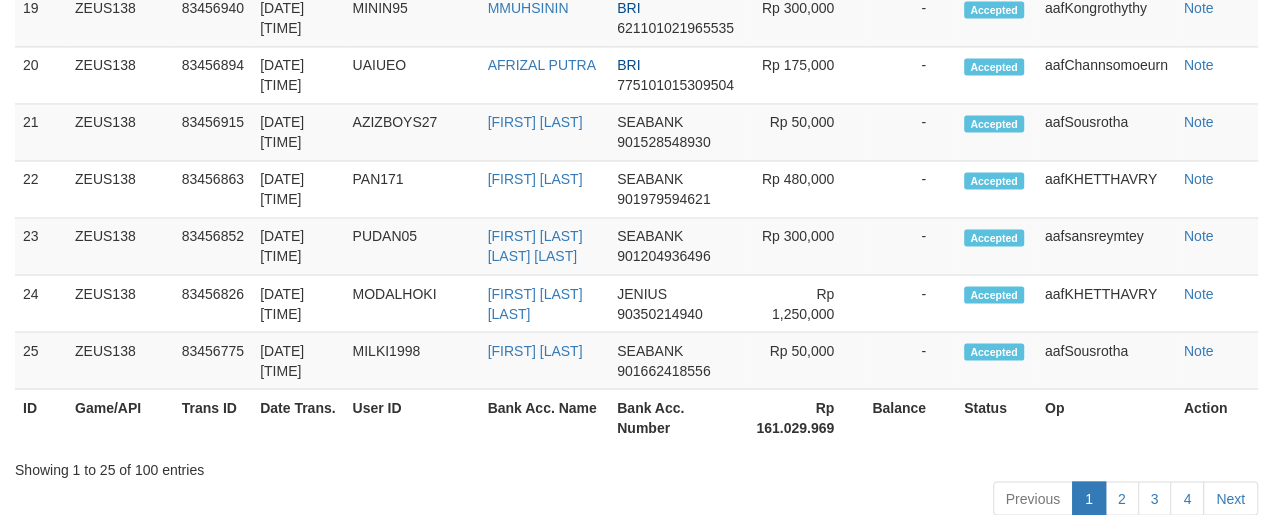 scroll, scrollTop: 2016, scrollLeft: 0, axis: vertical 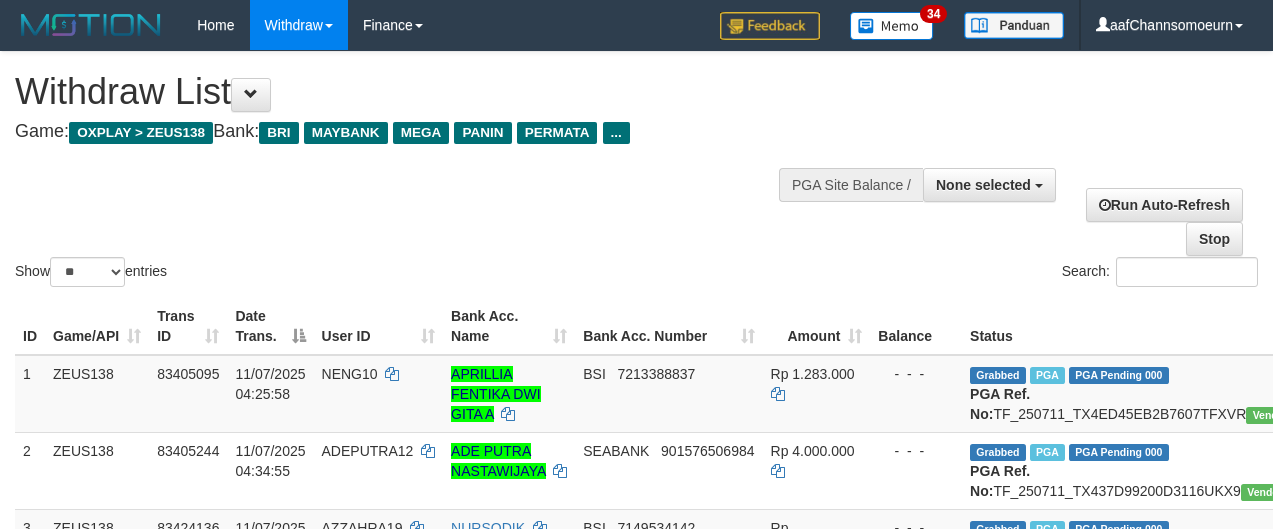 select 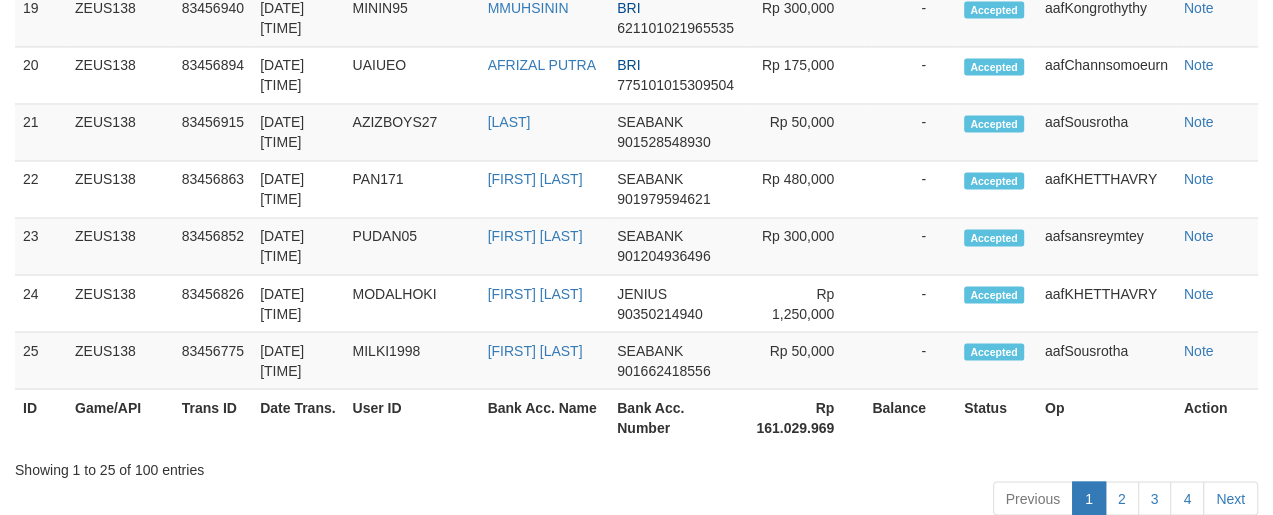 scroll, scrollTop: 2016, scrollLeft: 0, axis: vertical 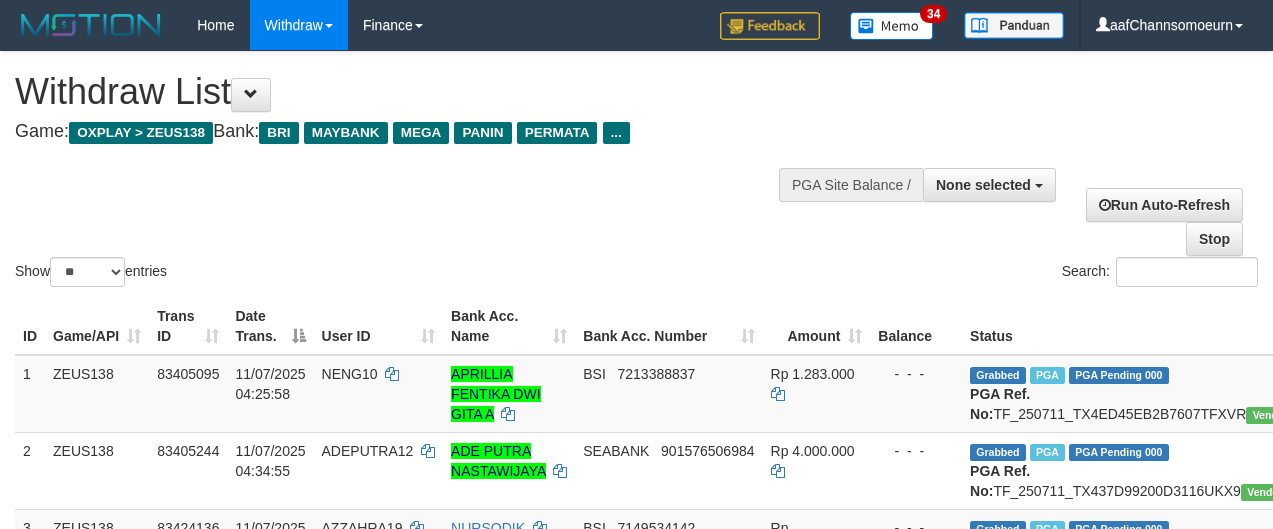 select 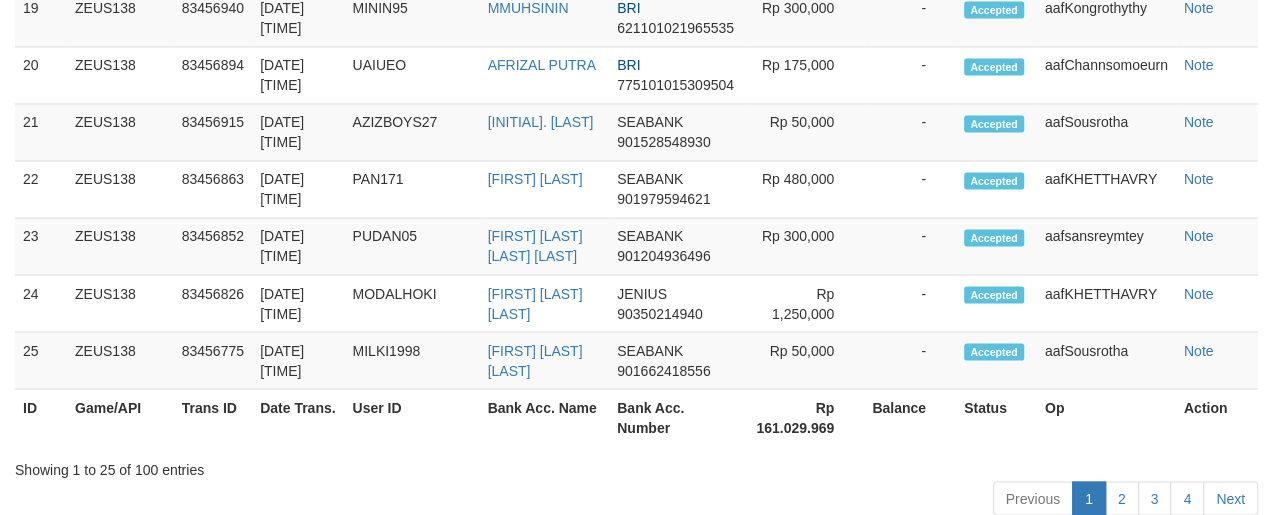 scroll, scrollTop: 2016, scrollLeft: 0, axis: vertical 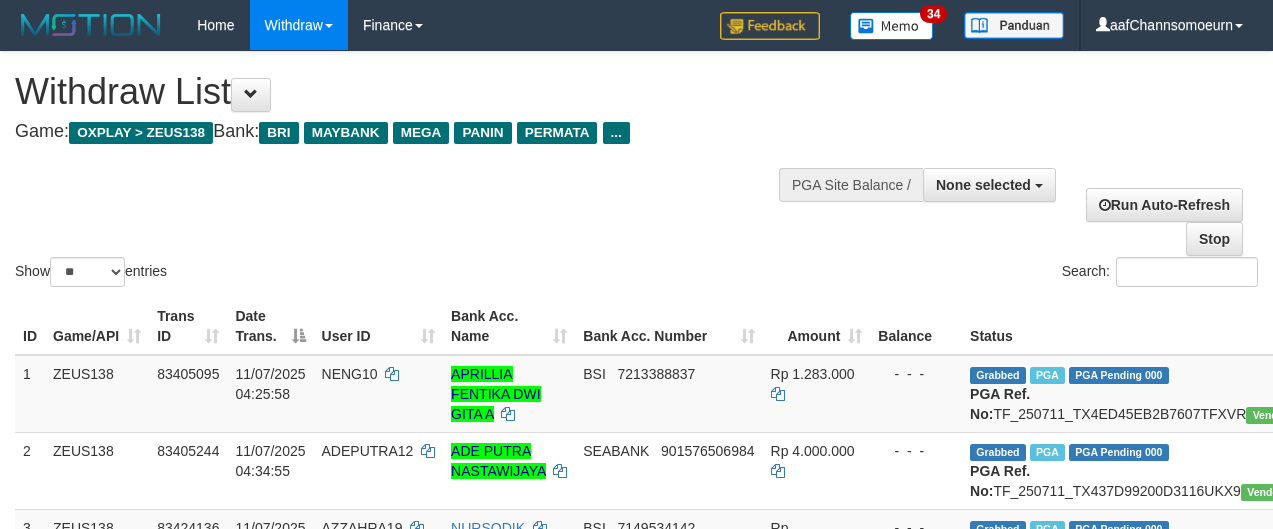 select 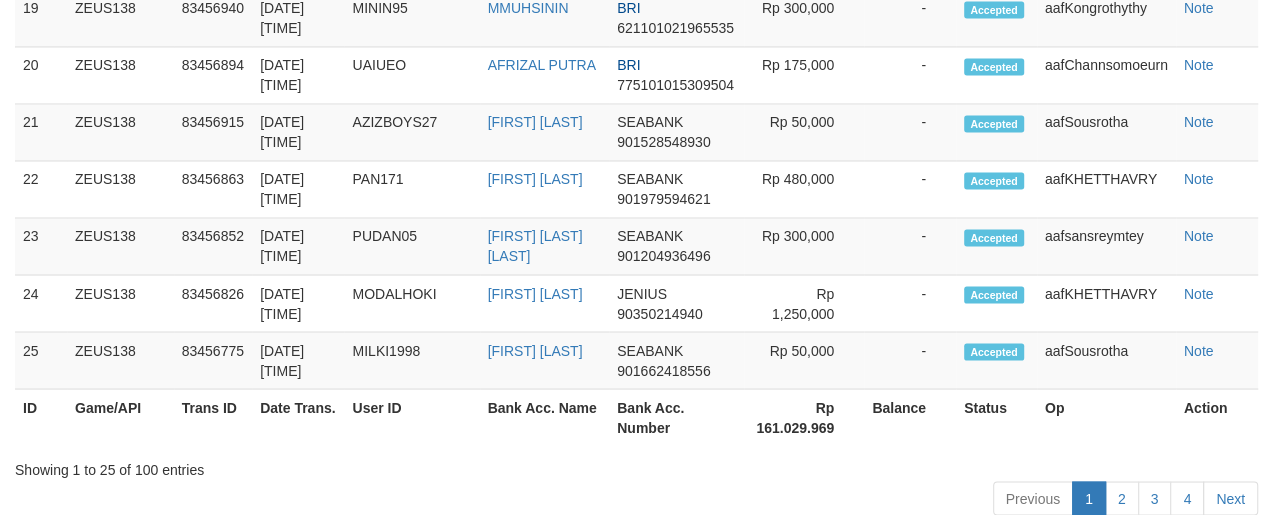 scroll, scrollTop: 2016, scrollLeft: 0, axis: vertical 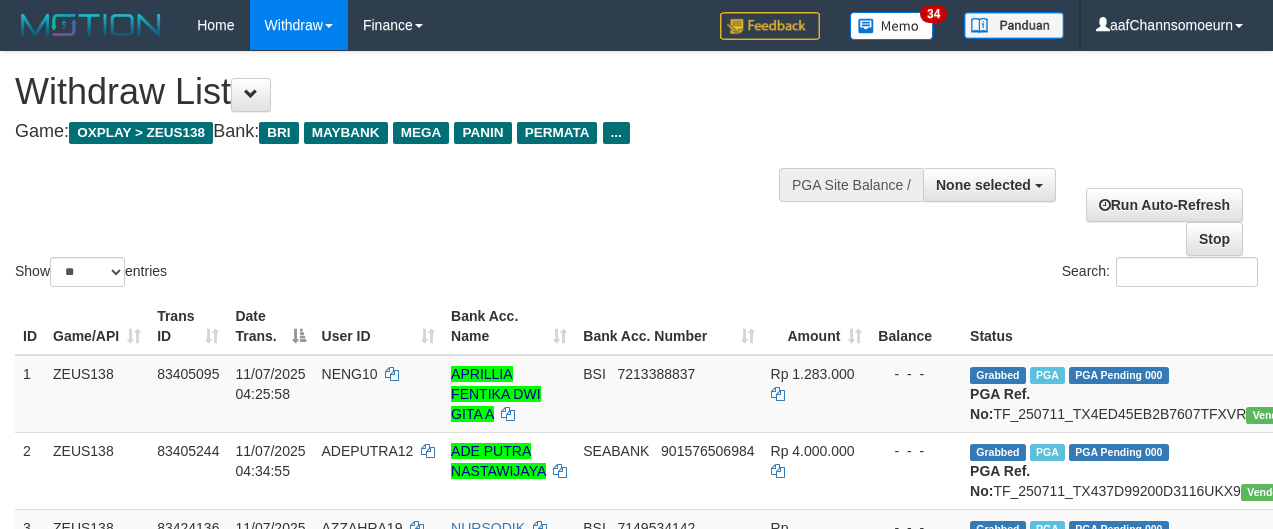 select 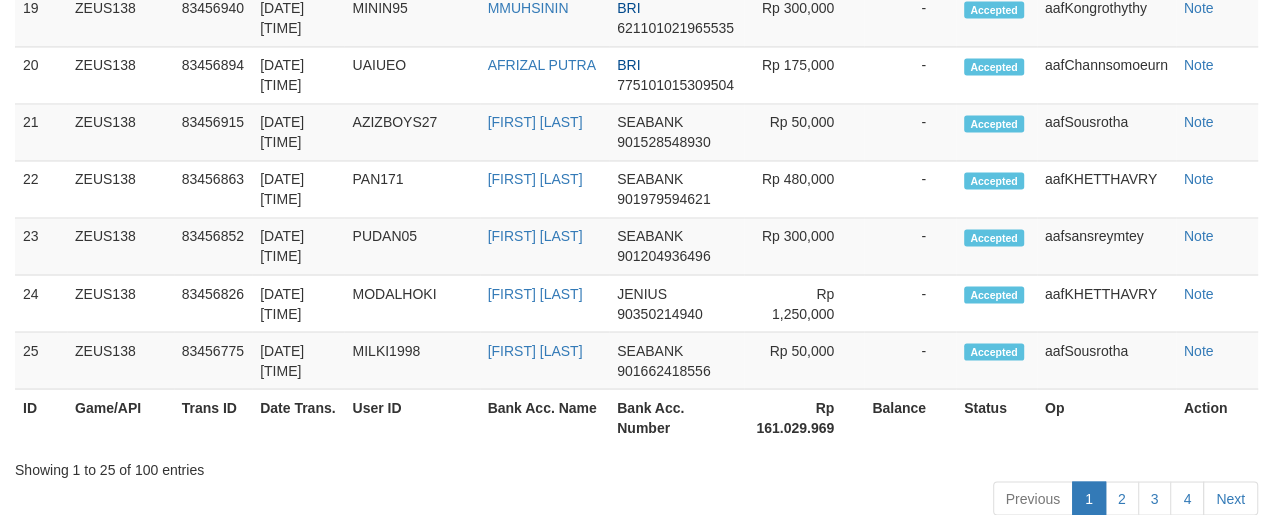 scroll, scrollTop: 2016, scrollLeft: 0, axis: vertical 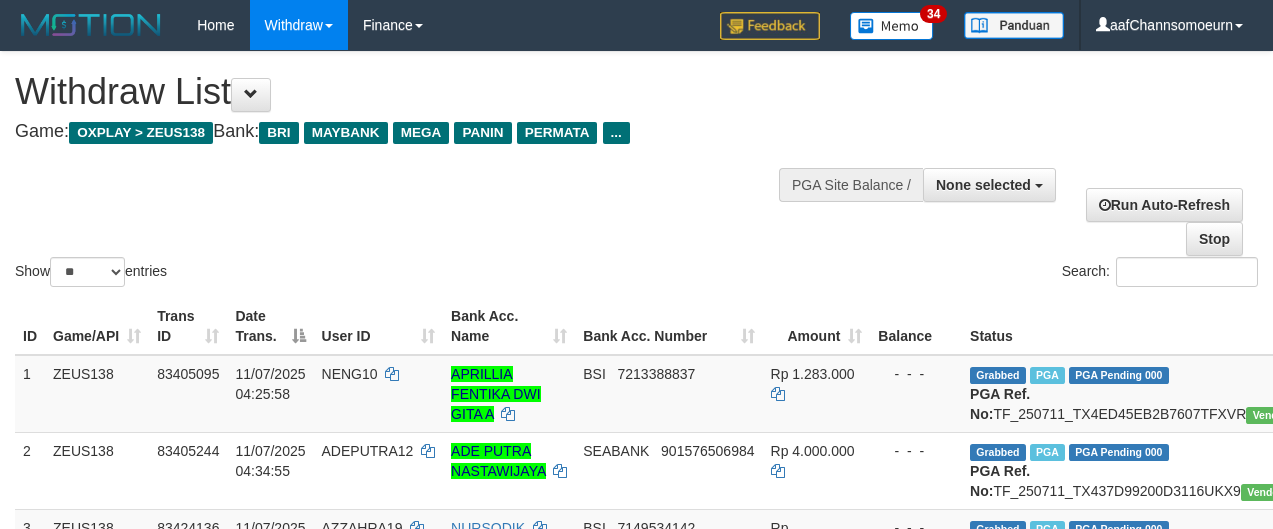 select 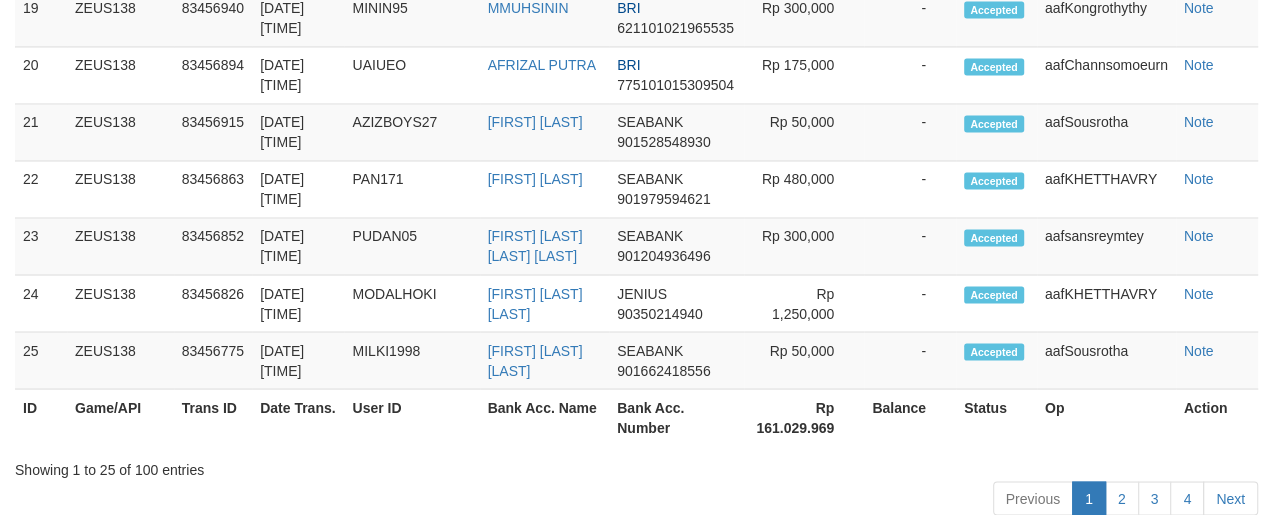 scroll, scrollTop: 2016, scrollLeft: 0, axis: vertical 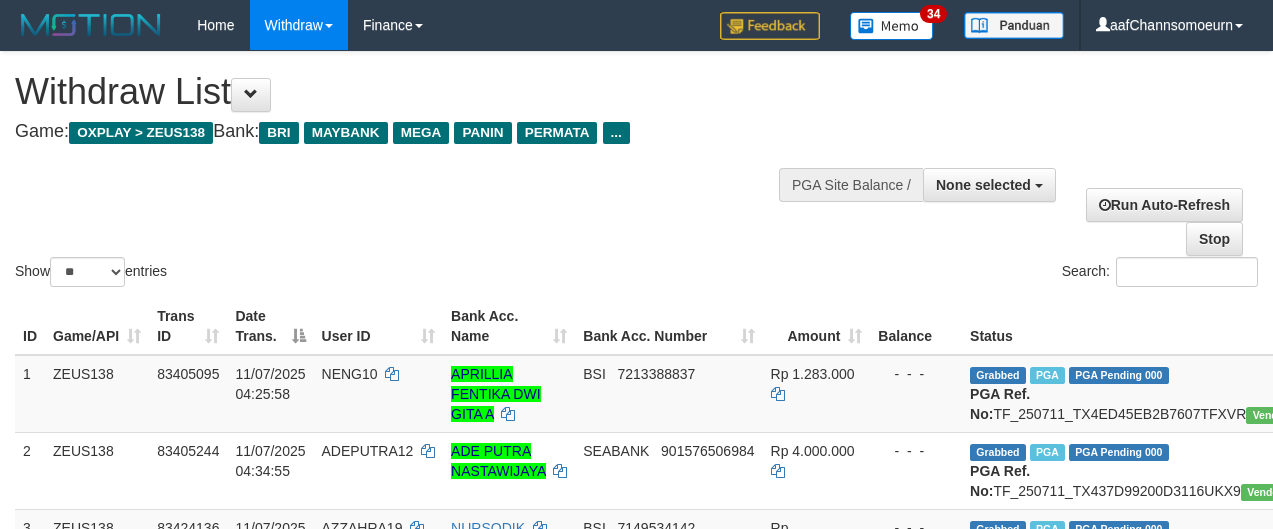 select 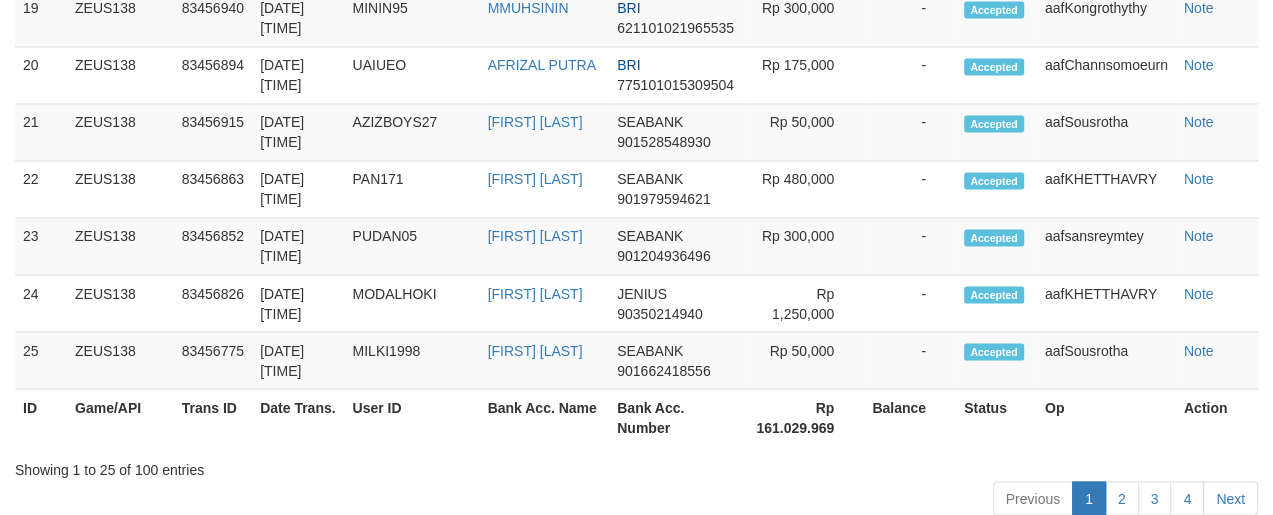 scroll, scrollTop: 2016, scrollLeft: 0, axis: vertical 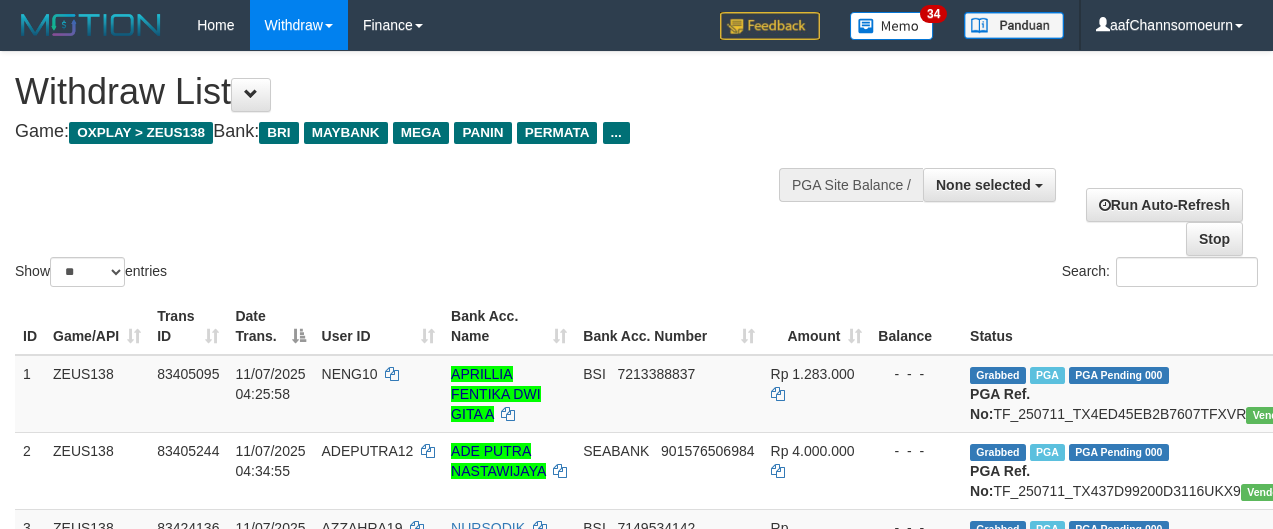 select 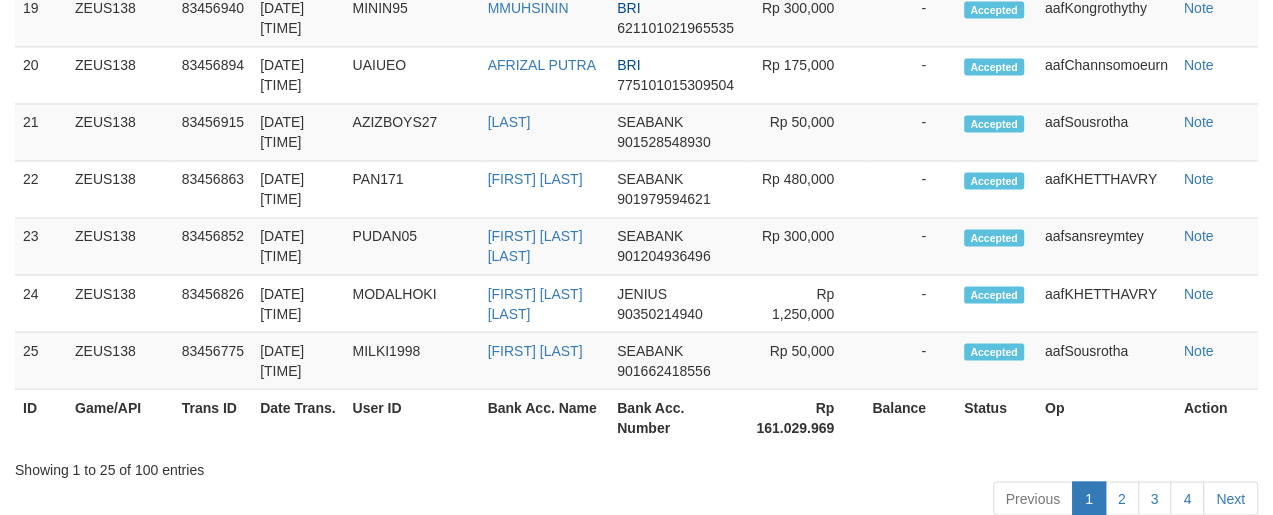 scroll, scrollTop: 2016, scrollLeft: 0, axis: vertical 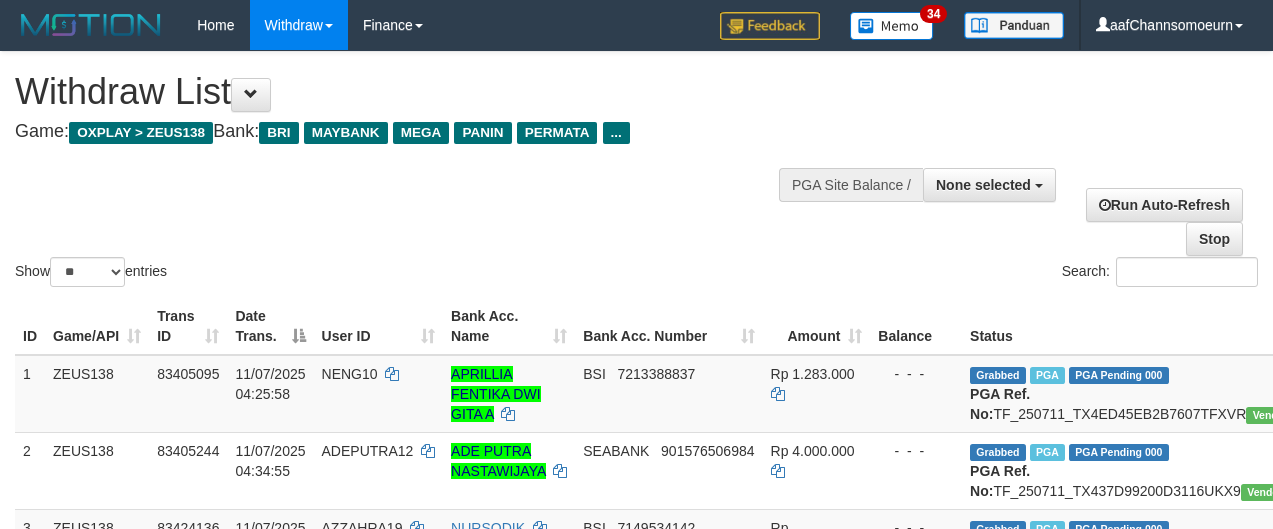 select 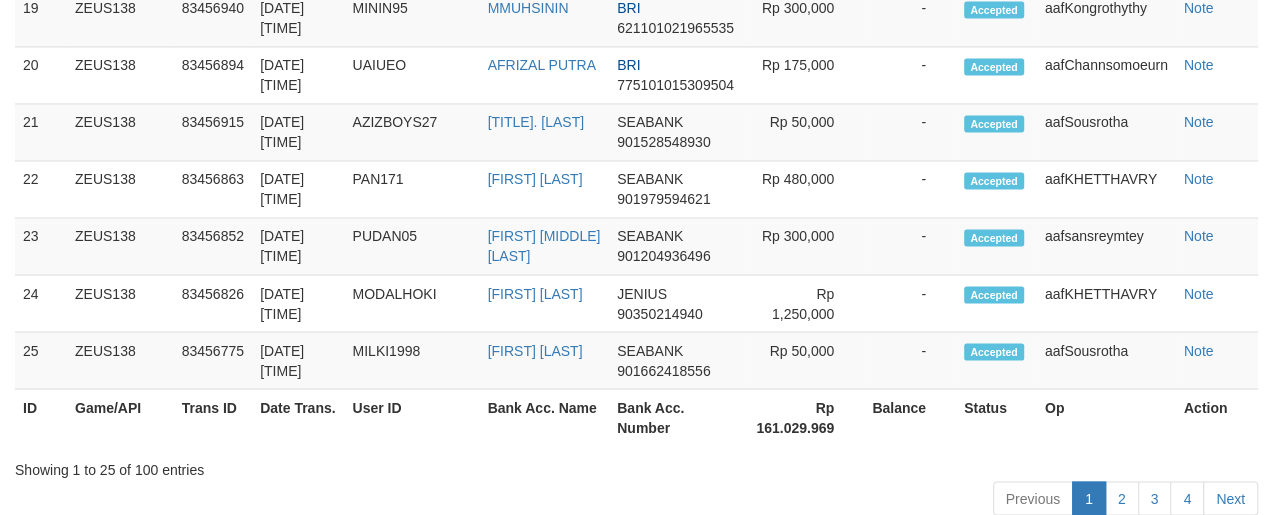 scroll, scrollTop: 2016, scrollLeft: 0, axis: vertical 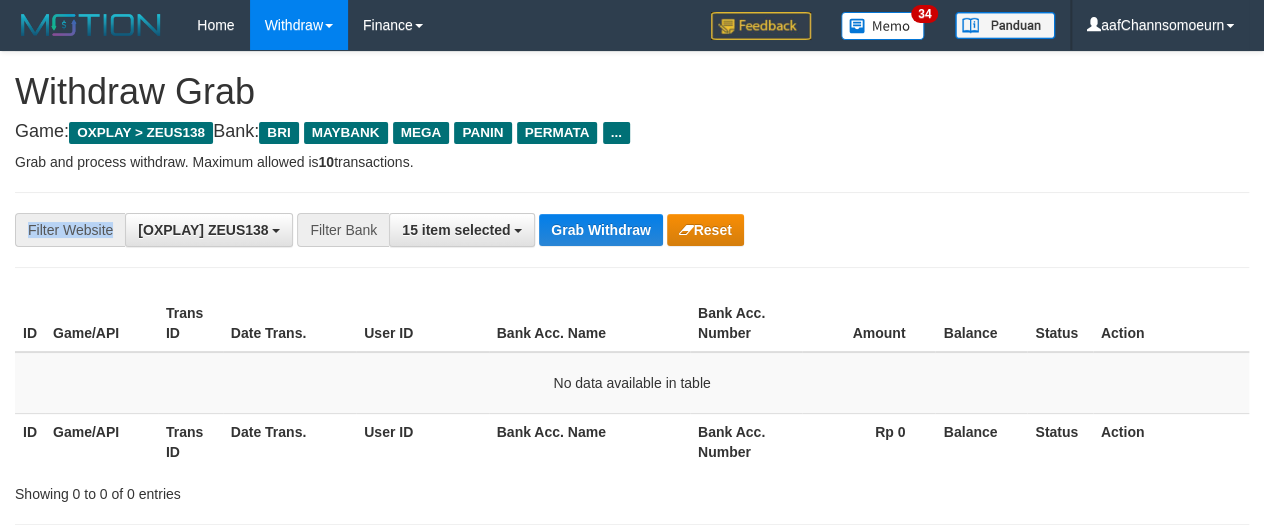 click on "**********" at bounding box center (632, 230) 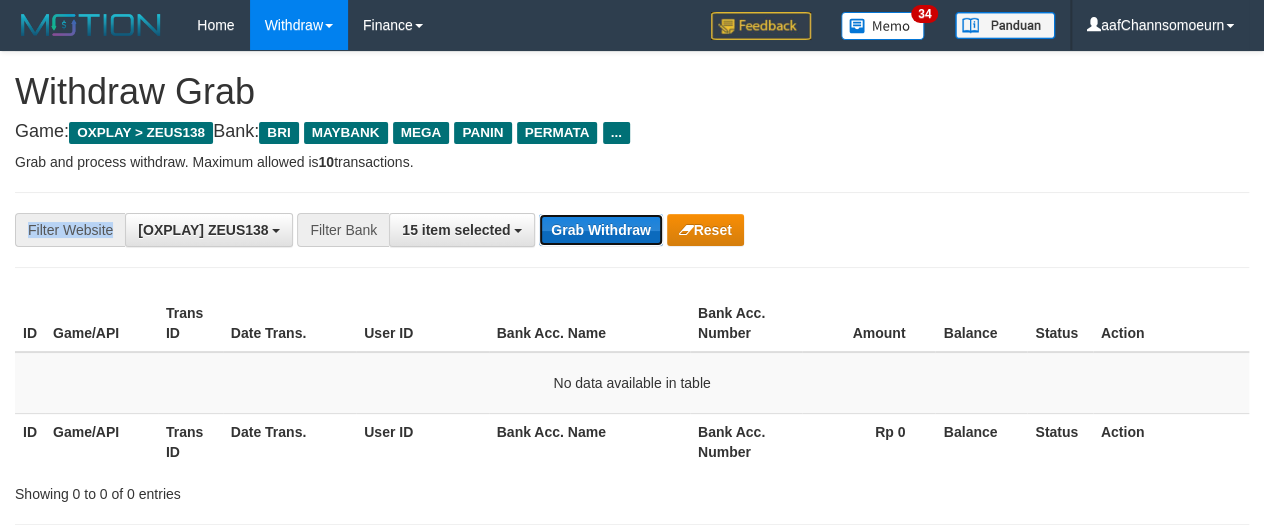 click on "Grab Withdraw" at bounding box center (600, 230) 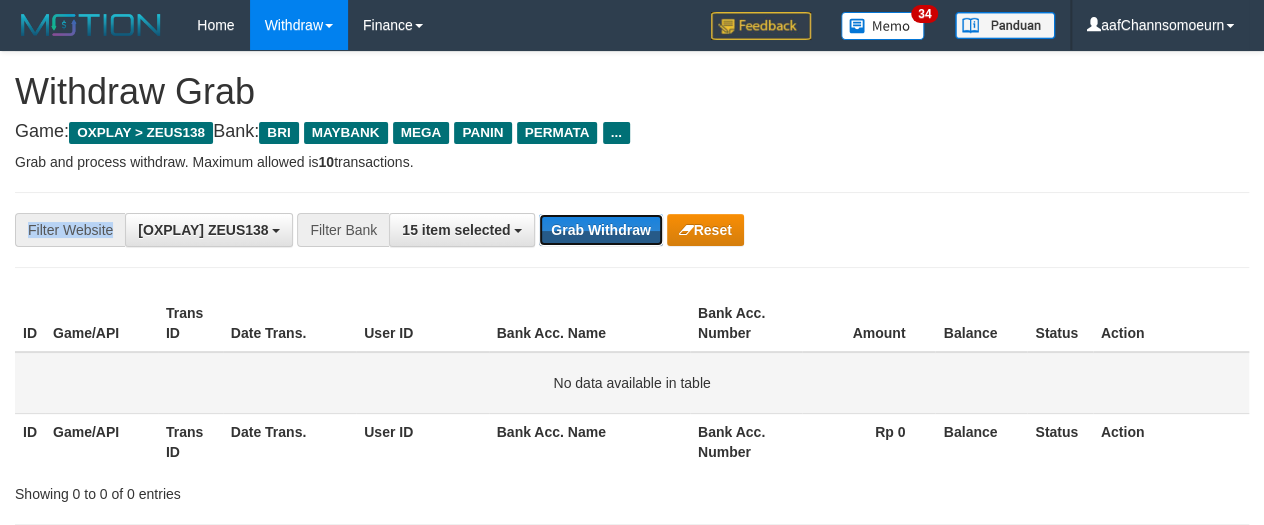 drag, startPoint x: 595, startPoint y: 228, endPoint x: 870, endPoint y: 384, distance: 316.1661 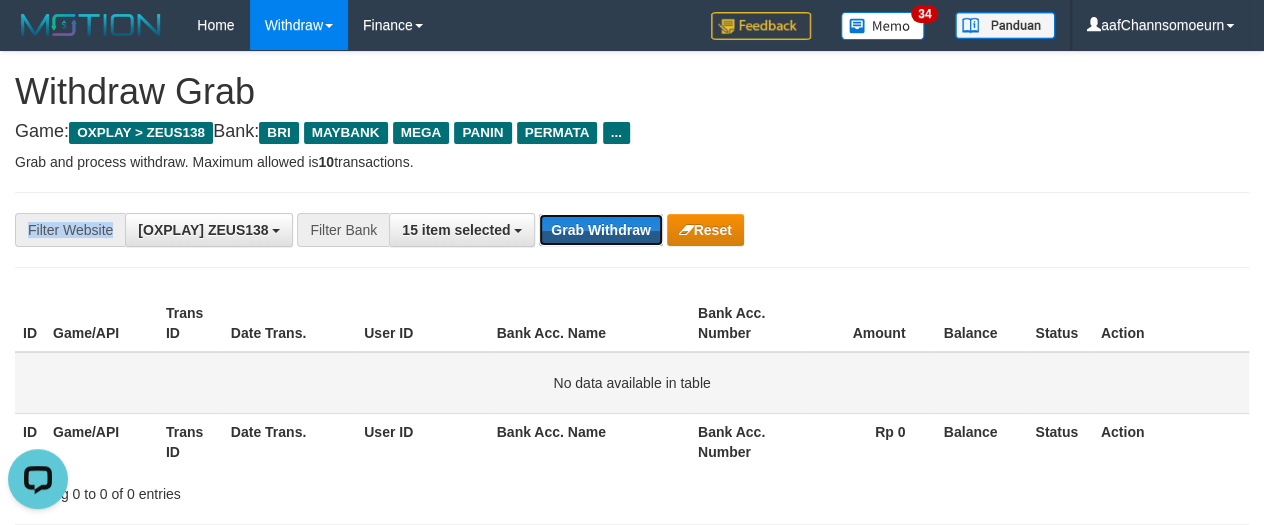 scroll, scrollTop: 0, scrollLeft: 0, axis: both 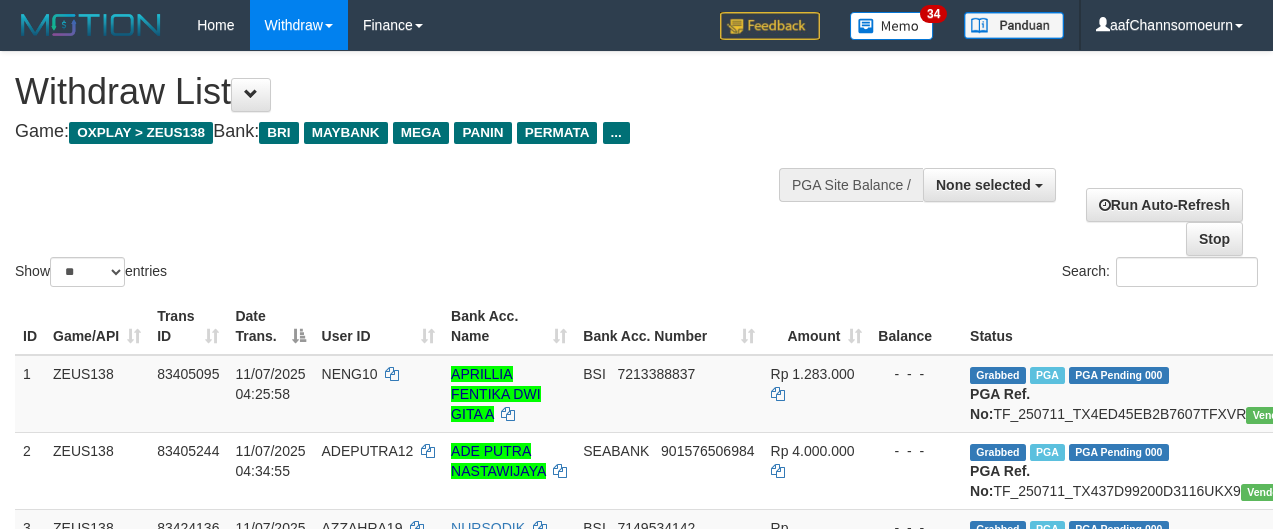 select 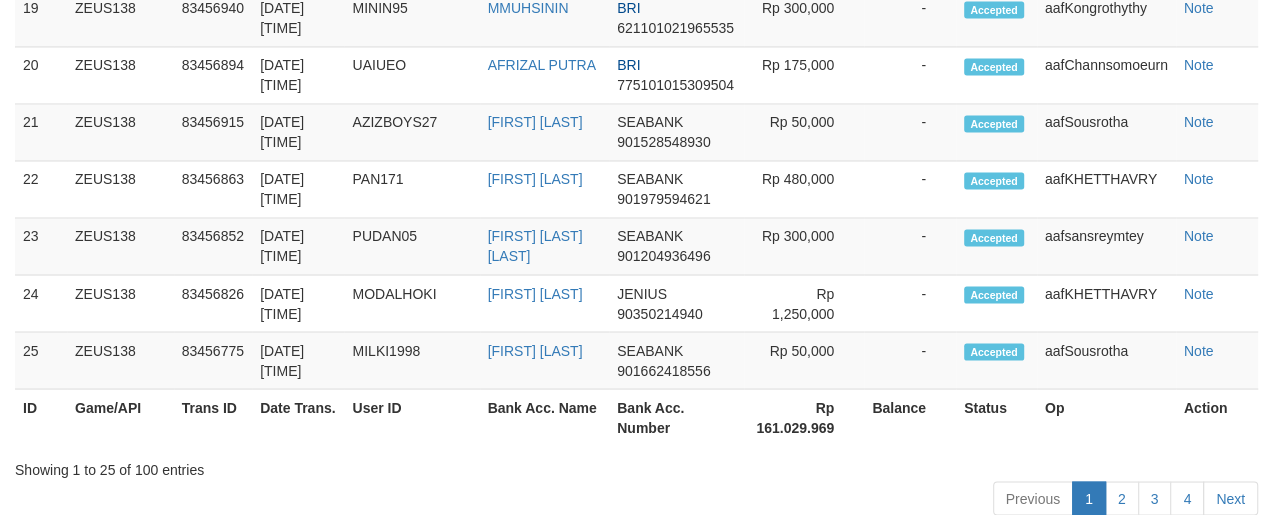 scroll, scrollTop: 2016, scrollLeft: 0, axis: vertical 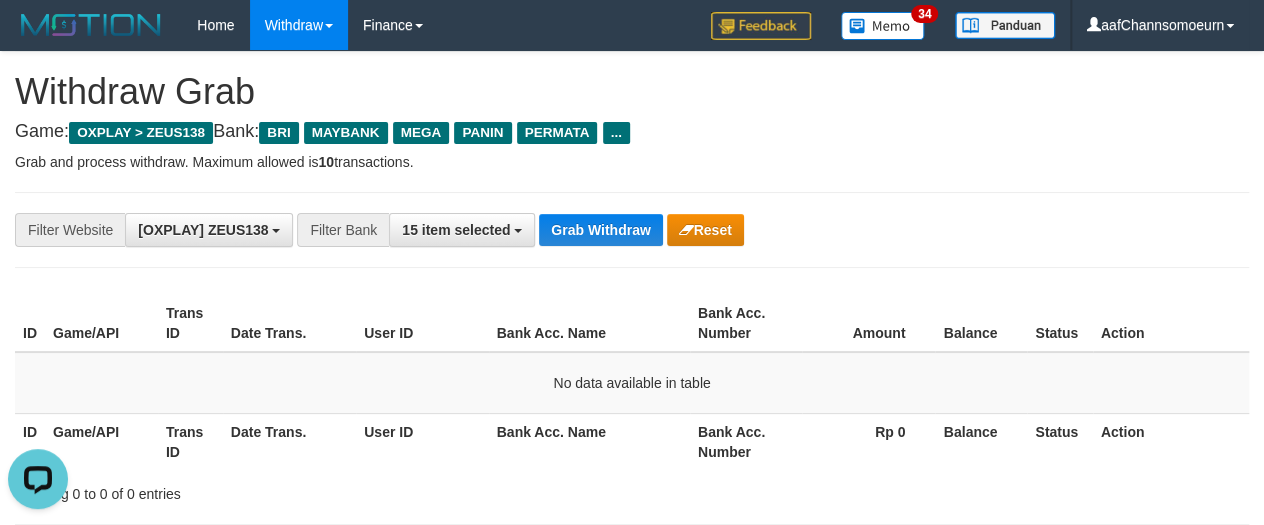 click on "Toggle navigation
Home
Withdraw
WD List
WD Grab
Report
Report Link
History
Note WD
Finance
Financial Data
aafChannsomoeurn
My Profile
Log Out
34
Withdraw Grab
Game:" at bounding box center [632, 1122] 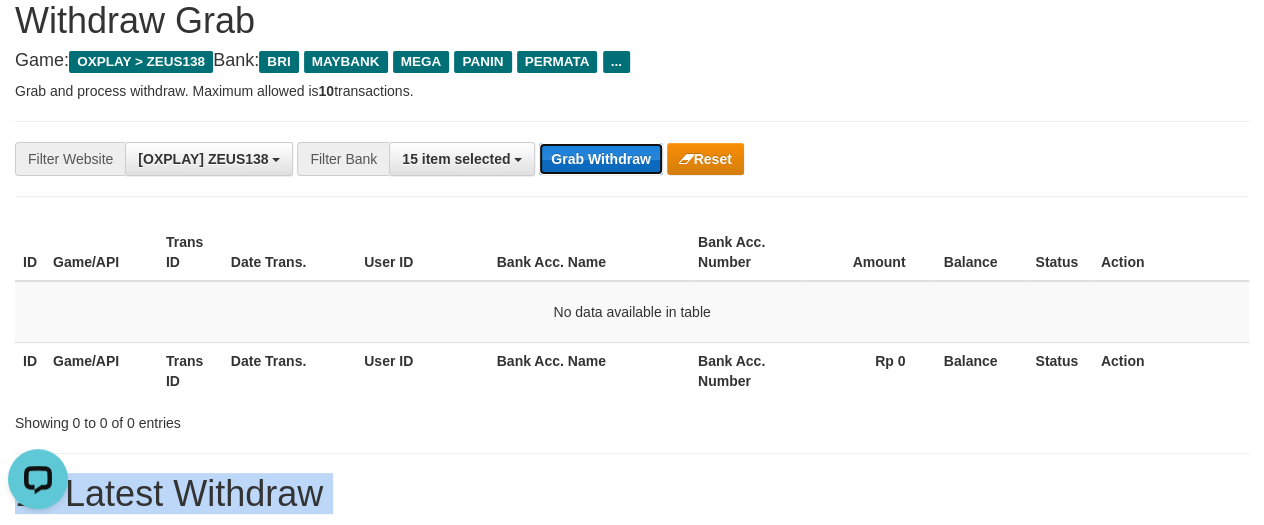 click on "Grab Withdraw" at bounding box center (600, 159) 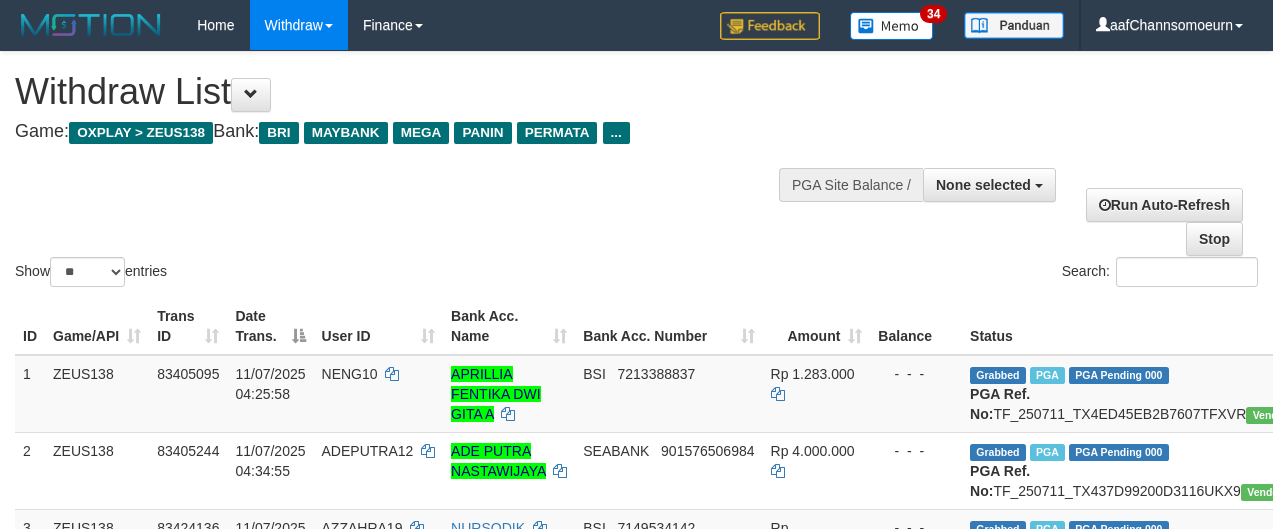 select 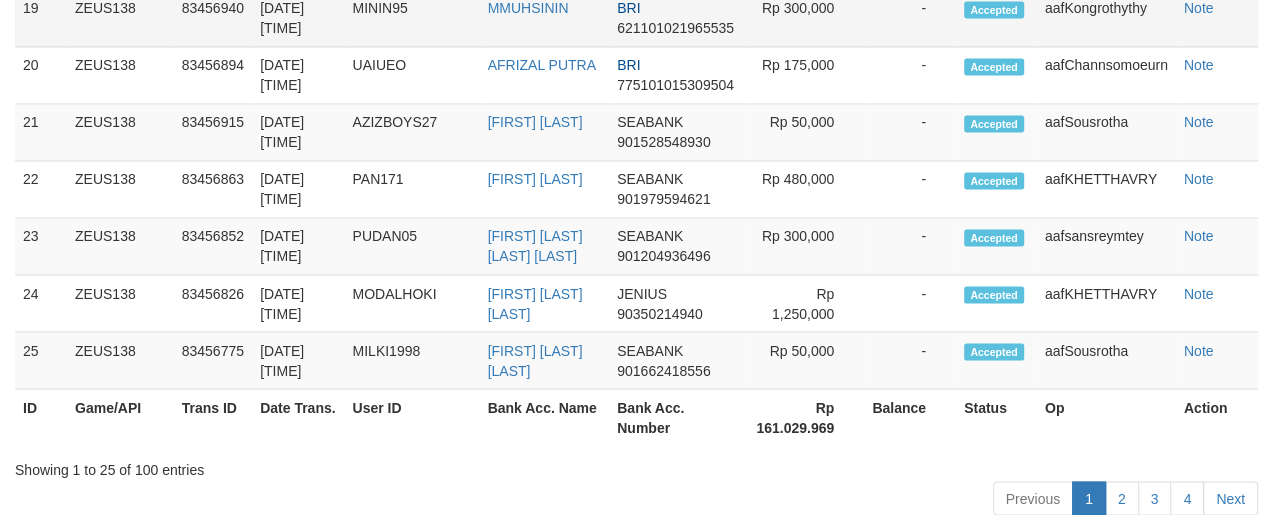 scroll, scrollTop: 2016, scrollLeft: 0, axis: vertical 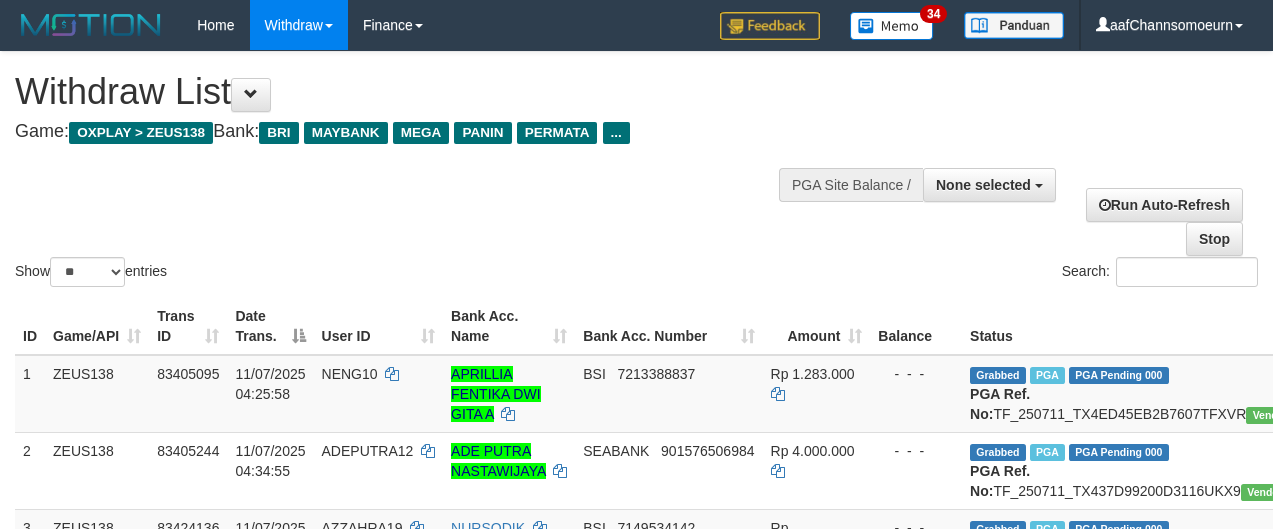 select 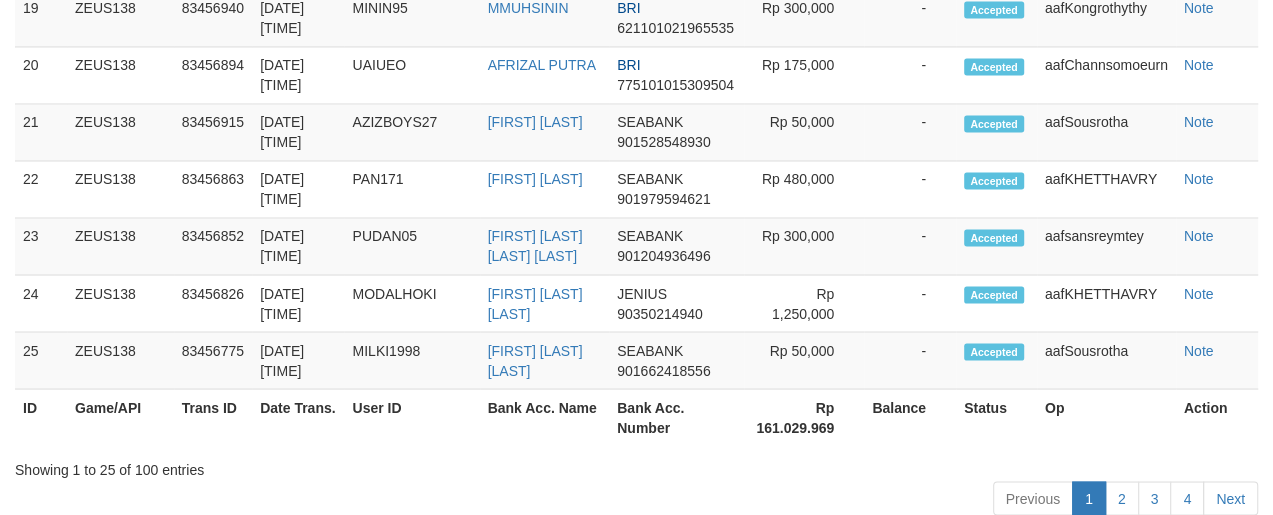 scroll, scrollTop: 2016, scrollLeft: 0, axis: vertical 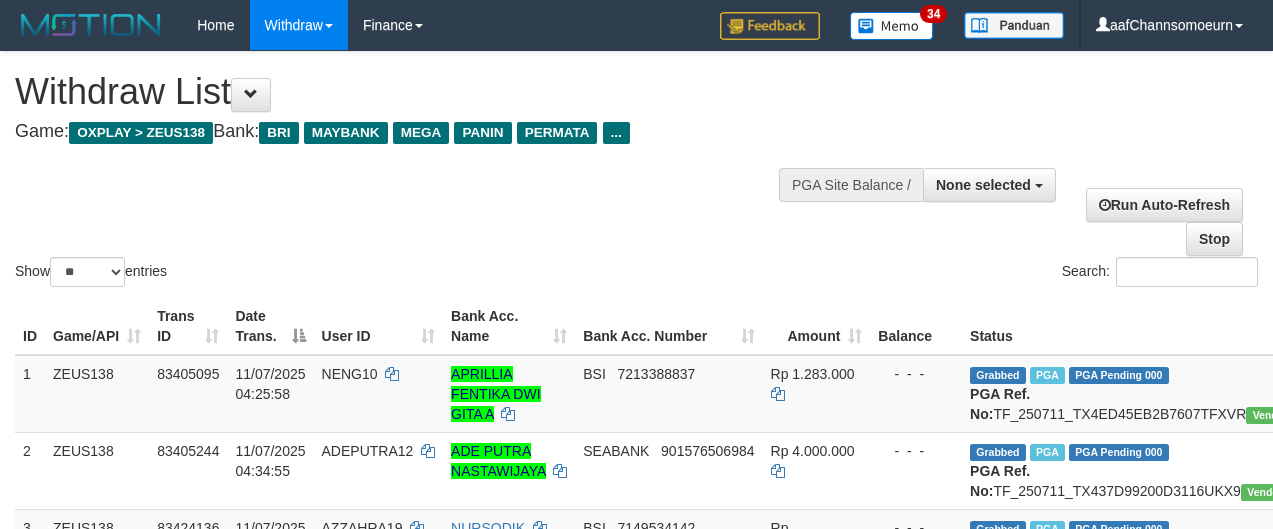 select 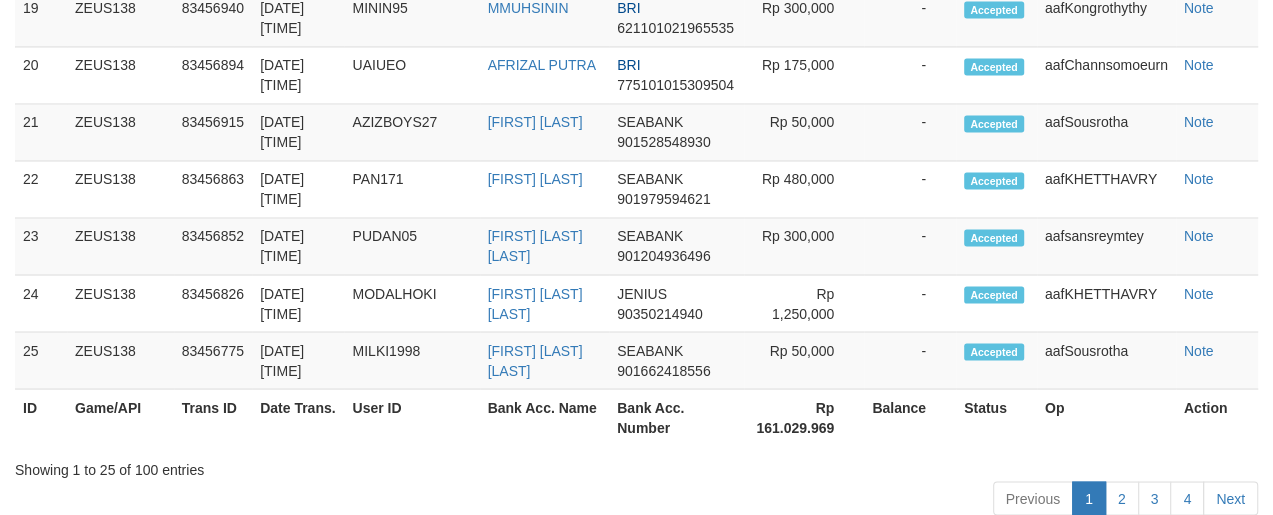 scroll, scrollTop: 2016, scrollLeft: 0, axis: vertical 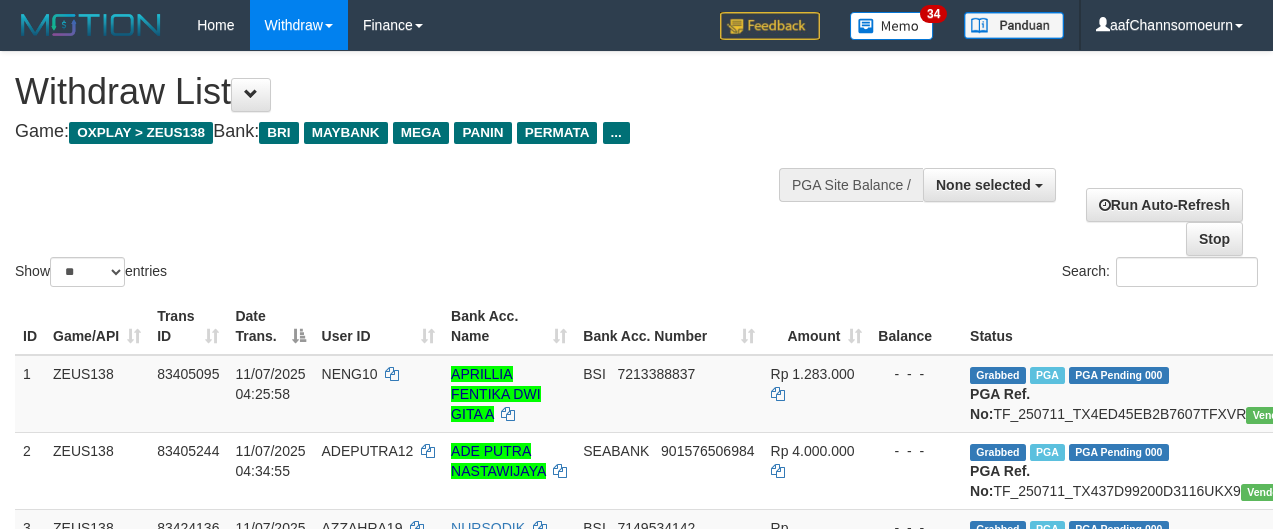 select 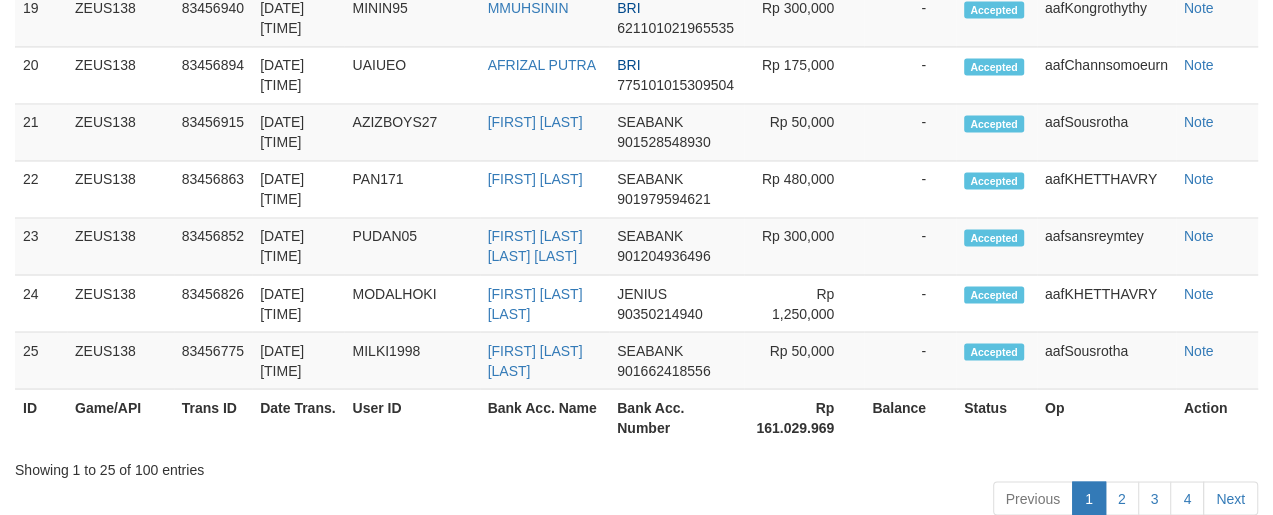 scroll, scrollTop: 2016, scrollLeft: 0, axis: vertical 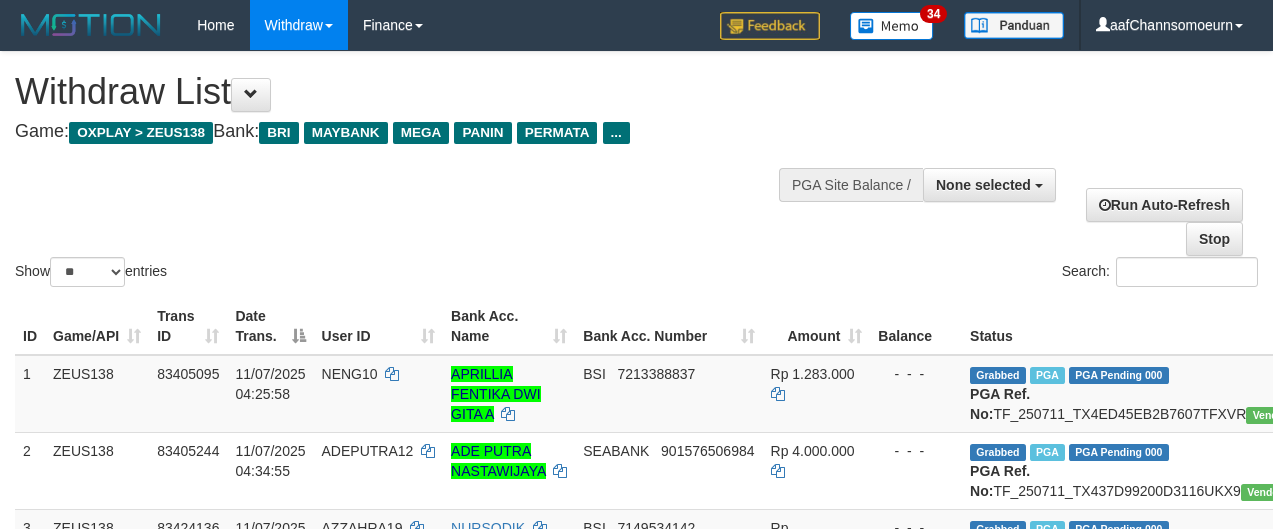 select 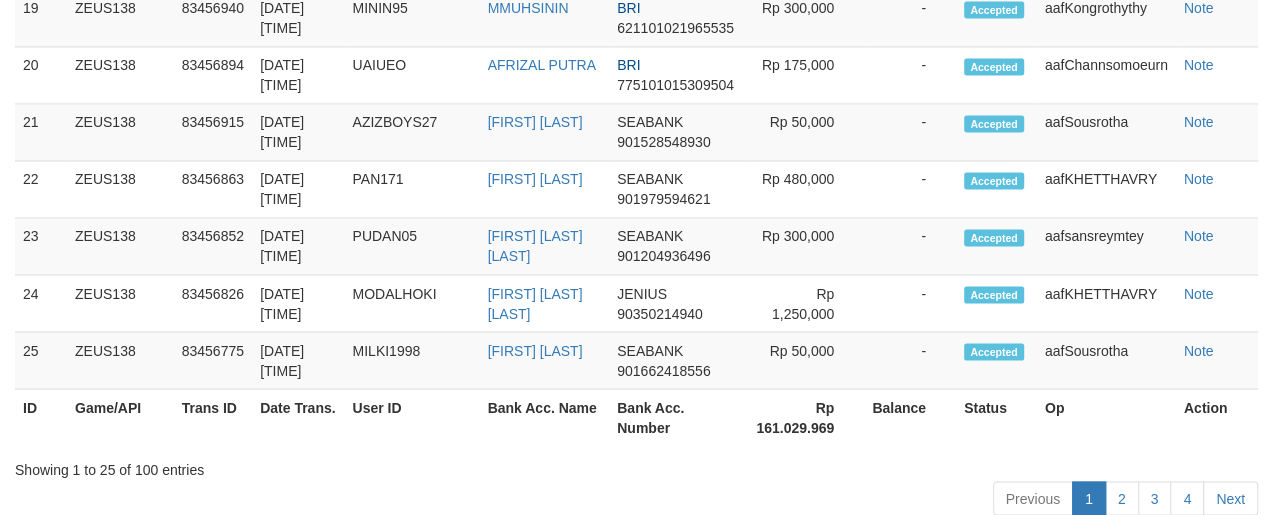 scroll, scrollTop: 2016, scrollLeft: 0, axis: vertical 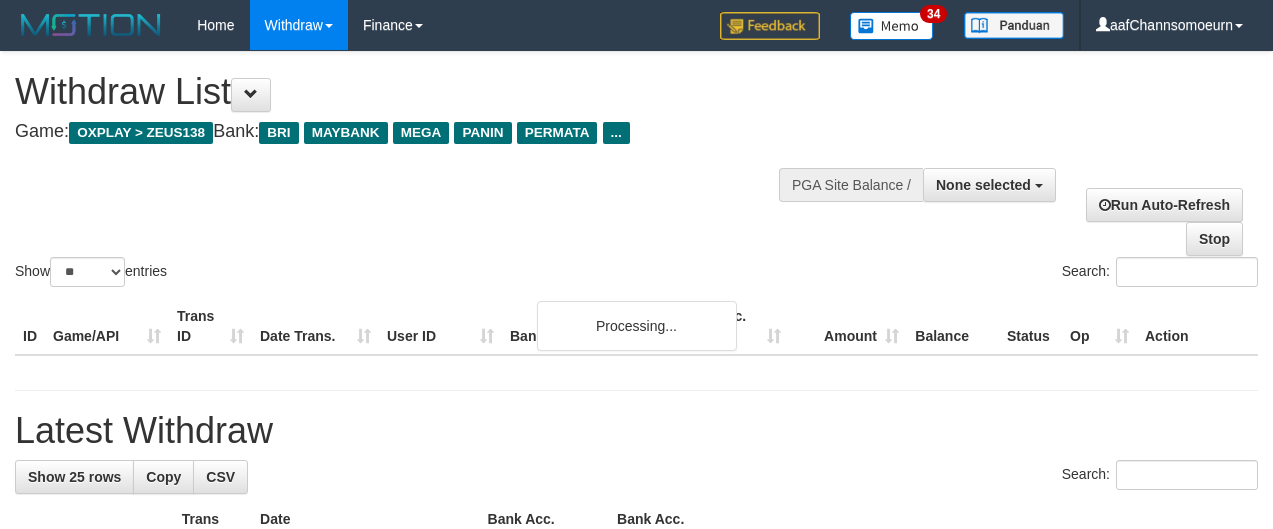 select 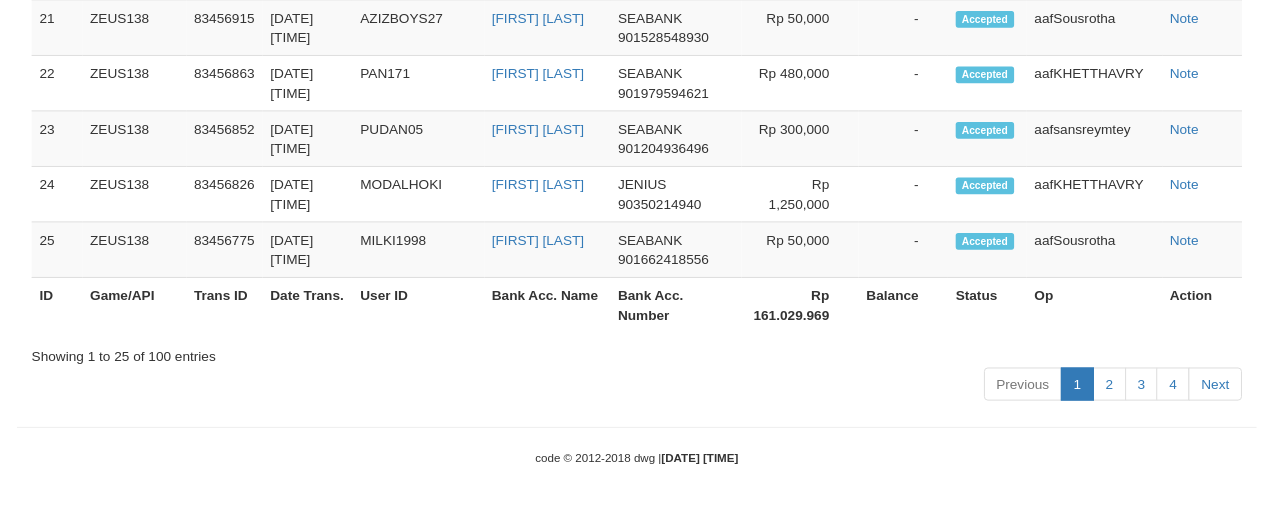 scroll, scrollTop: 2071, scrollLeft: 0, axis: vertical 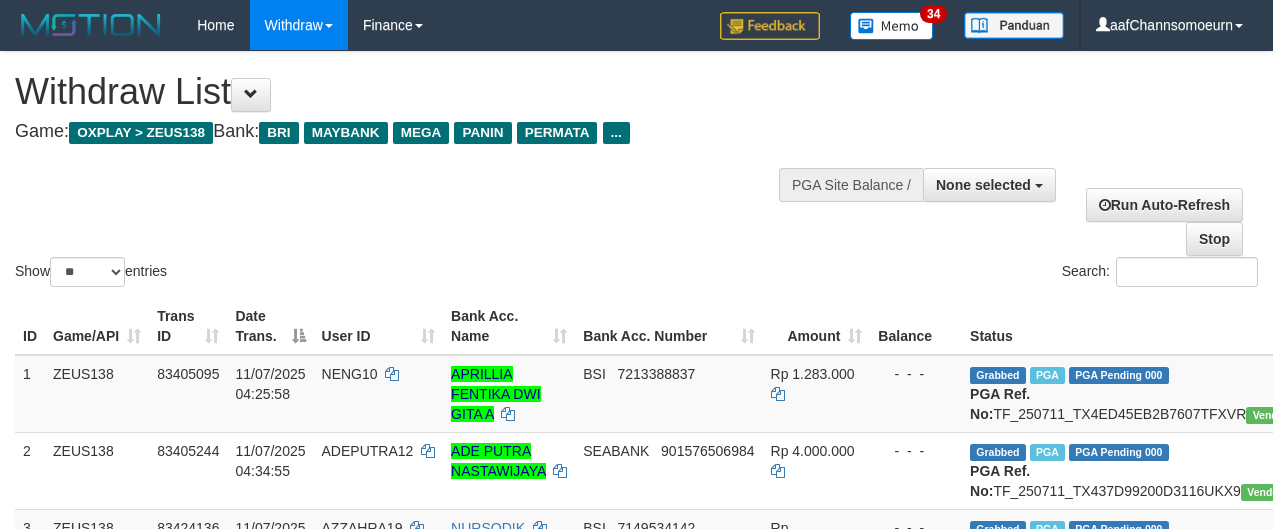 select 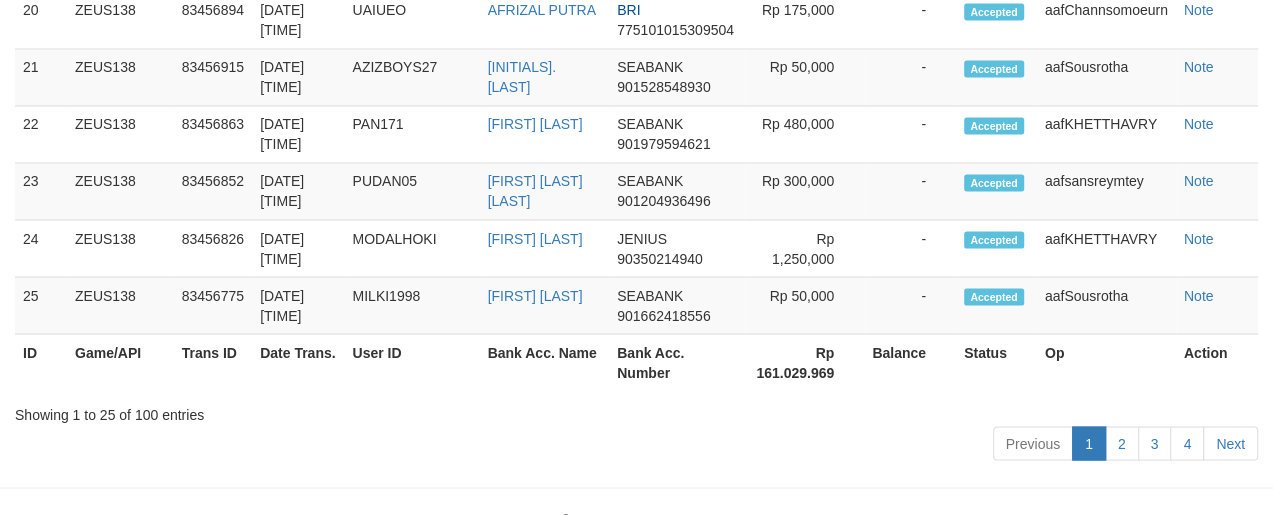 scroll, scrollTop: 2071, scrollLeft: 0, axis: vertical 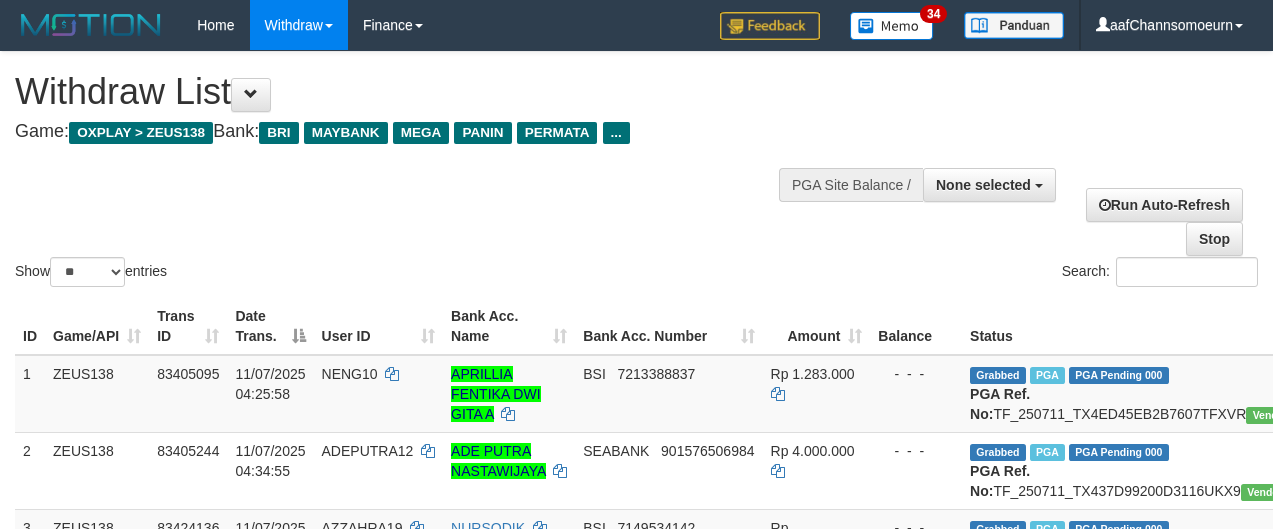 select 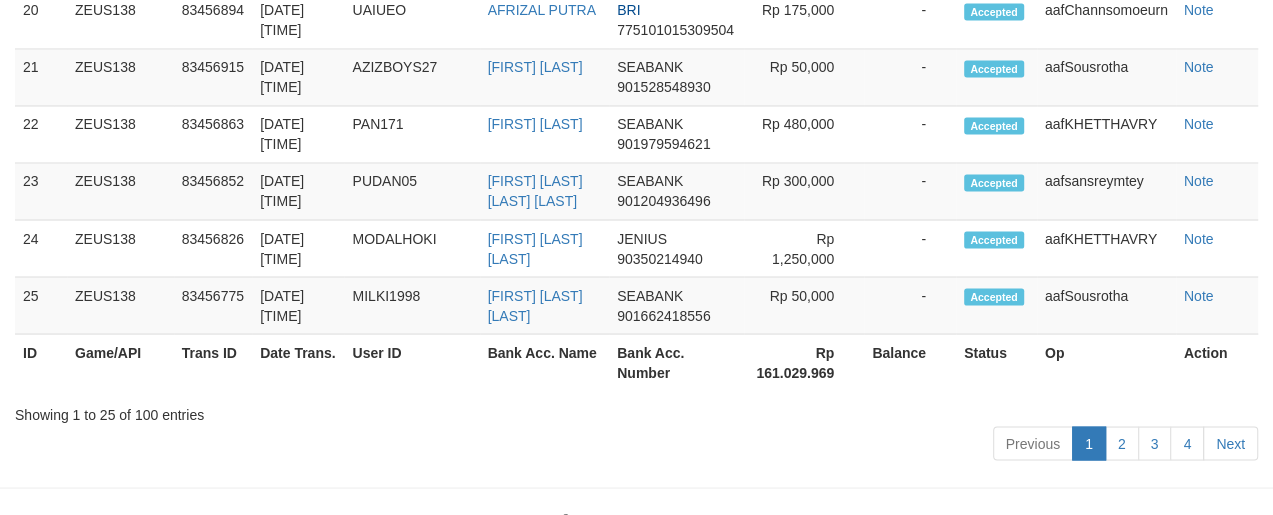 scroll, scrollTop: 2071, scrollLeft: 0, axis: vertical 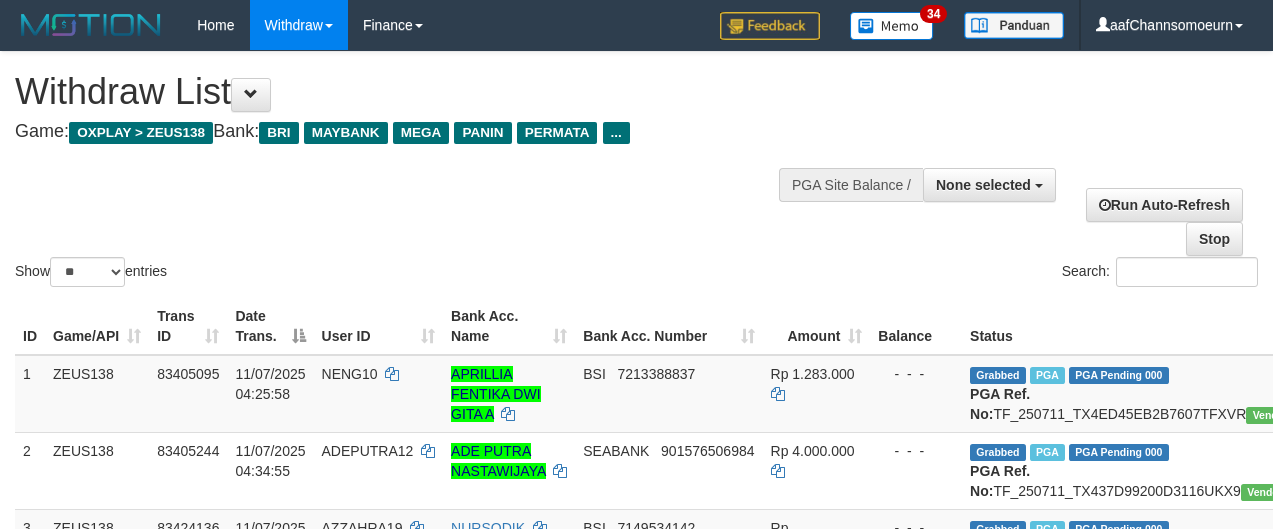 select 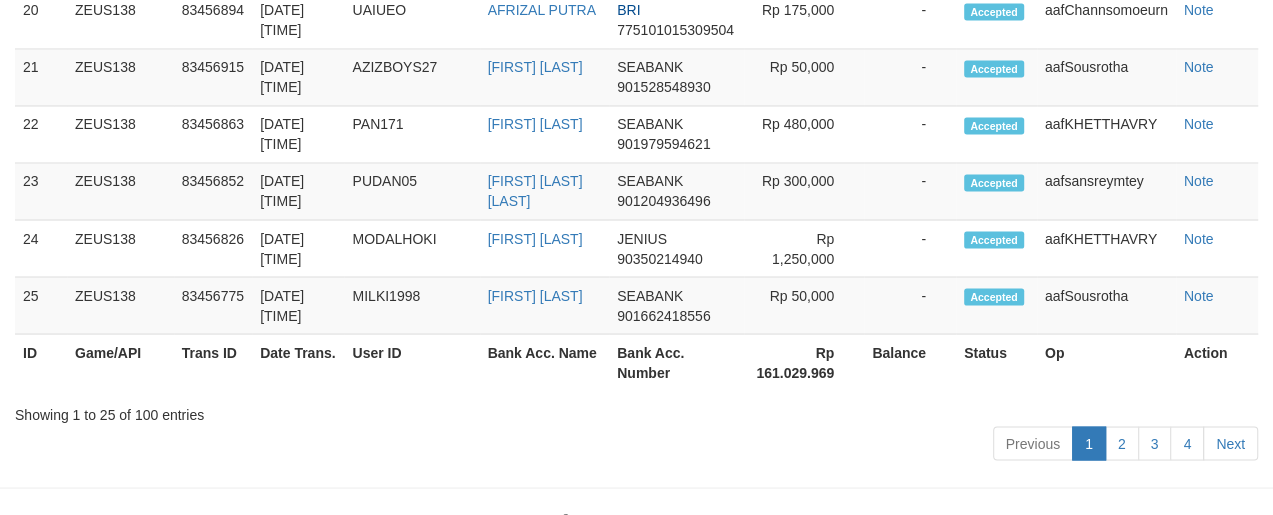 scroll, scrollTop: 2071, scrollLeft: 0, axis: vertical 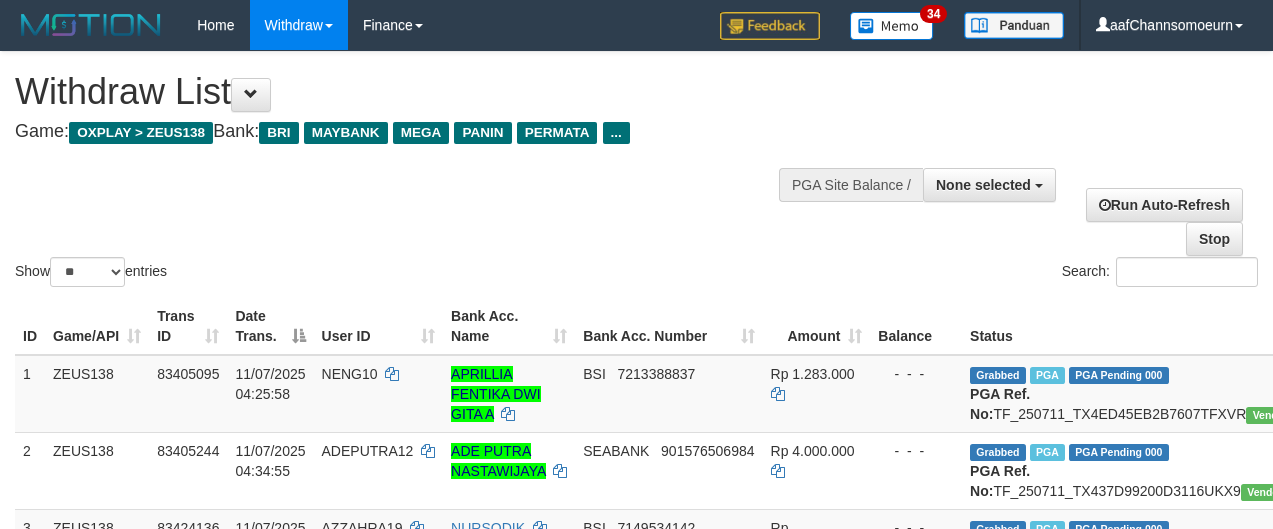 select 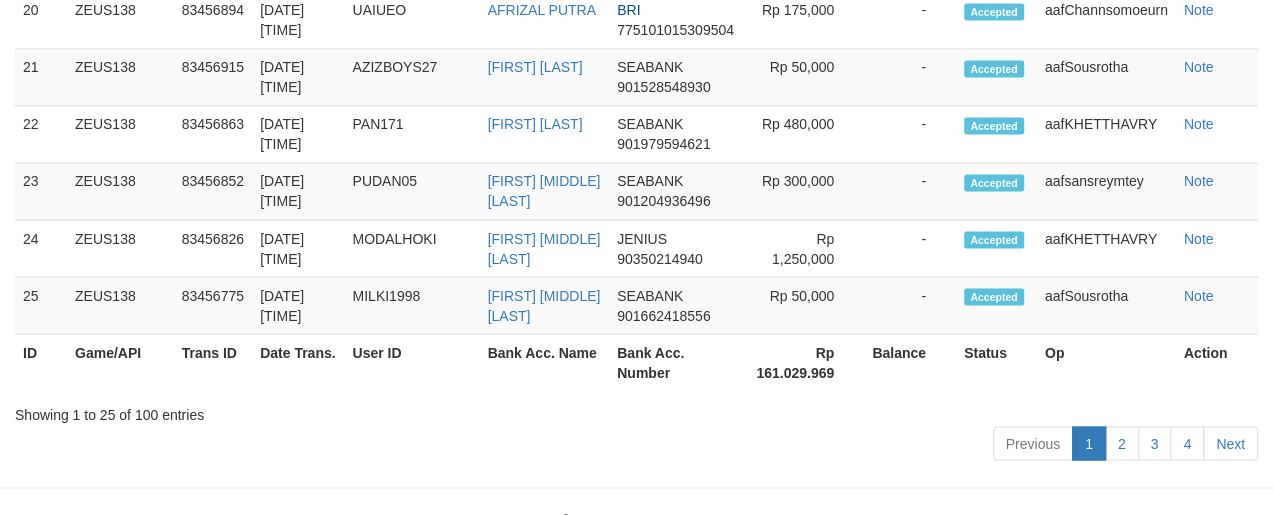 scroll, scrollTop: 2071, scrollLeft: 0, axis: vertical 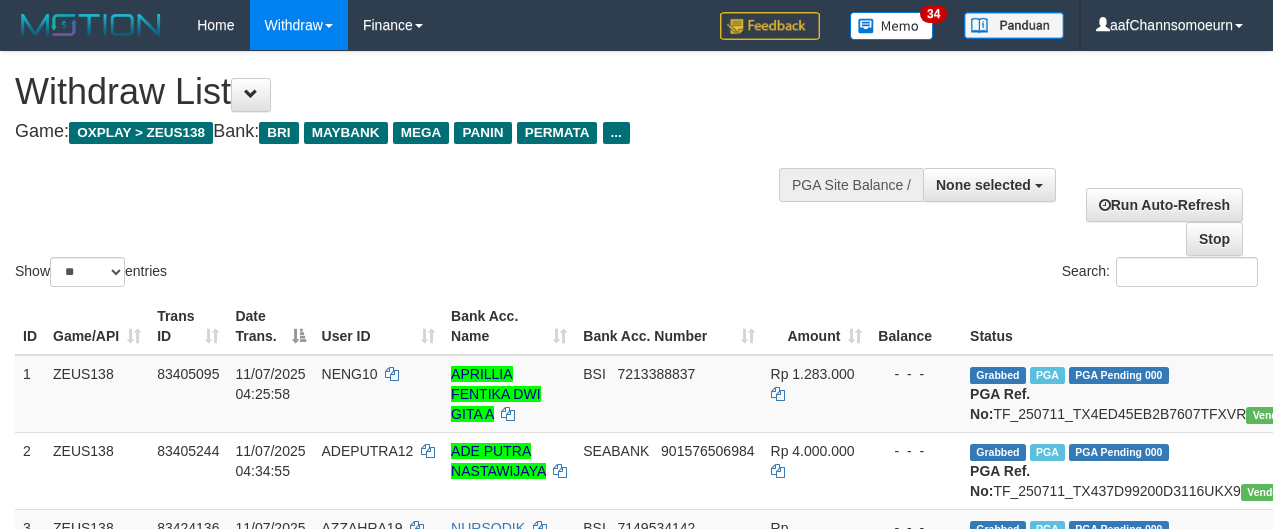 select 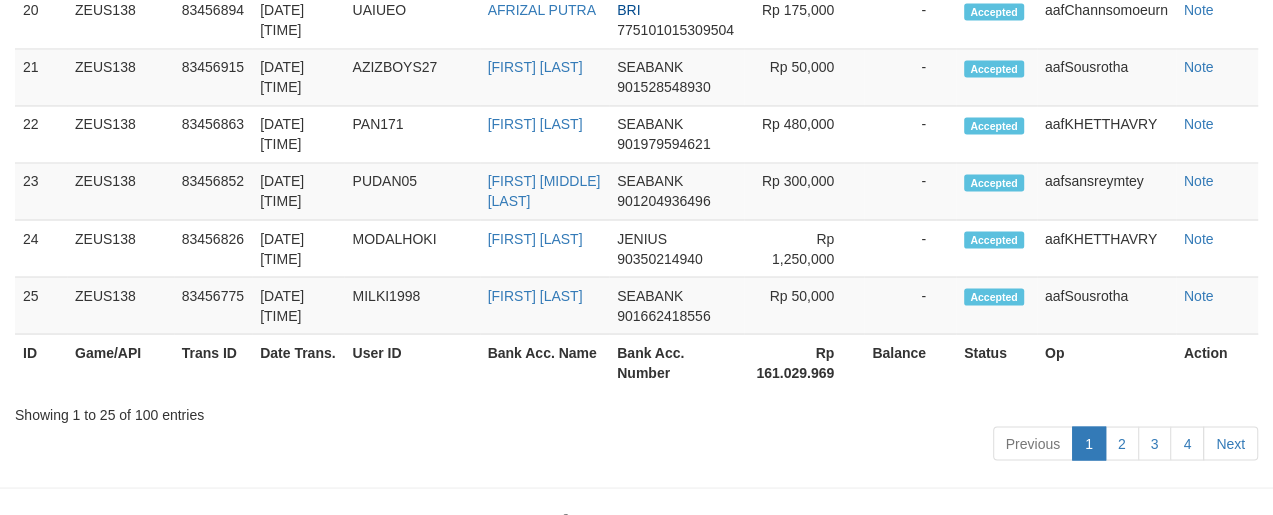 scroll, scrollTop: 2071, scrollLeft: 0, axis: vertical 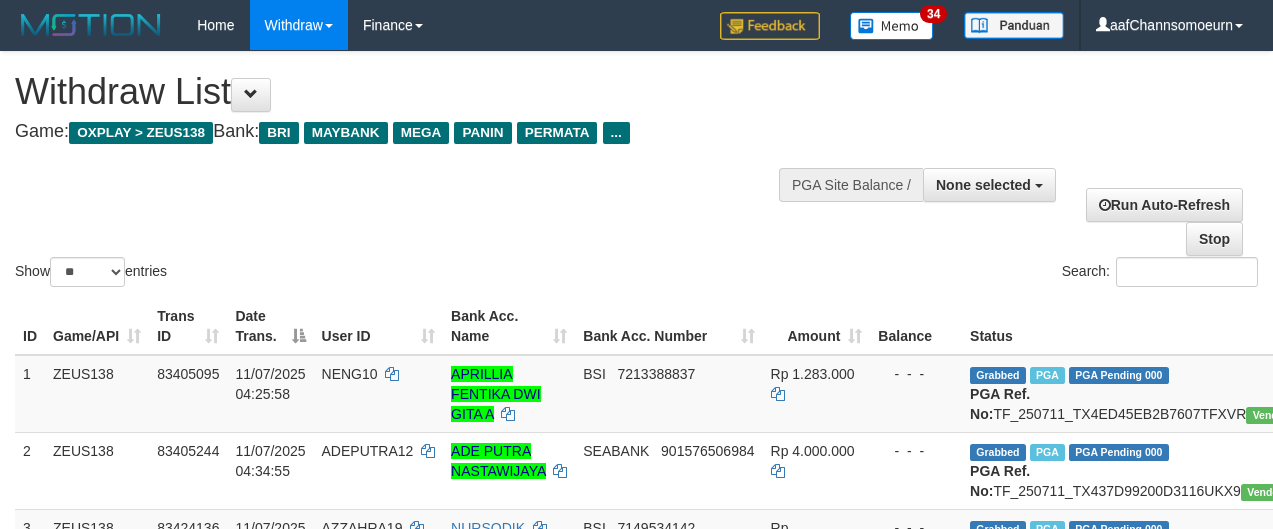select 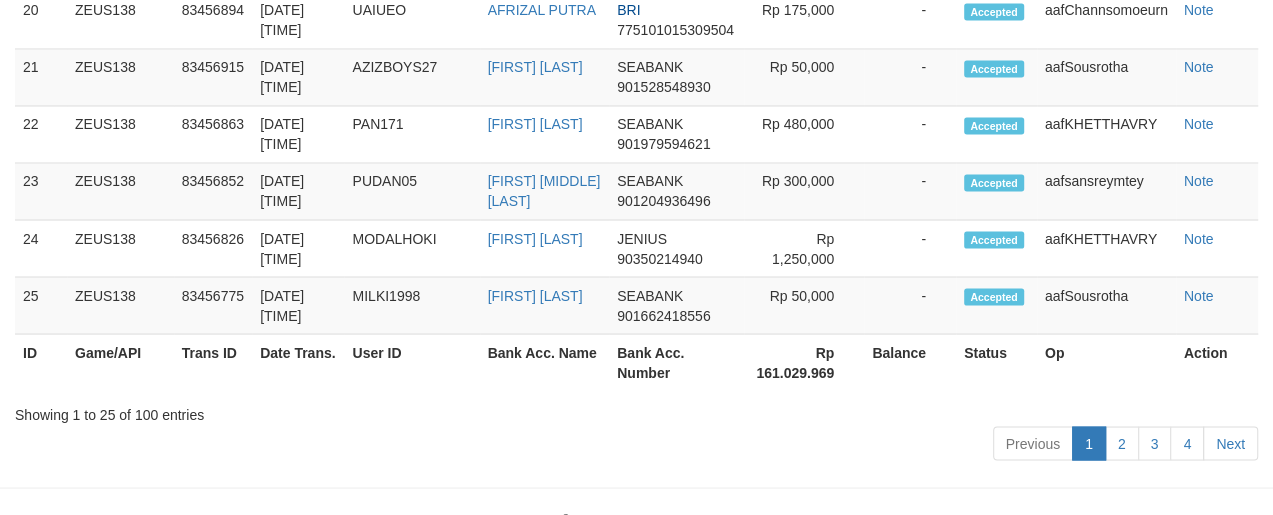 scroll, scrollTop: 2071, scrollLeft: 0, axis: vertical 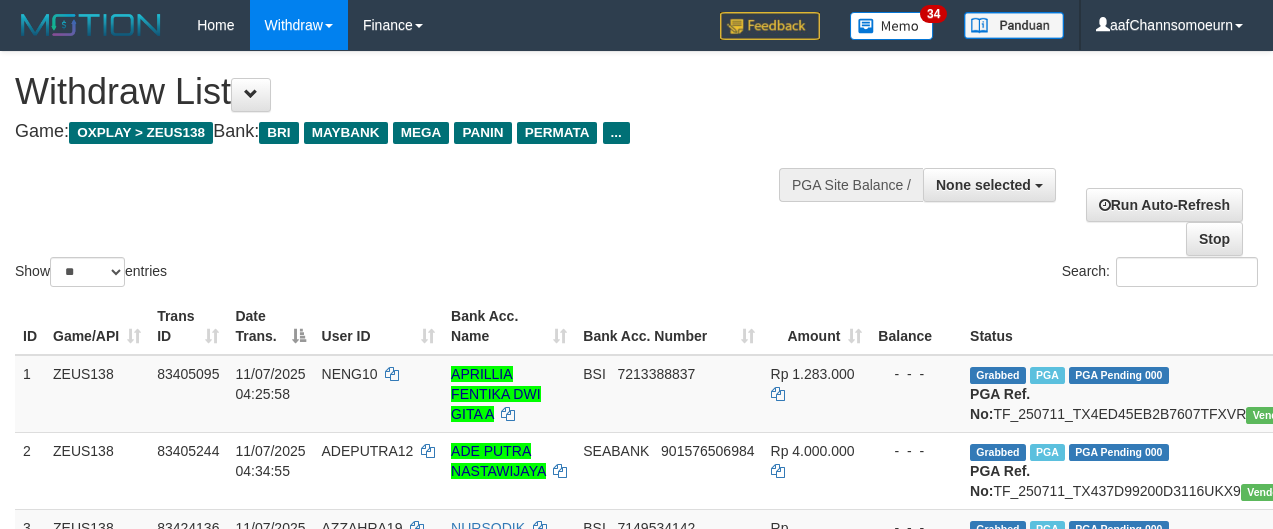 select 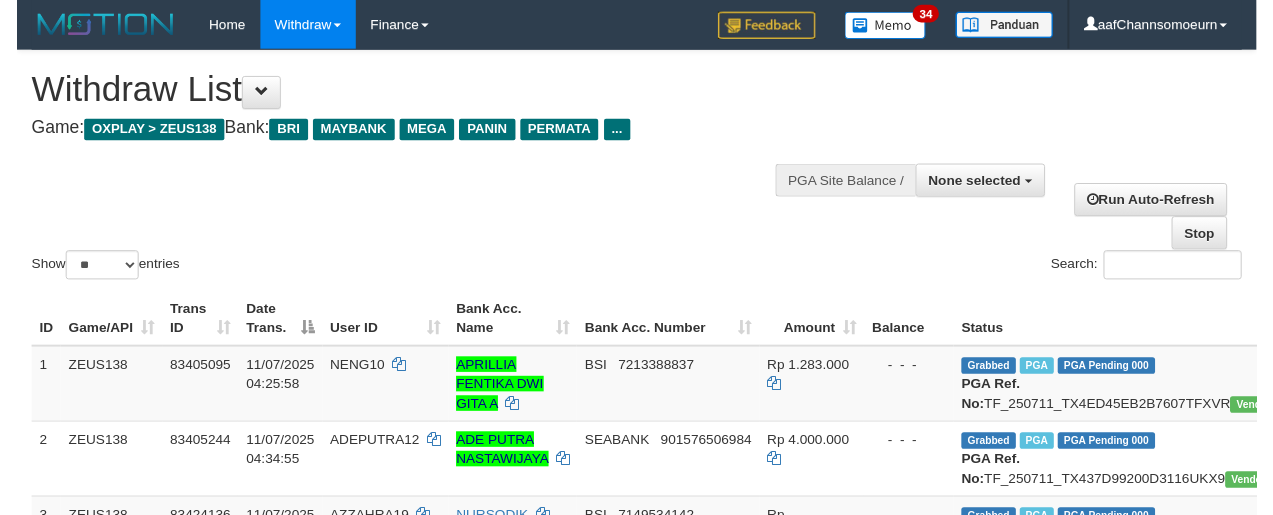 scroll, scrollTop: 2126, scrollLeft: 0, axis: vertical 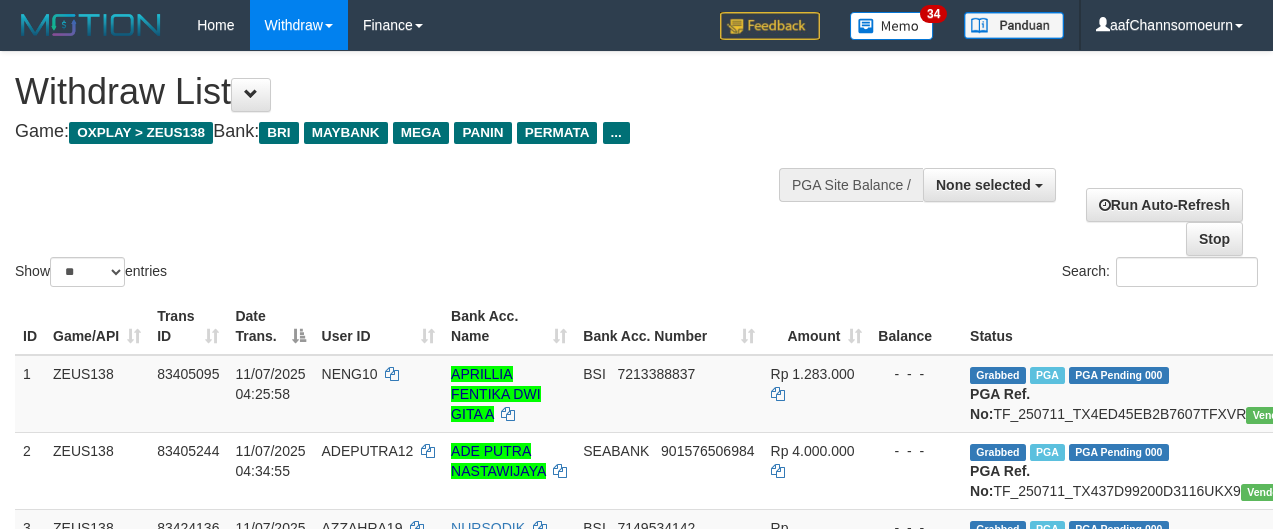 select 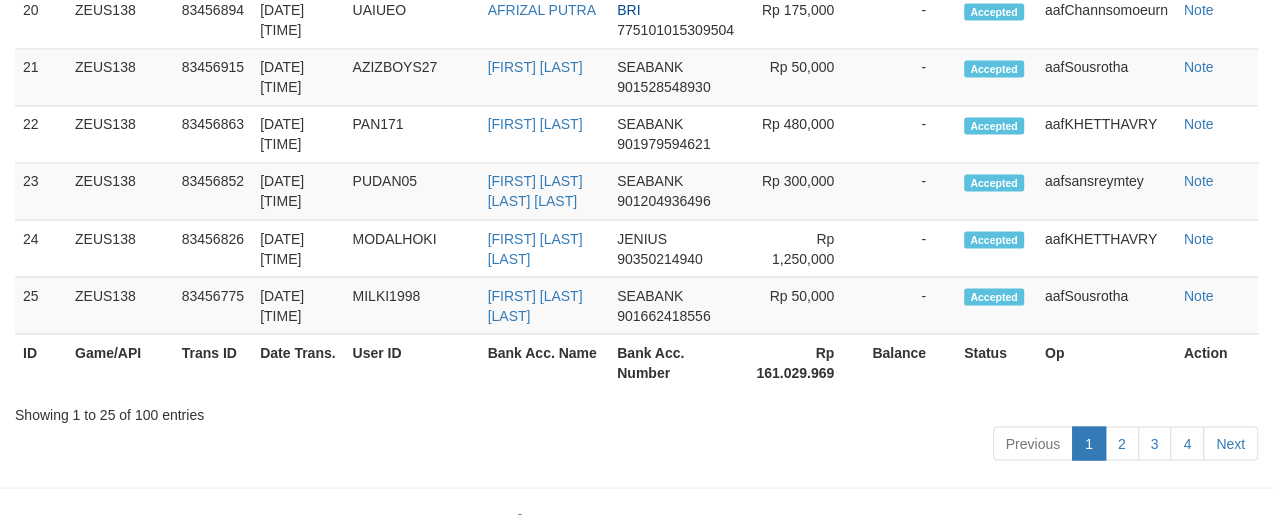 scroll, scrollTop: 2071, scrollLeft: 0, axis: vertical 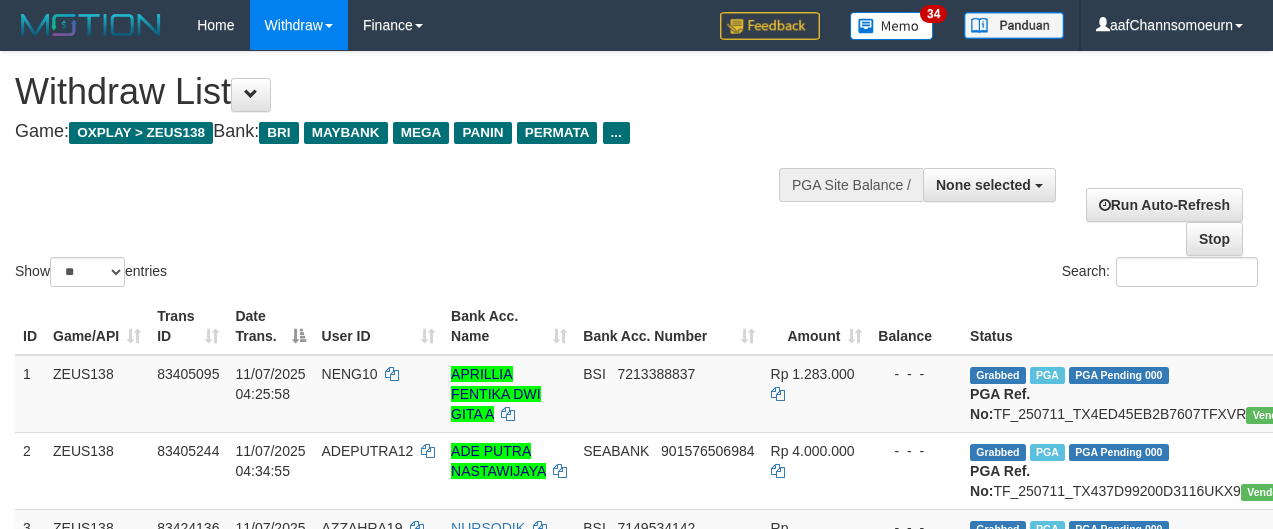 select 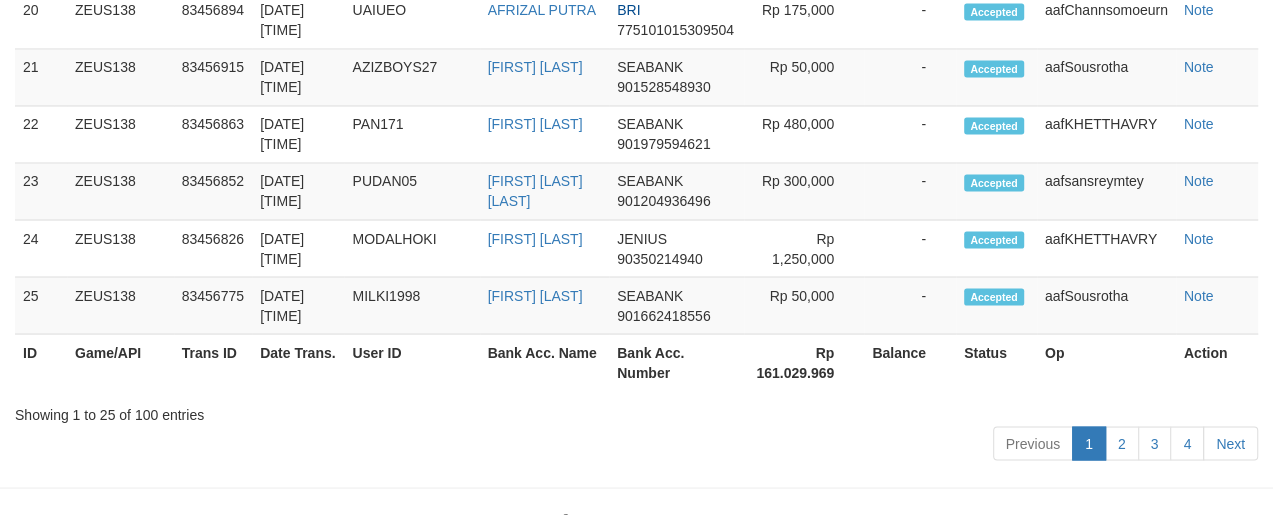 scroll, scrollTop: 2071, scrollLeft: 0, axis: vertical 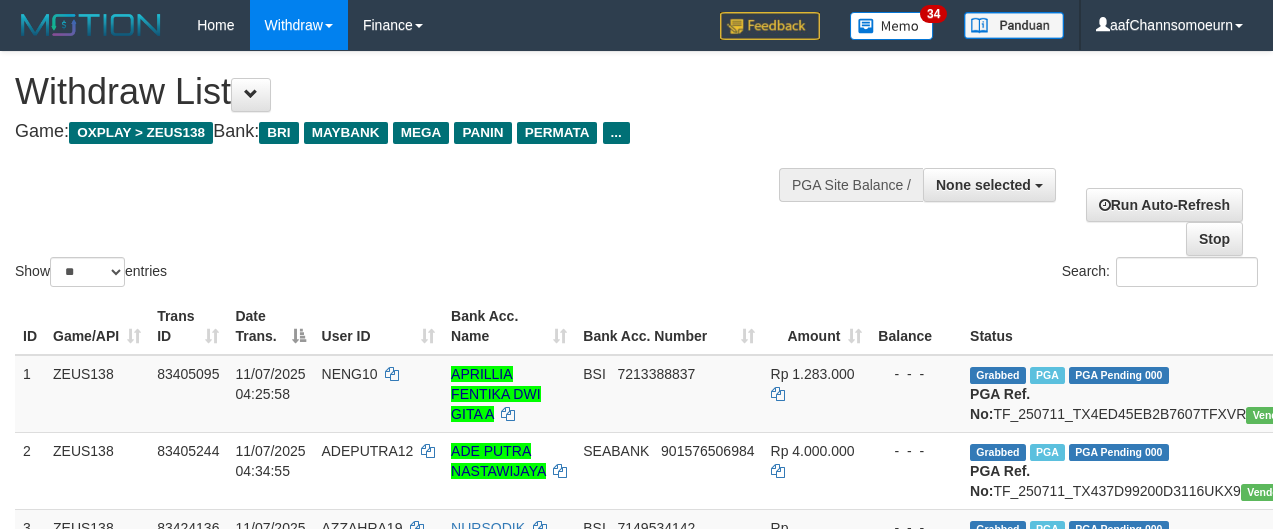select 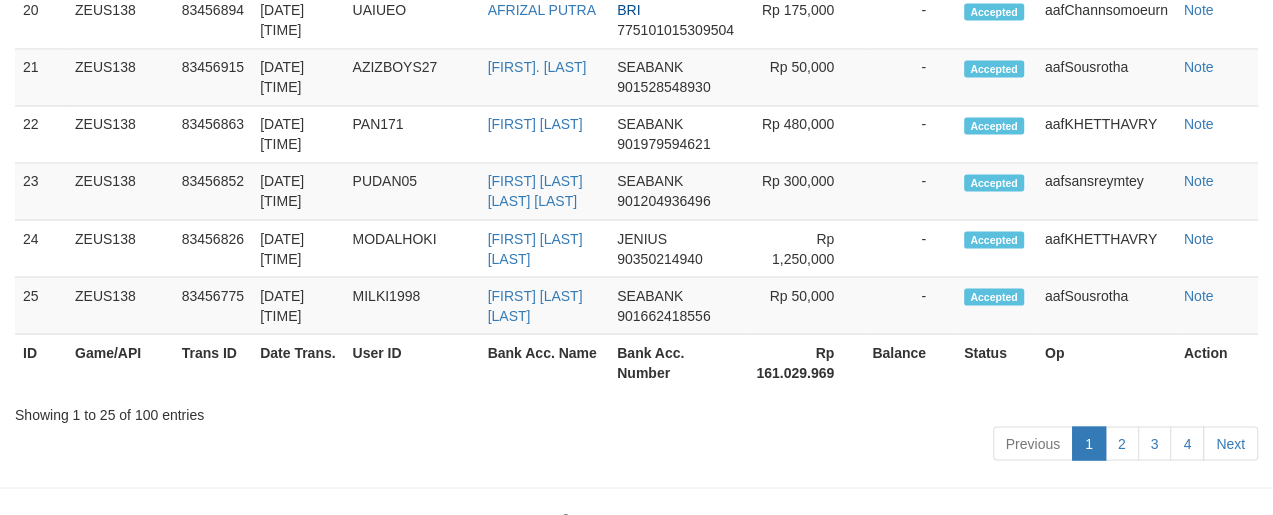 scroll, scrollTop: 2071, scrollLeft: 0, axis: vertical 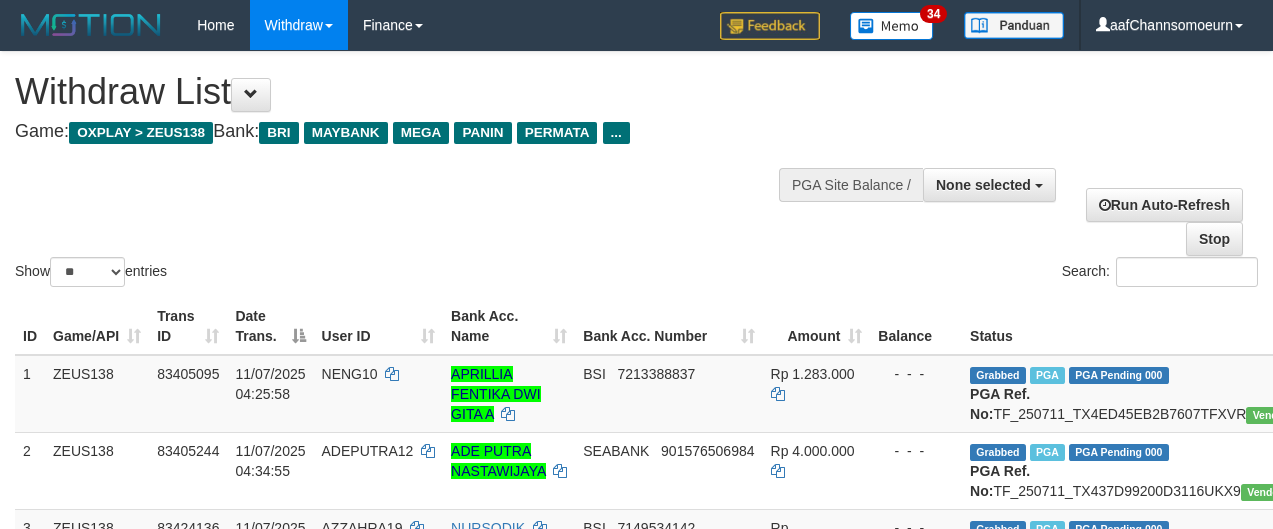 select 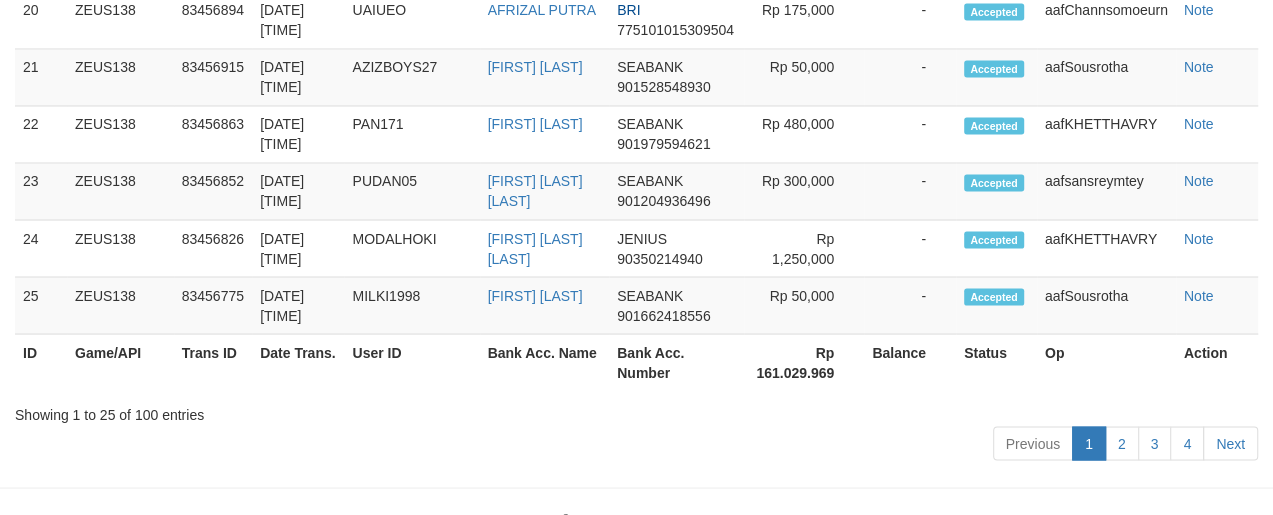 scroll, scrollTop: 2071, scrollLeft: 0, axis: vertical 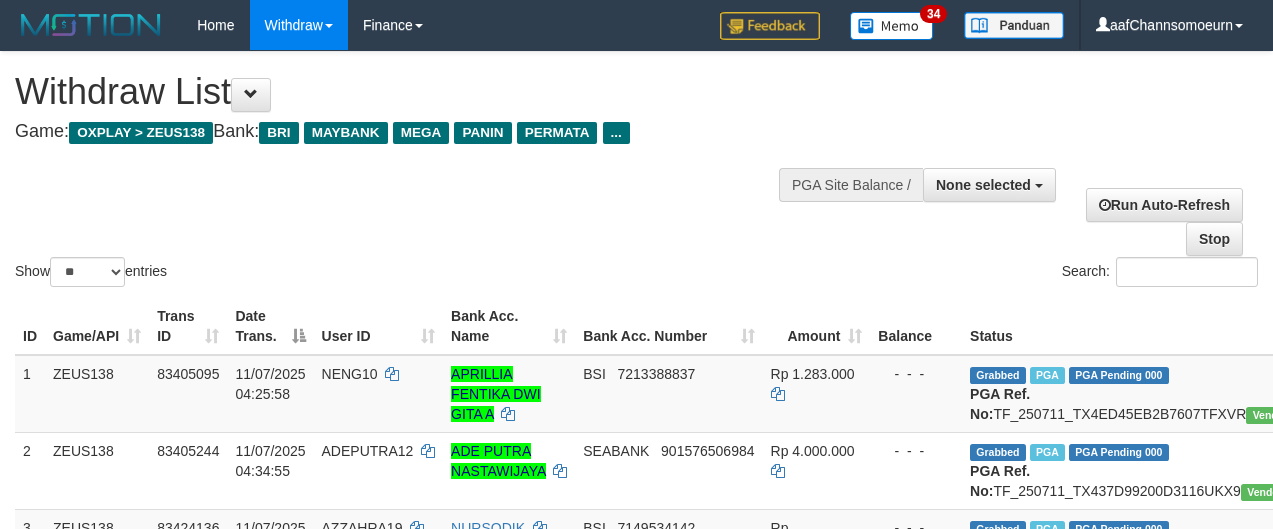 select 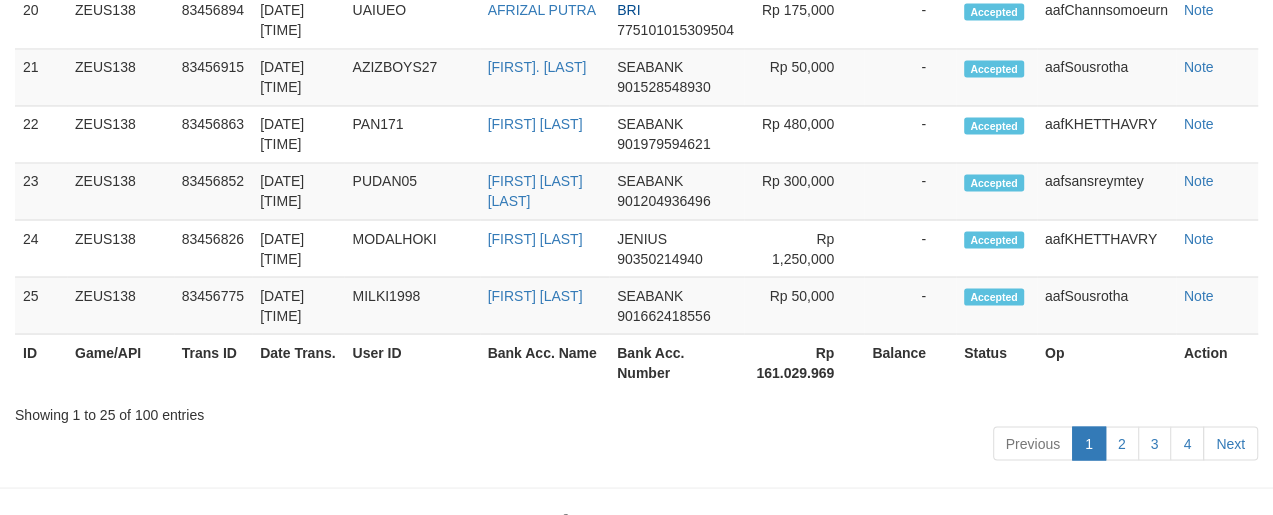 scroll, scrollTop: 2071, scrollLeft: 0, axis: vertical 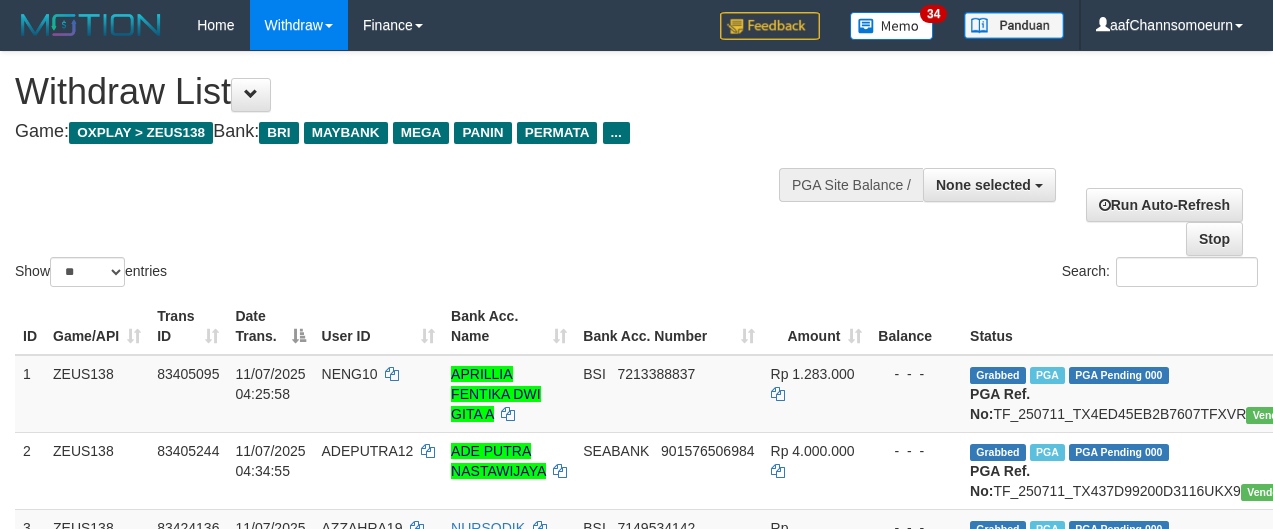 select 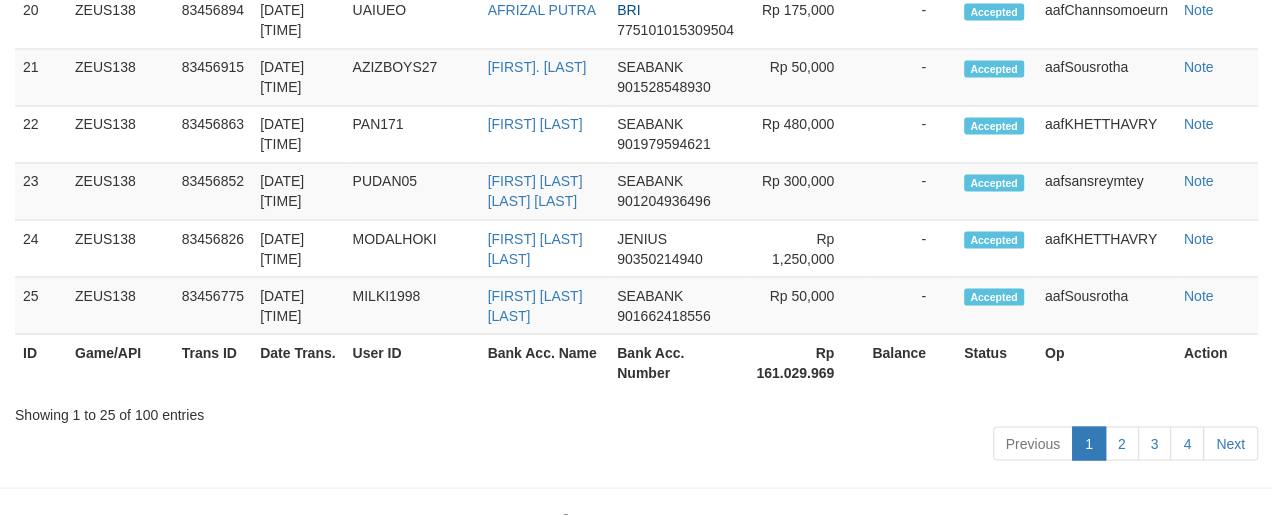 scroll, scrollTop: 2071, scrollLeft: 0, axis: vertical 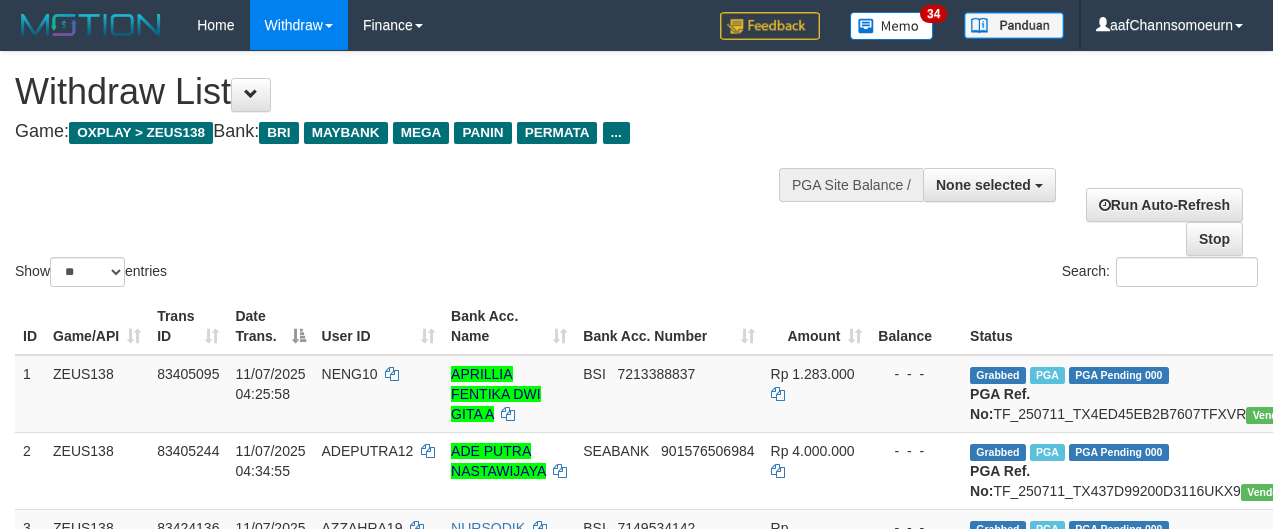 select 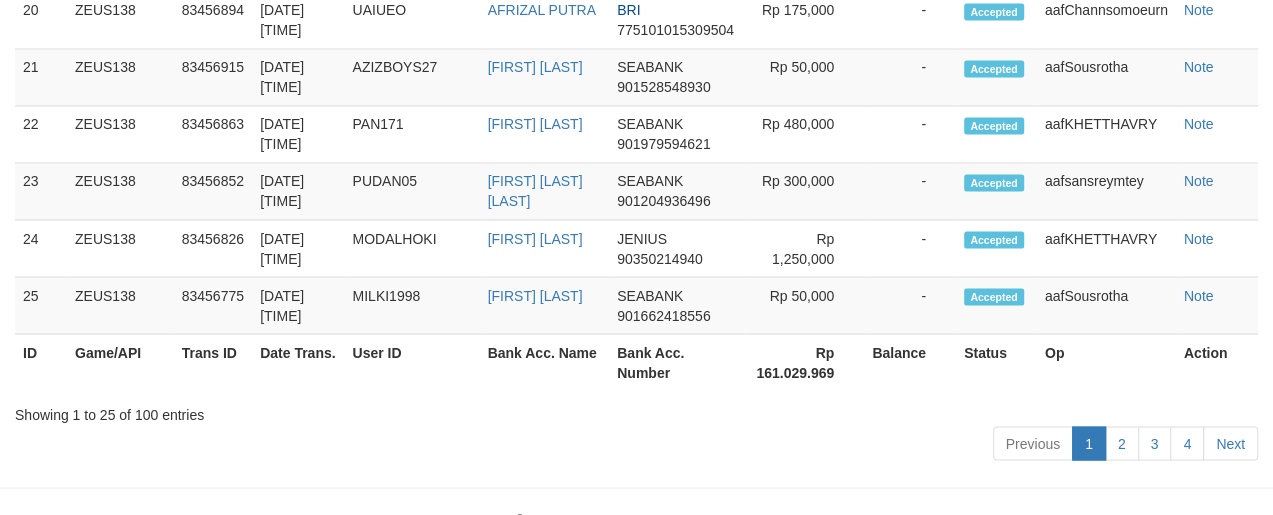 scroll, scrollTop: 2071, scrollLeft: 0, axis: vertical 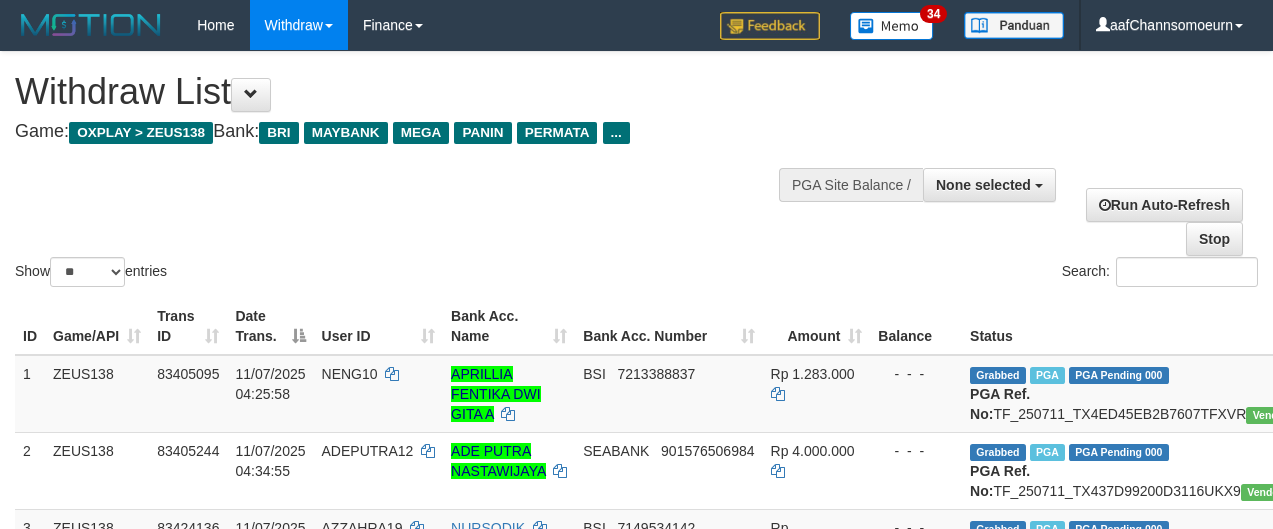 select 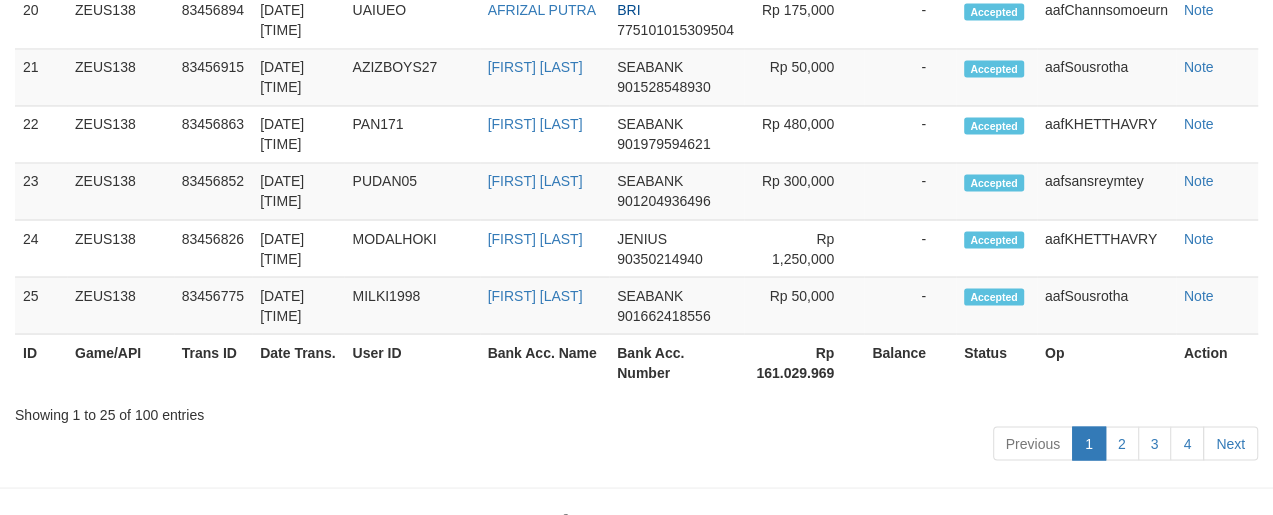 scroll, scrollTop: 2071, scrollLeft: 0, axis: vertical 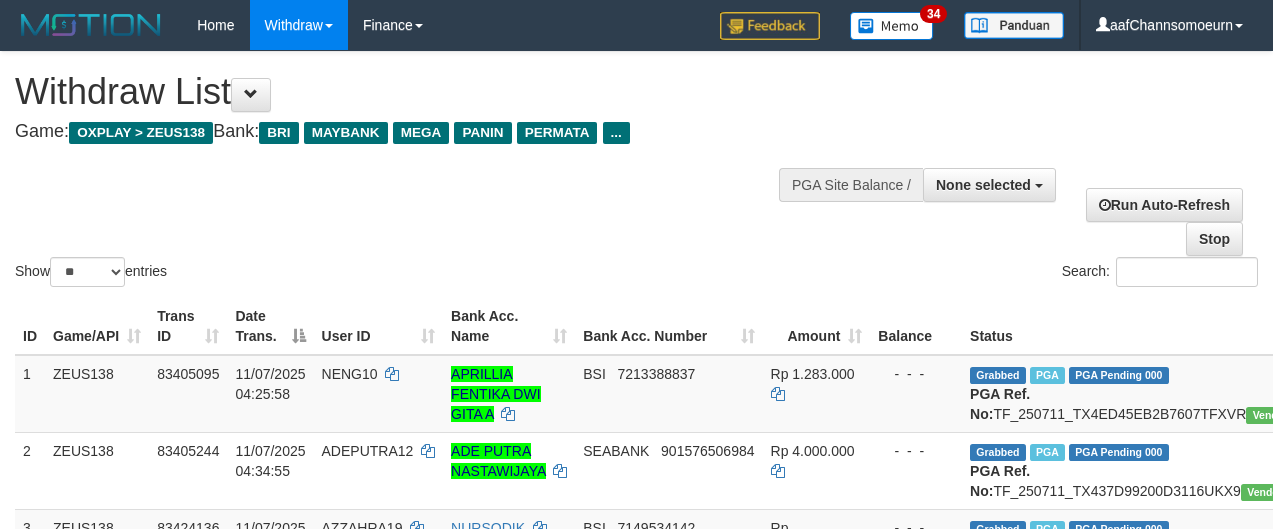 select 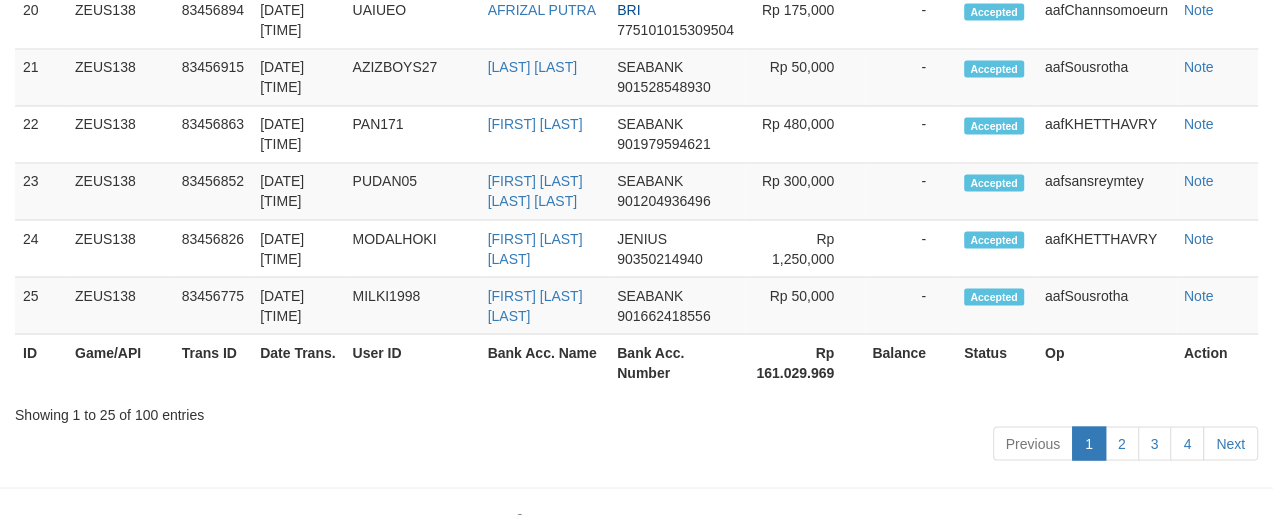 scroll, scrollTop: 2071, scrollLeft: 0, axis: vertical 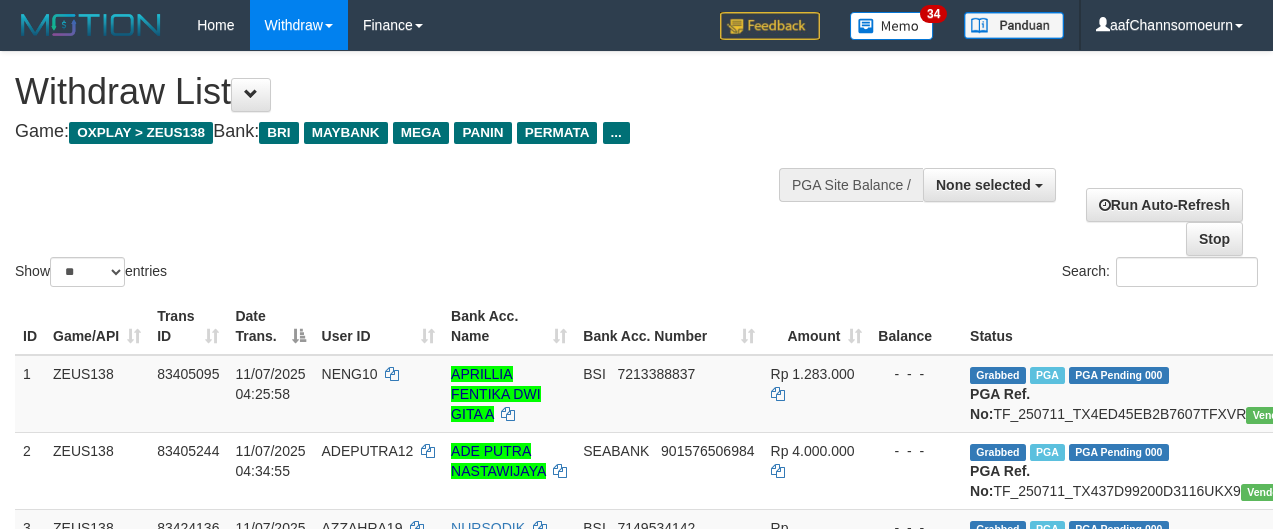 select 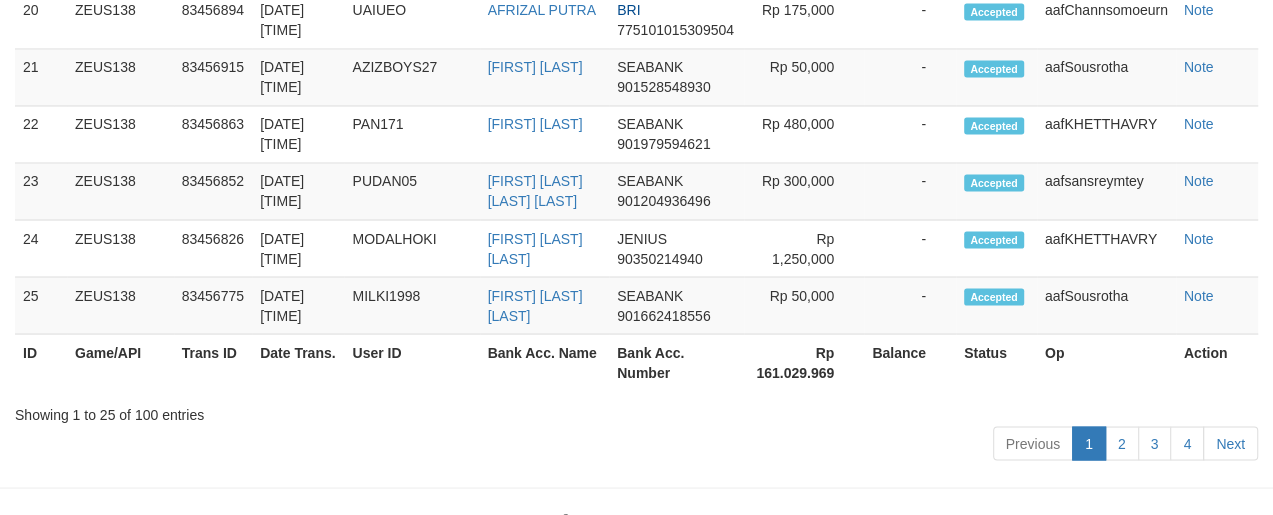 scroll, scrollTop: 2071, scrollLeft: 0, axis: vertical 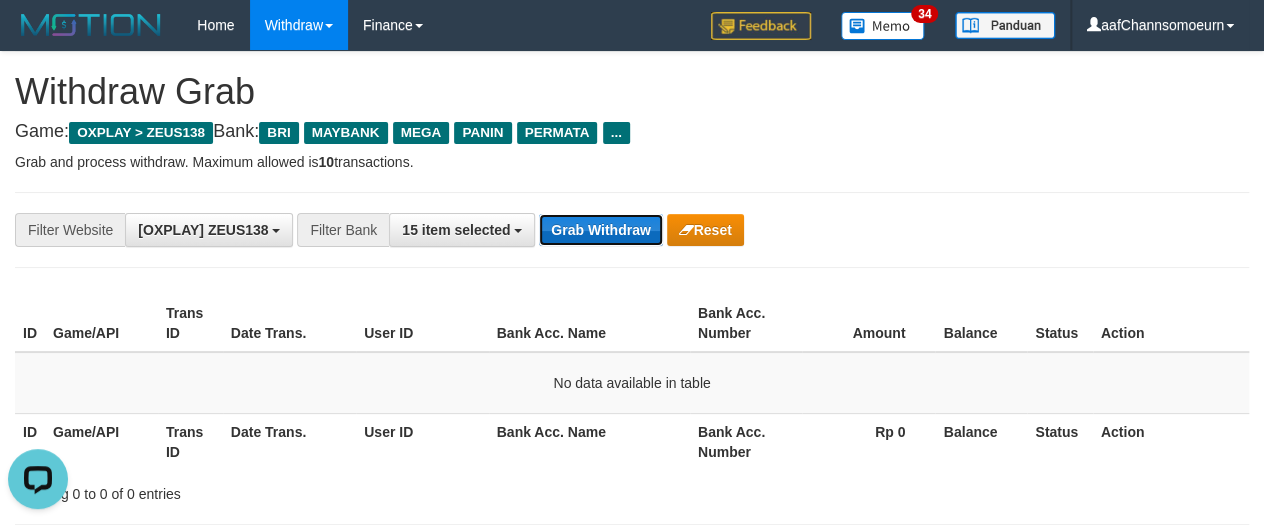 click on "Grab Withdraw" at bounding box center [600, 230] 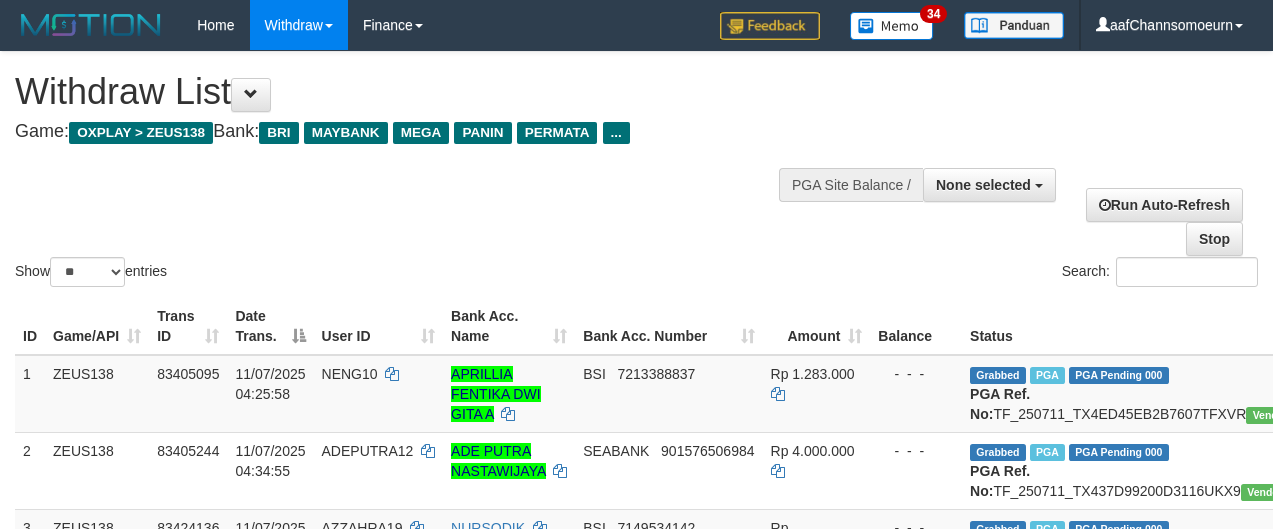 select 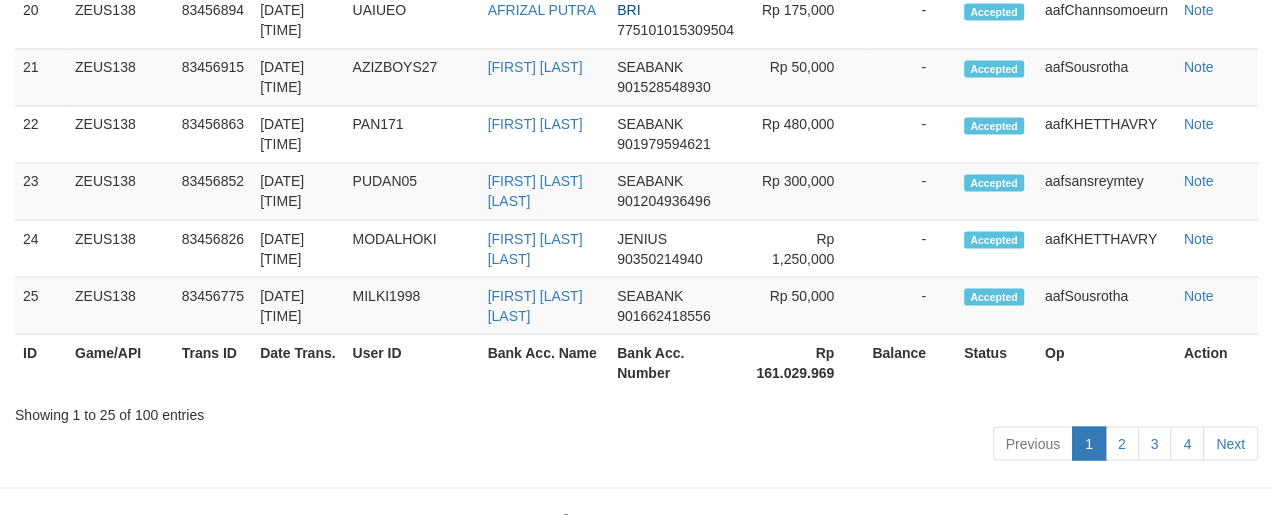 scroll, scrollTop: 2071, scrollLeft: 0, axis: vertical 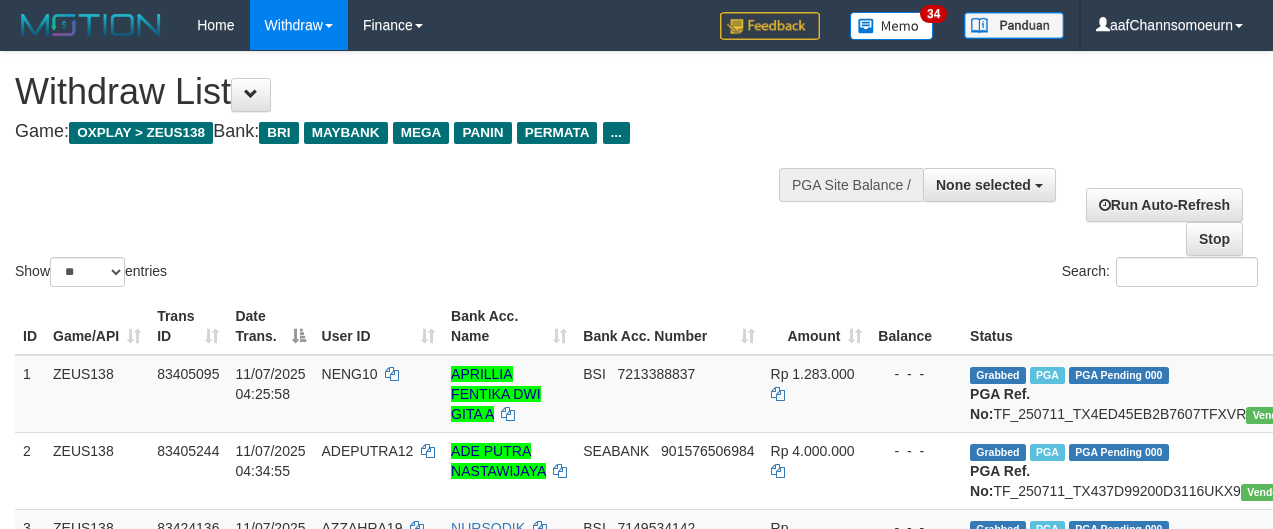 select 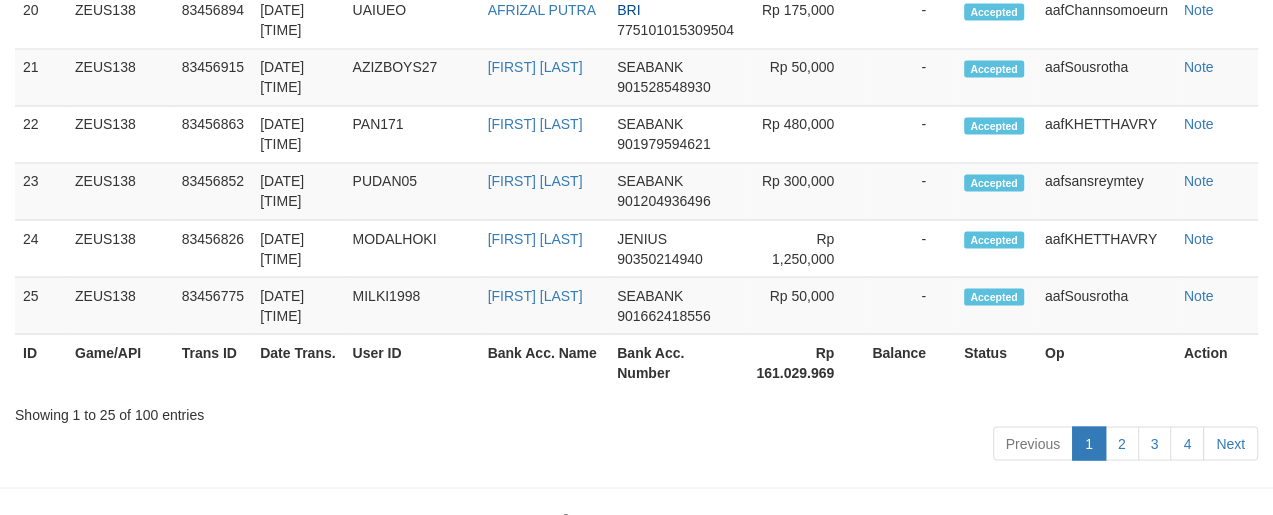 scroll, scrollTop: 2071, scrollLeft: 0, axis: vertical 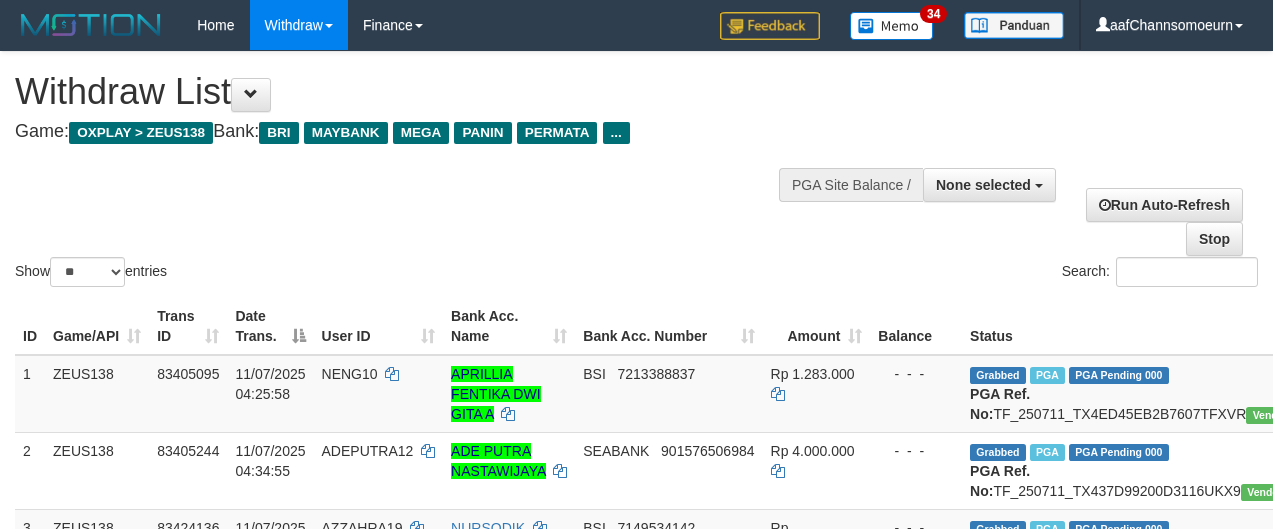 select 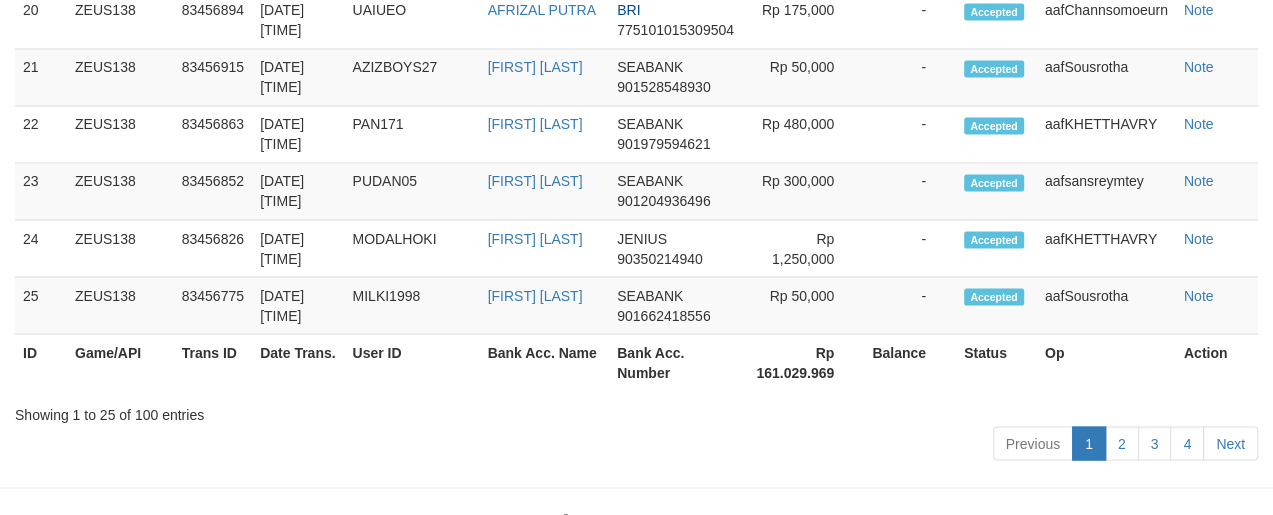 scroll, scrollTop: 2071, scrollLeft: 0, axis: vertical 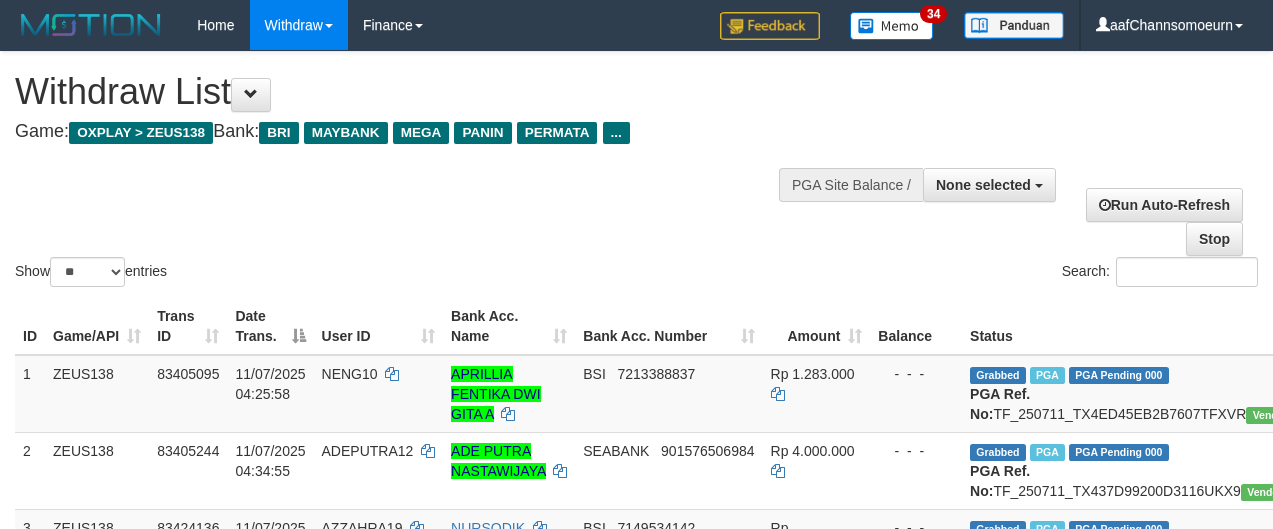 select 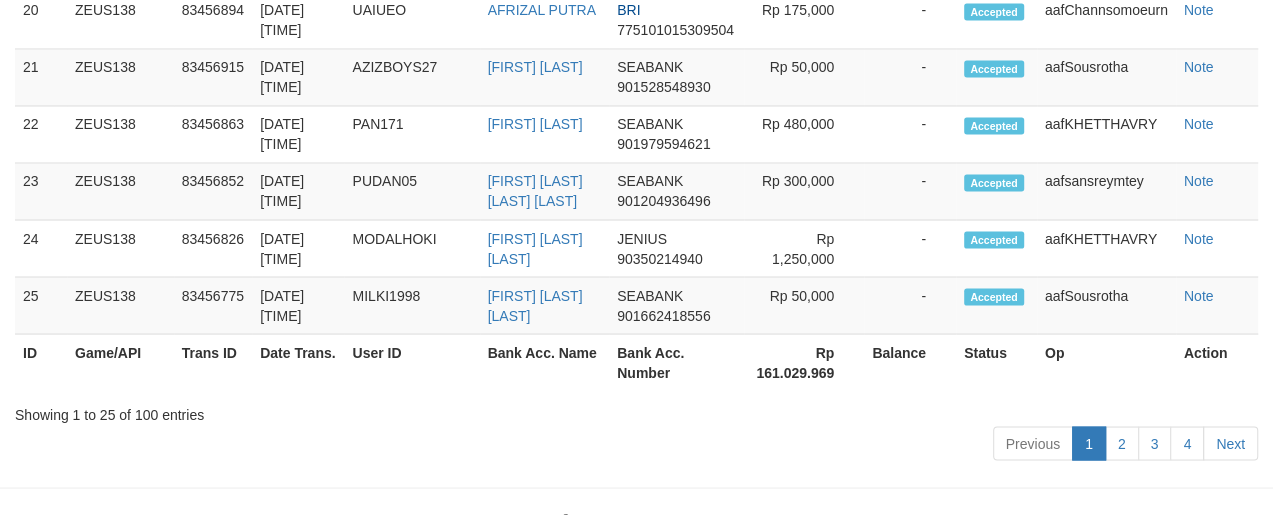 scroll, scrollTop: 2071, scrollLeft: 0, axis: vertical 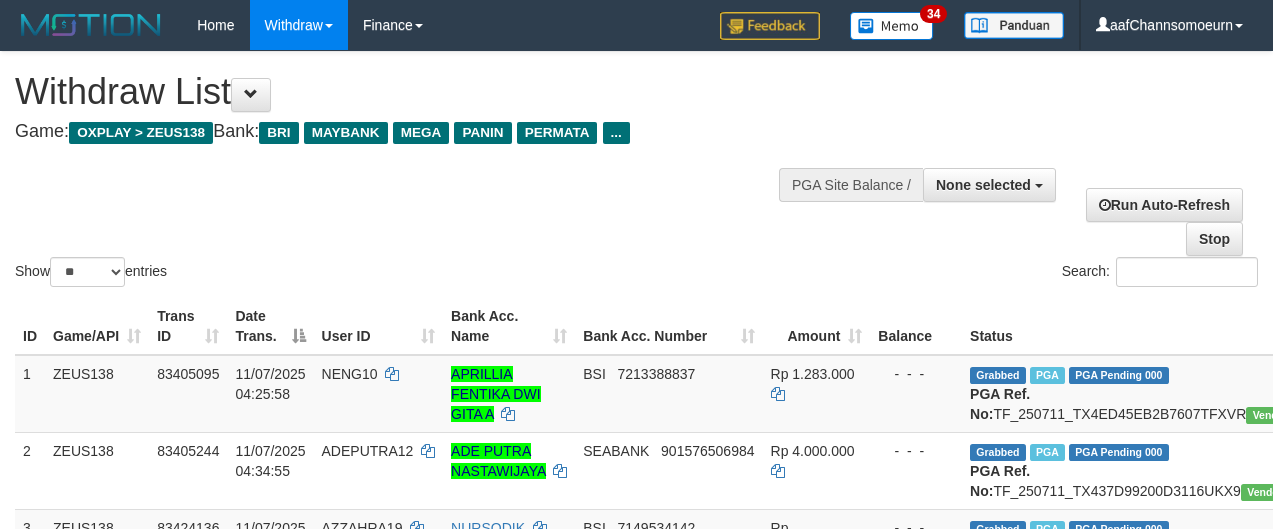select 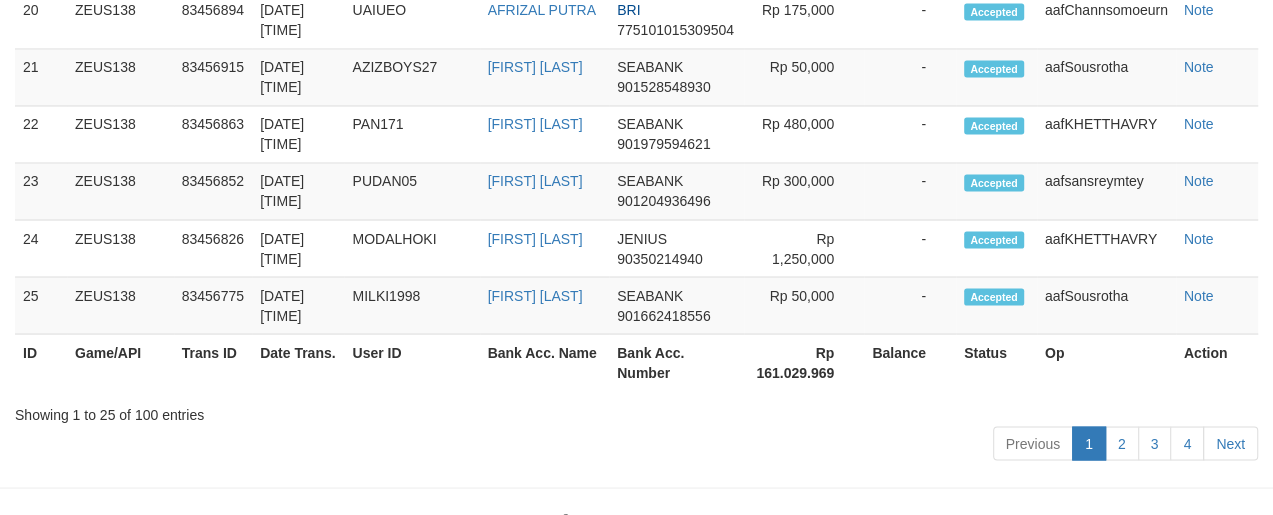 scroll, scrollTop: 2071, scrollLeft: 0, axis: vertical 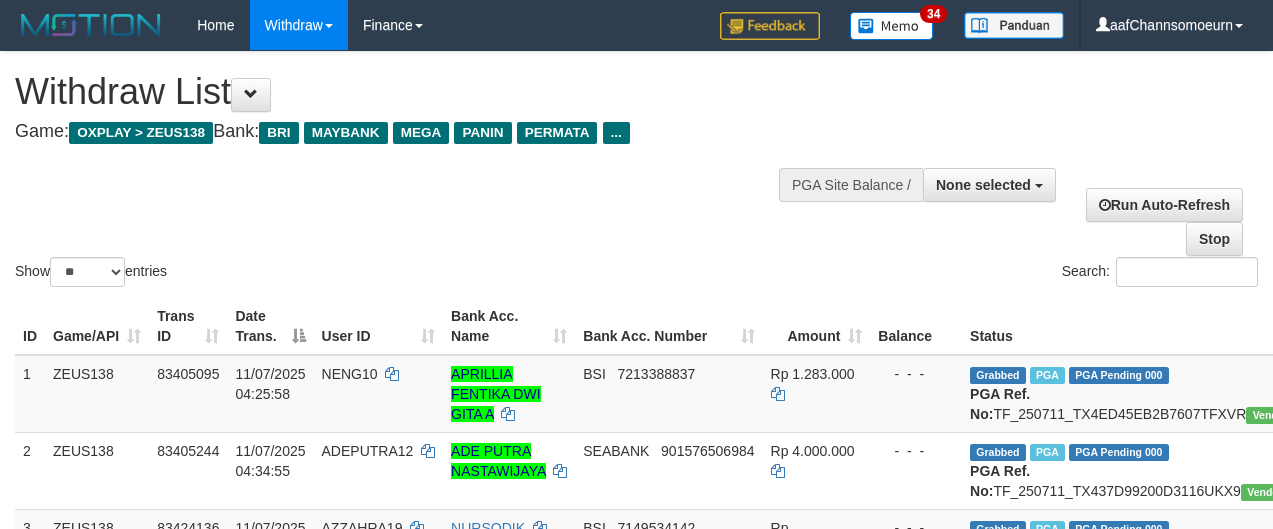 select 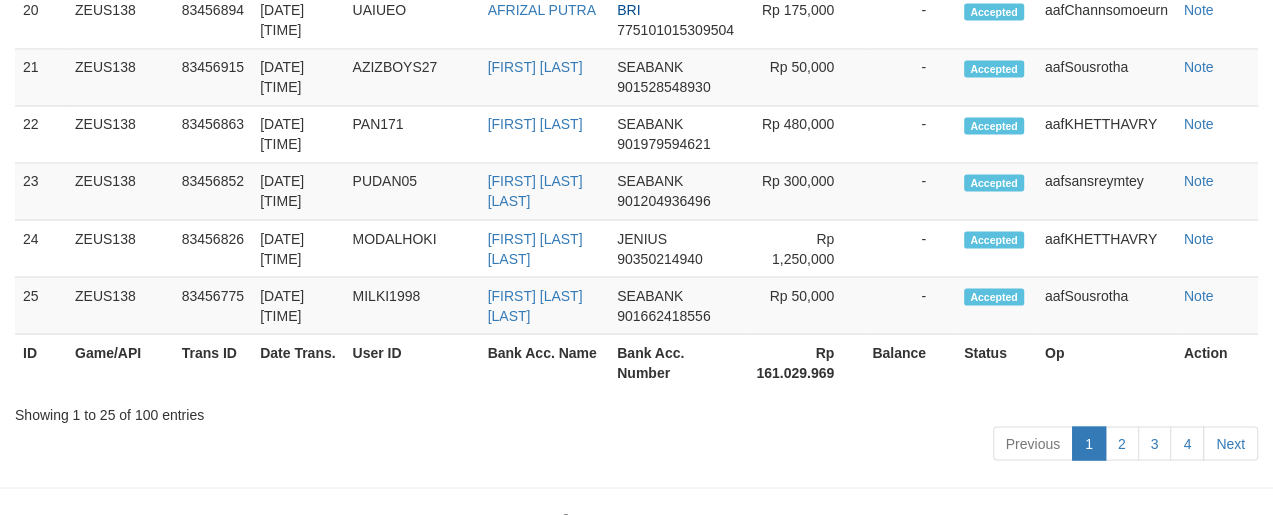 scroll, scrollTop: 2071, scrollLeft: 0, axis: vertical 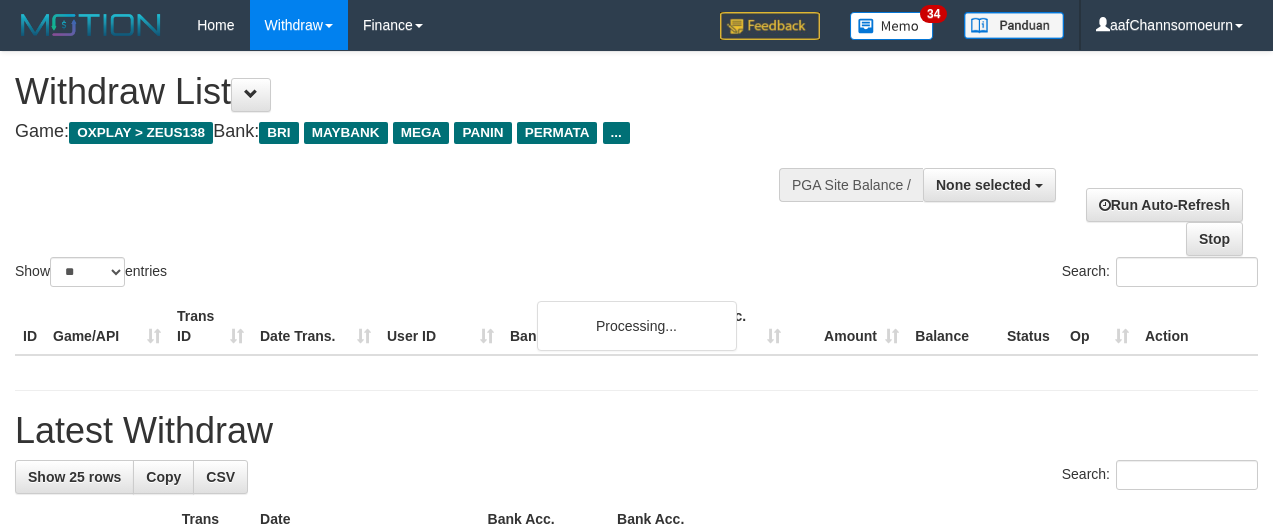 select 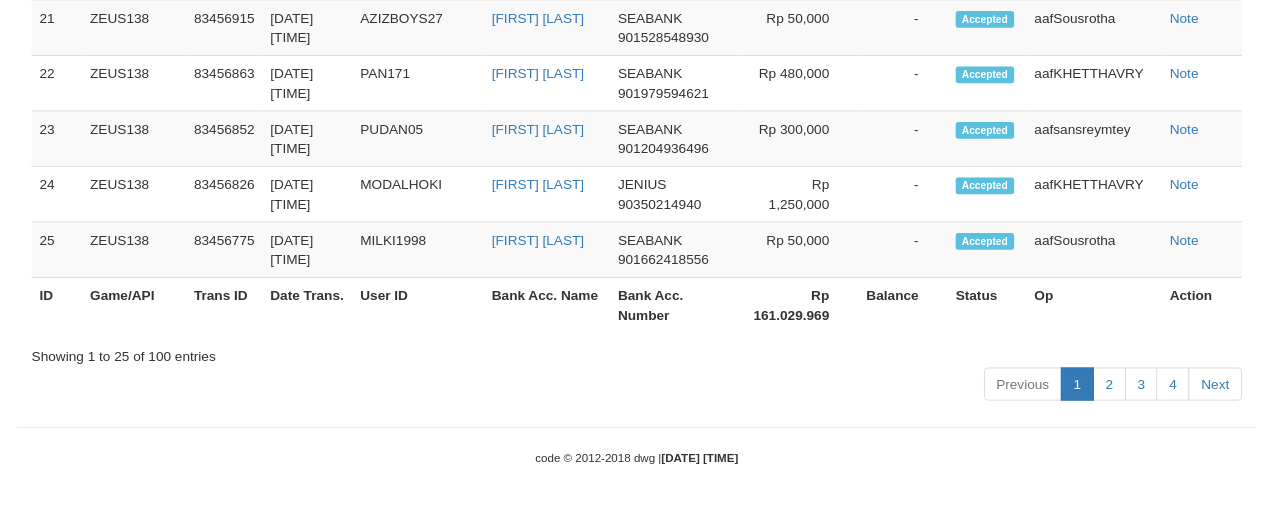 scroll, scrollTop: 2126, scrollLeft: 0, axis: vertical 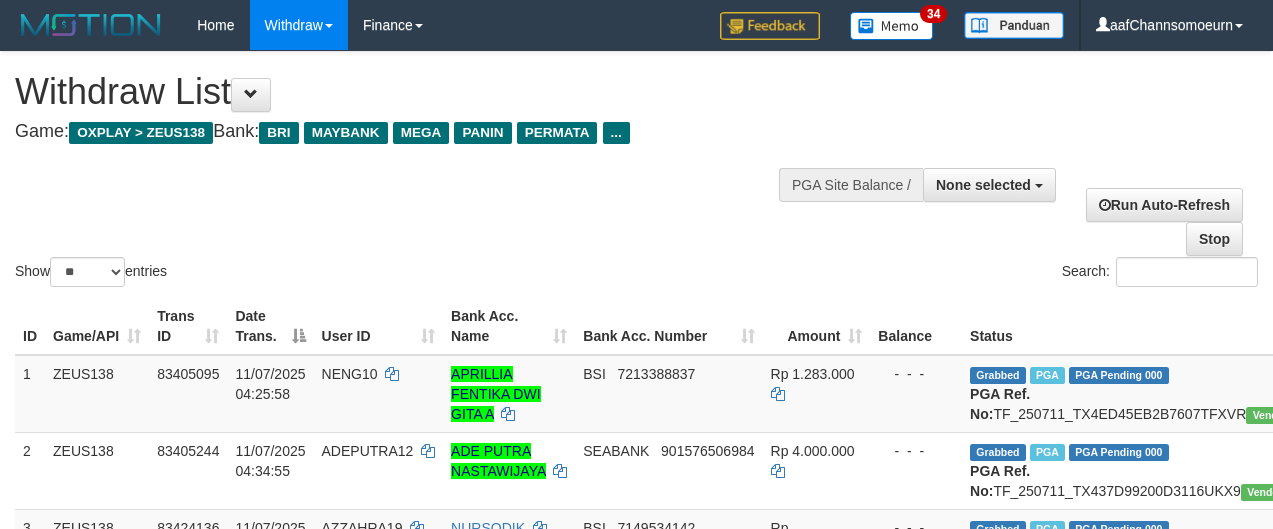 select 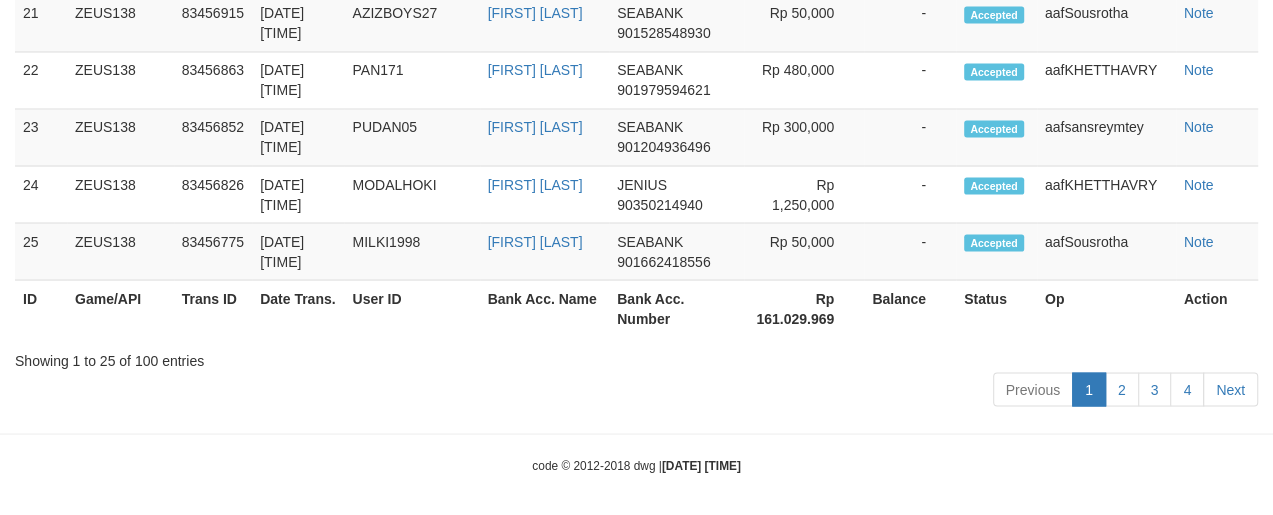 scroll, scrollTop: 2126, scrollLeft: 0, axis: vertical 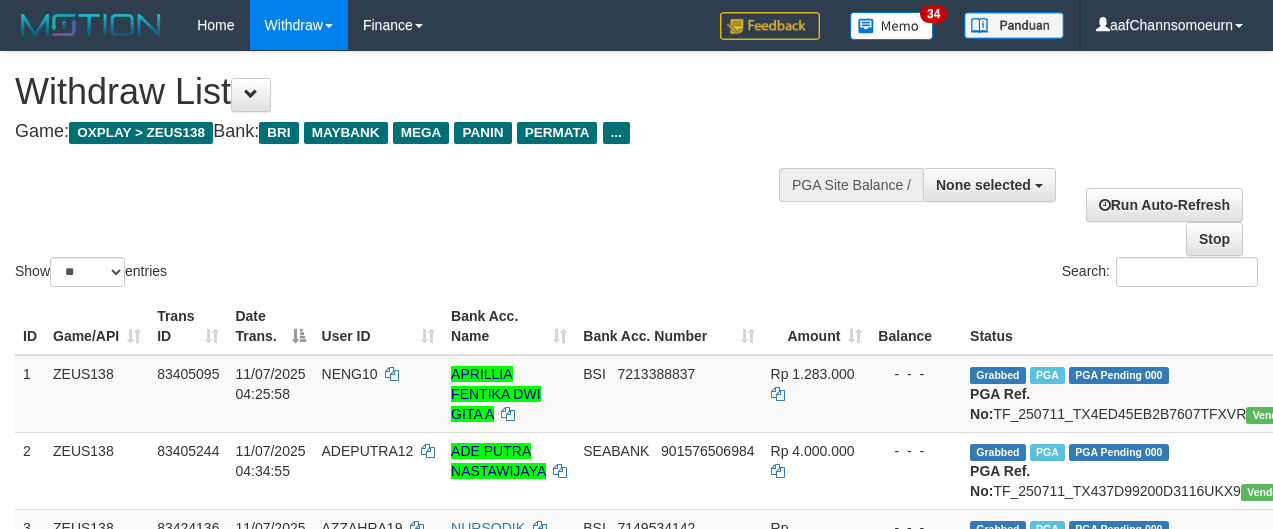 select 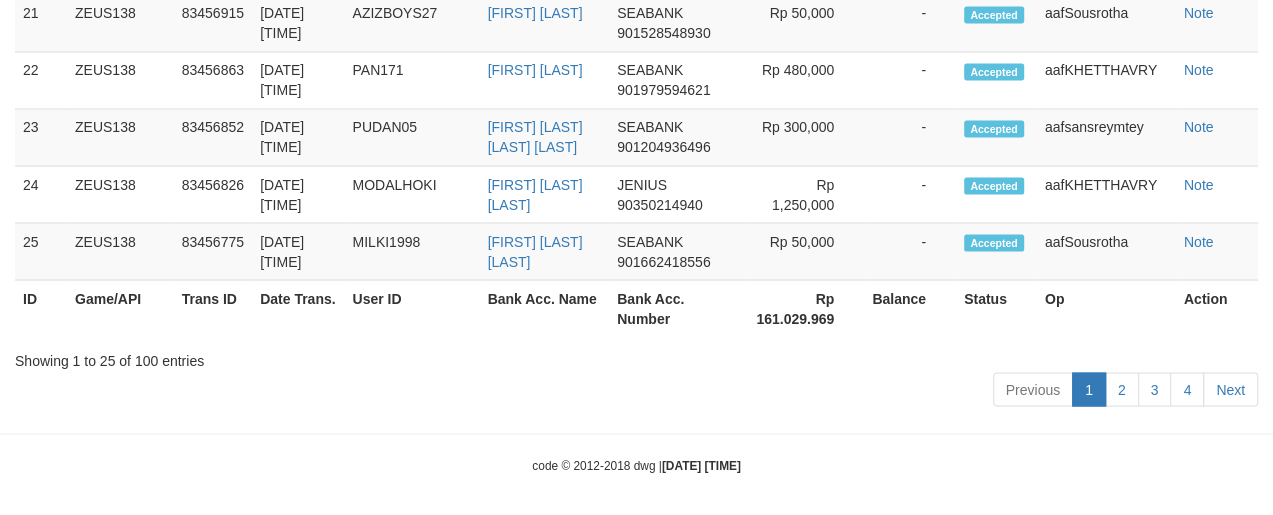 scroll, scrollTop: 2126, scrollLeft: 0, axis: vertical 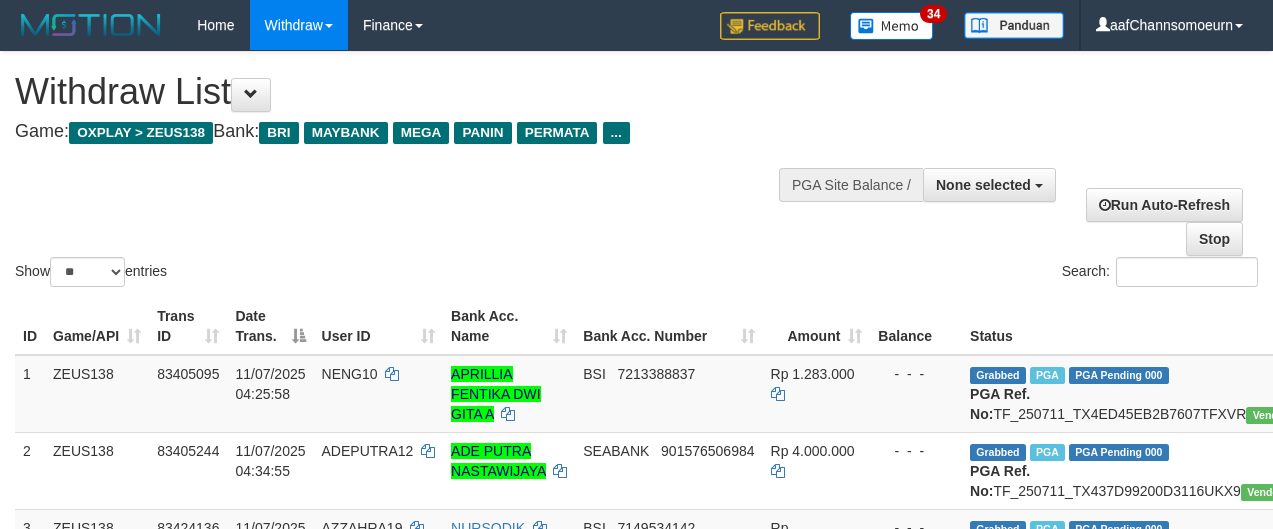 select 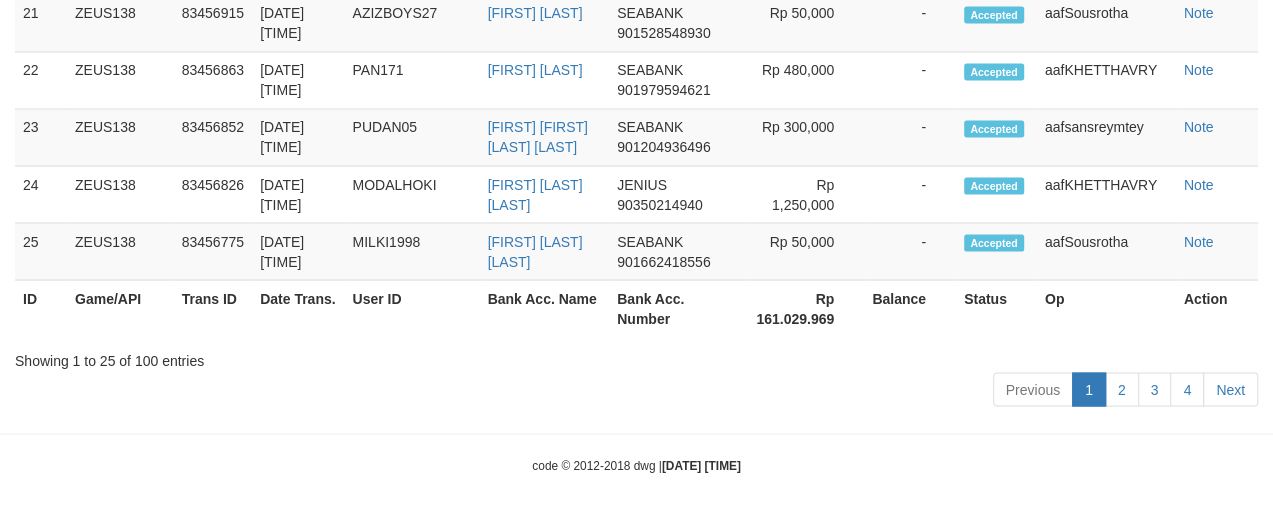 scroll, scrollTop: 2126, scrollLeft: 0, axis: vertical 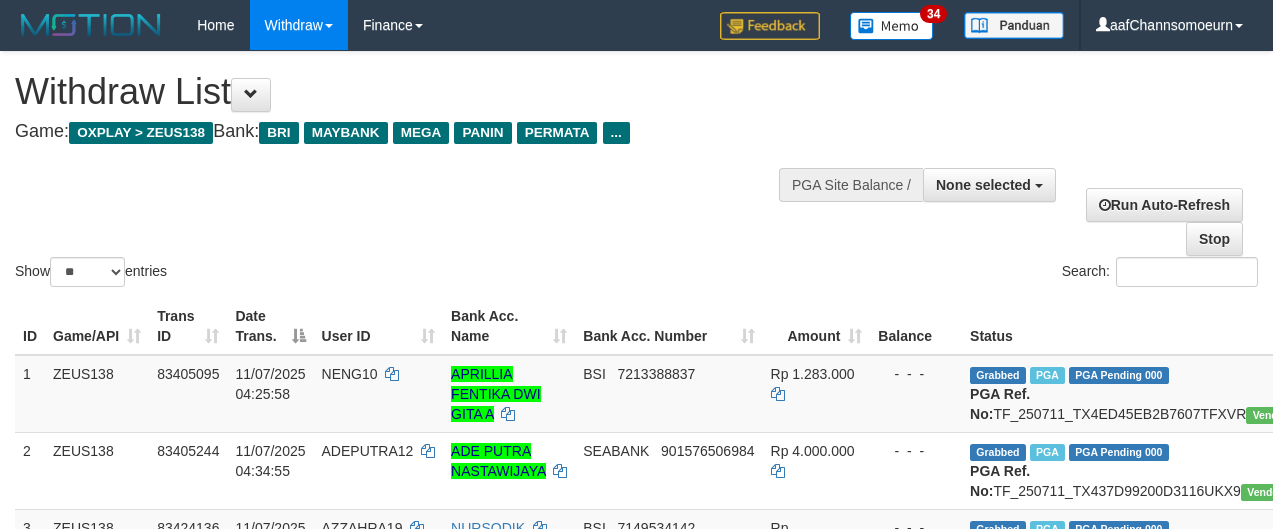 select 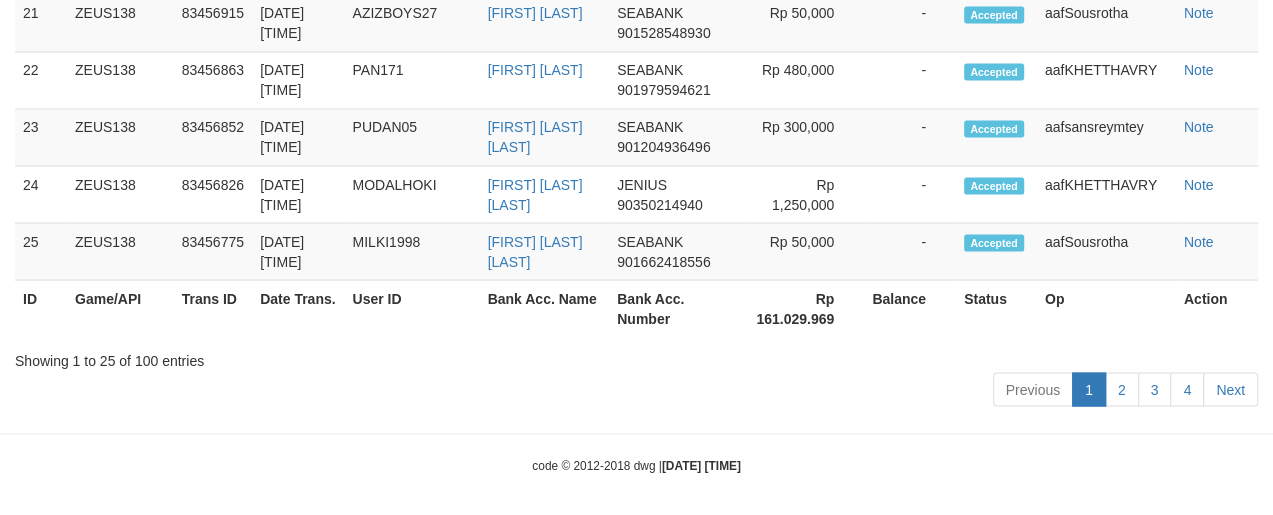 scroll, scrollTop: 2126, scrollLeft: 0, axis: vertical 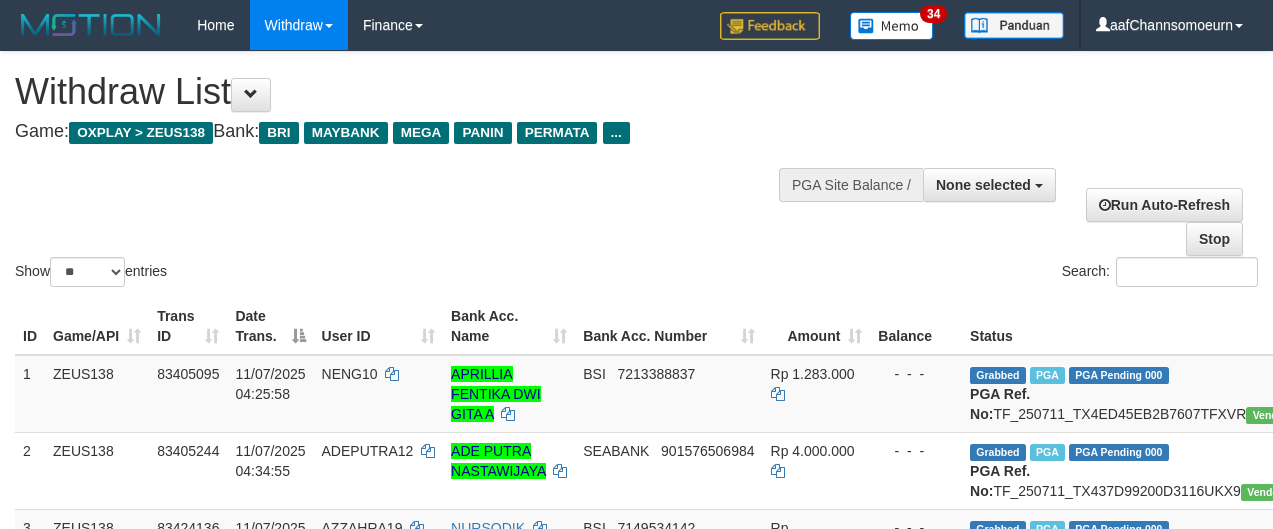 select 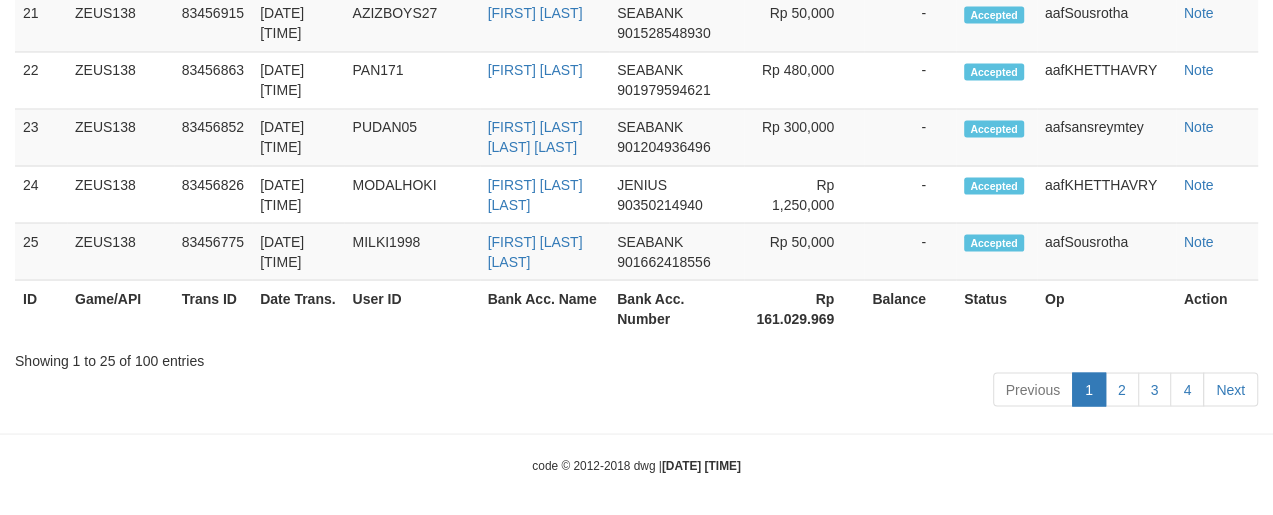 scroll, scrollTop: 2126, scrollLeft: 0, axis: vertical 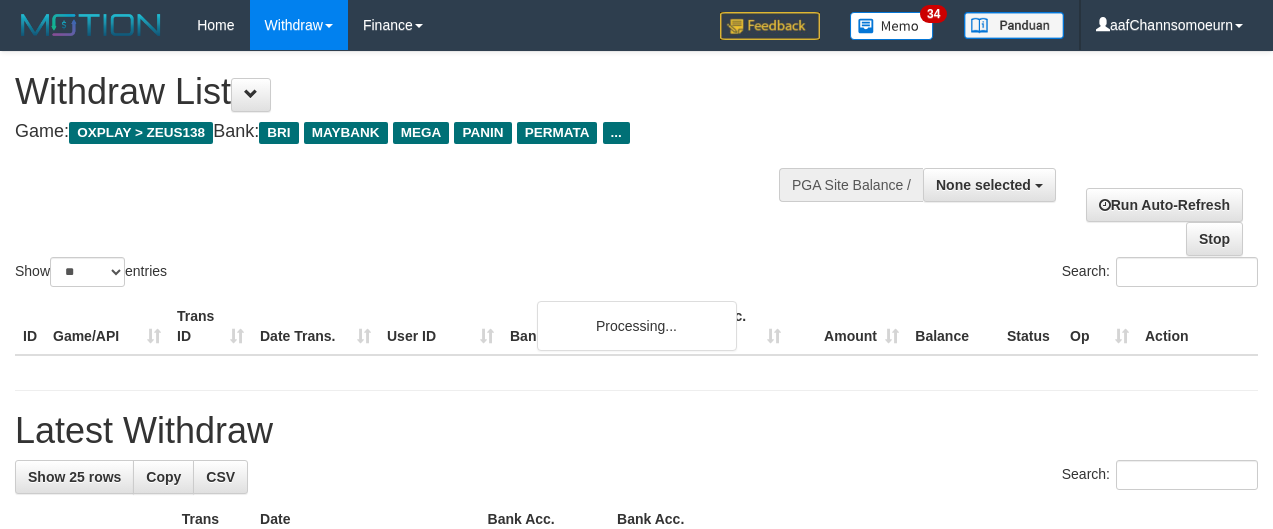 select 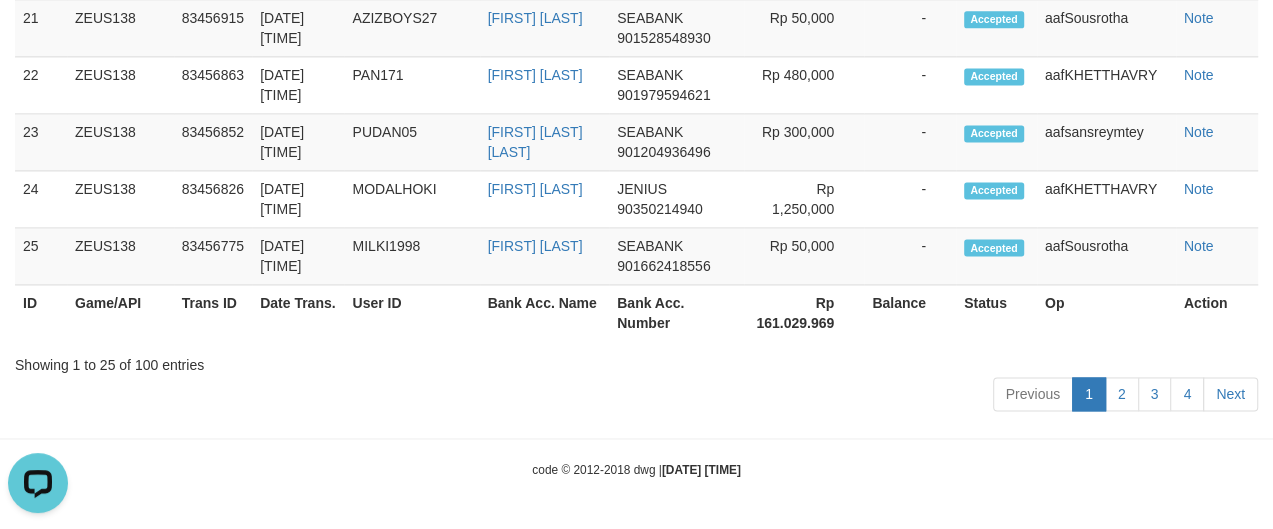 scroll, scrollTop: 0, scrollLeft: 0, axis: both 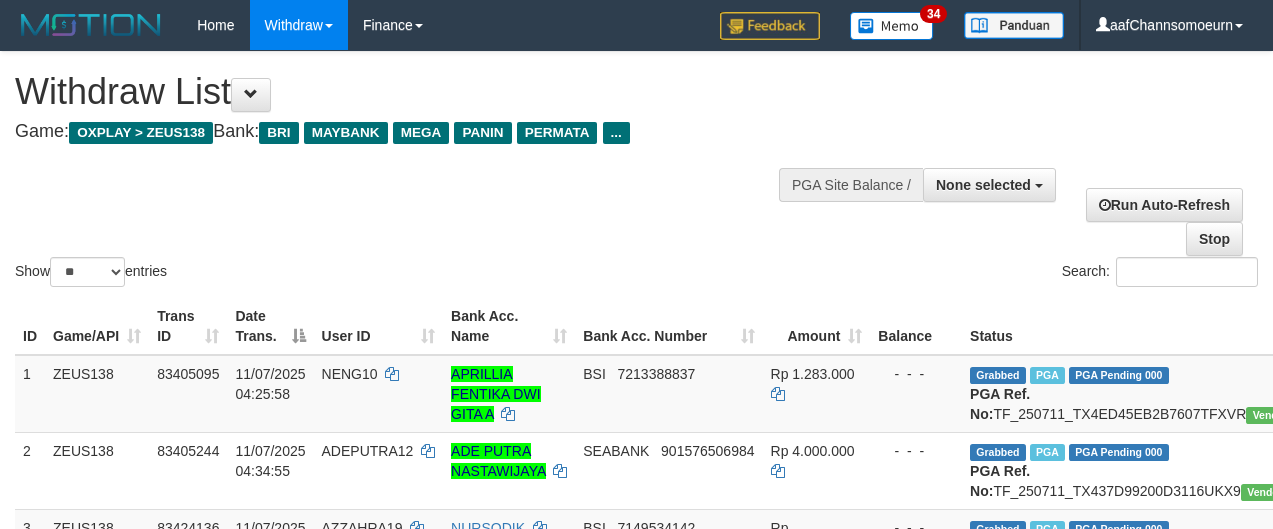 select 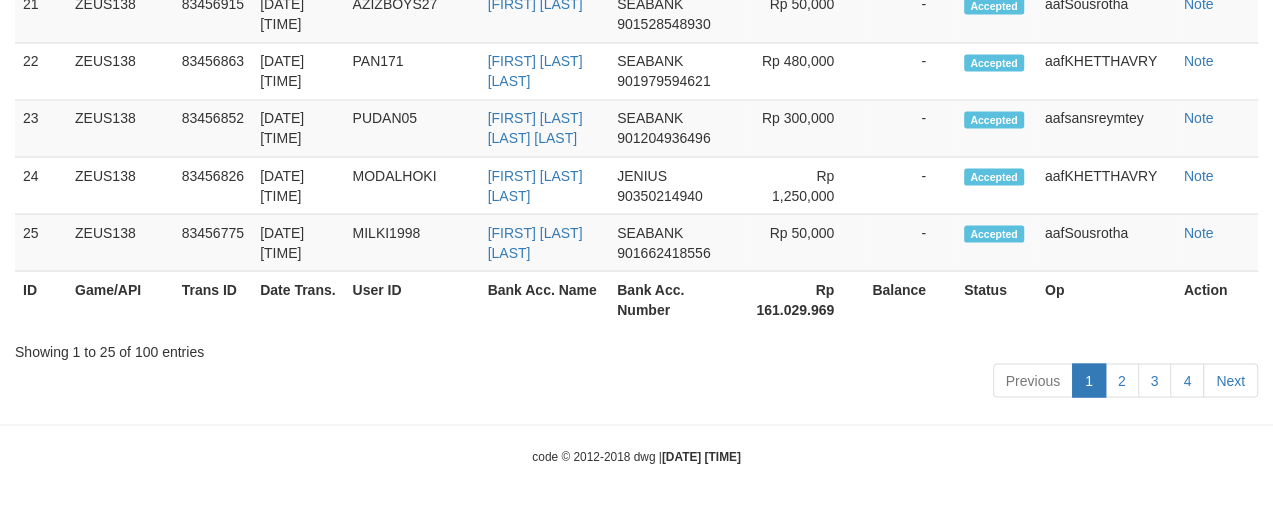 scroll, scrollTop: 2180, scrollLeft: 0, axis: vertical 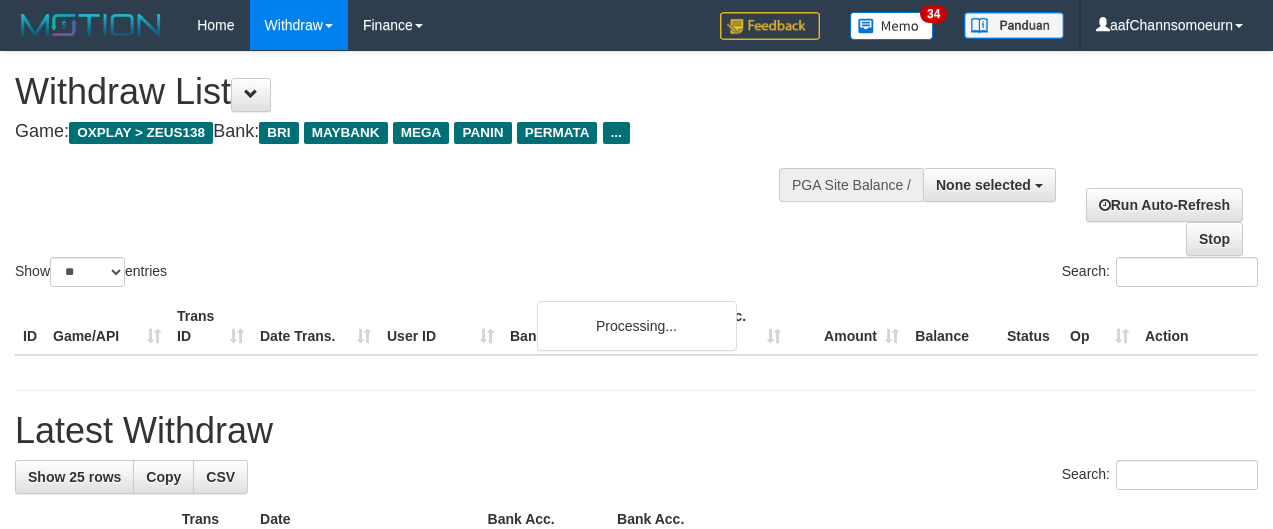 select 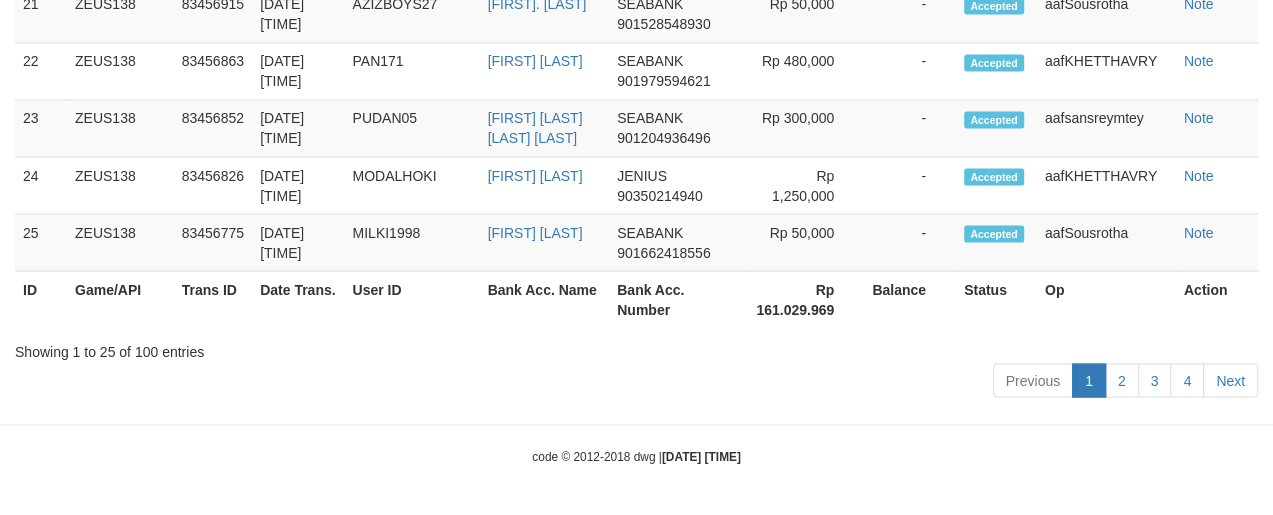 scroll, scrollTop: 2180, scrollLeft: 0, axis: vertical 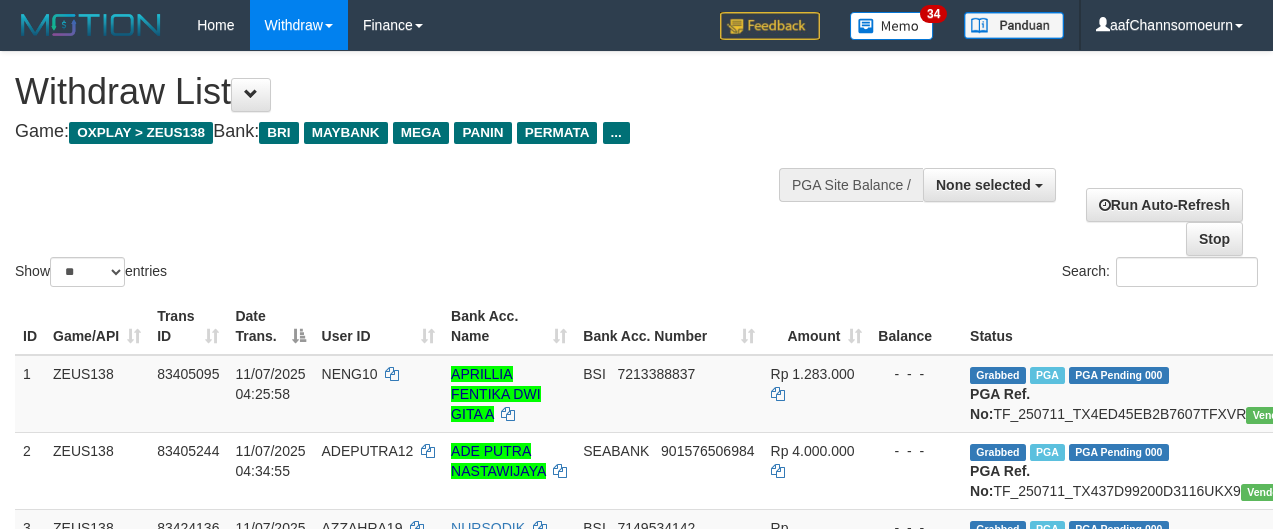select 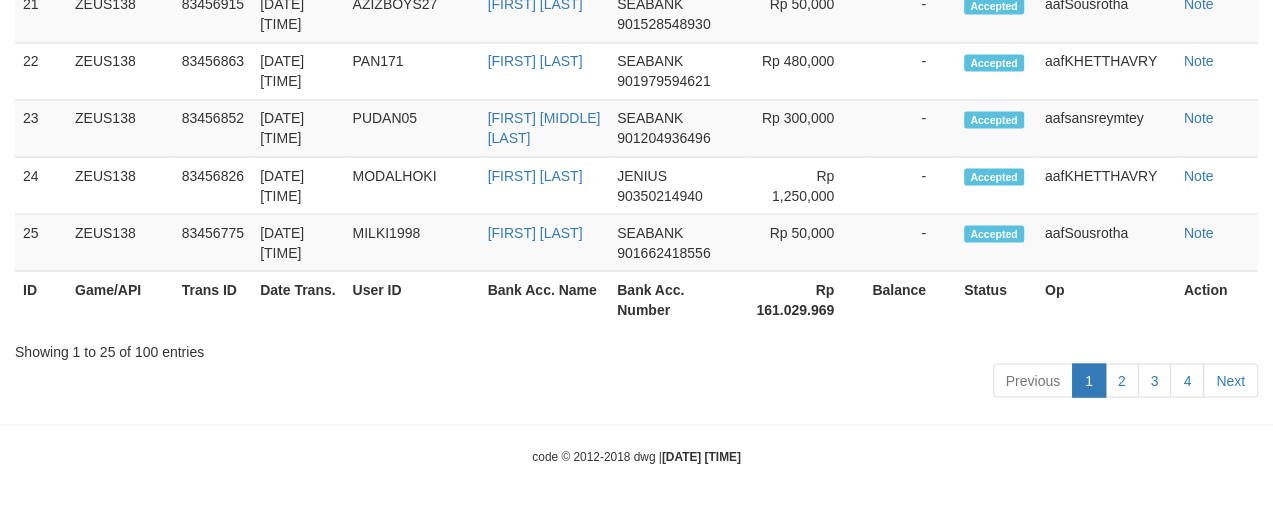 scroll, scrollTop: 2180, scrollLeft: 0, axis: vertical 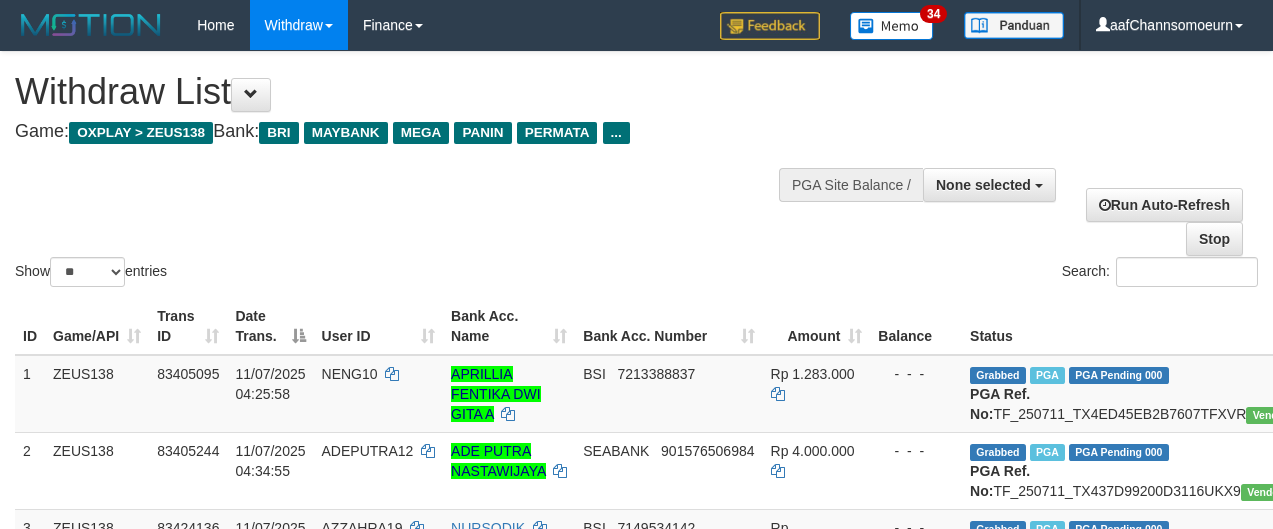 select 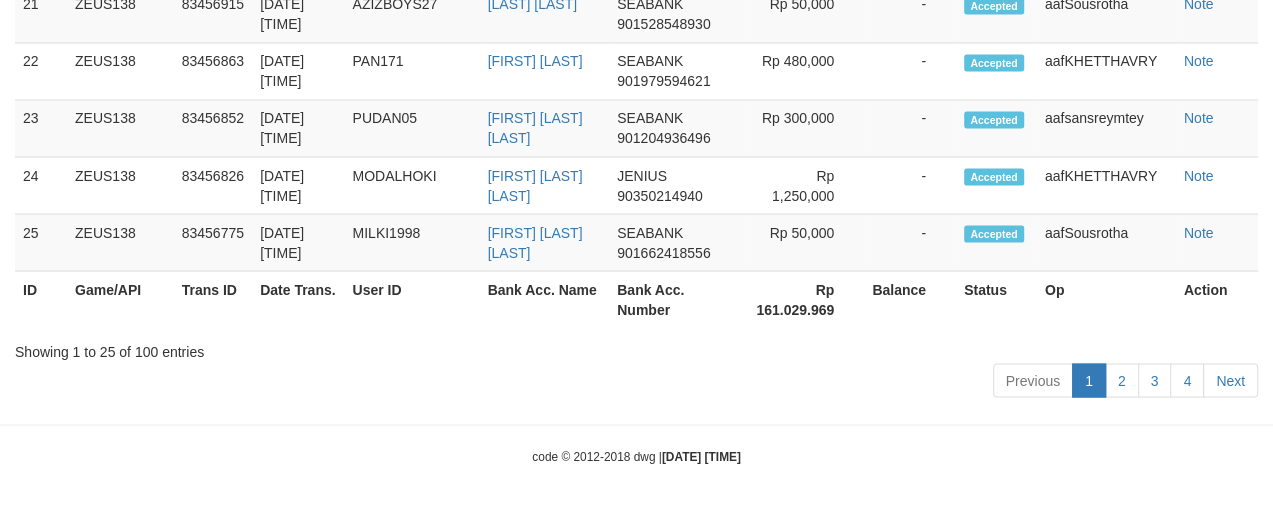 scroll, scrollTop: 2180, scrollLeft: 0, axis: vertical 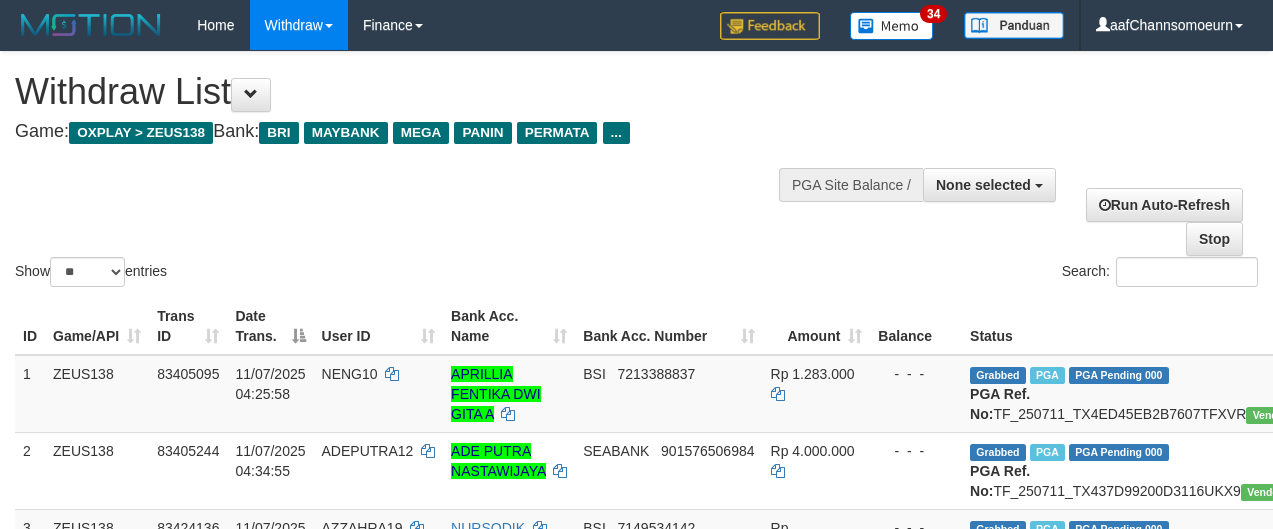 select 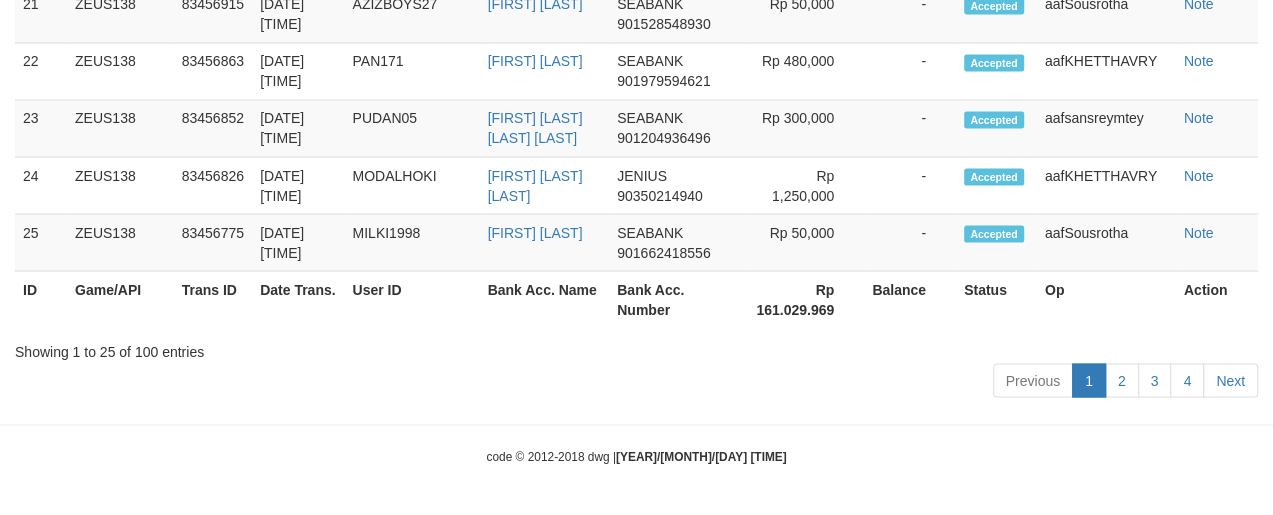 scroll, scrollTop: 2180, scrollLeft: 0, axis: vertical 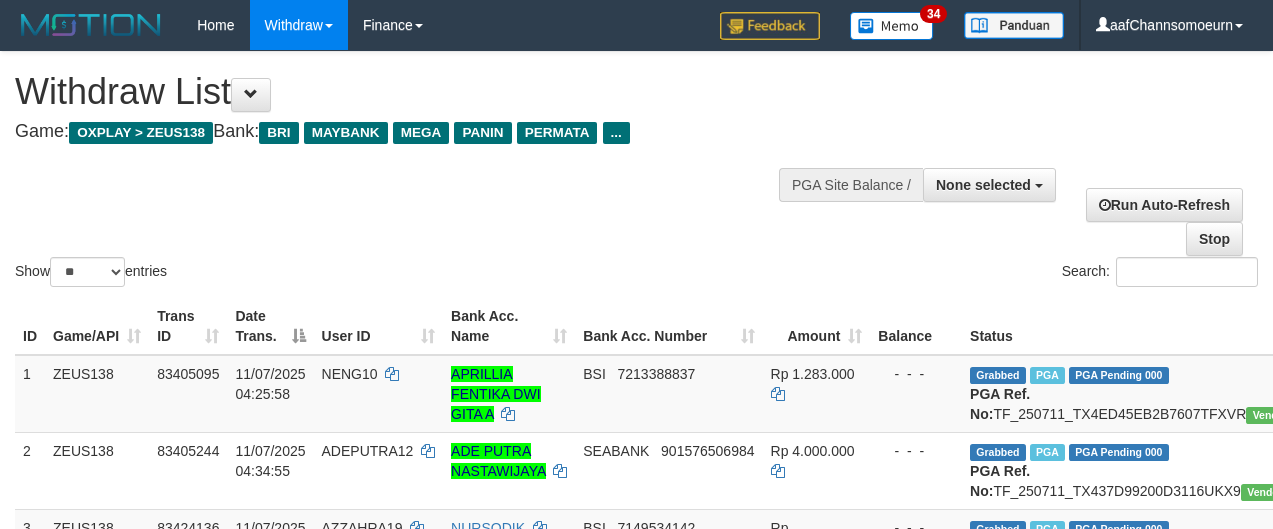 select 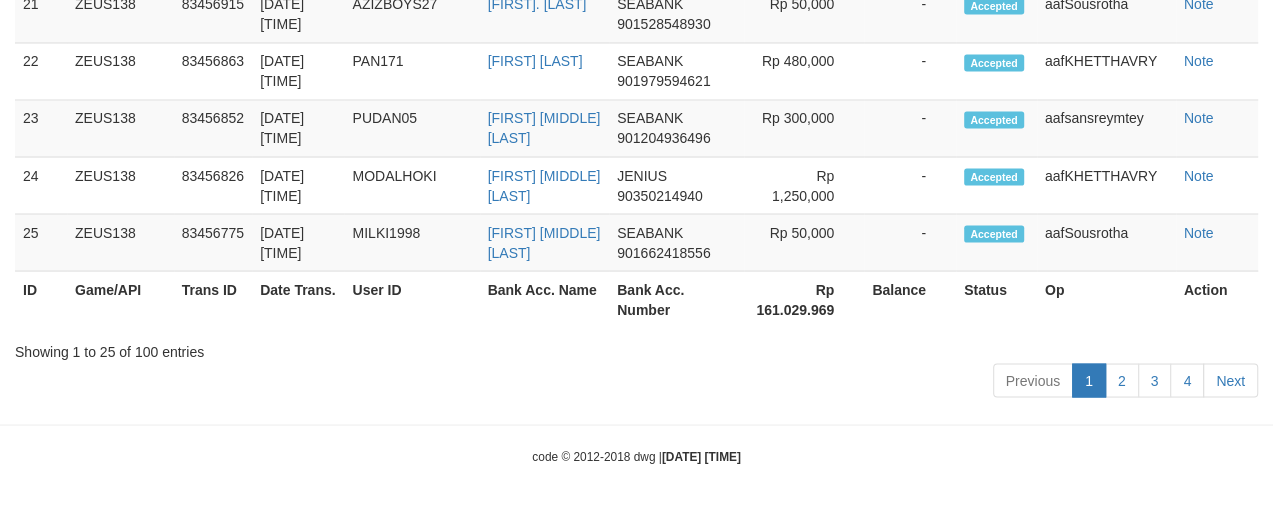 scroll, scrollTop: 2180, scrollLeft: 0, axis: vertical 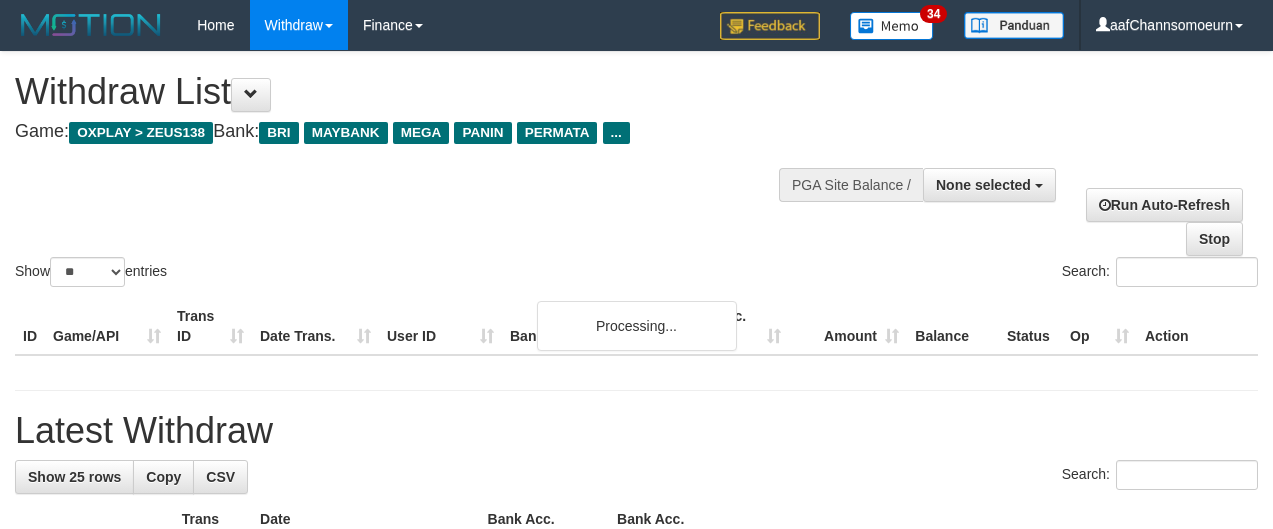 select 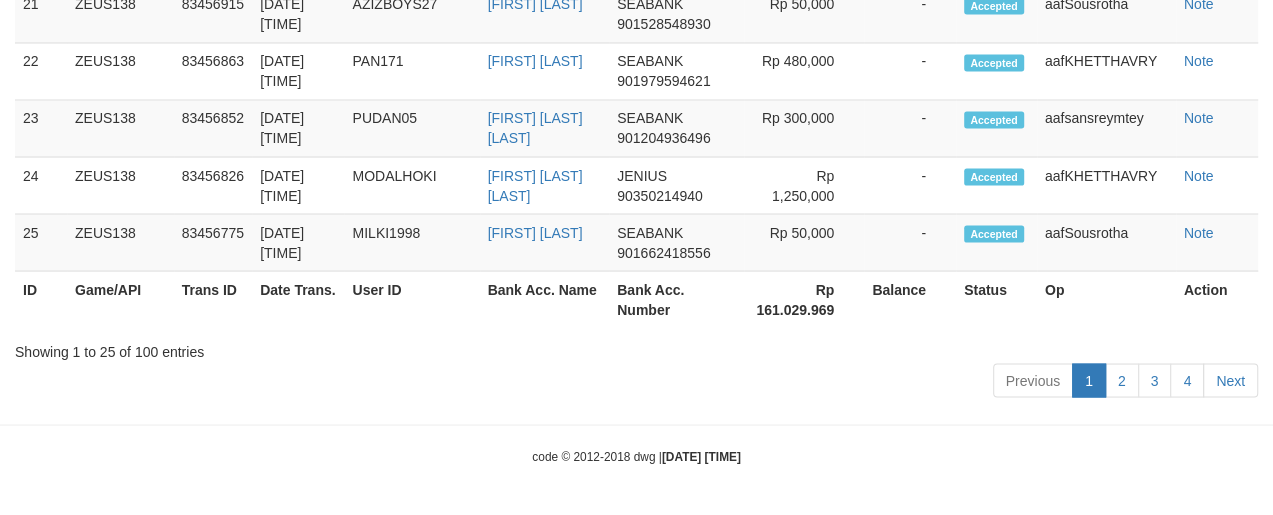 scroll, scrollTop: 2180, scrollLeft: 0, axis: vertical 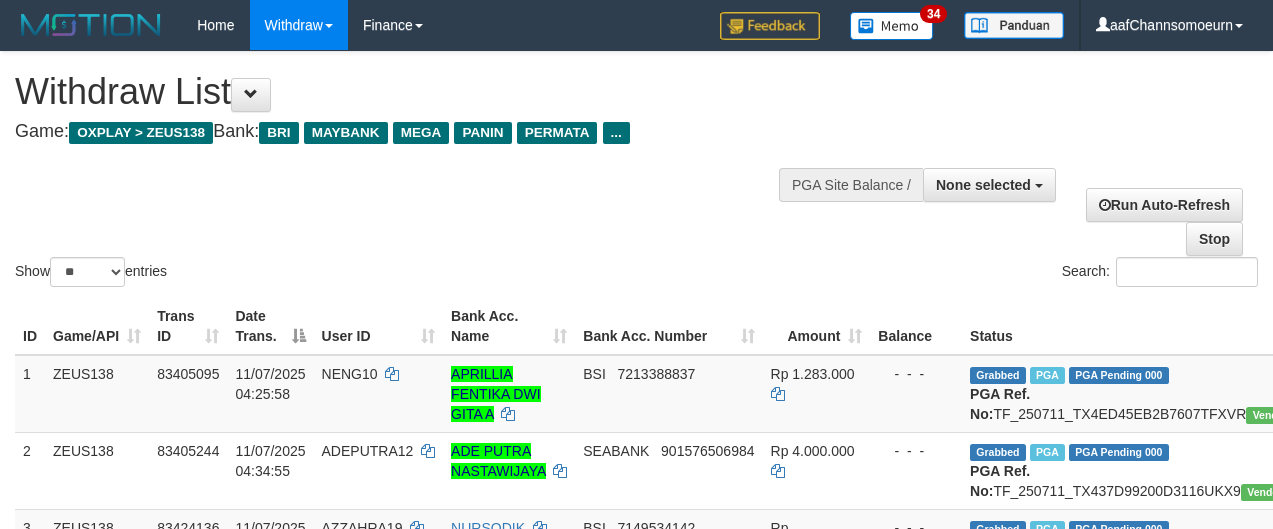 select 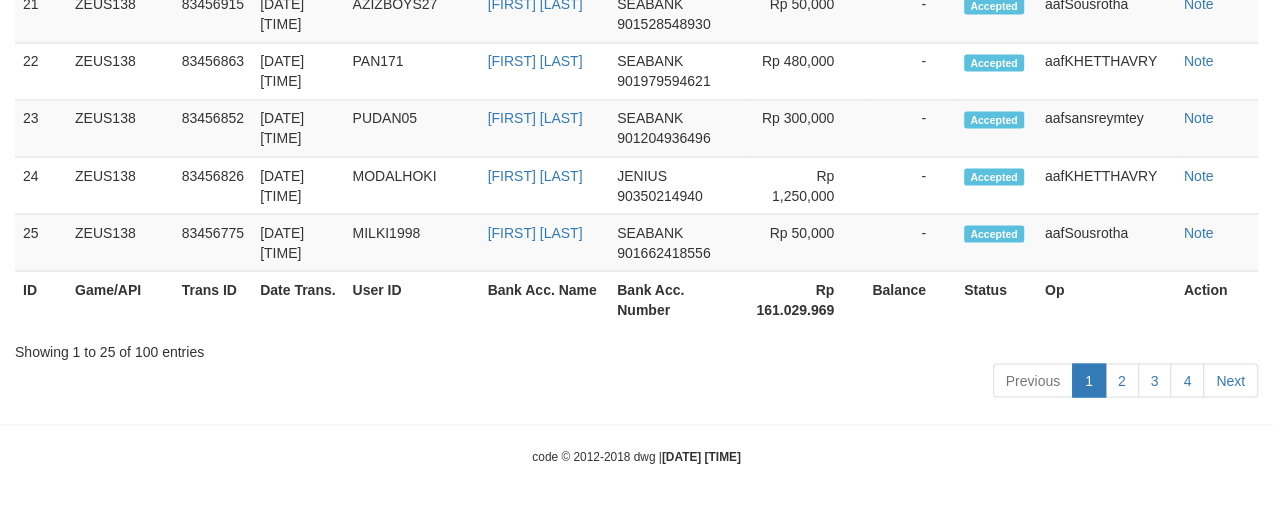 scroll, scrollTop: 2180, scrollLeft: 0, axis: vertical 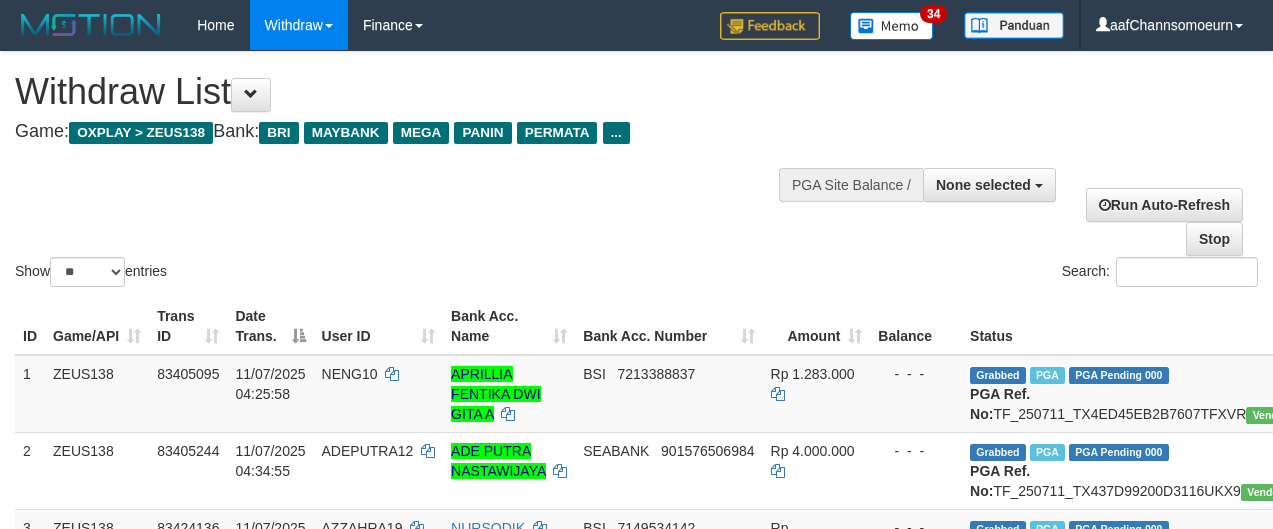 select 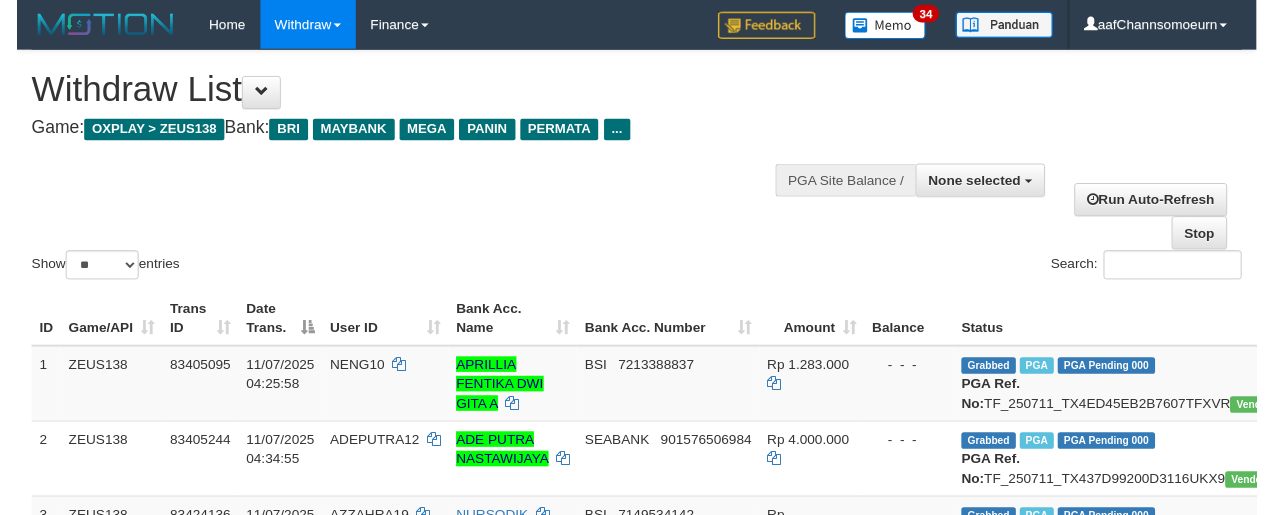 scroll, scrollTop: 2236, scrollLeft: 0, axis: vertical 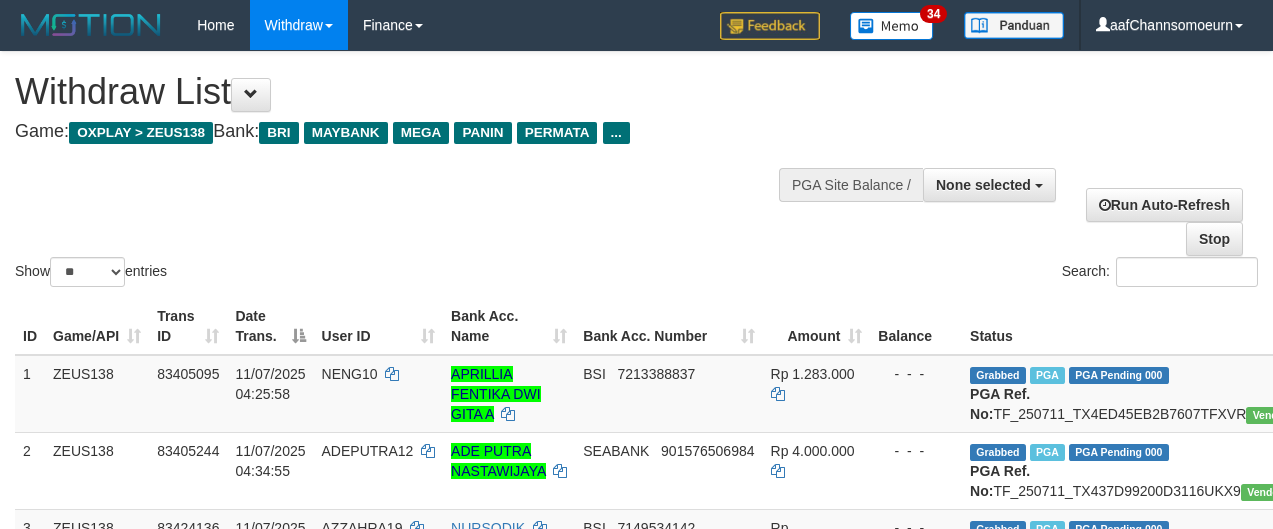 select 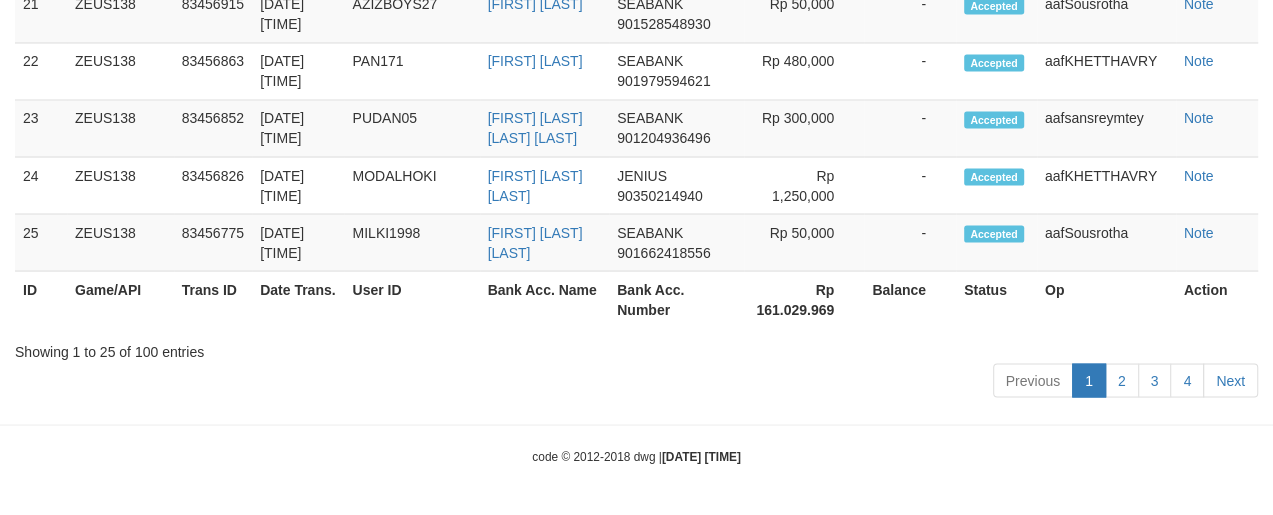 scroll, scrollTop: 2180, scrollLeft: 0, axis: vertical 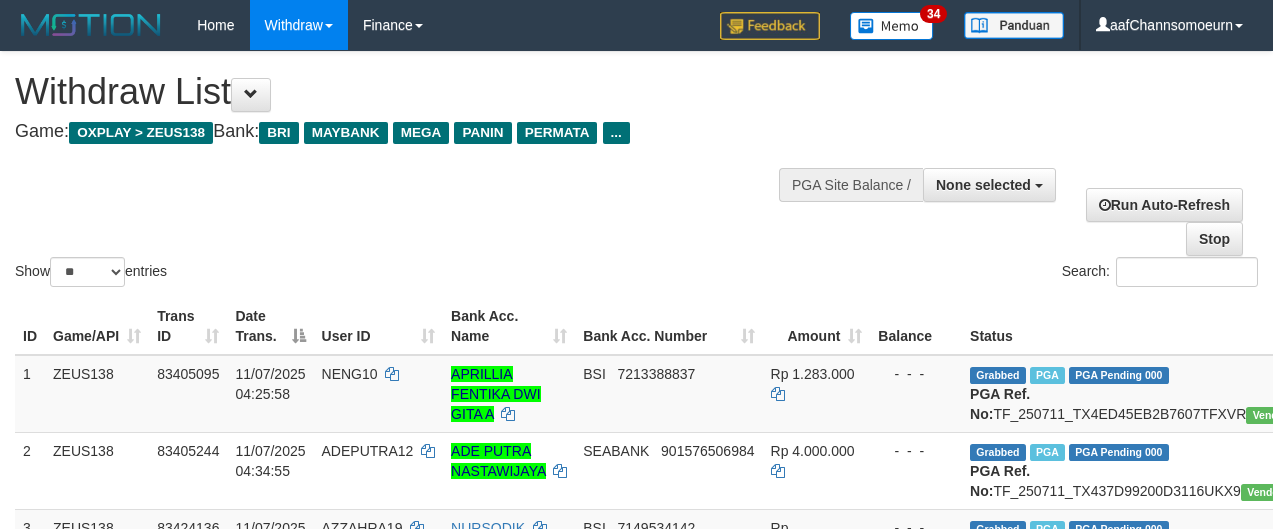 select 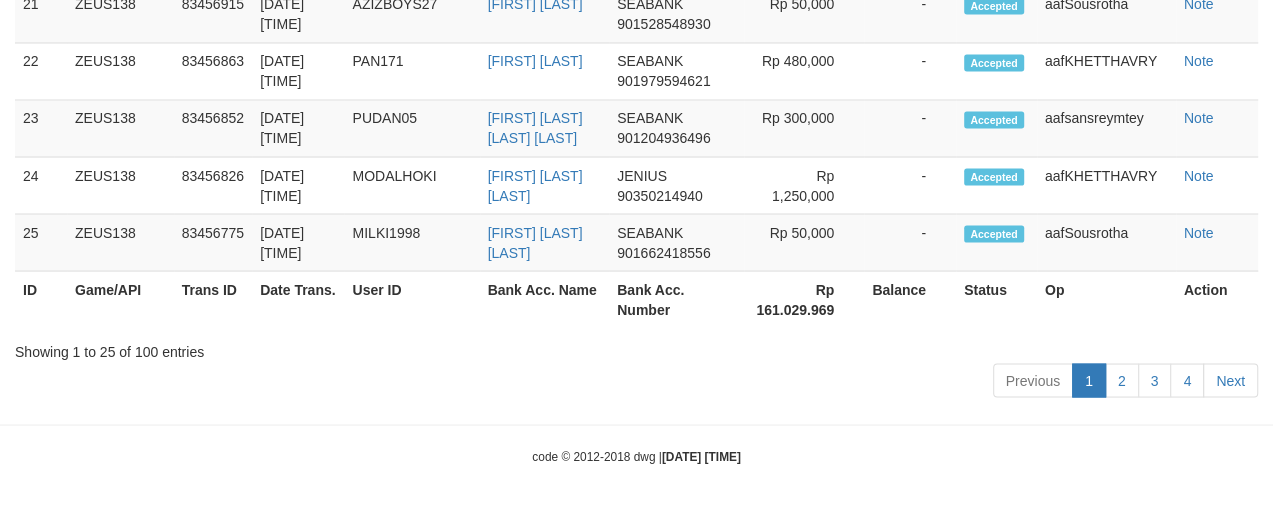 scroll, scrollTop: 2180, scrollLeft: 0, axis: vertical 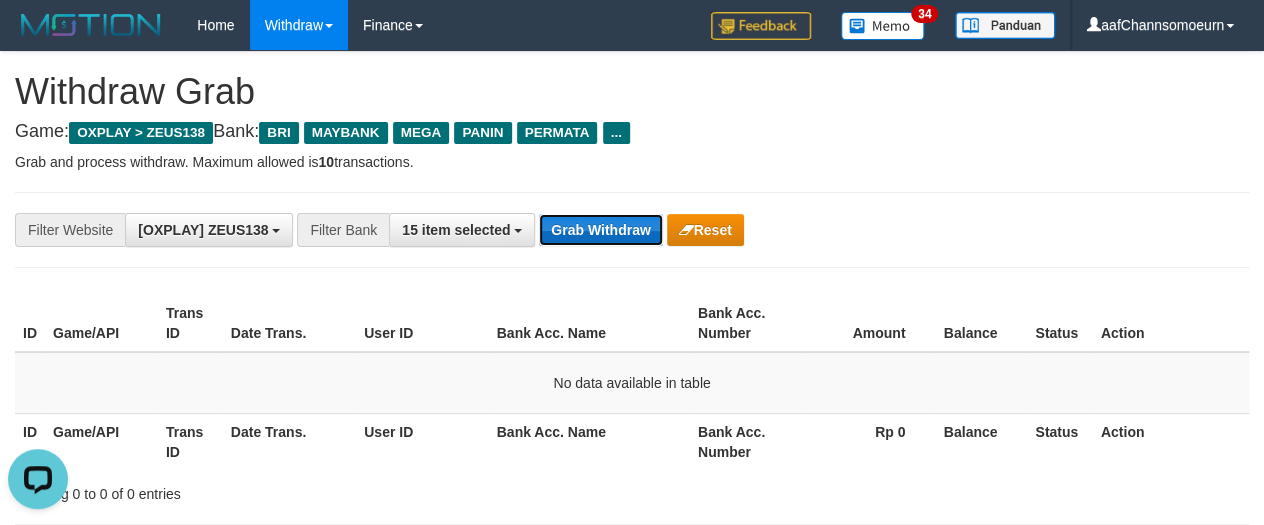 click on "Grab Withdraw" at bounding box center (600, 230) 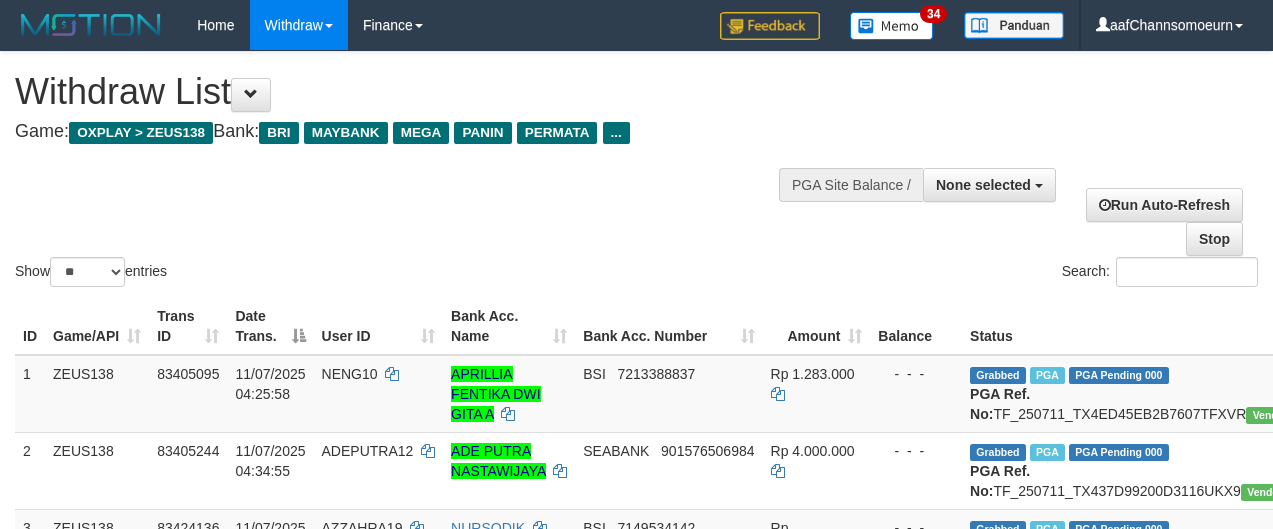 select 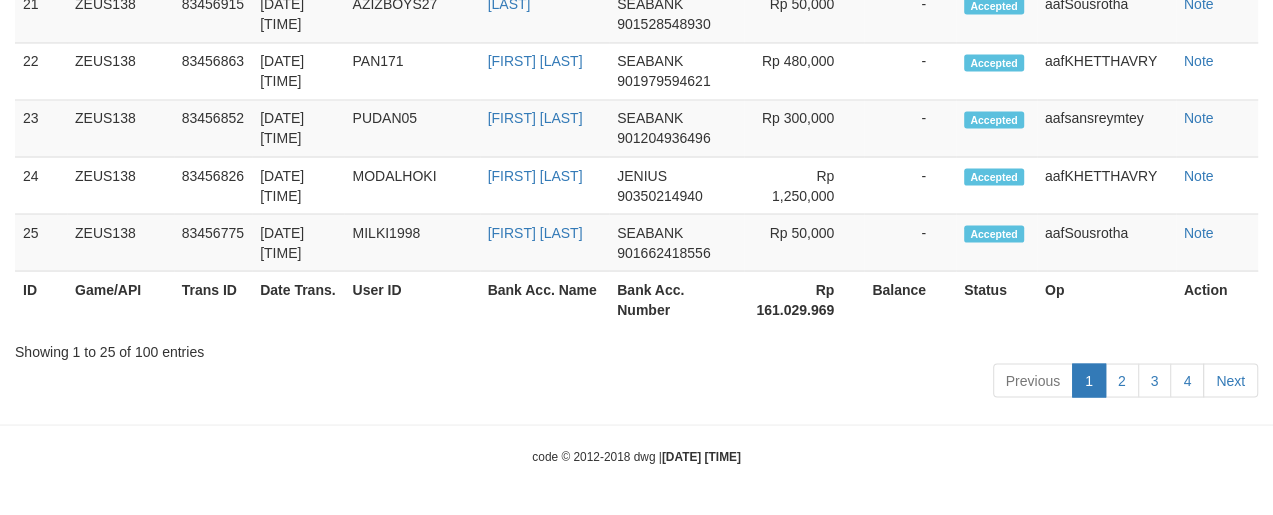 scroll, scrollTop: 2180, scrollLeft: 0, axis: vertical 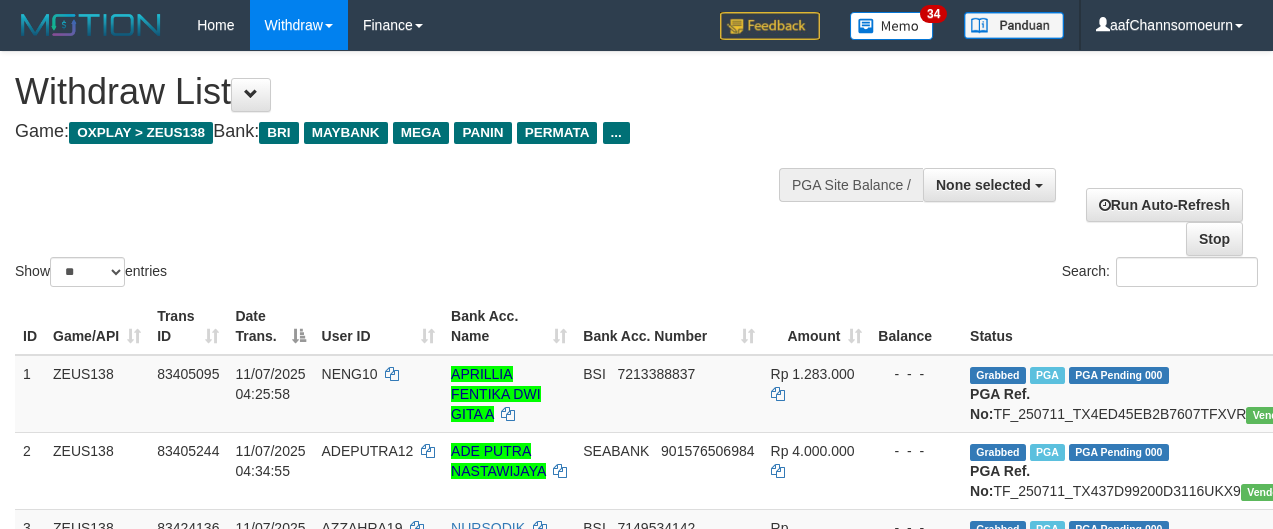 select 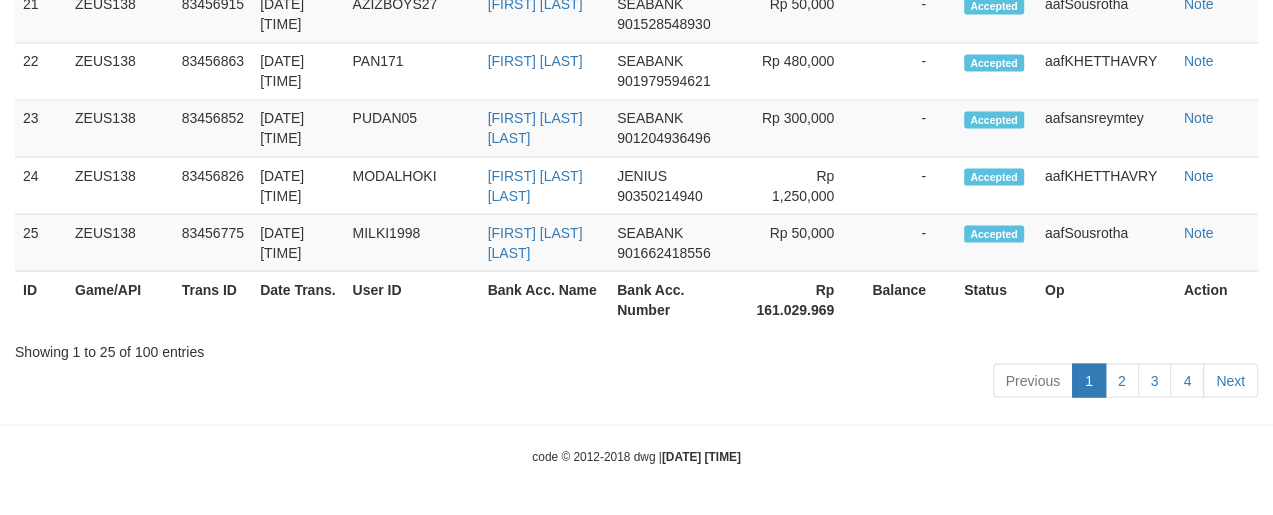 scroll, scrollTop: 2180, scrollLeft: 0, axis: vertical 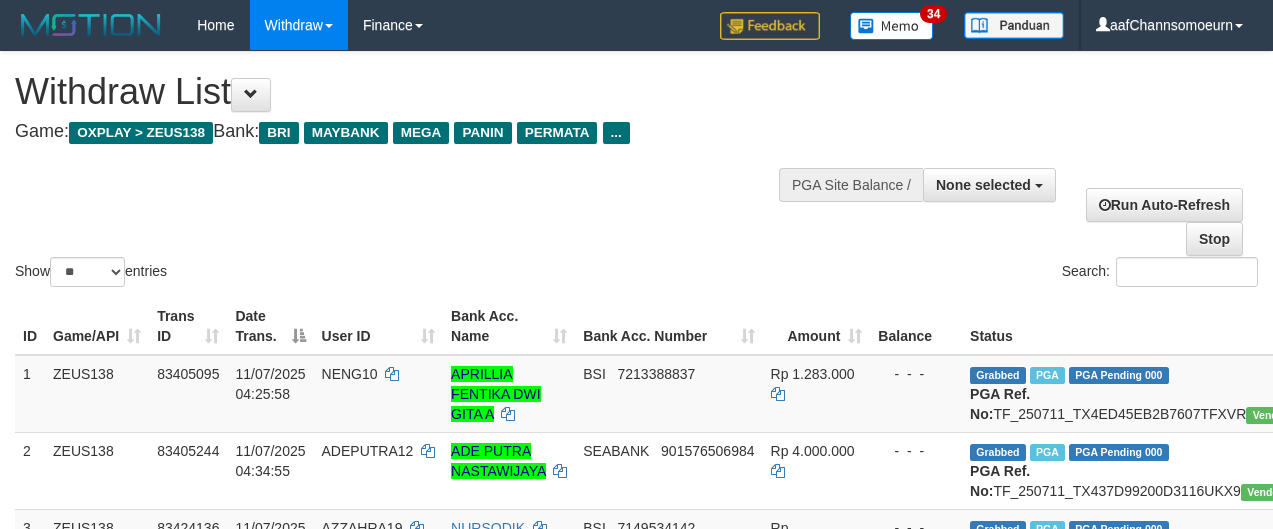 select 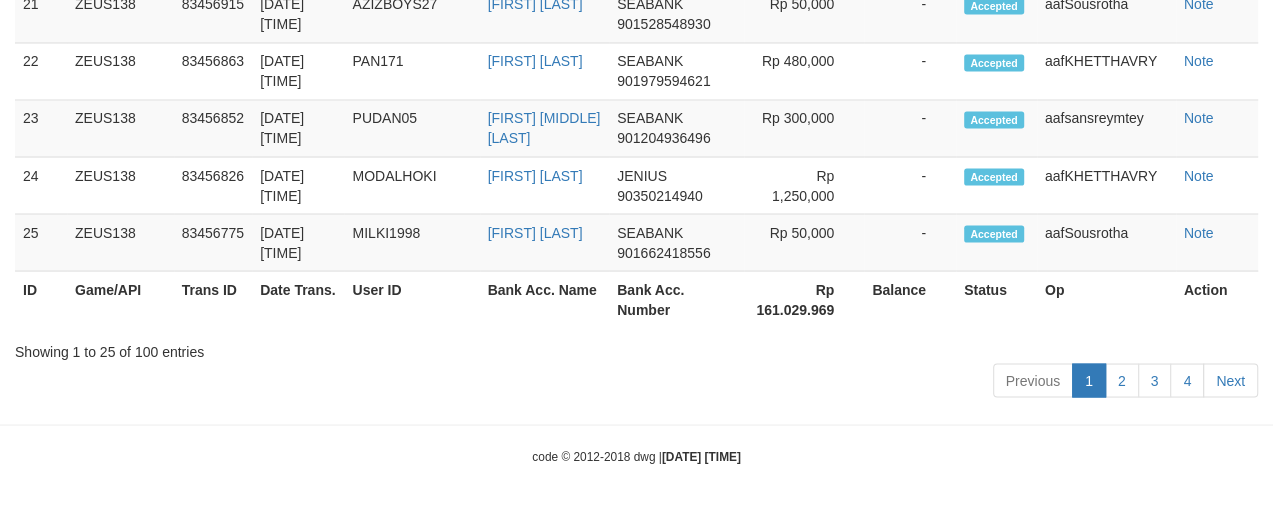 scroll, scrollTop: 2180, scrollLeft: 0, axis: vertical 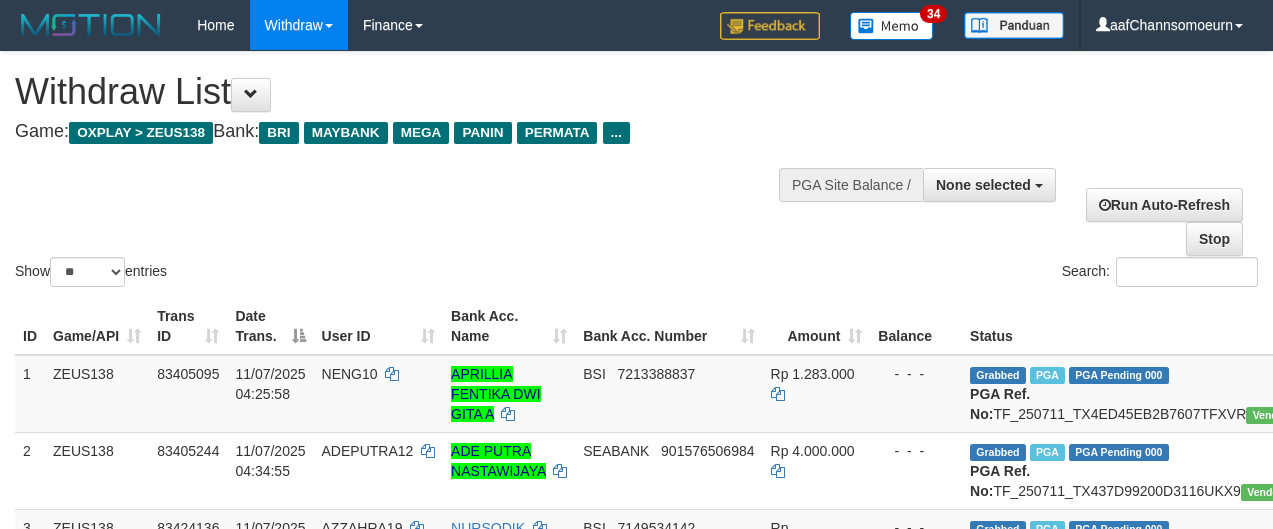 select 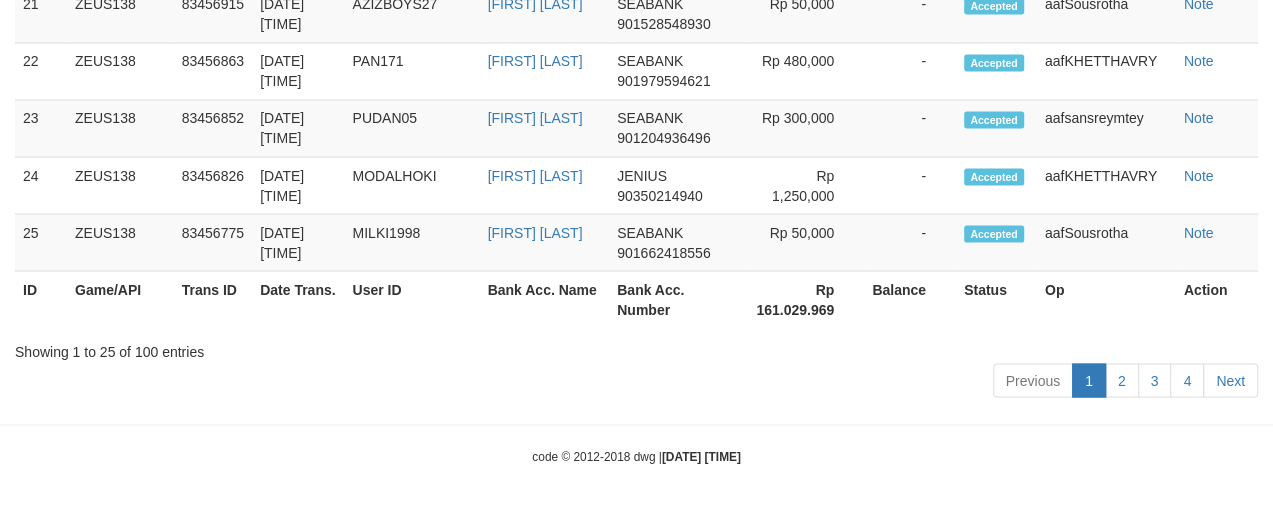 scroll, scrollTop: 2180, scrollLeft: 0, axis: vertical 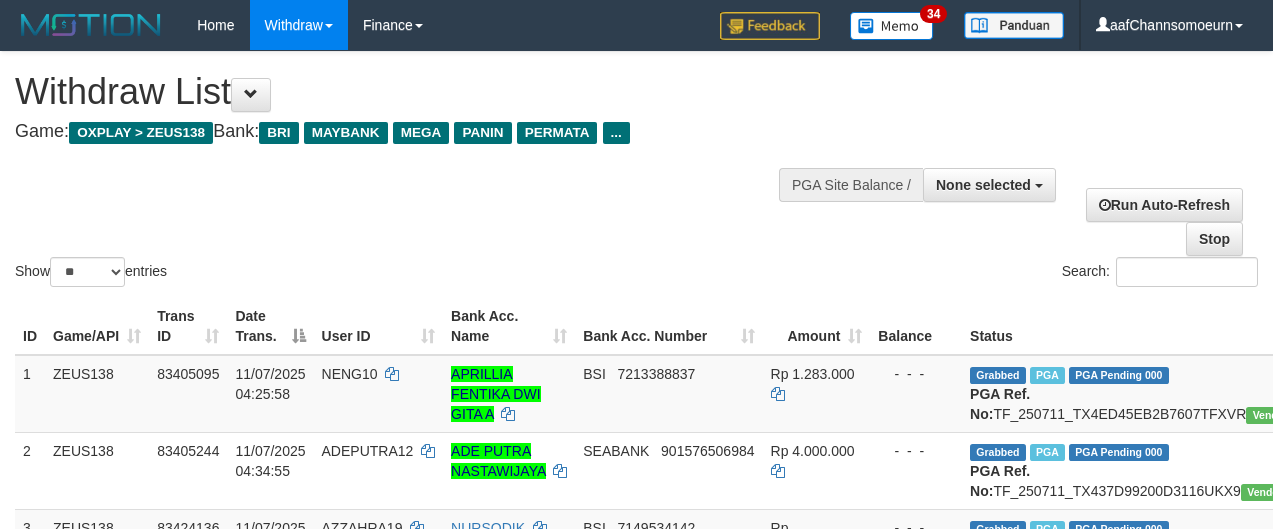 select 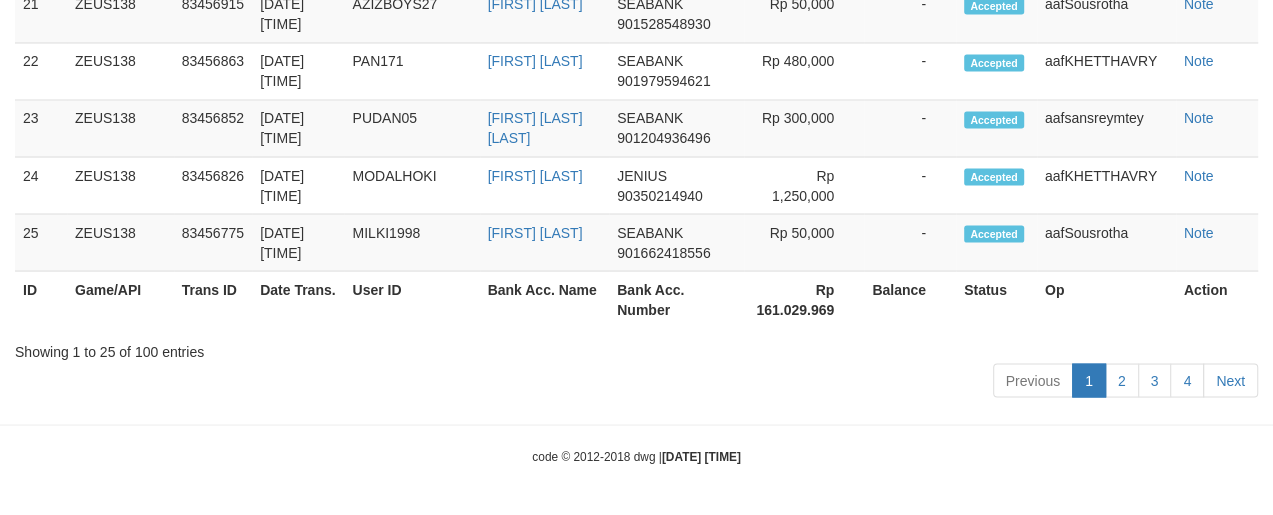 scroll, scrollTop: 2180, scrollLeft: 0, axis: vertical 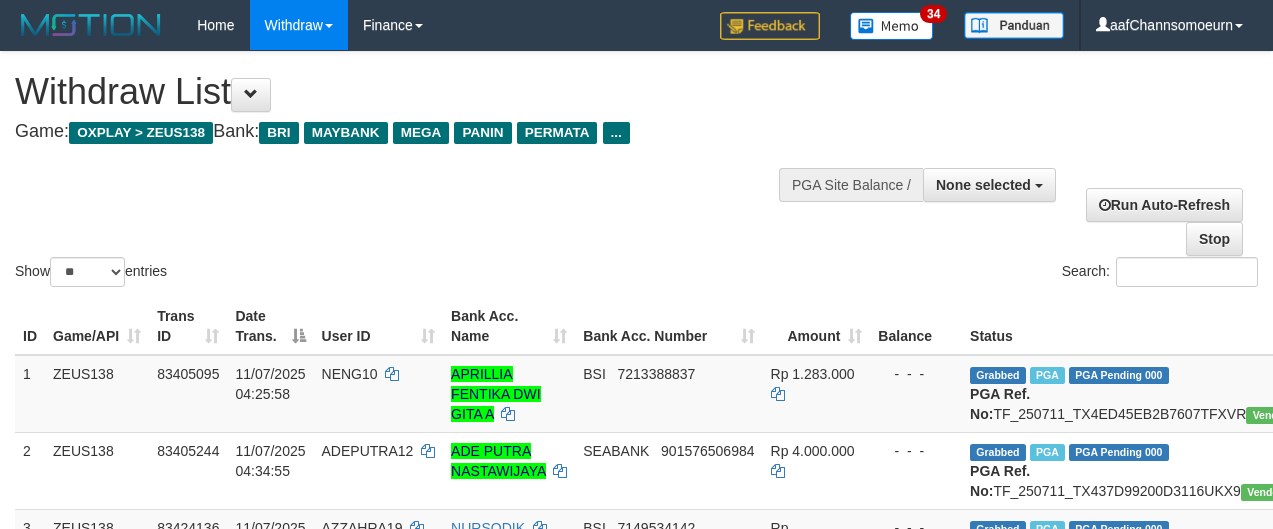 select 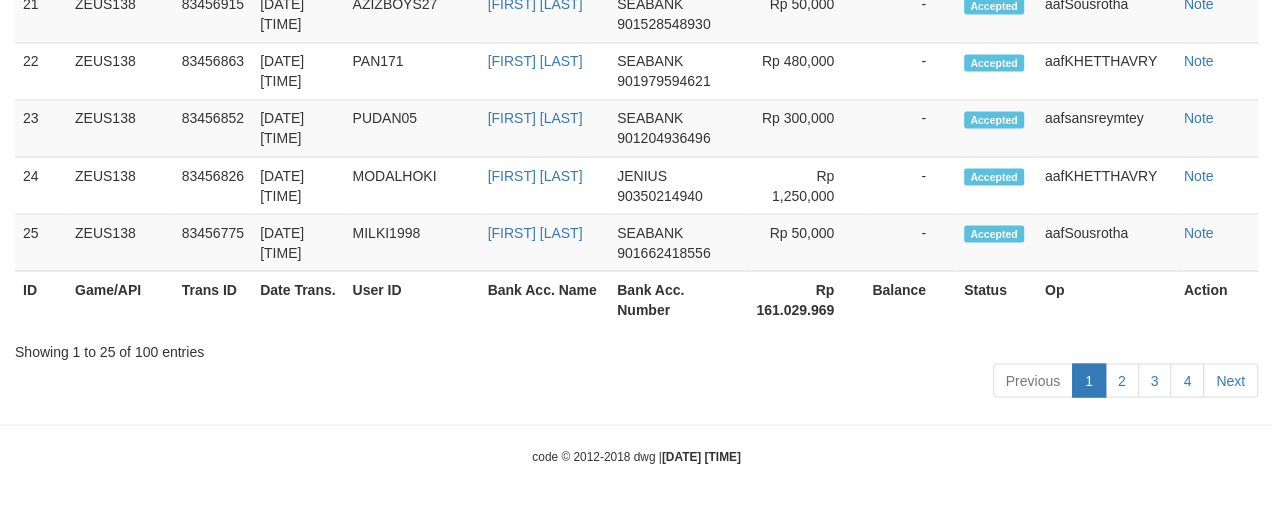 scroll, scrollTop: 2180, scrollLeft: 0, axis: vertical 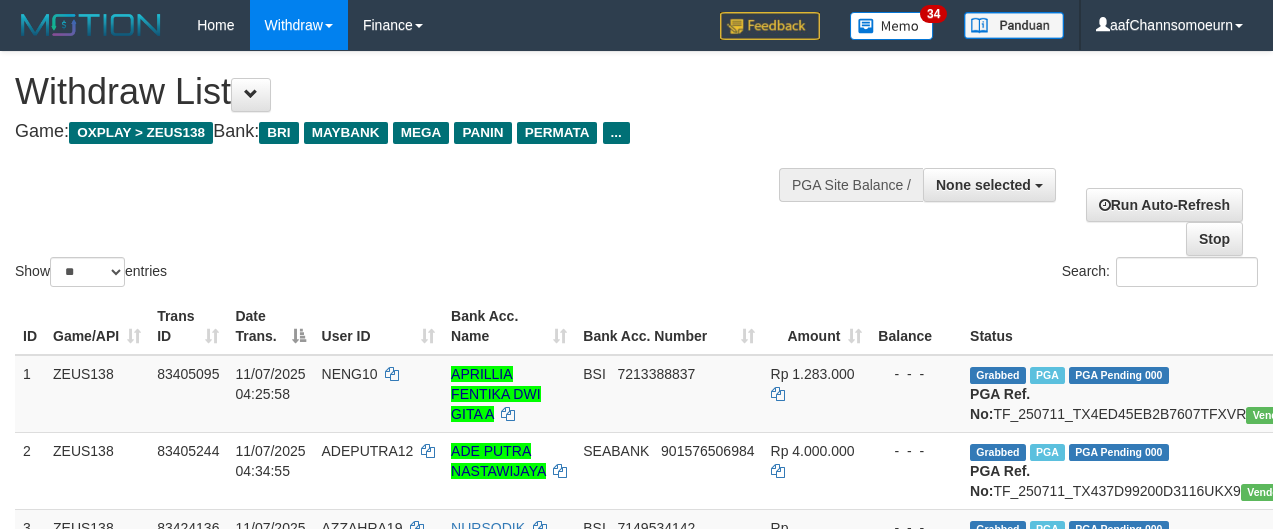 select 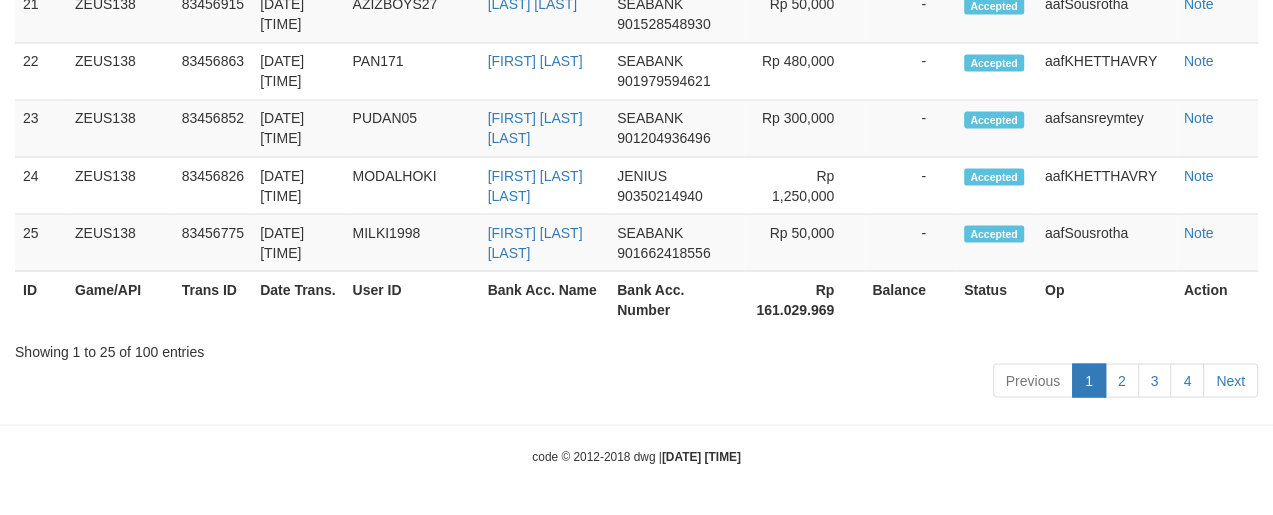 scroll, scrollTop: 2180, scrollLeft: 0, axis: vertical 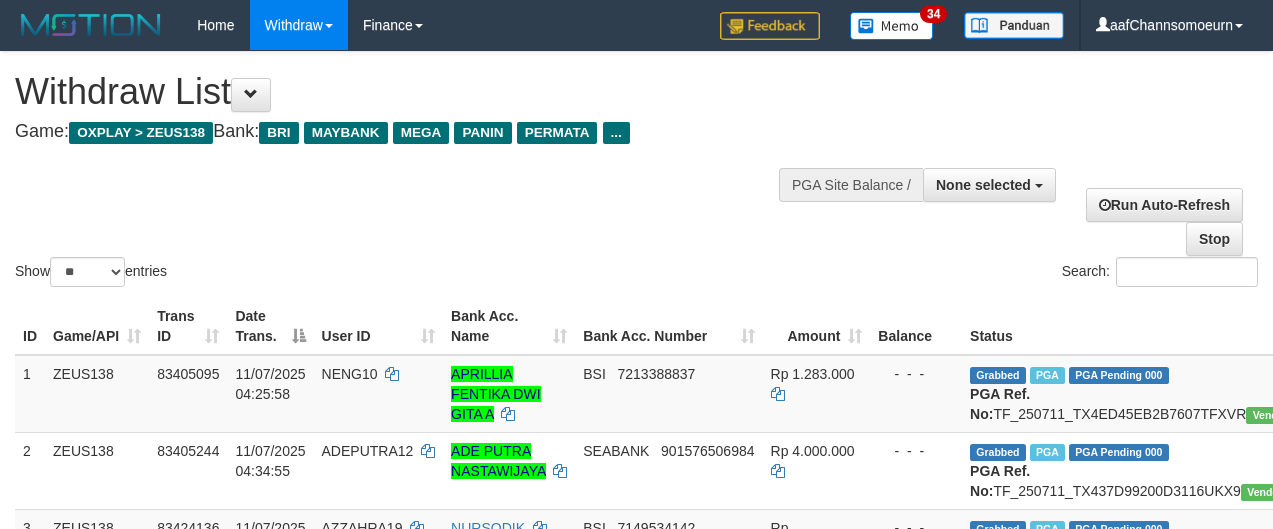 select 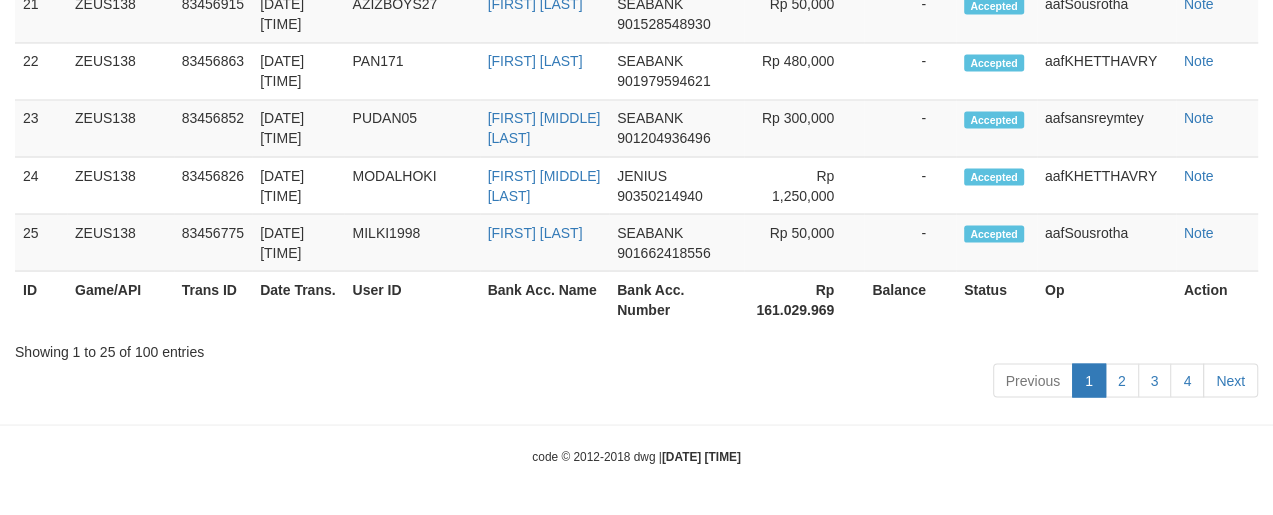 scroll, scrollTop: 2180, scrollLeft: 0, axis: vertical 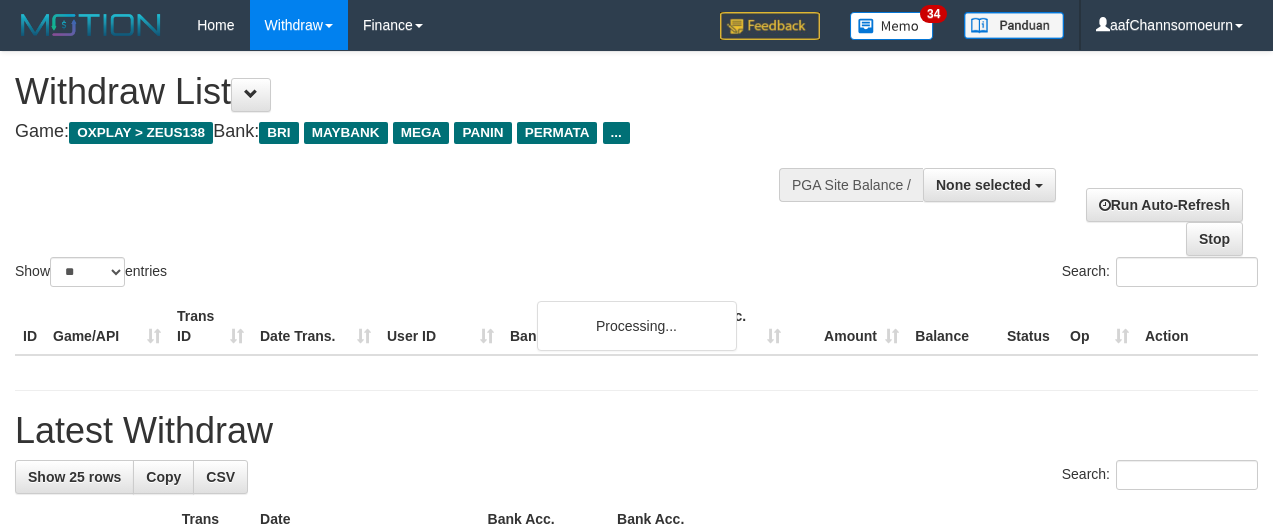 select 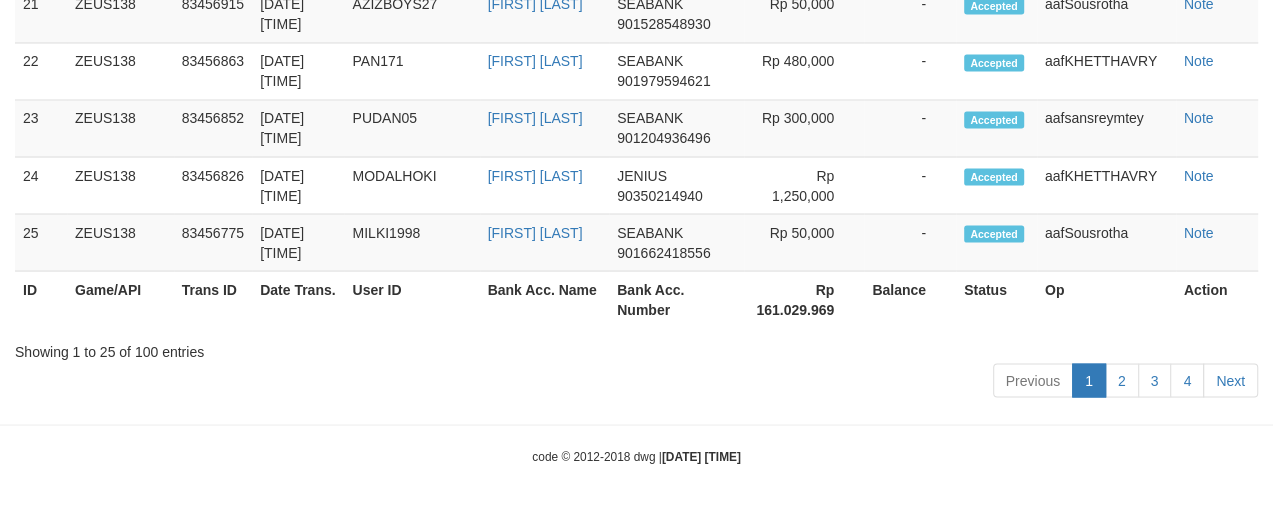 scroll, scrollTop: 2180, scrollLeft: 0, axis: vertical 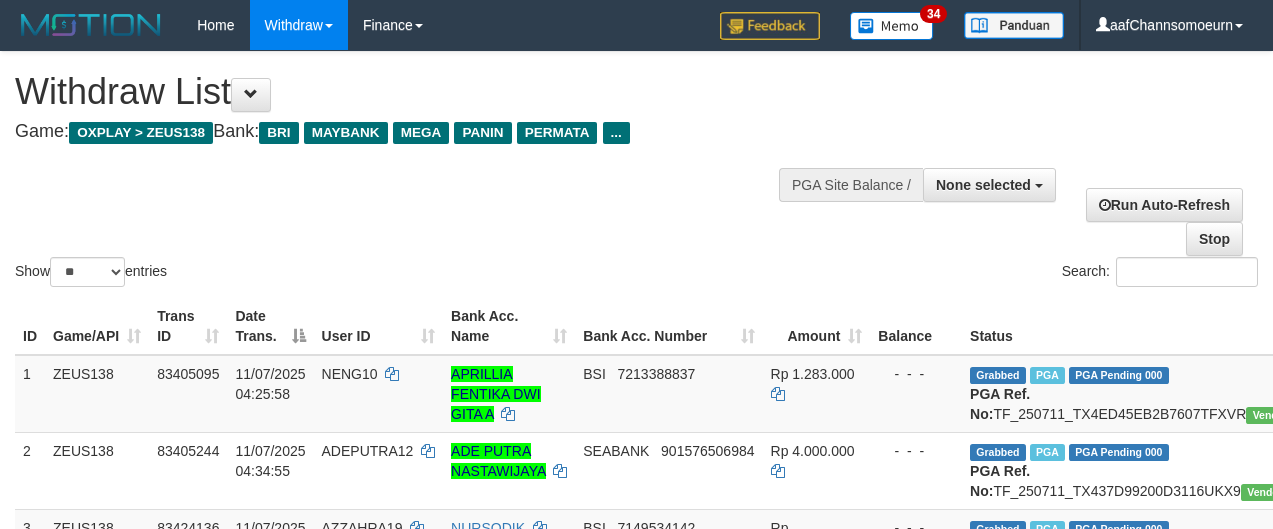 select 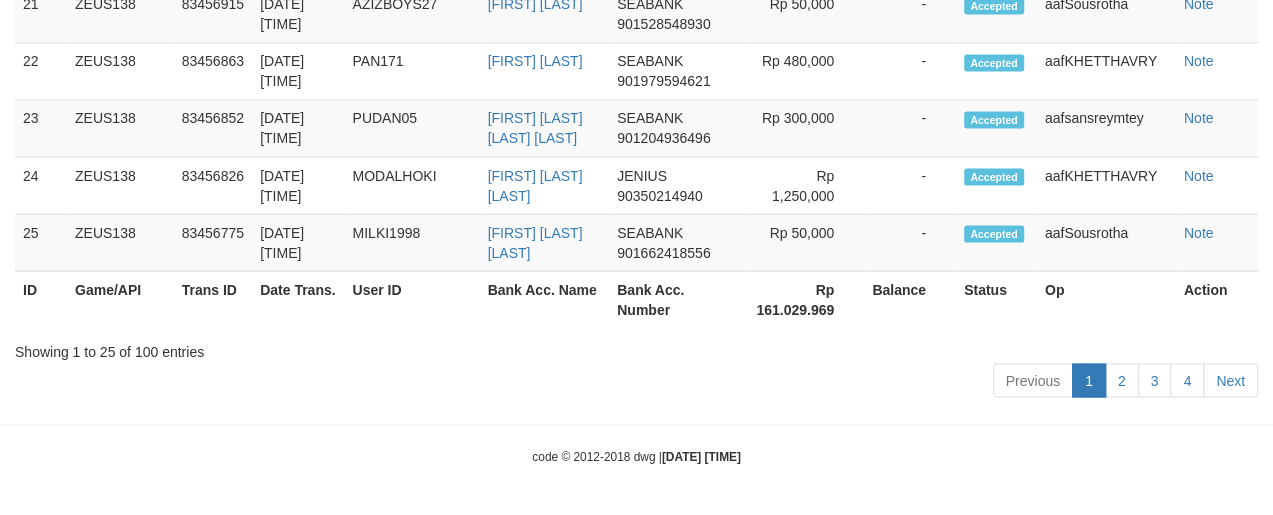 scroll, scrollTop: 2180, scrollLeft: 0, axis: vertical 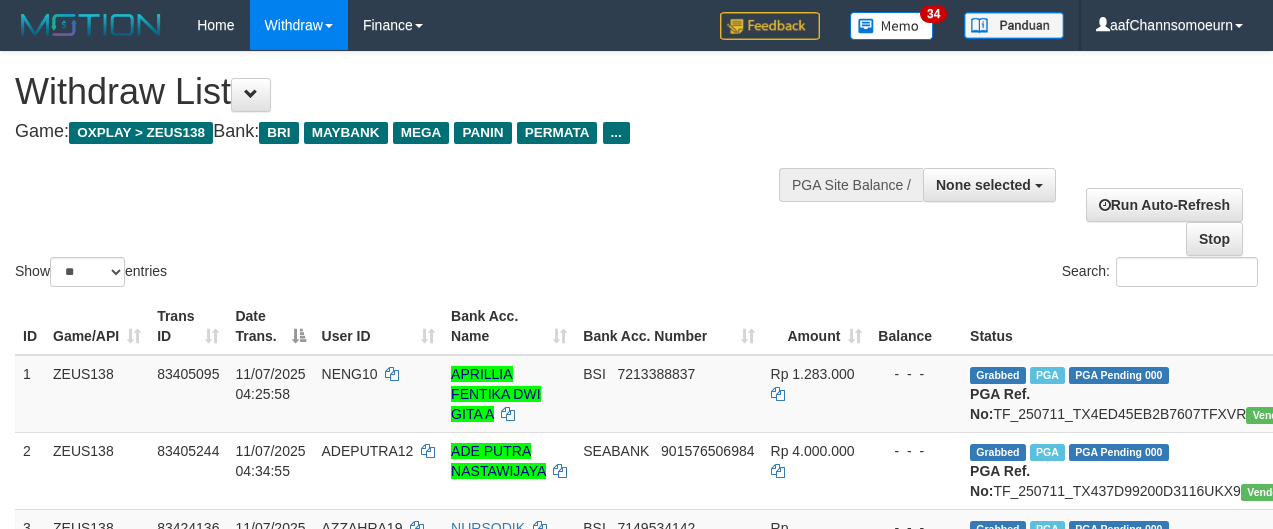 select 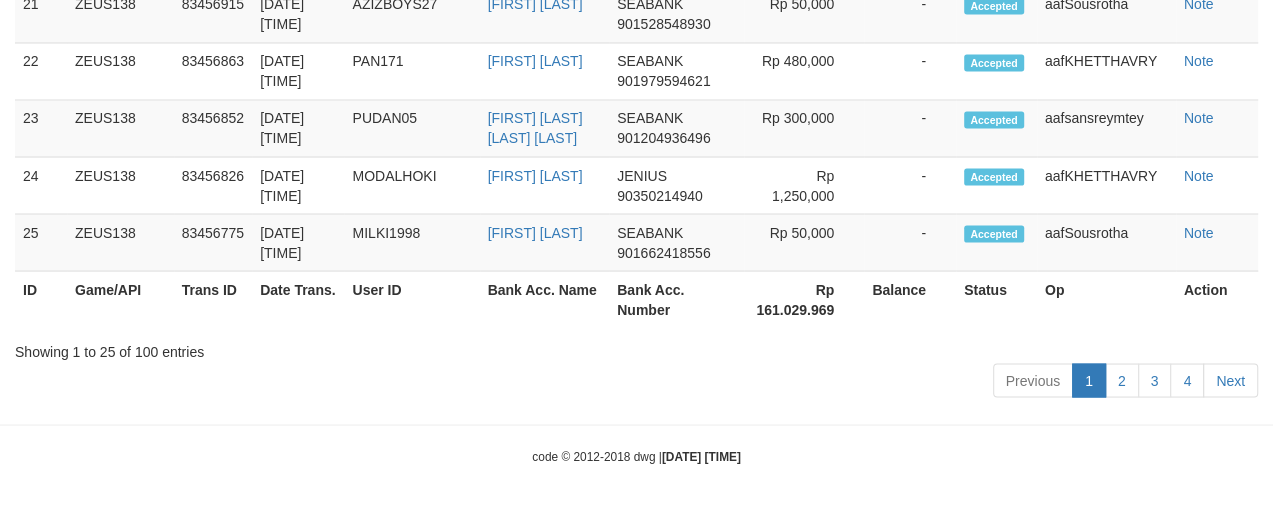scroll, scrollTop: 2180, scrollLeft: 0, axis: vertical 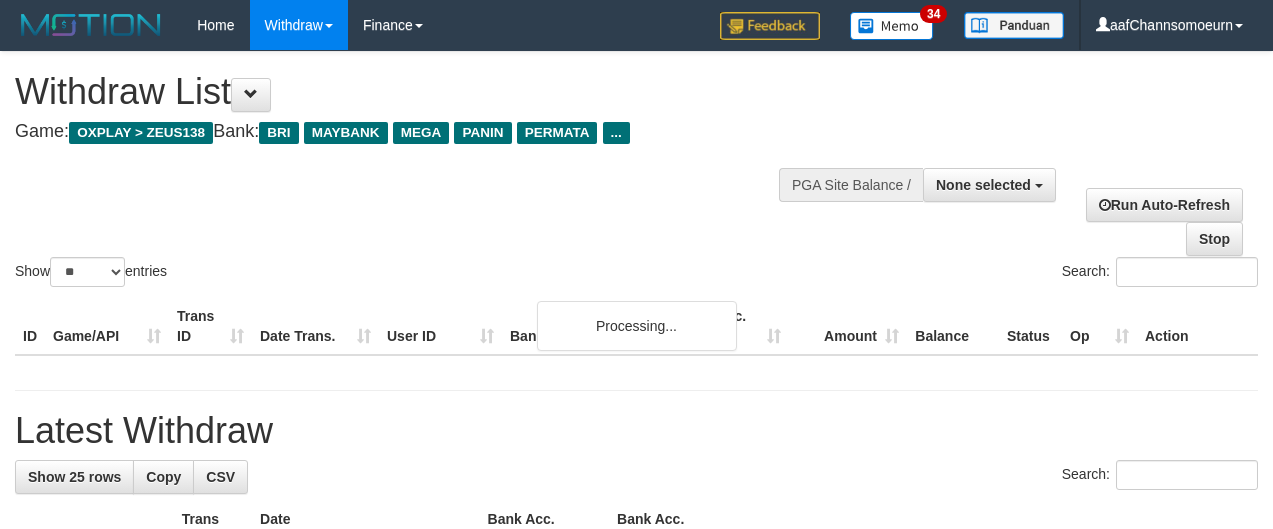 select 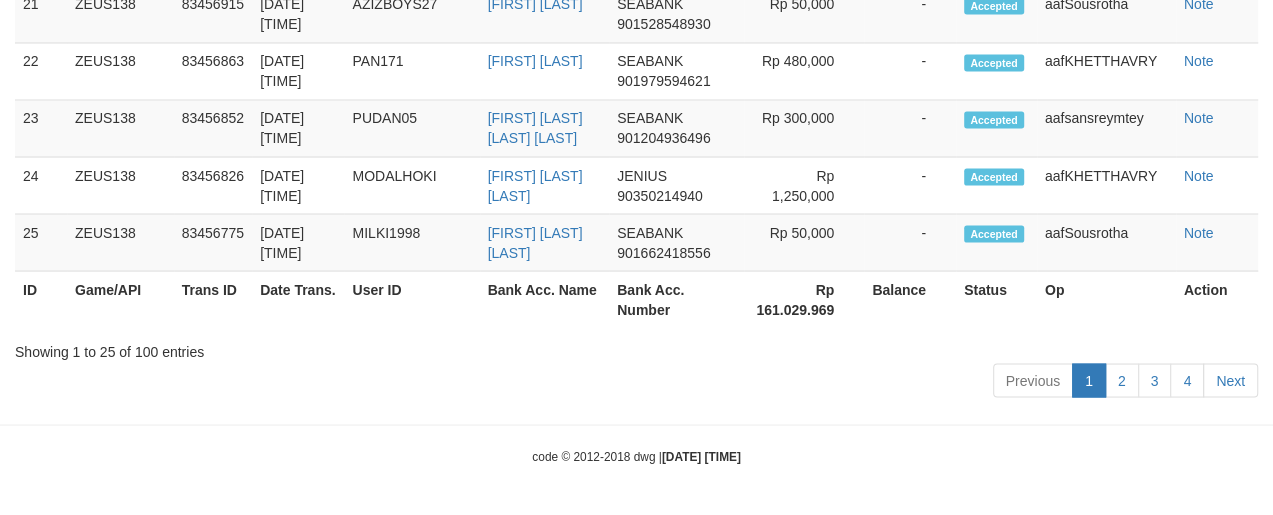 scroll, scrollTop: 2180, scrollLeft: 0, axis: vertical 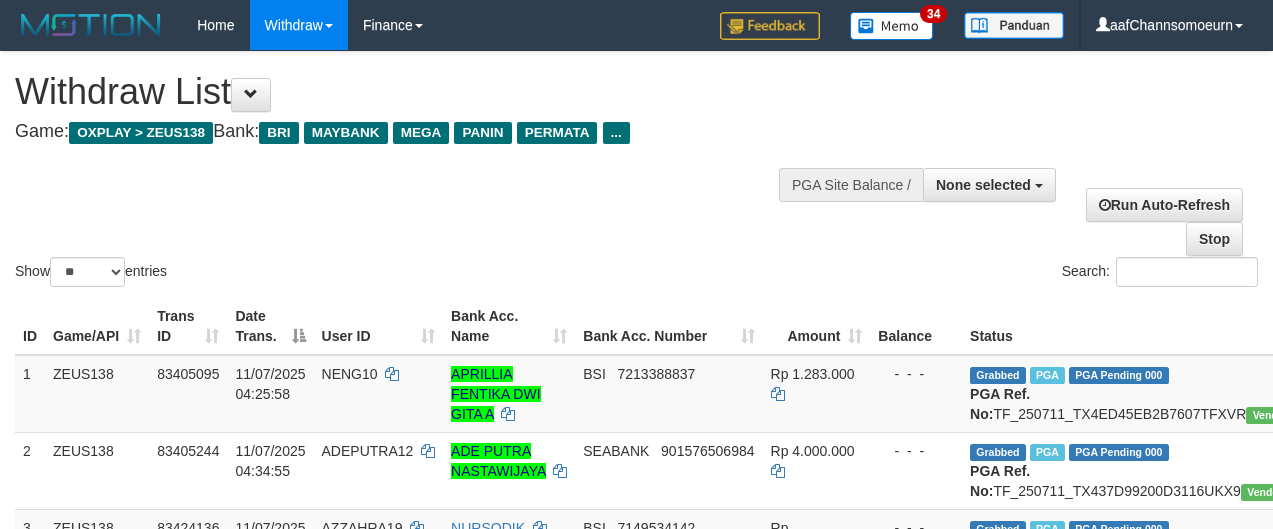 select 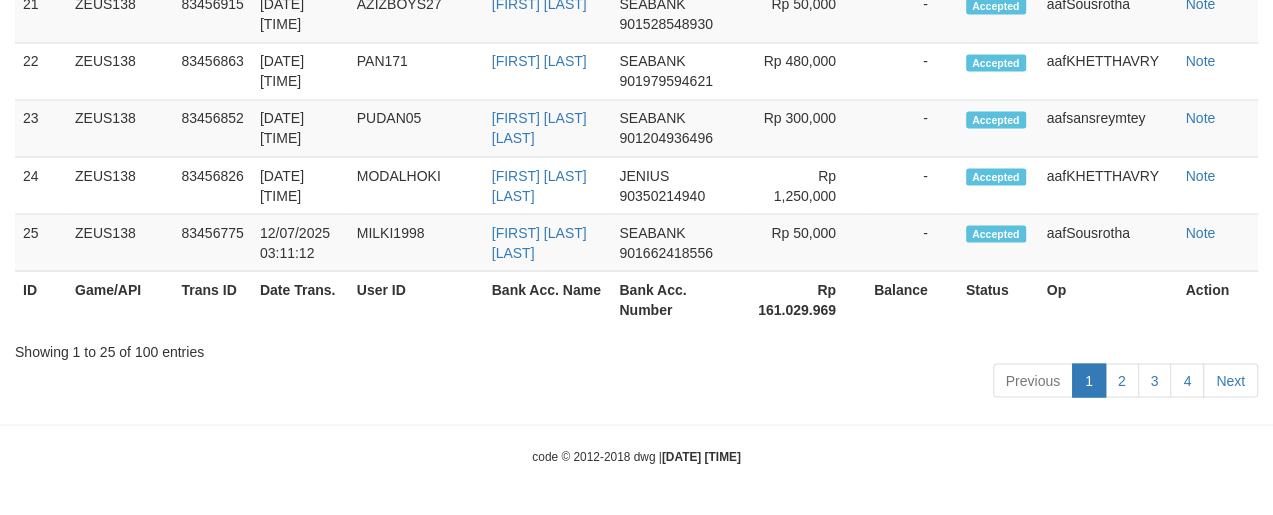 scroll, scrollTop: 2180, scrollLeft: 0, axis: vertical 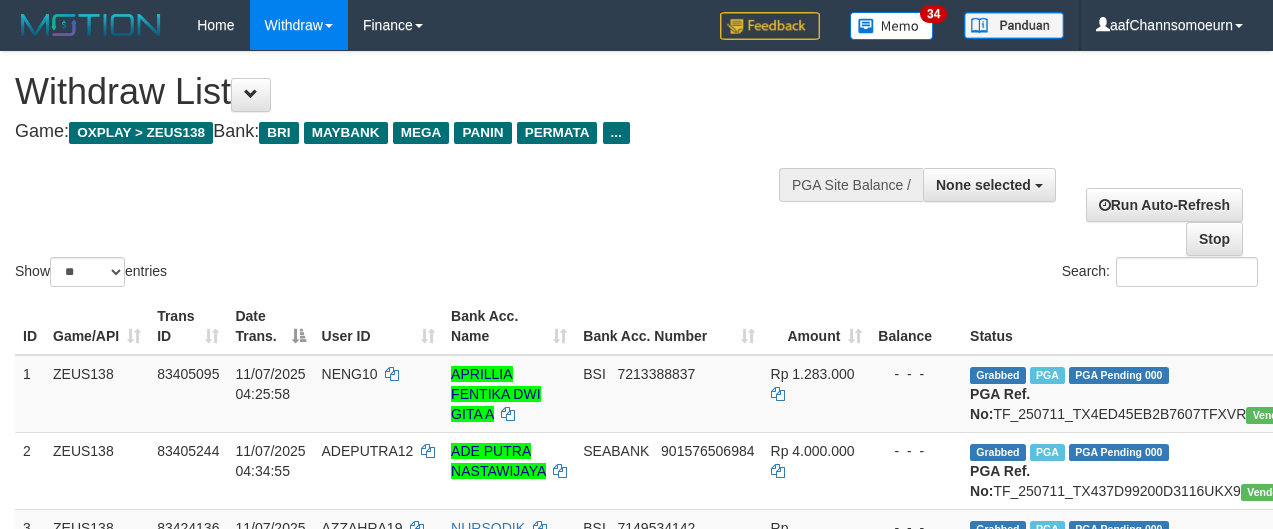 select 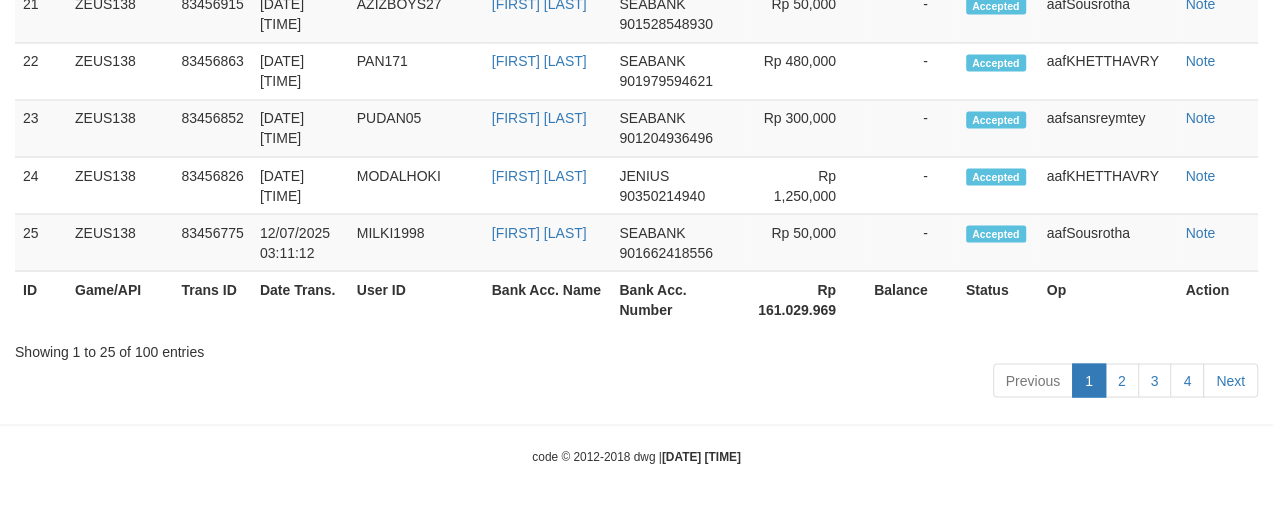 scroll, scrollTop: 2180, scrollLeft: 0, axis: vertical 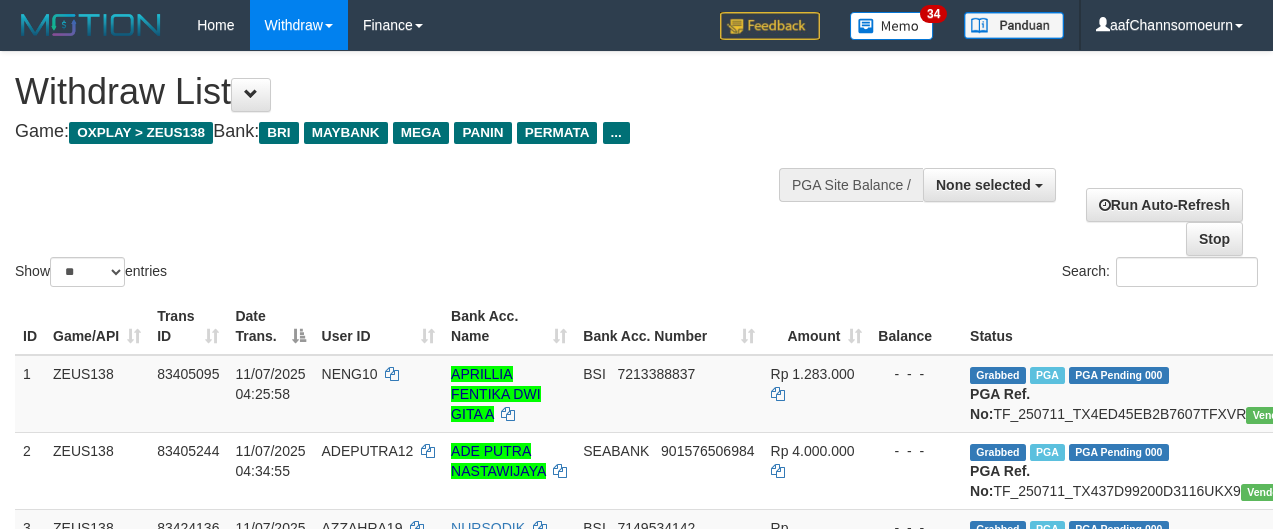 select 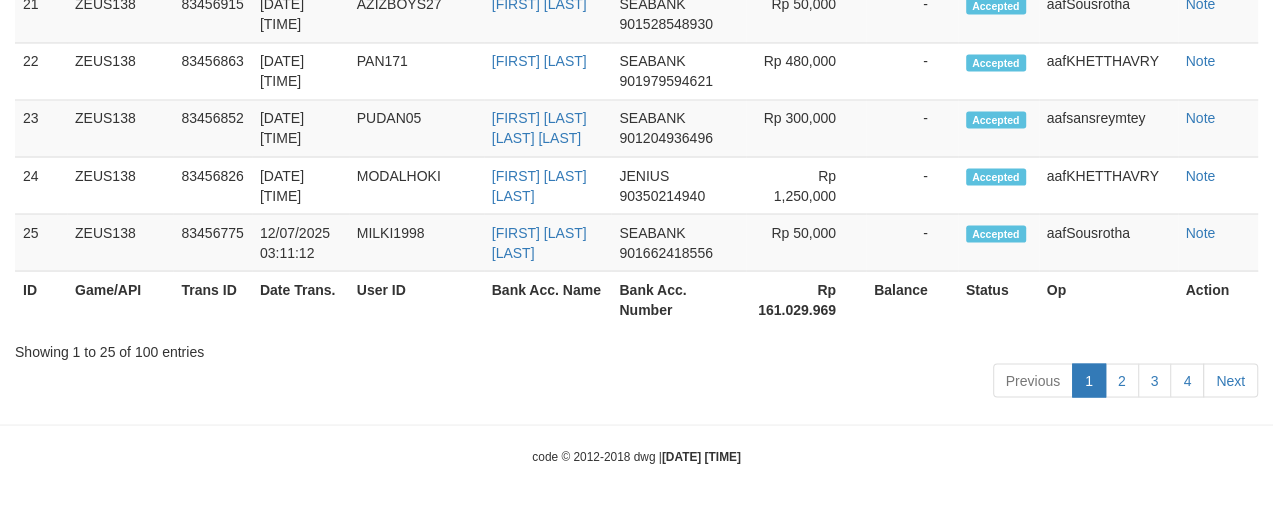 scroll, scrollTop: 2180, scrollLeft: 0, axis: vertical 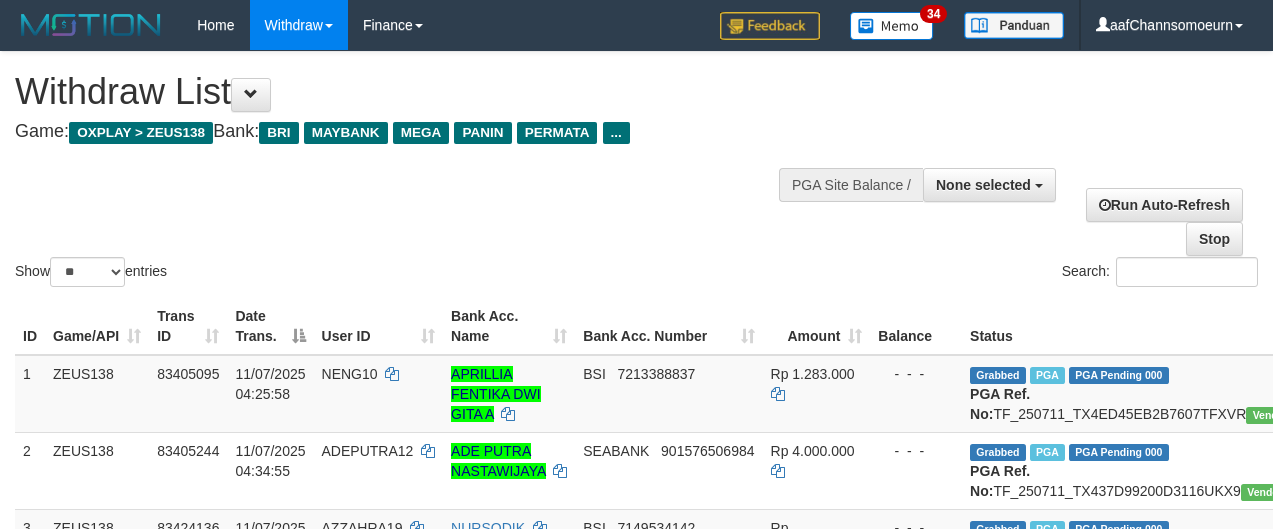 select 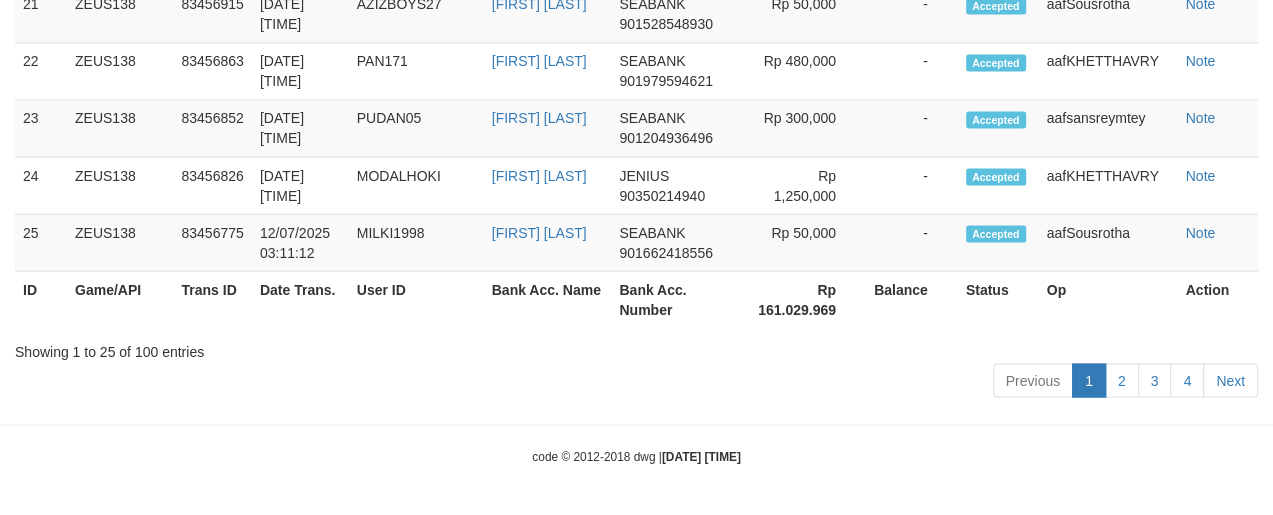 scroll, scrollTop: 2180, scrollLeft: 0, axis: vertical 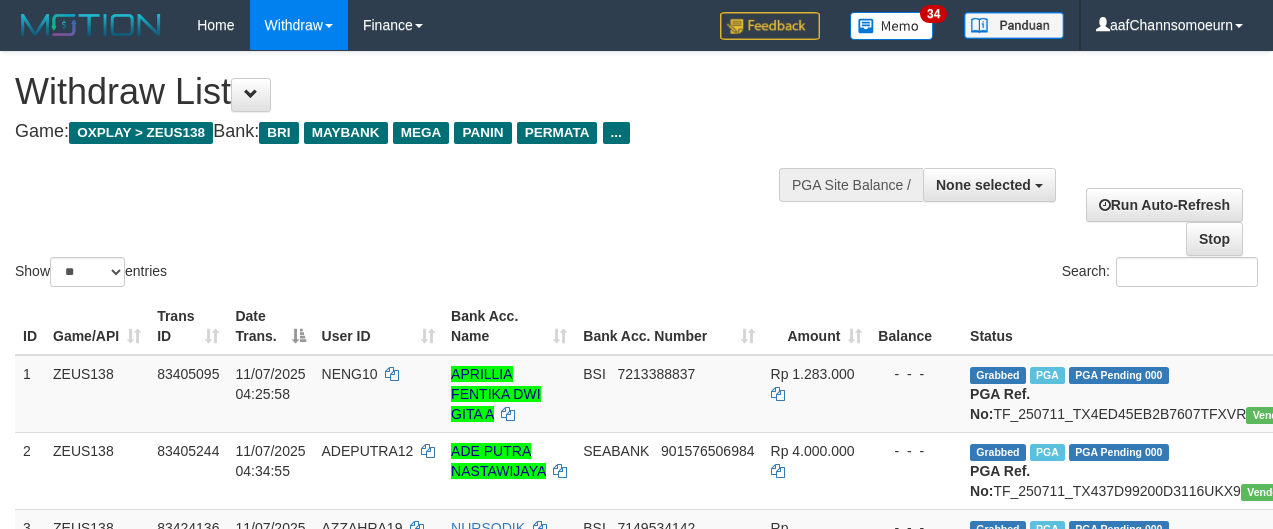 select 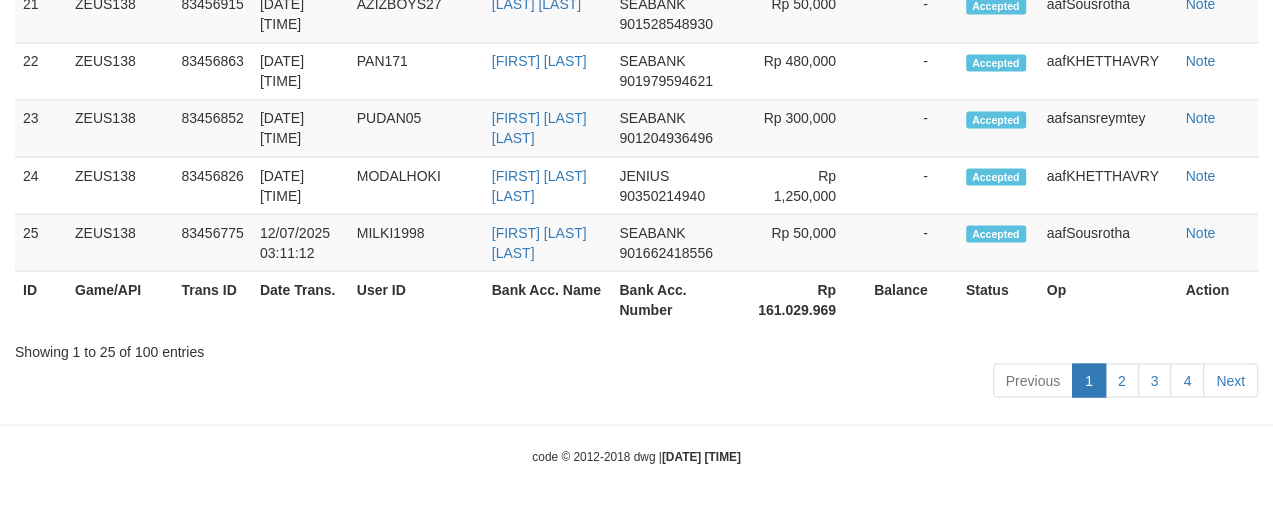 scroll, scrollTop: 2180, scrollLeft: 0, axis: vertical 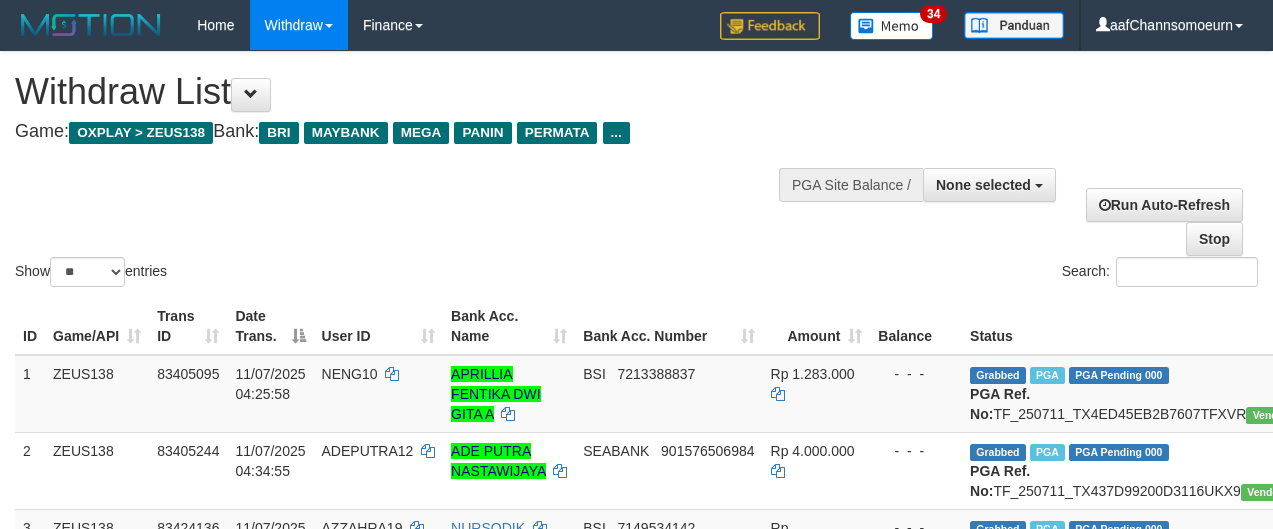select 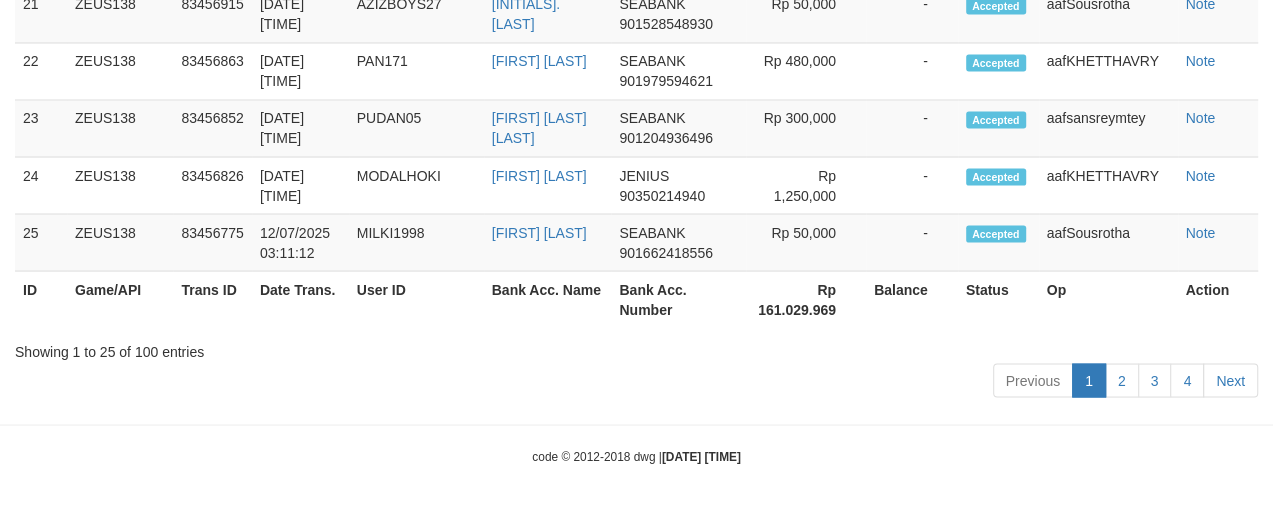 scroll, scrollTop: 2180, scrollLeft: 0, axis: vertical 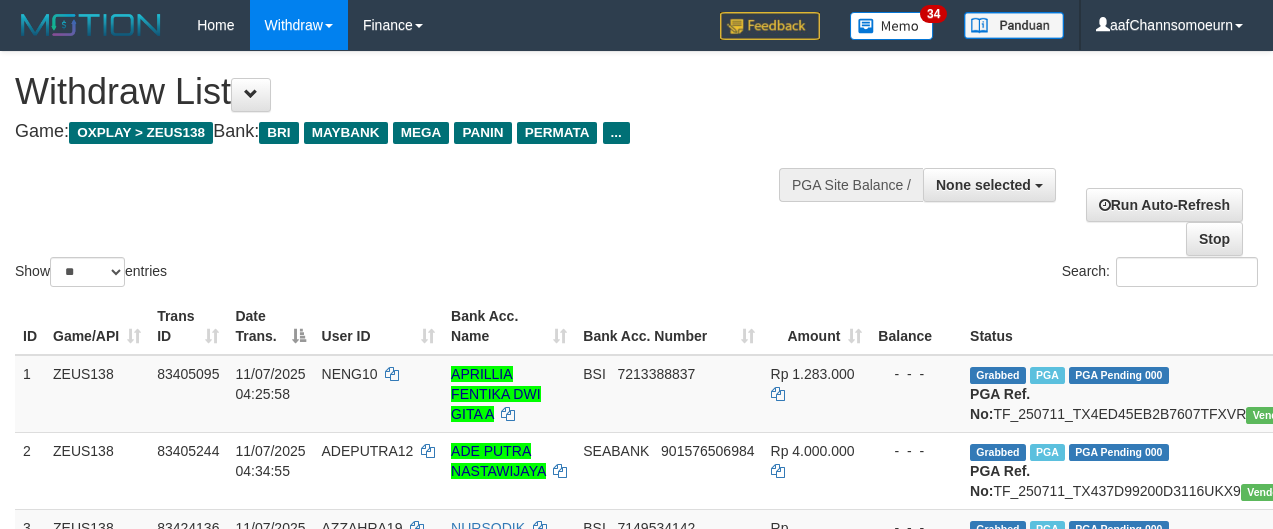 select 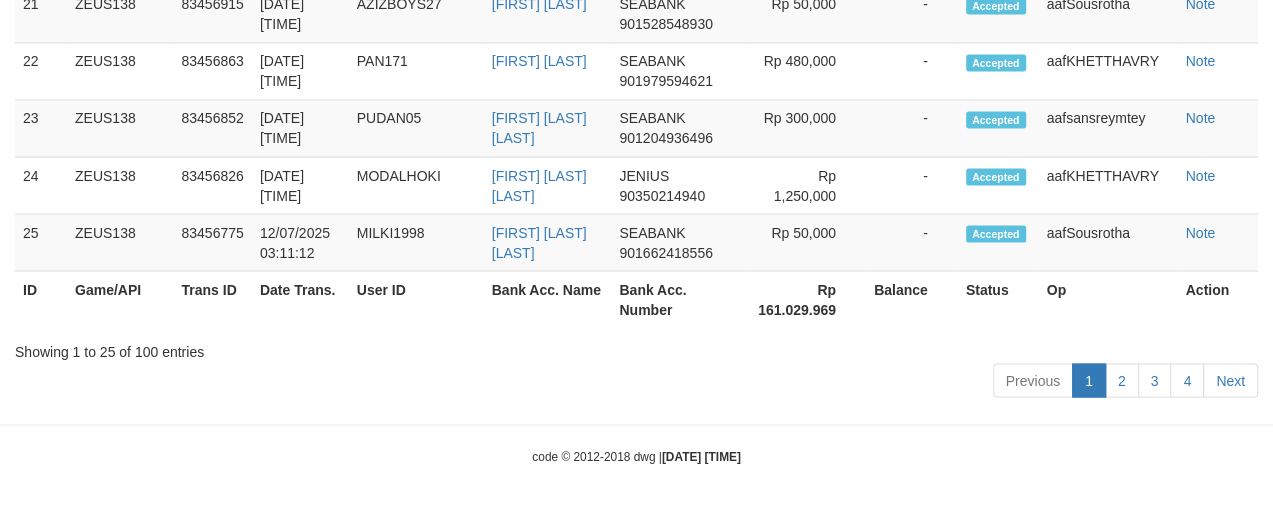 scroll, scrollTop: 2180, scrollLeft: 0, axis: vertical 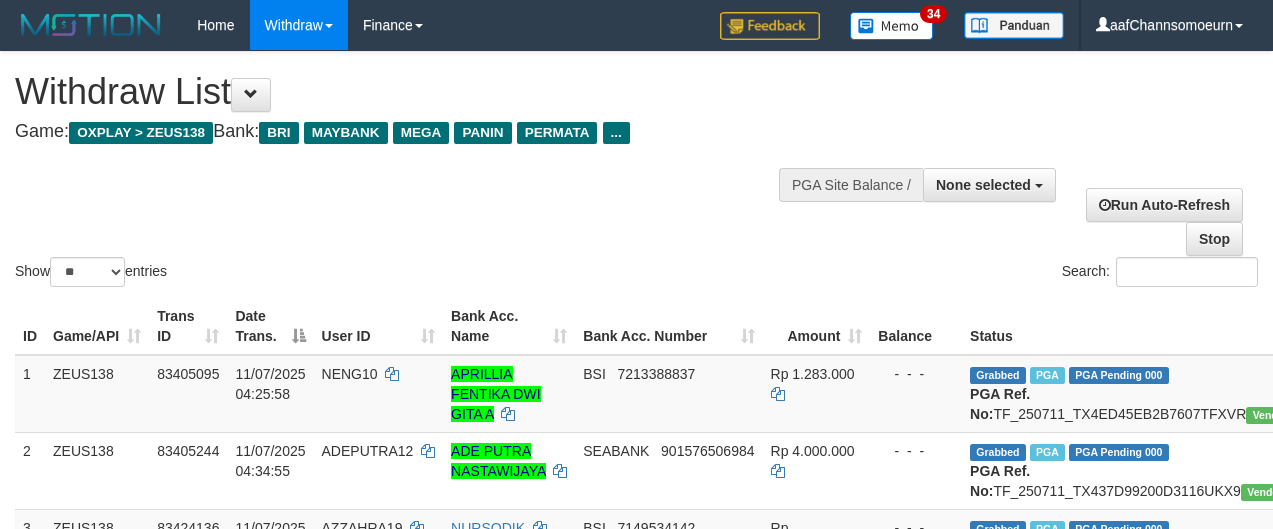 select 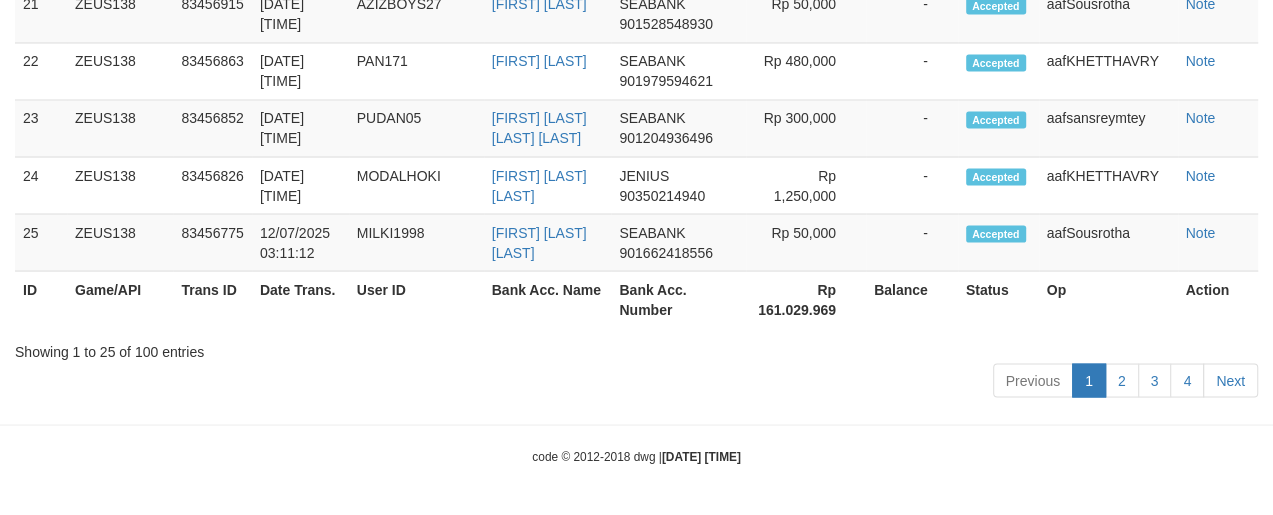 scroll, scrollTop: 2180, scrollLeft: 0, axis: vertical 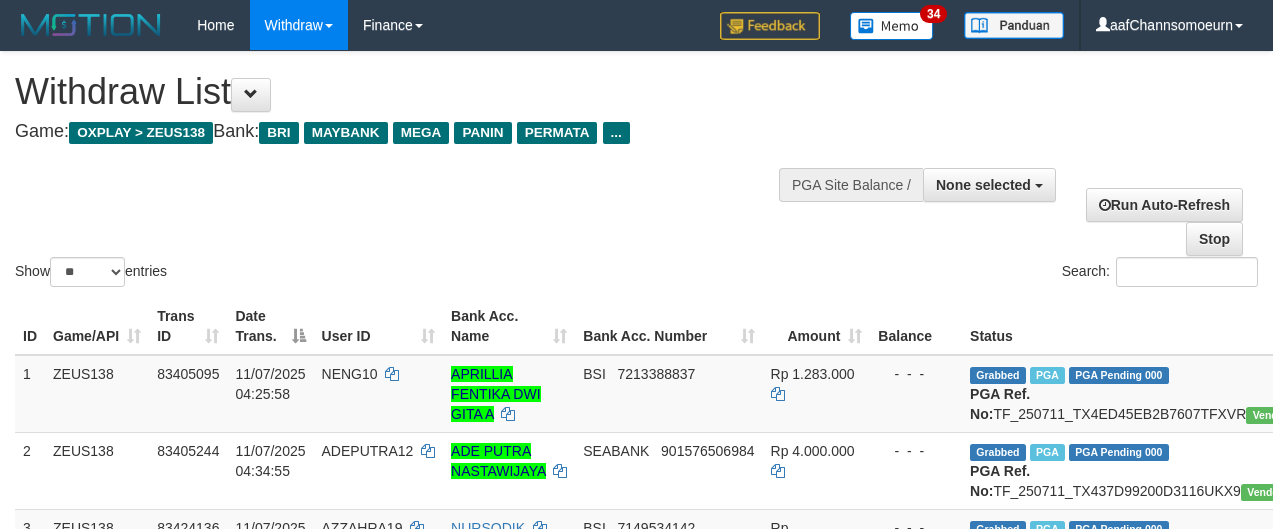 select 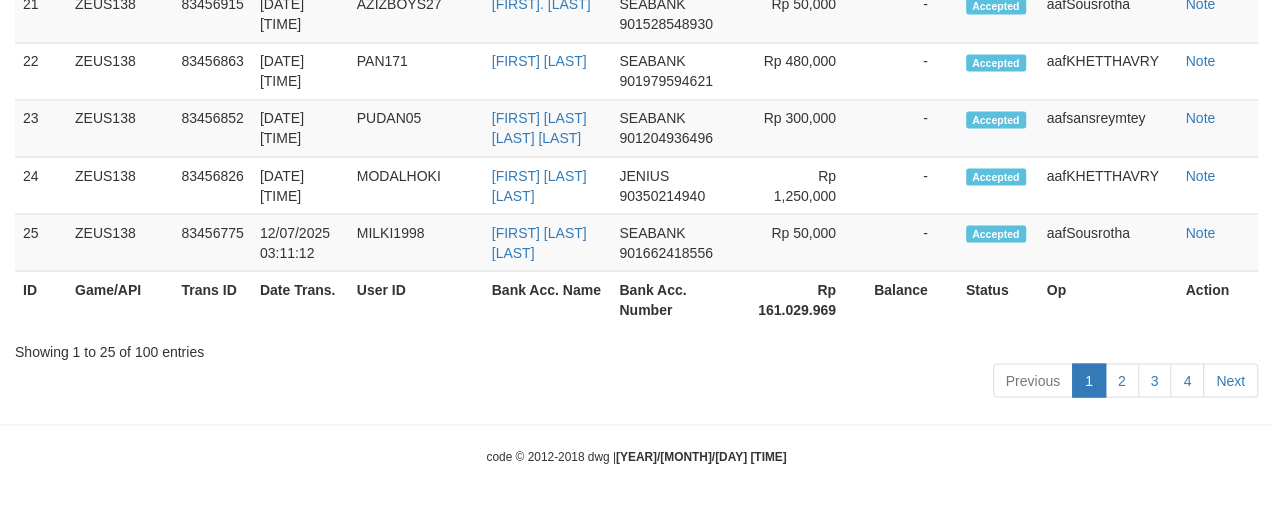 scroll, scrollTop: 2180, scrollLeft: 0, axis: vertical 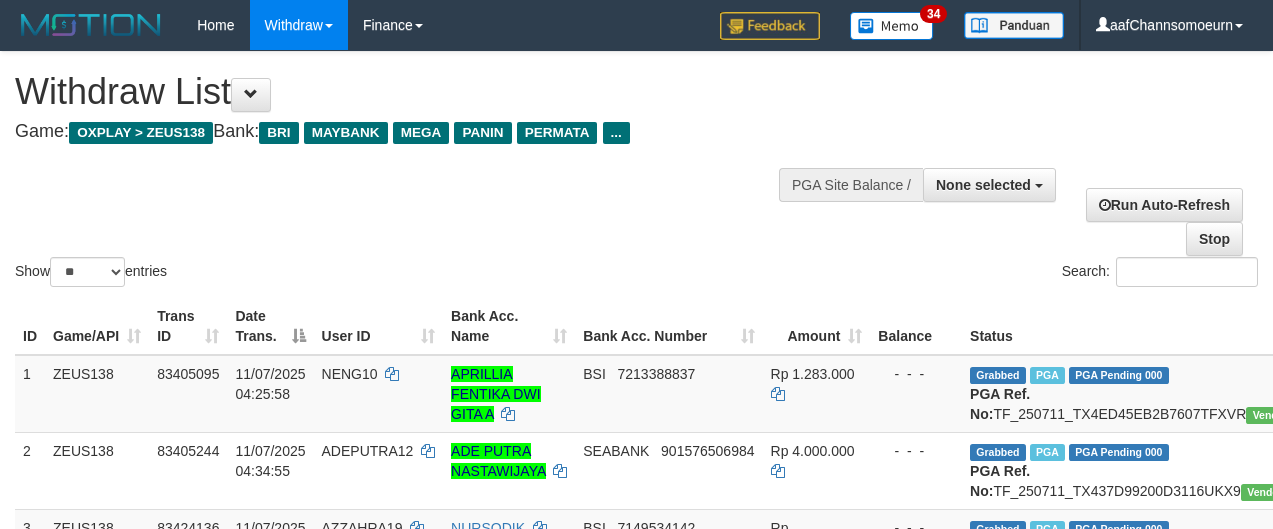 select 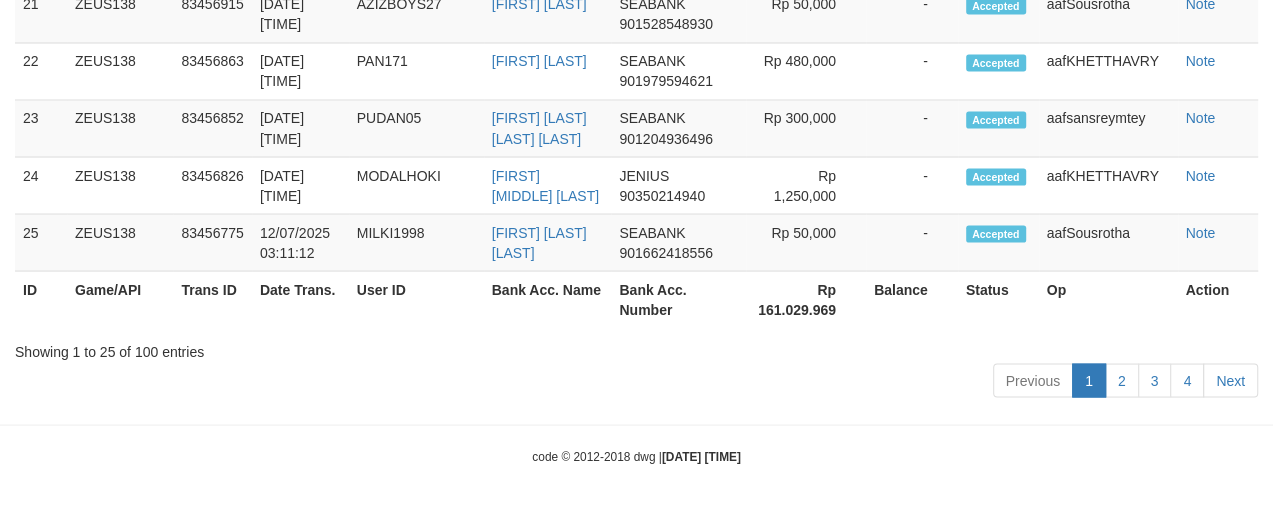 scroll, scrollTop: 2180, scrollLeft: 0, axis: vertical 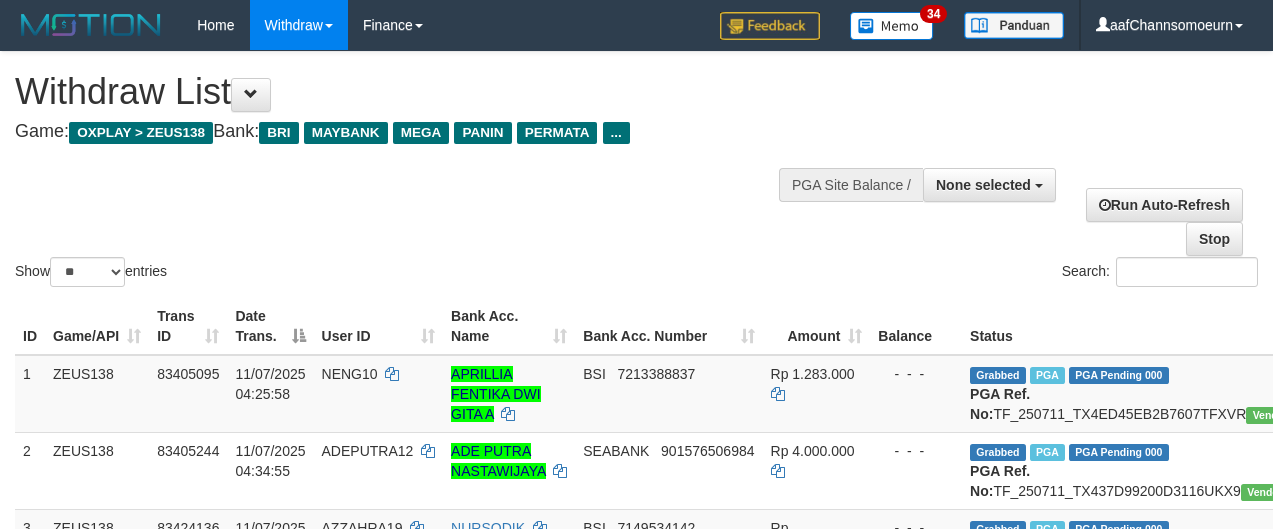 select 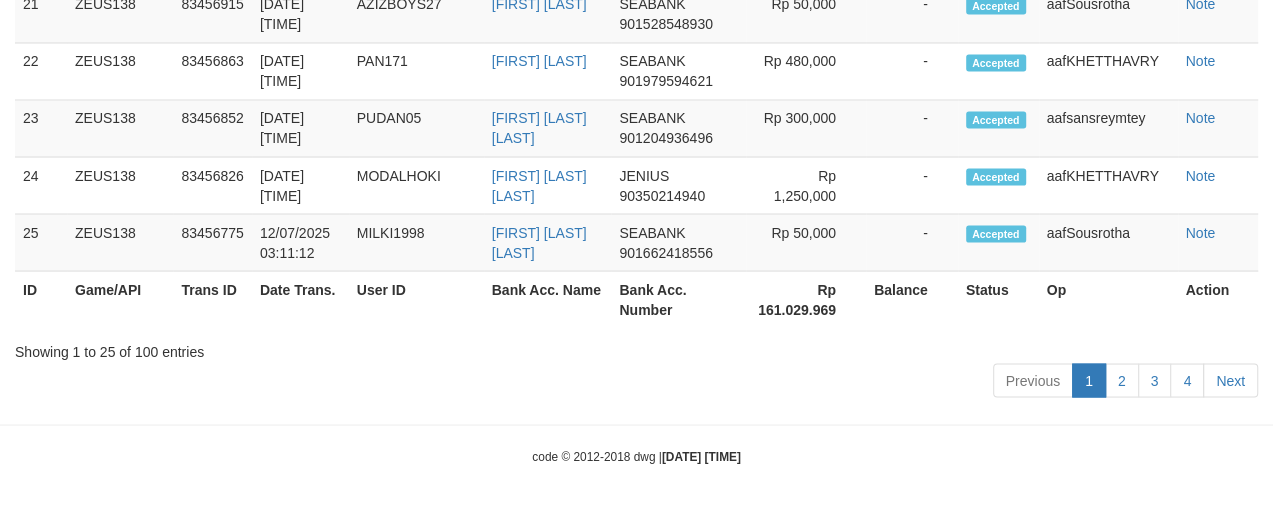 scroll, scrollTop: 2180, scrollLeft: 0, axis: vertical 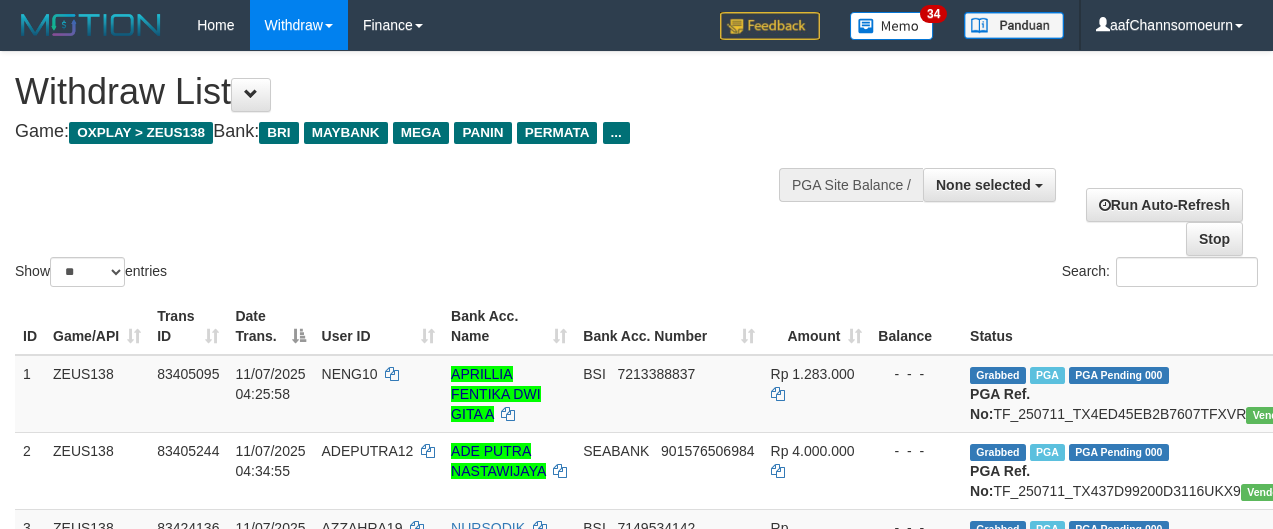 select 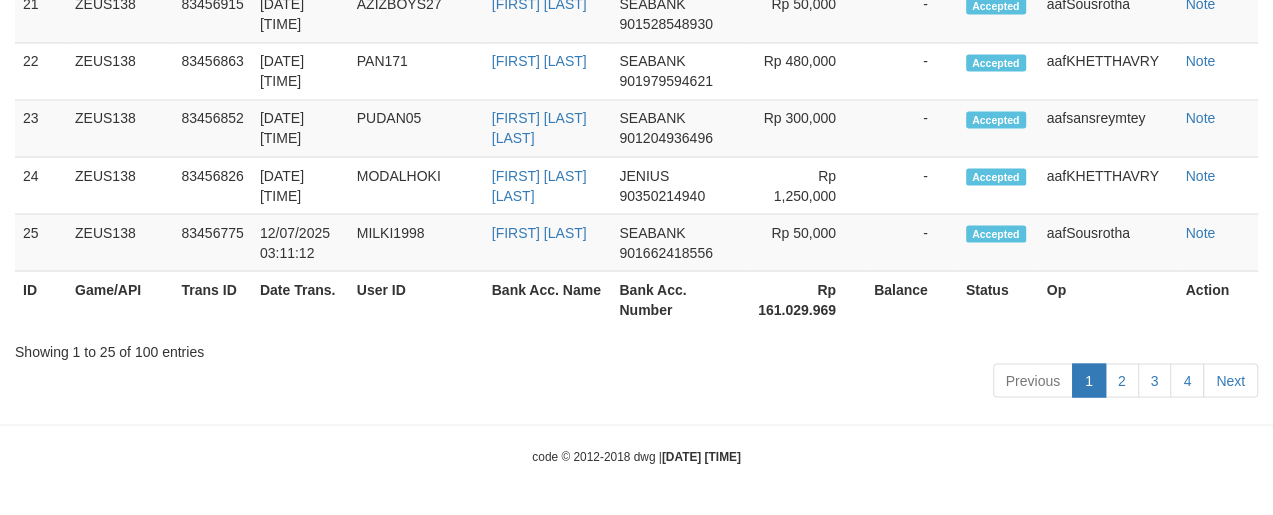 scroll, scrollTop: 2180, scrollLeft: 0, axis: vertical 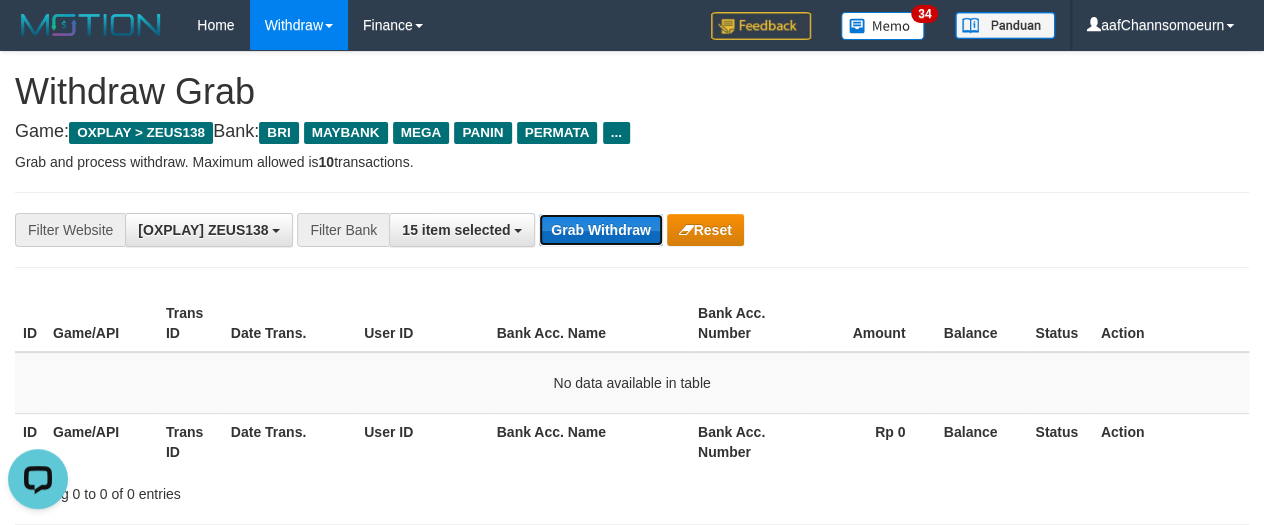 click on "Grab Withdraw" at bounding box center (600, 230) 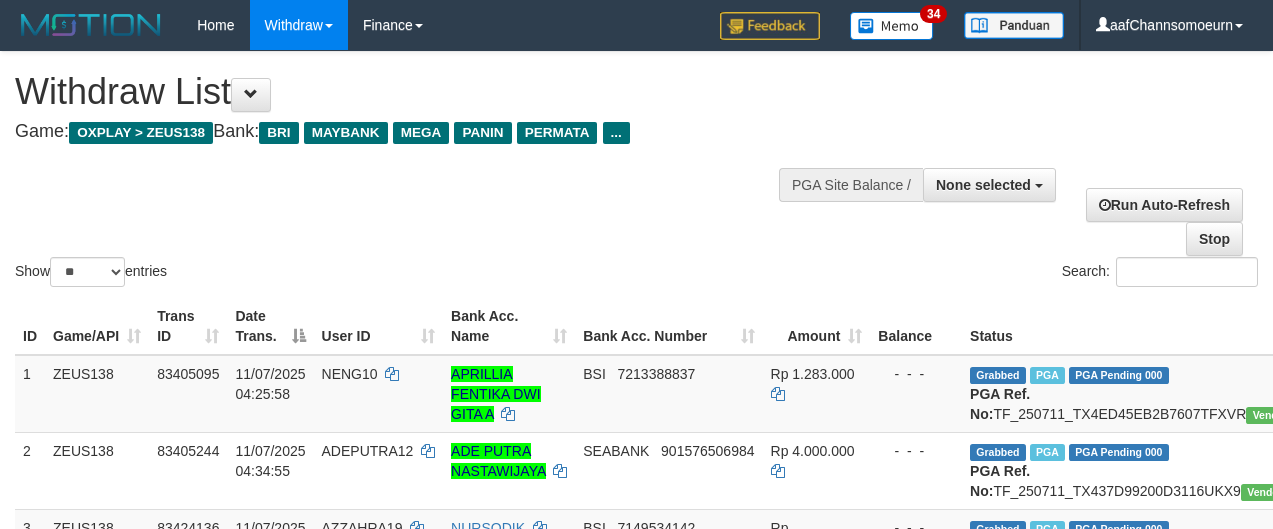 select 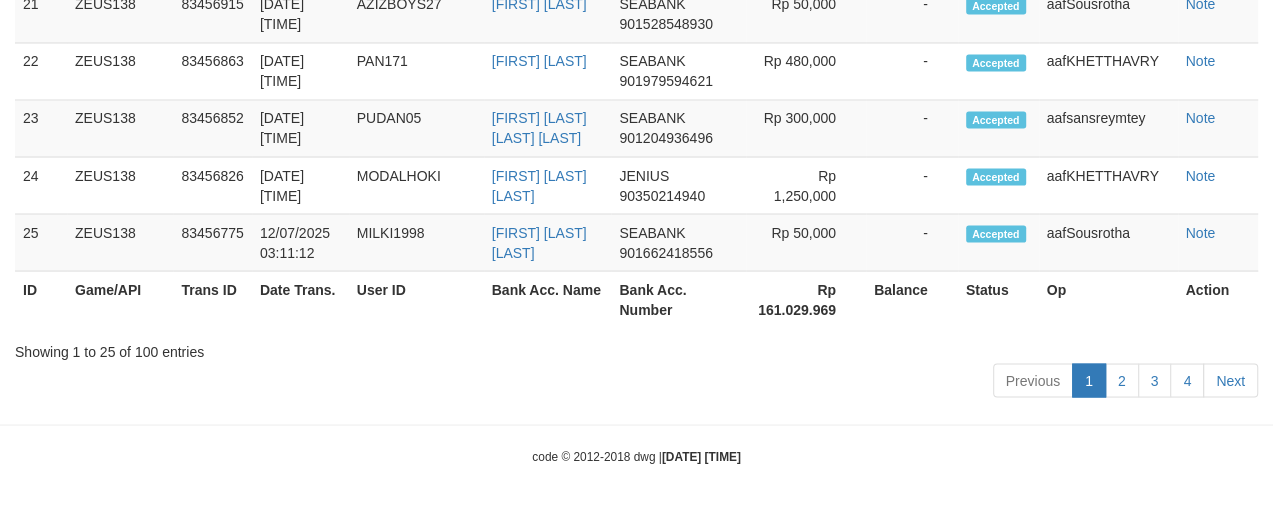 scroll, scrollTop: 2180, scrollLeft: 0, axis: vertical 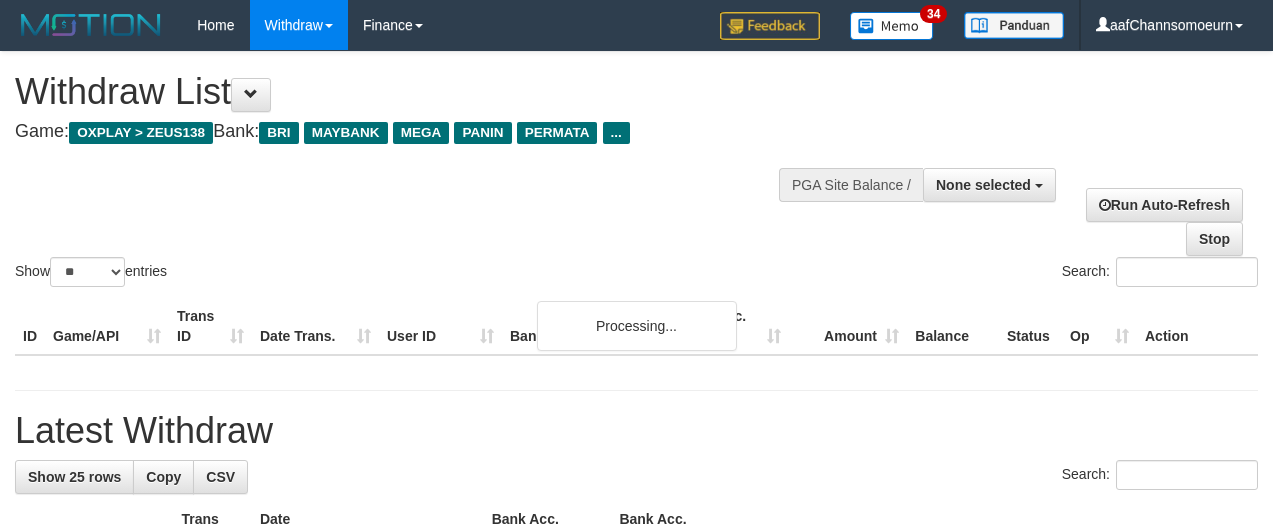 select 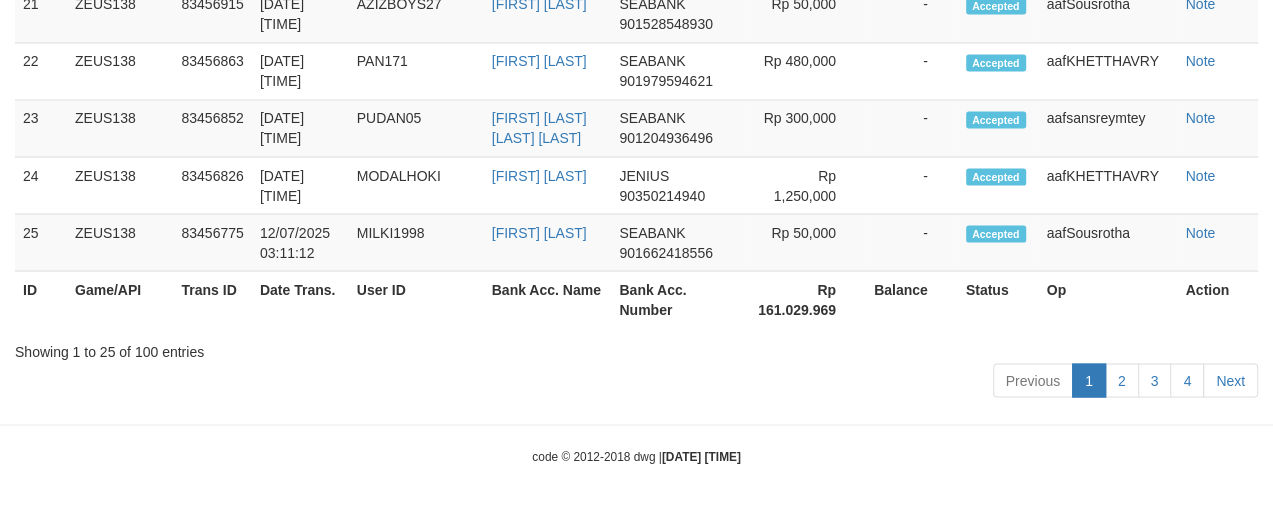 scroll, scrollTop: 2180, scrollLeft: 0, axis: vertical 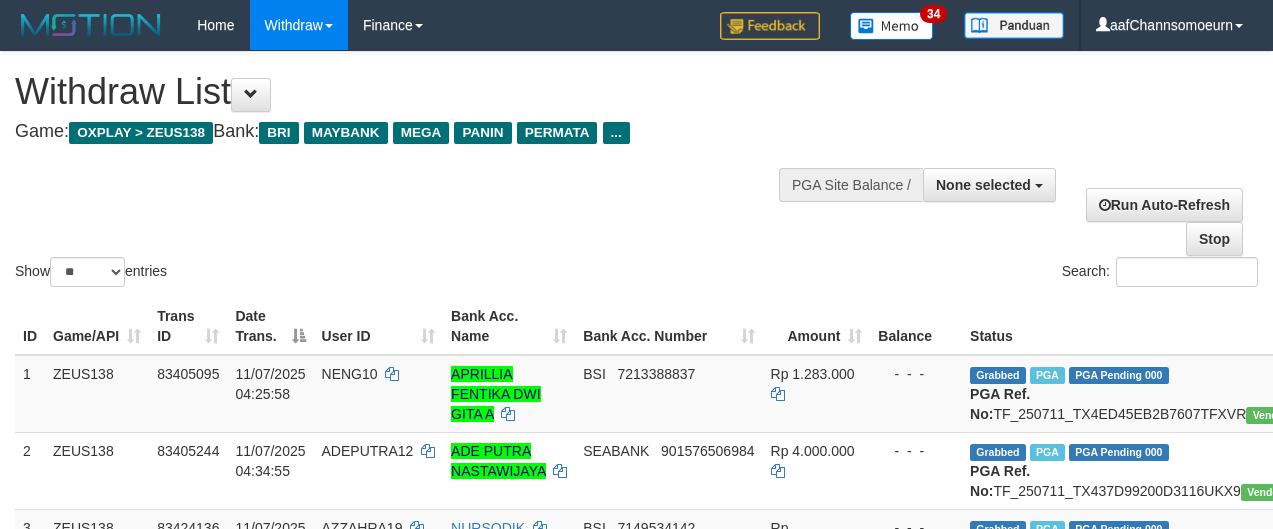 select 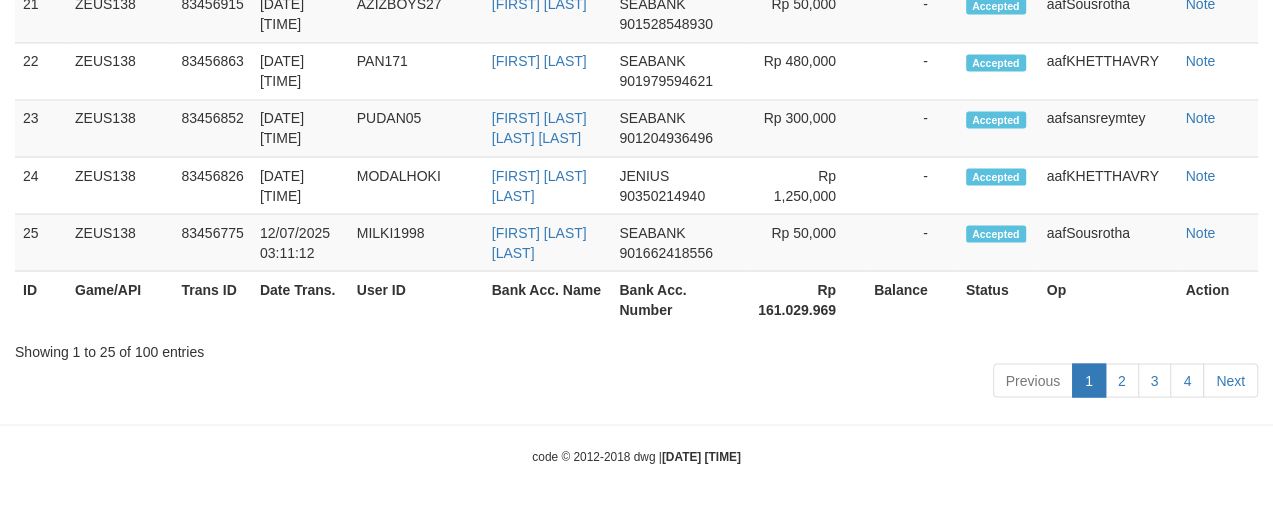 scroll, scrollTop: 2180, scrollLeft: 0, axis: vertical 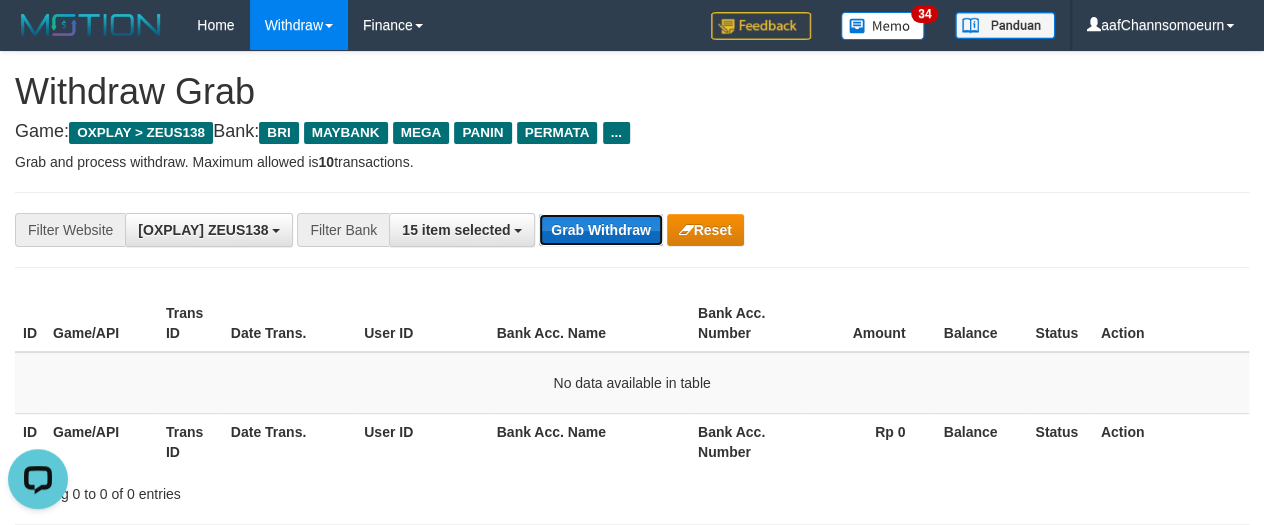 click on "Grab Withdraw" at bounding box center [600, 230] 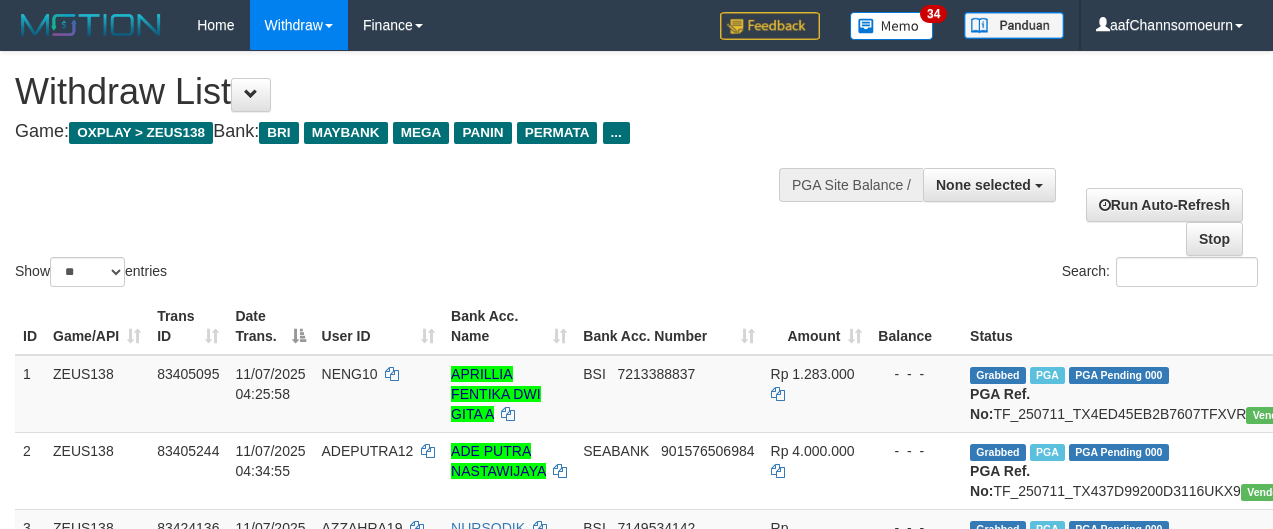 select 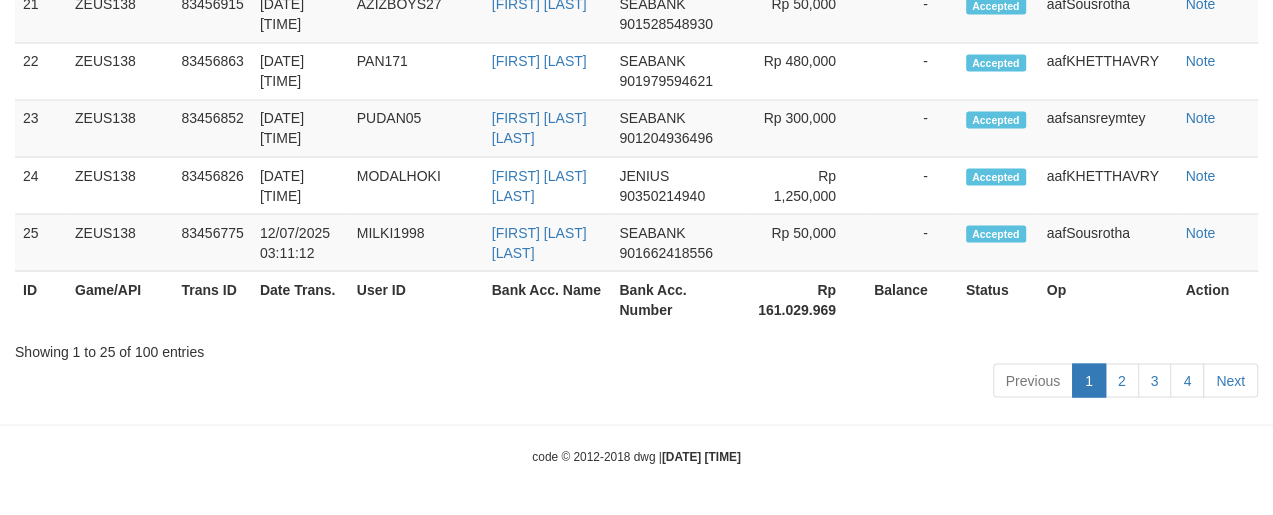 scroll, scrollTop: 2180, scrollLeft: 0, axis: vertical 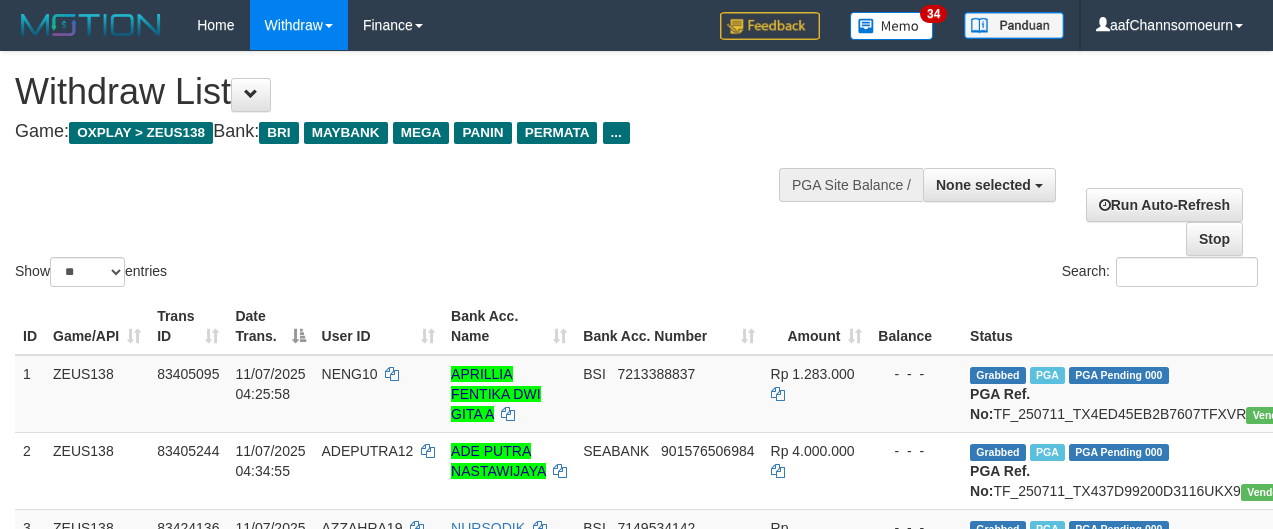 select 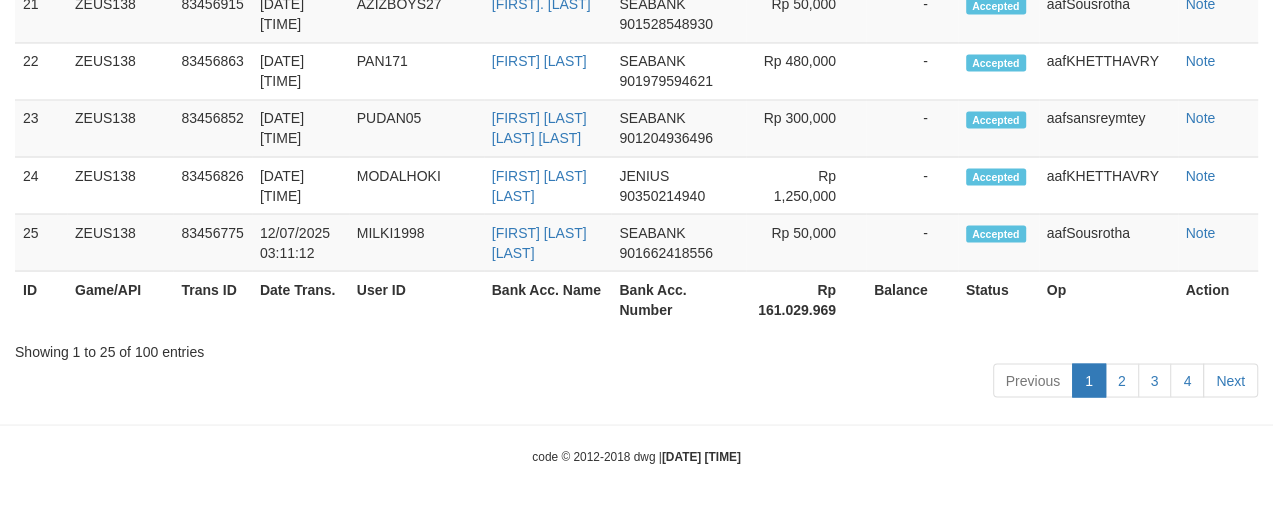 scroll, scrollTop: 2180, scrollLeft: 0, axis: vertical 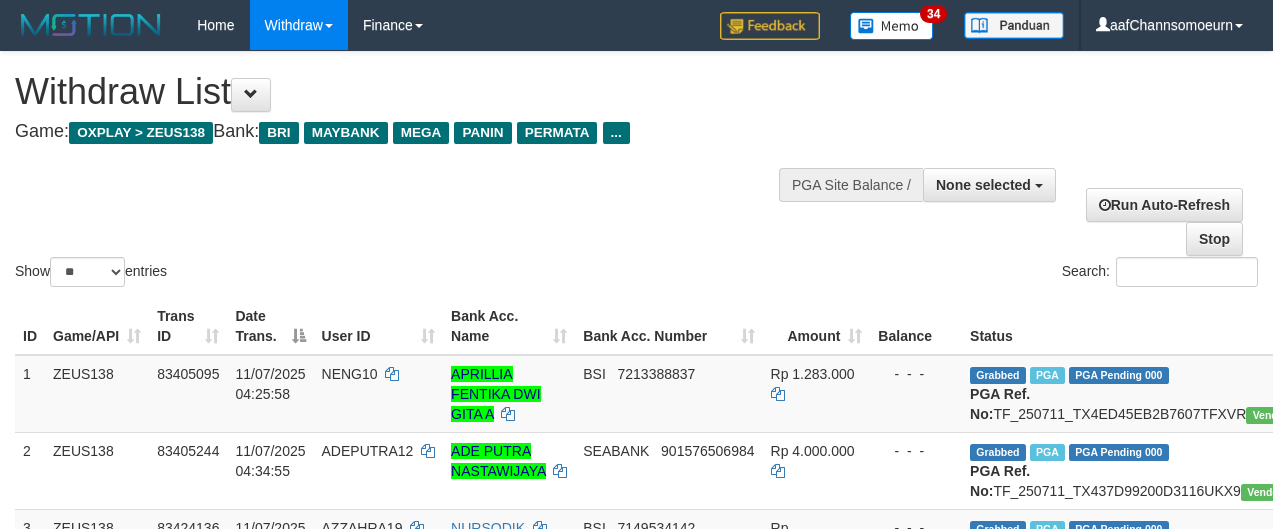 select 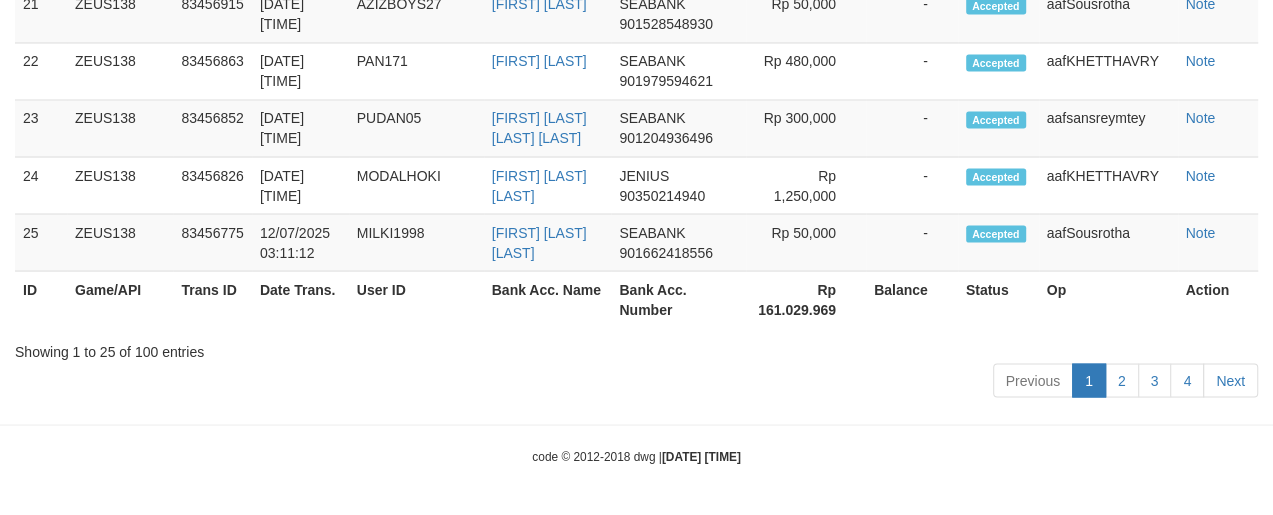 scroll, scrollTop: 2180, scrollLeft: 0, axis: vertical 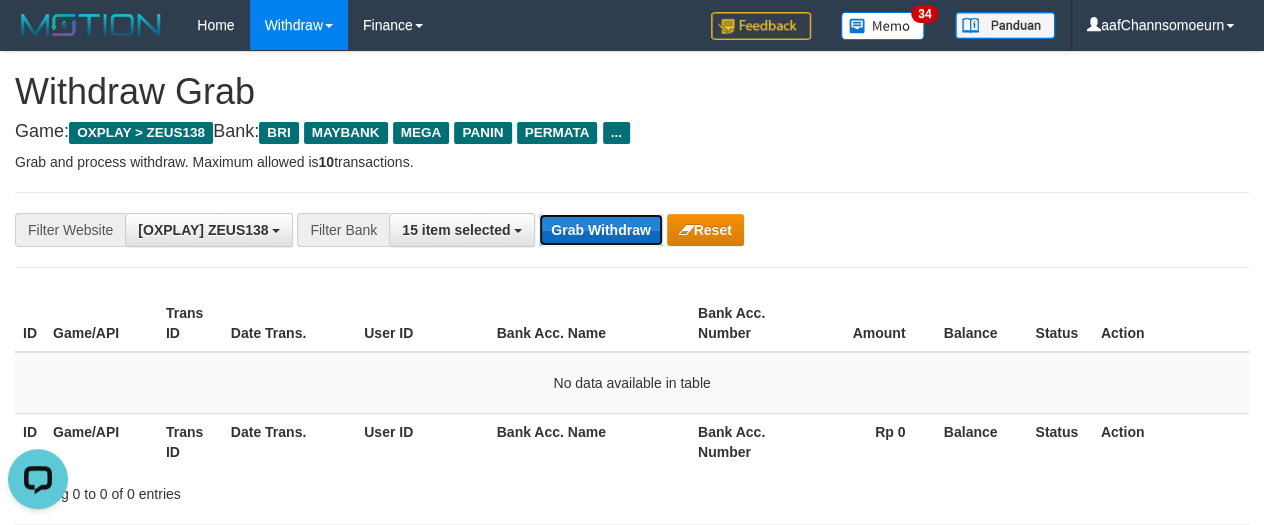 click on "Grab Withdraw" at bounding box center [600, 230] 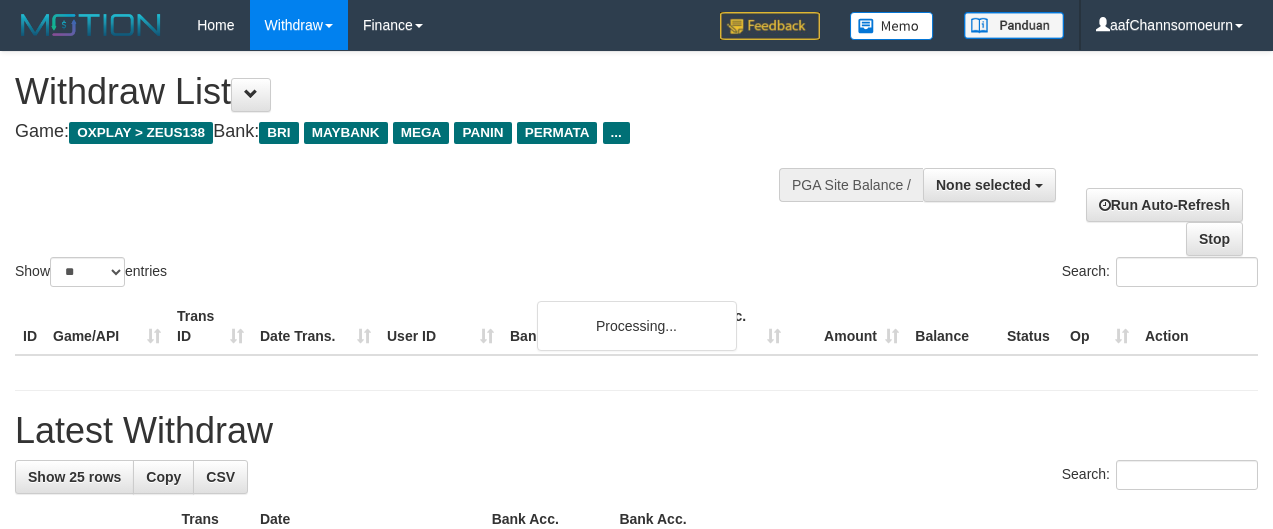select 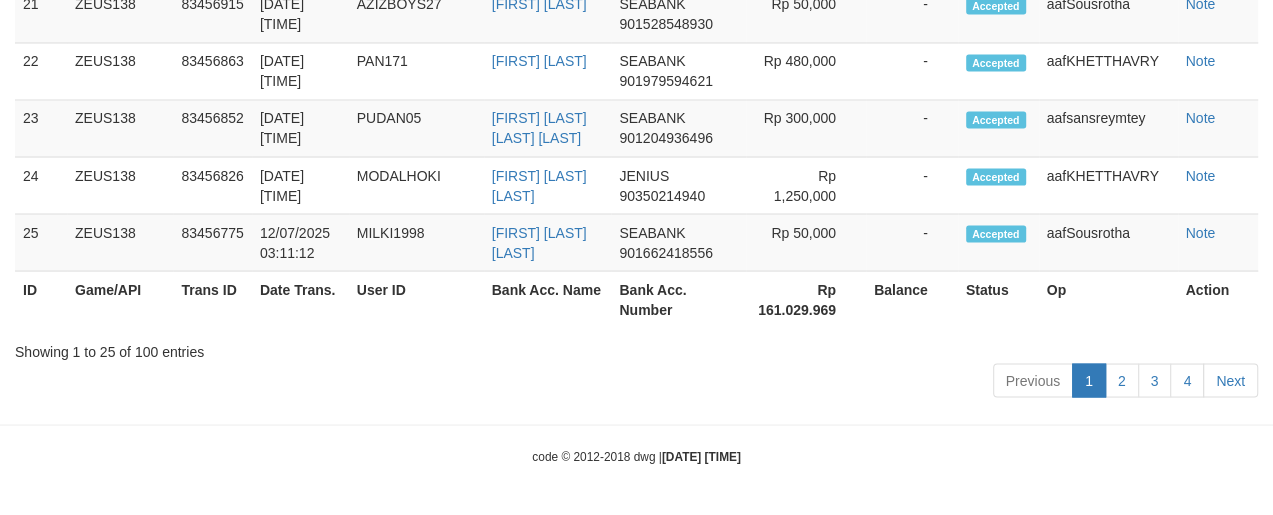 scroll, scrollTop: 2180, scrollLeft: 0, axis: vertical 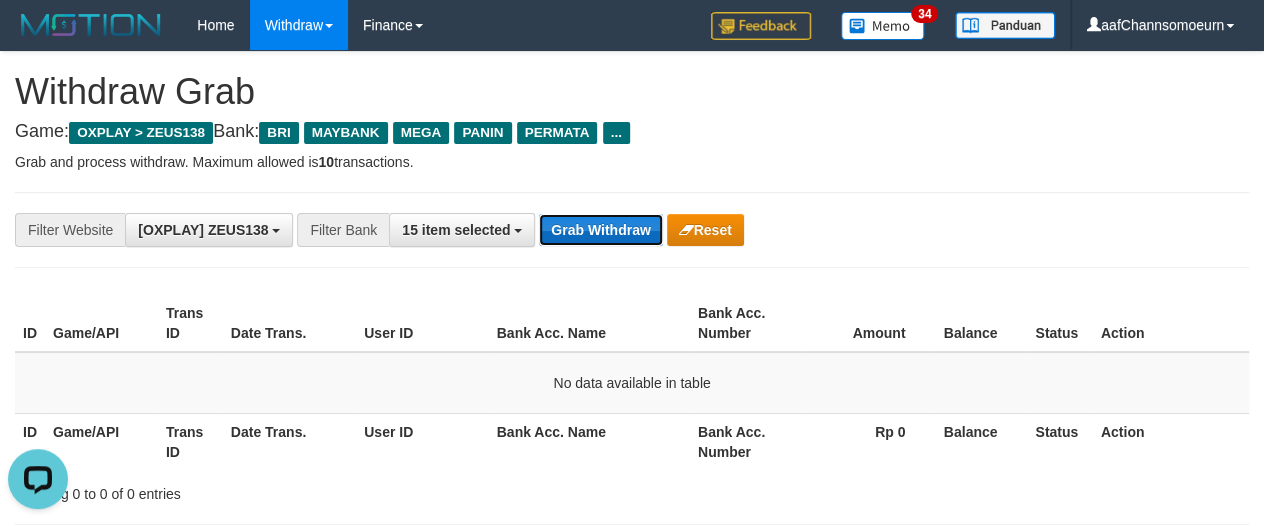 click on "Grab Withdraw" at bounding box center (600, 230) 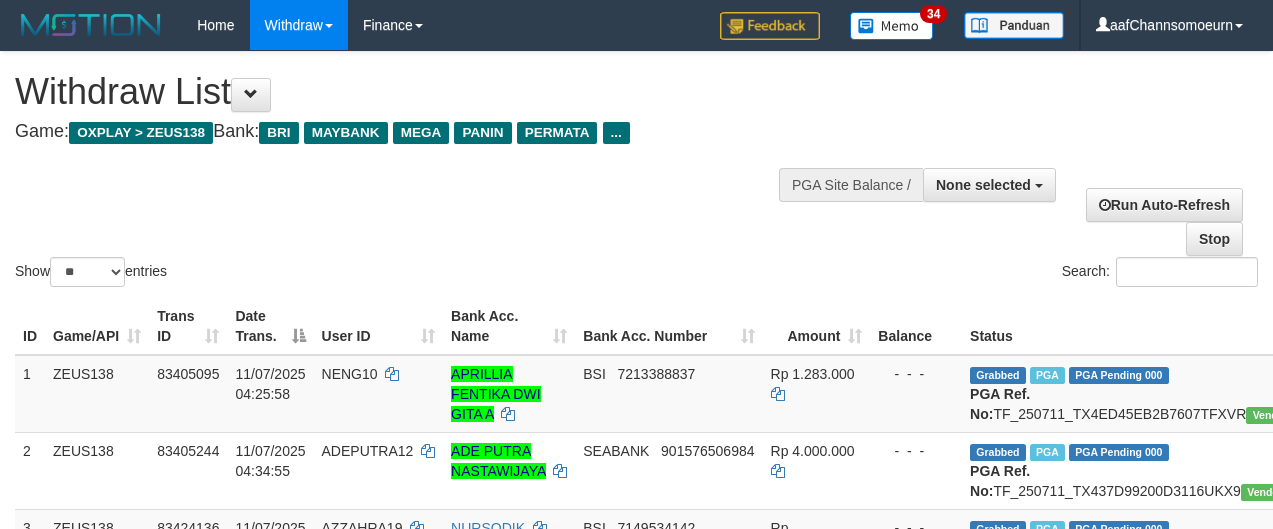 select 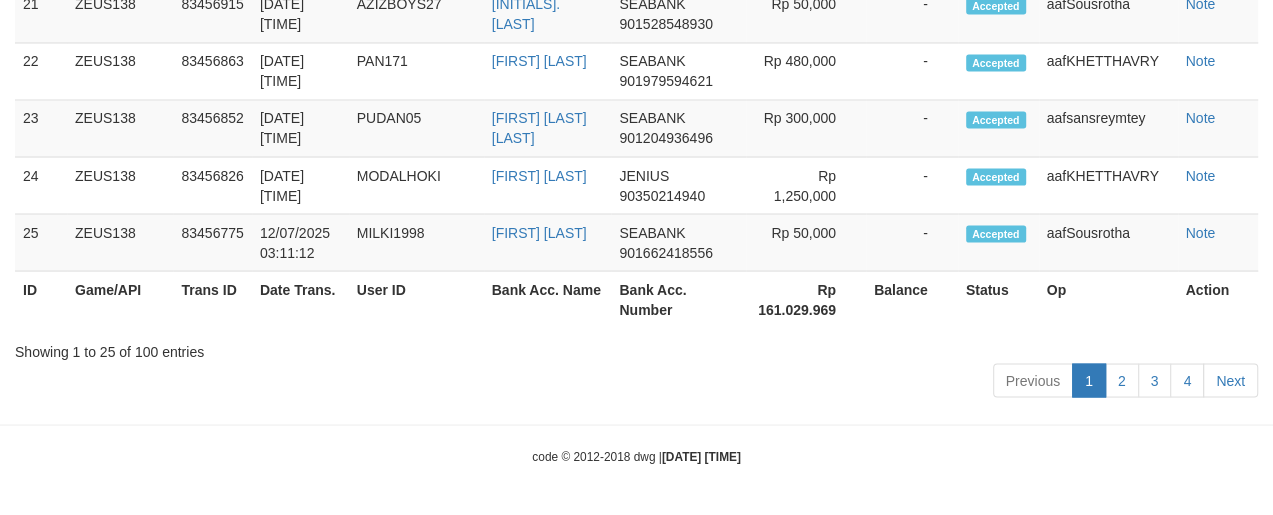 scroll, scrollTop: 2180, scrollLeft: 0, axis: vertical 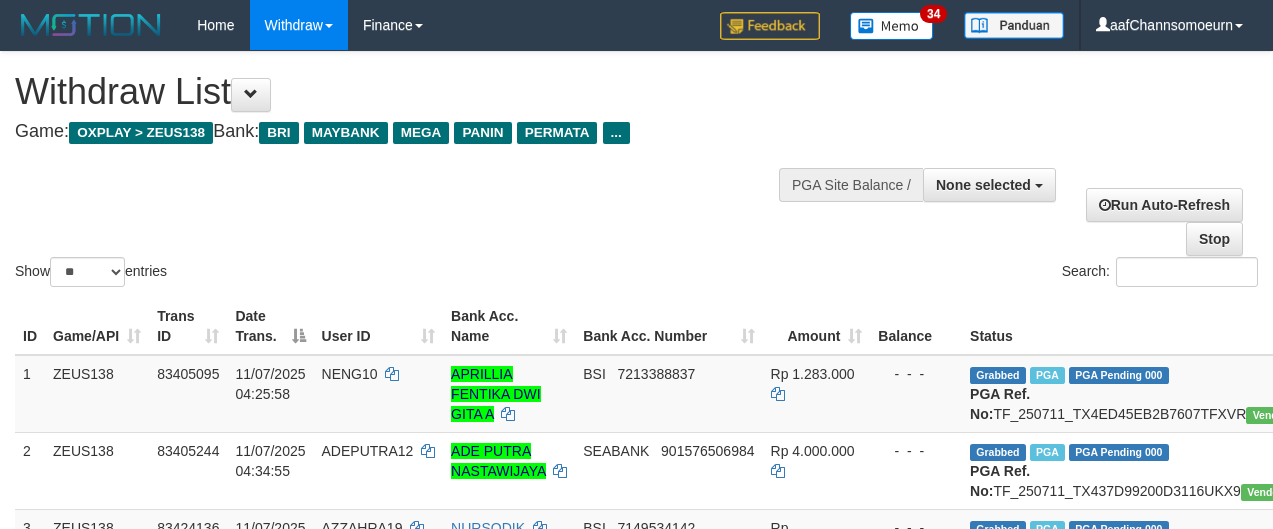 select 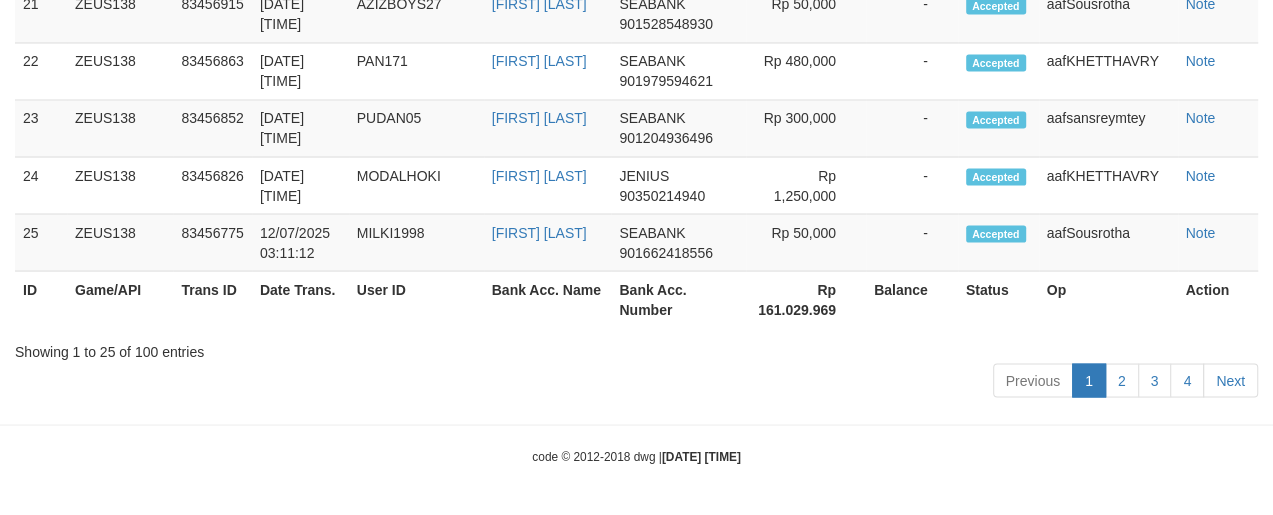 scroll, scrollTop: 2180, scrollLeft: 0, axis: vertical 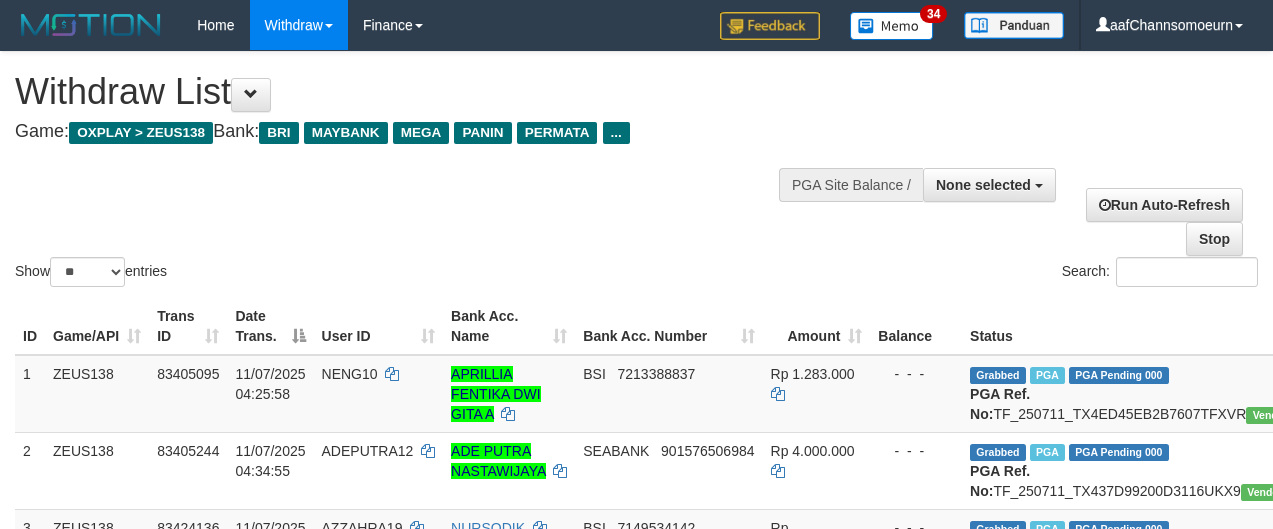 select 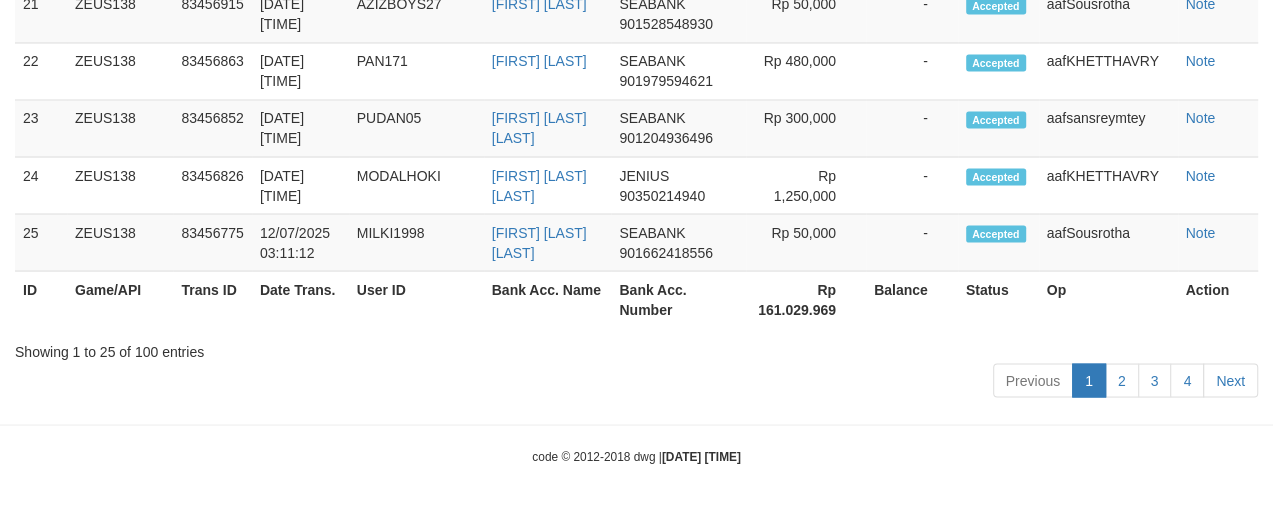 scroll, scrollTop: 2180, scrollLeft: 0, axis: vertical 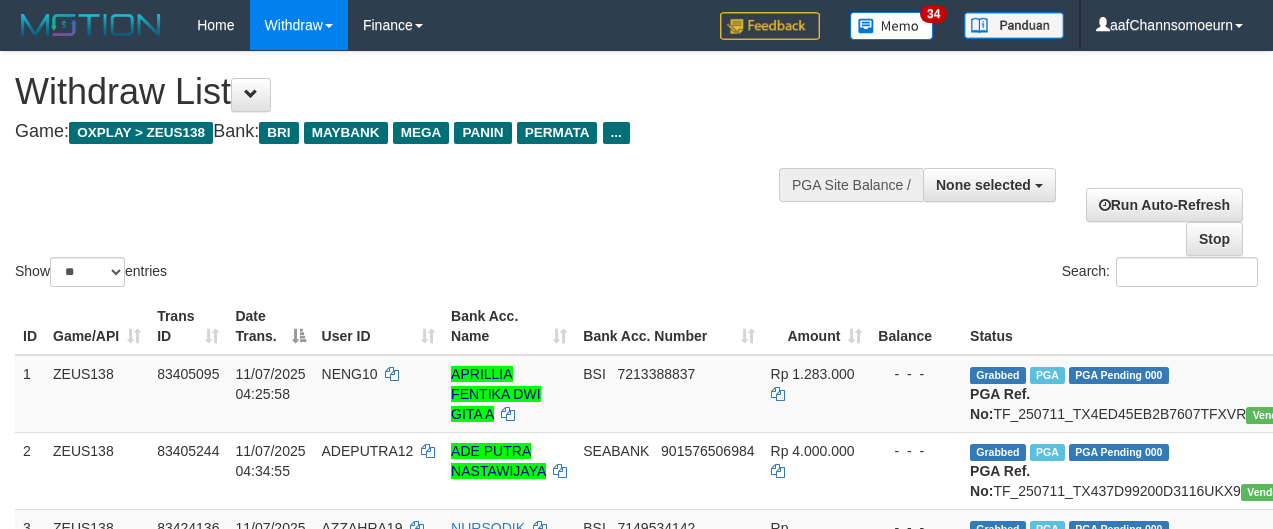 select 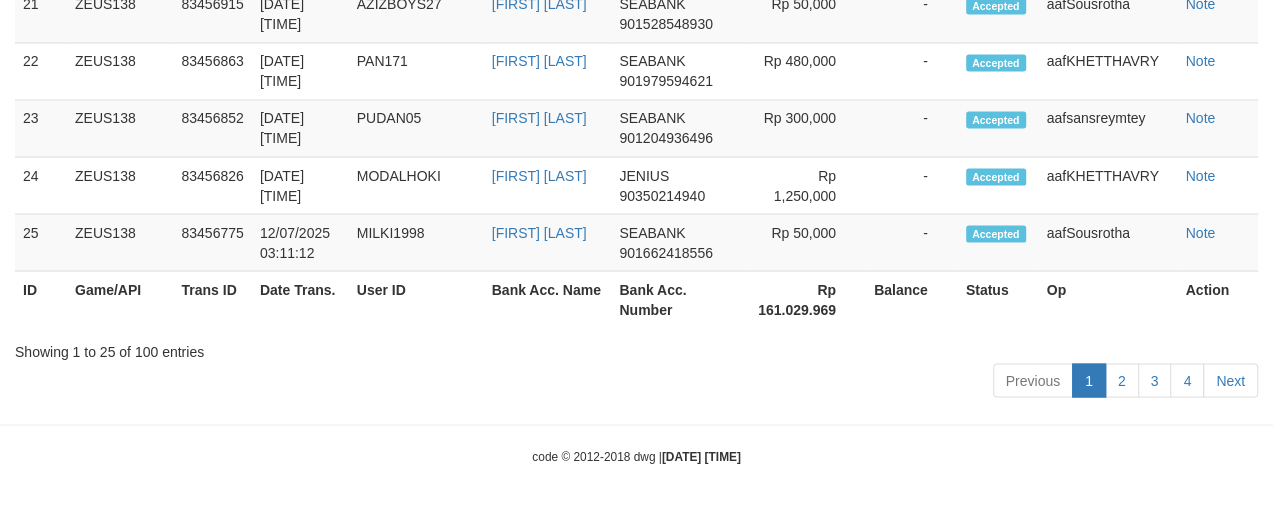 scroll, scrollTop: 2180, scrollLeft: 0, axis: vertical 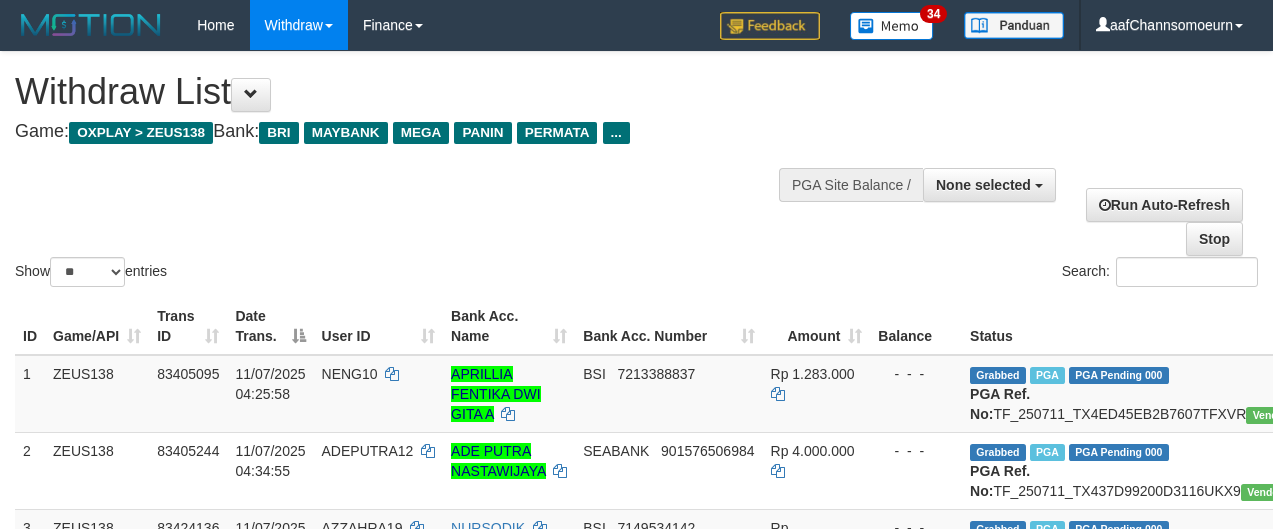 select 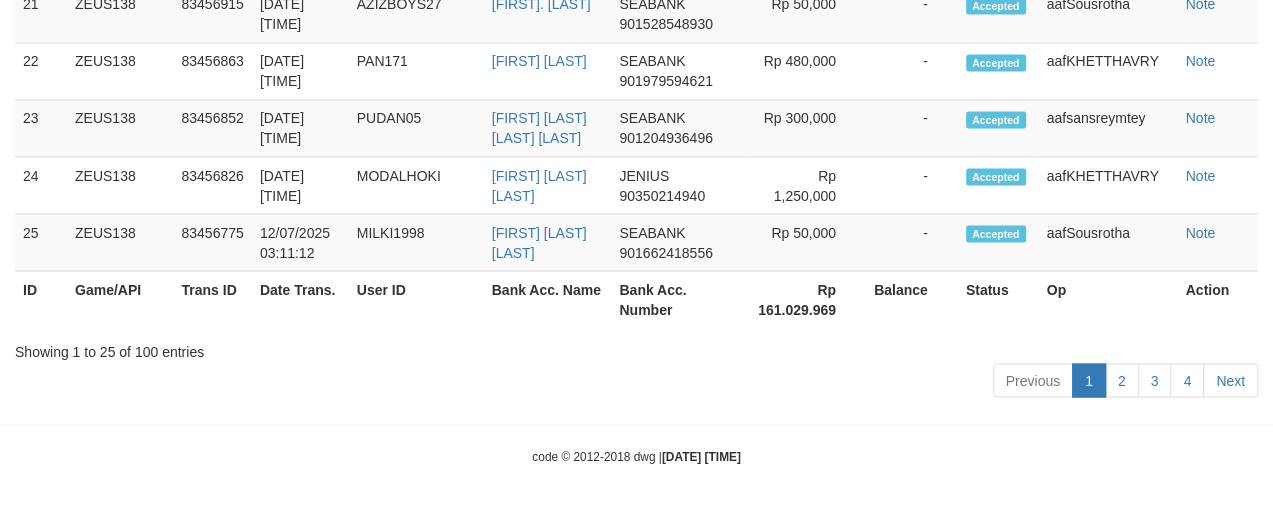 scroll, scrollTop: 2180, scrollLeft: 0, axis: vertical 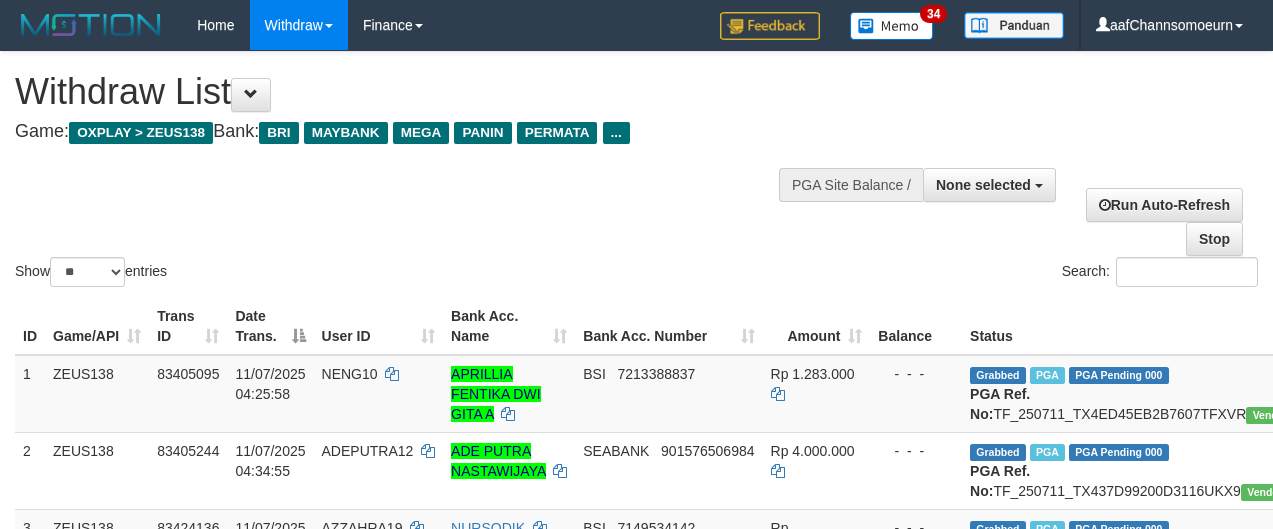 select 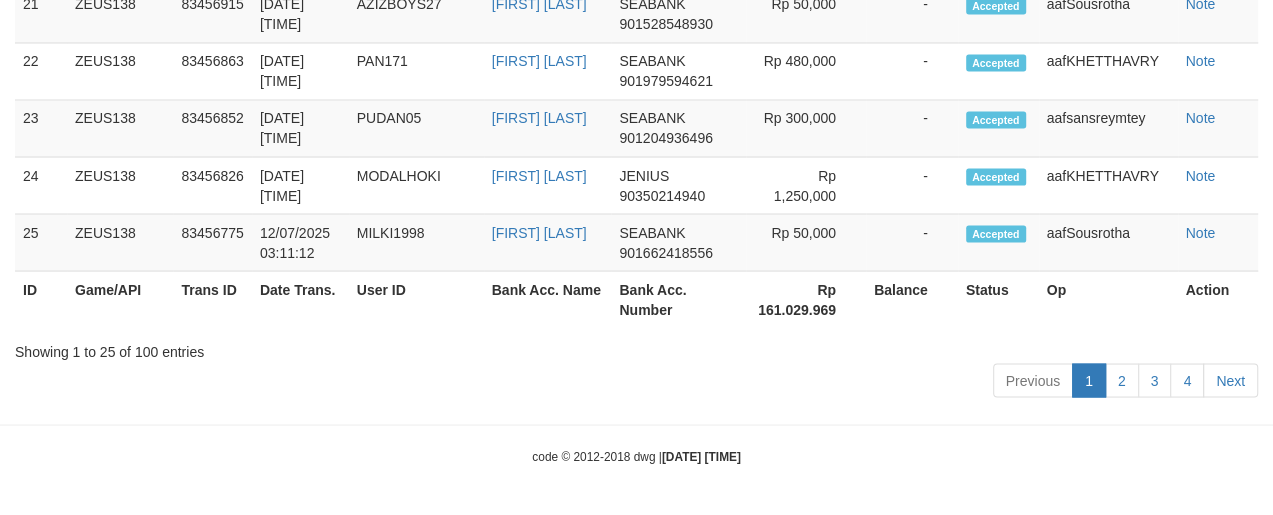 scroll, scrollTop: 2180, scrollLeft: 0, axis: vertical 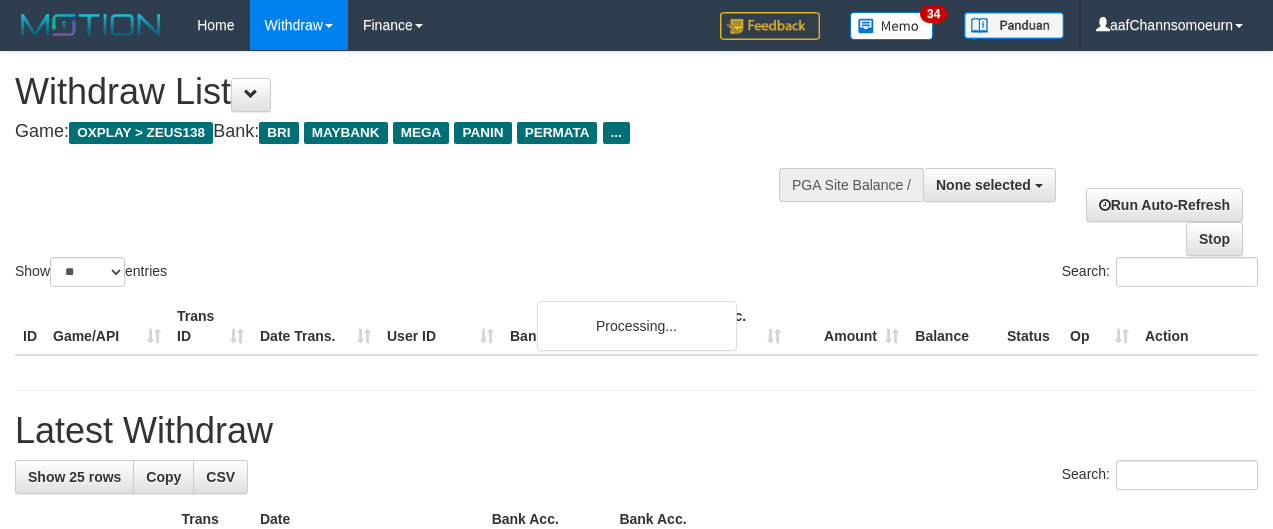 select 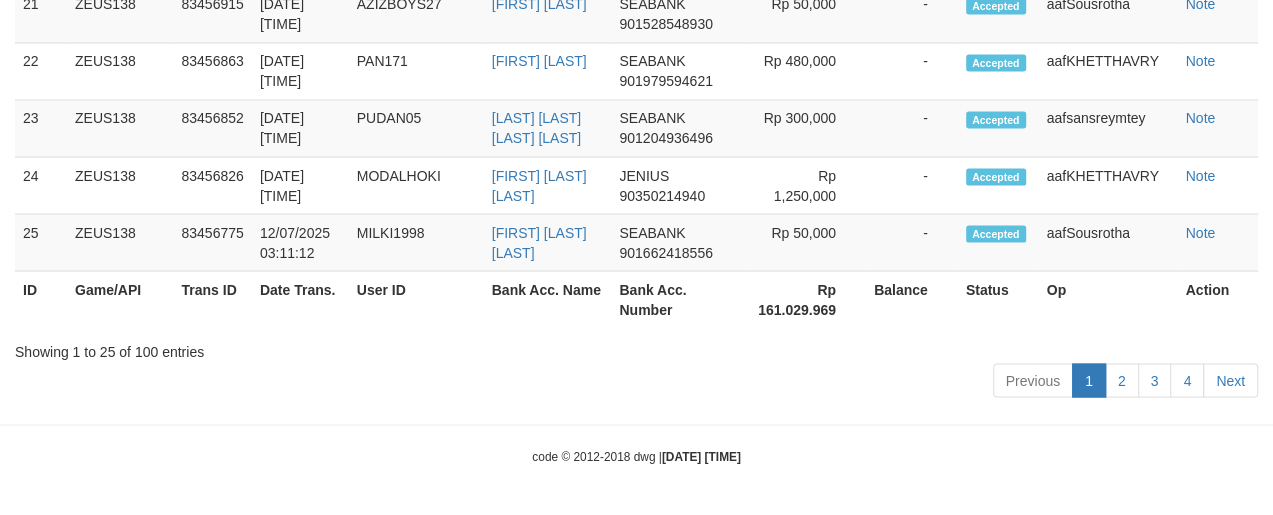 scroll, scrollTop: 2180, scrollLeft: 0, axis: vertical 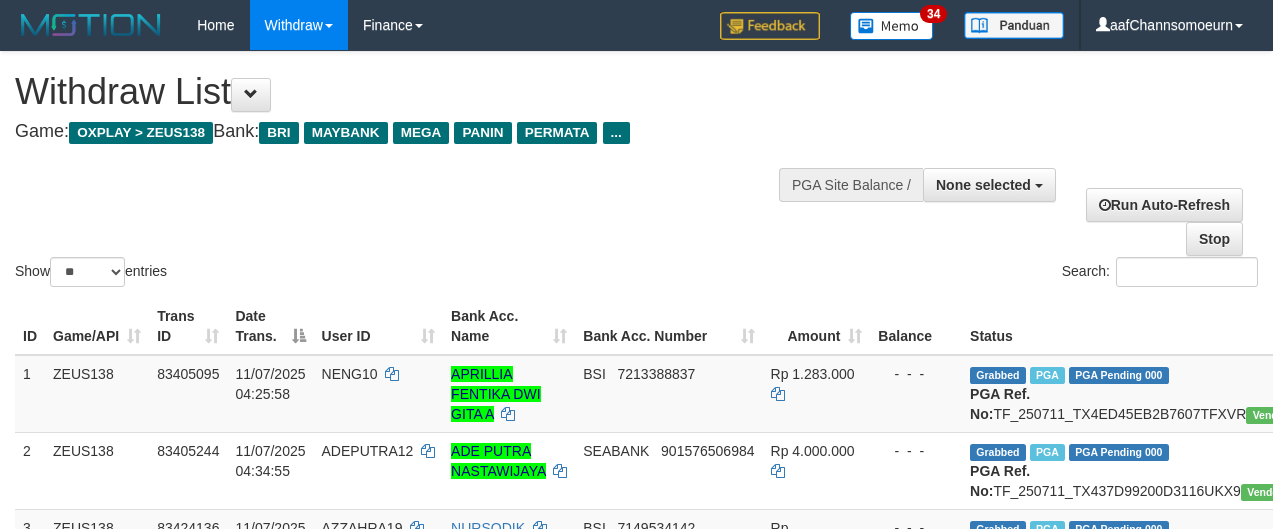 select 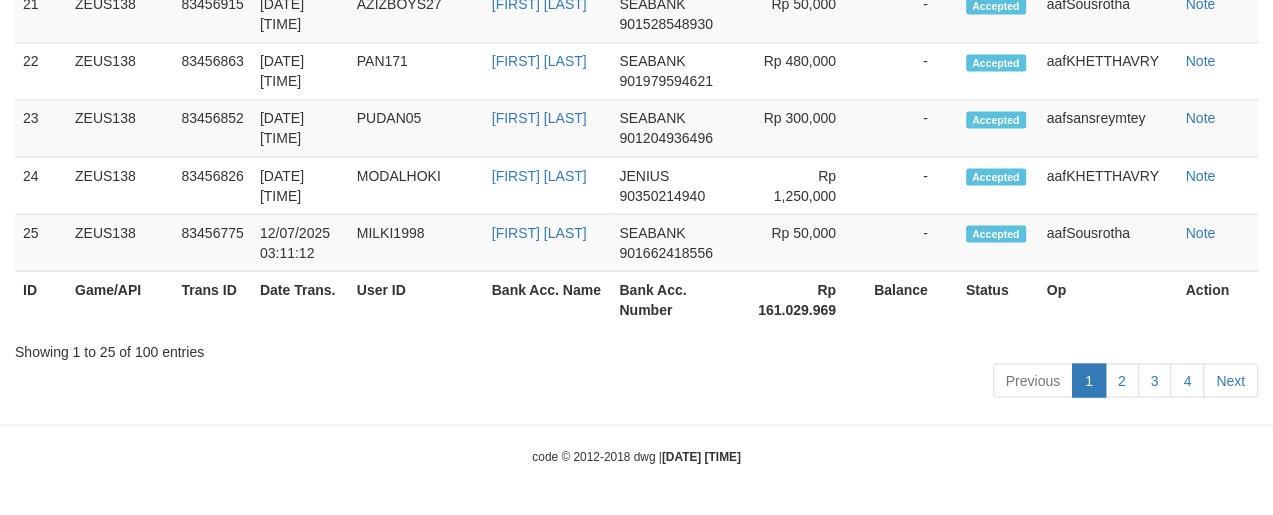 scroll, scrollTop: 2180, scrollLeft: 0, axis: vertical 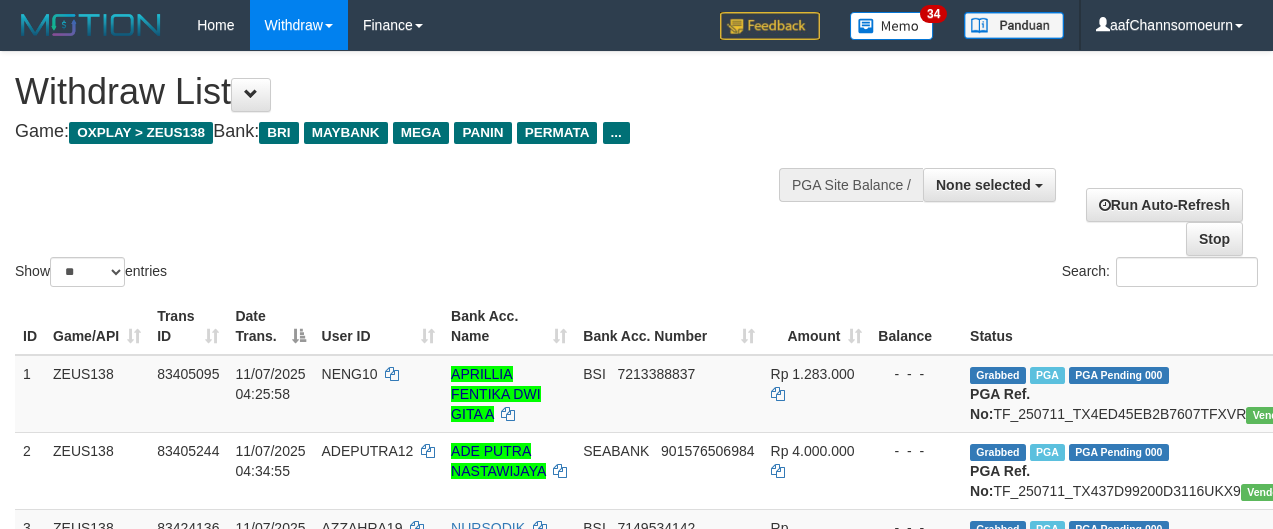 select 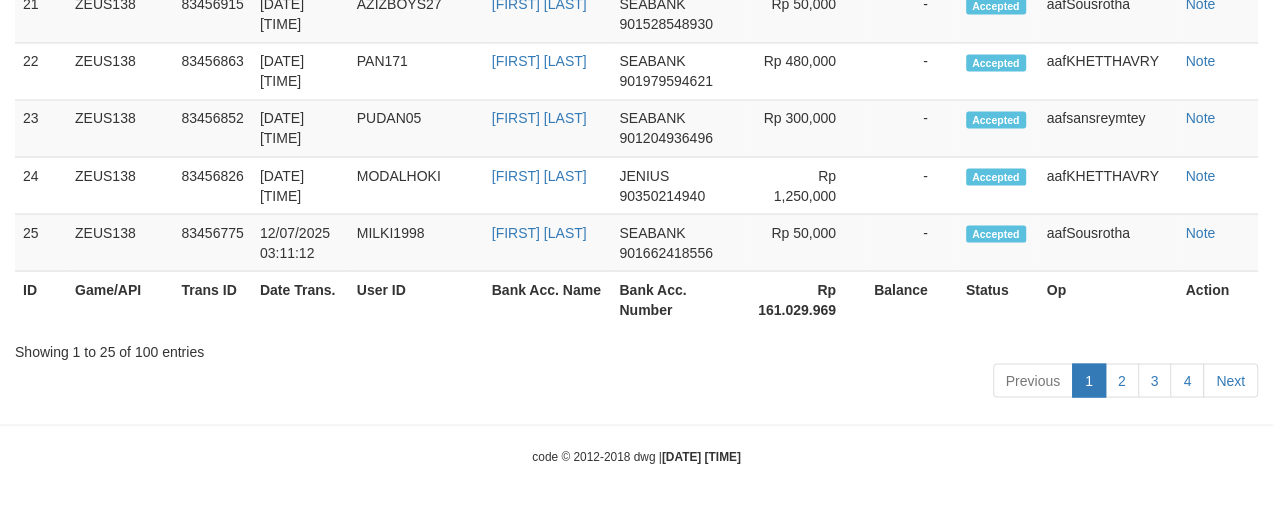 scroll, scrollTop: 2180, scrollLeft: 0, axis: vertical 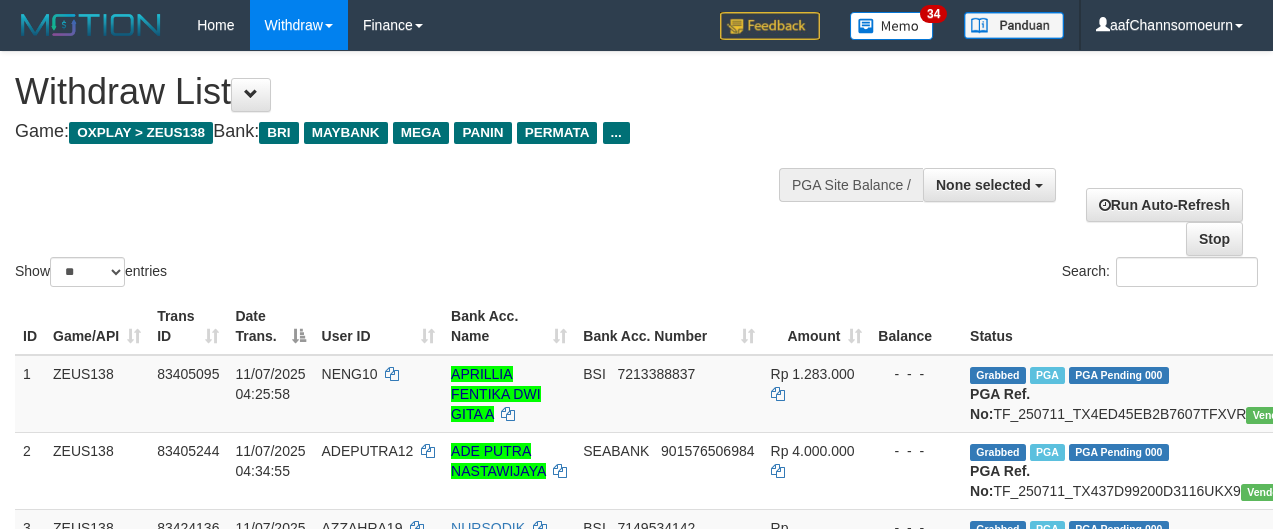 select 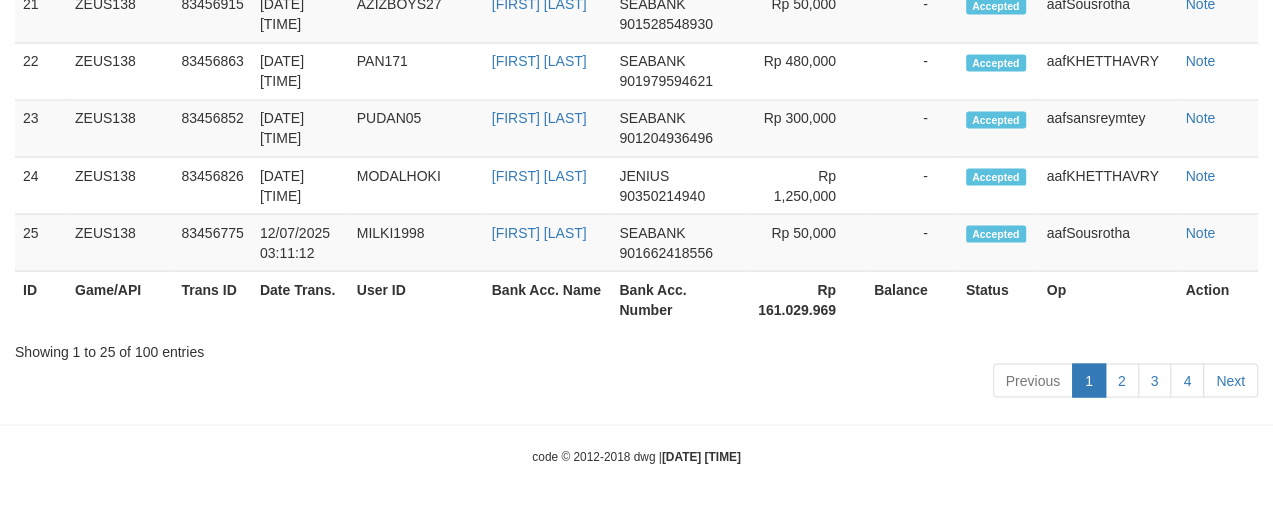 scroll, scrollTop: 2180, scrollLeft: 0, axis: vertical 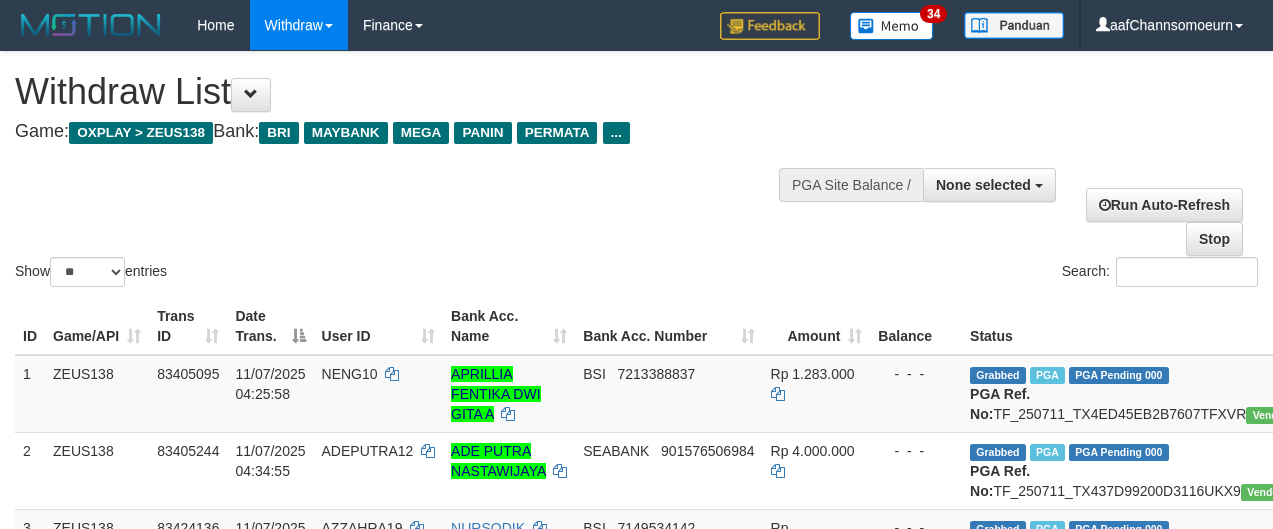 select 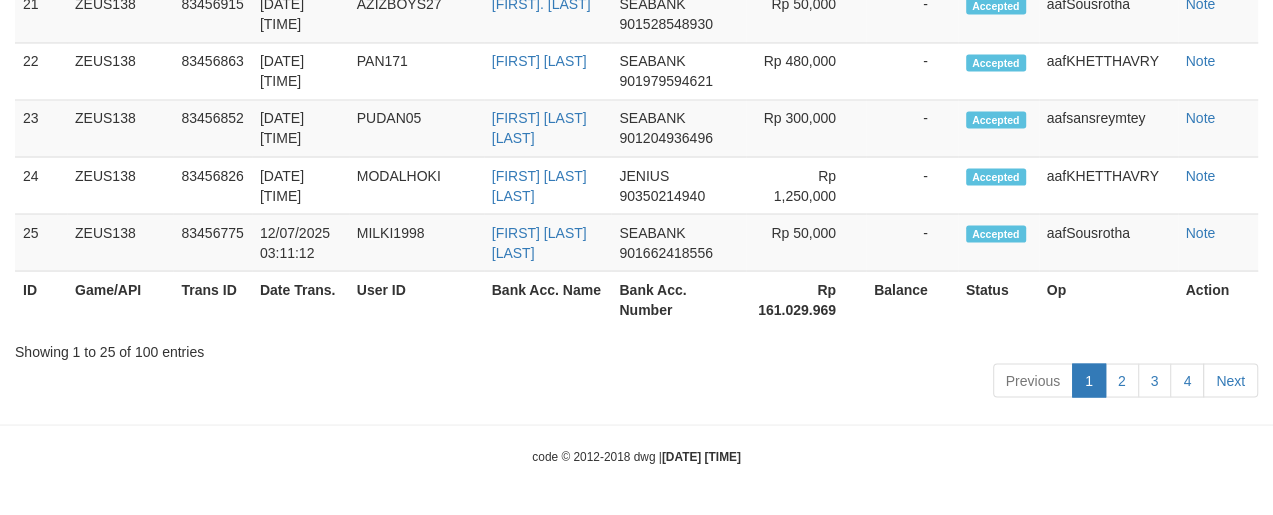 scroll, scrollTop: 2180, scrollLeft: 0, axis: vertical 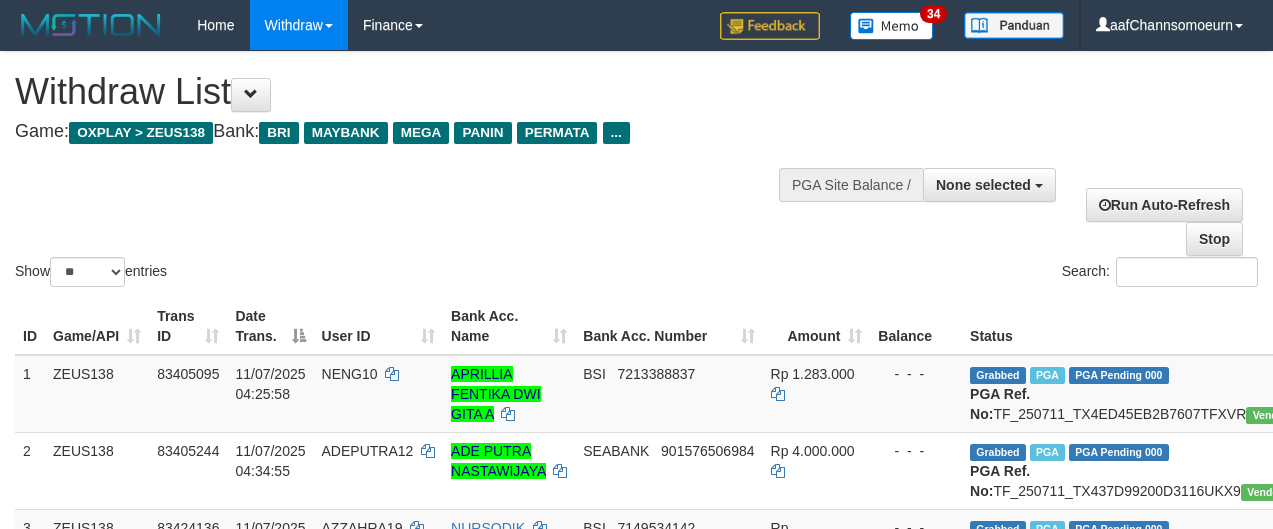 select 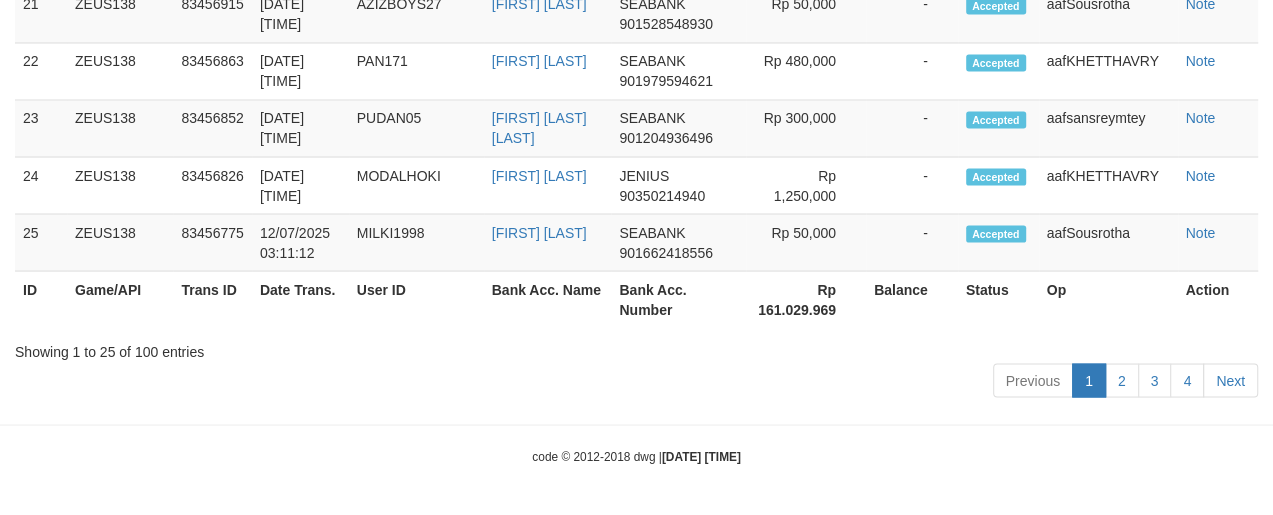 scroll, scrollTop: 2180, scrollLeft: 0, axis: vertical 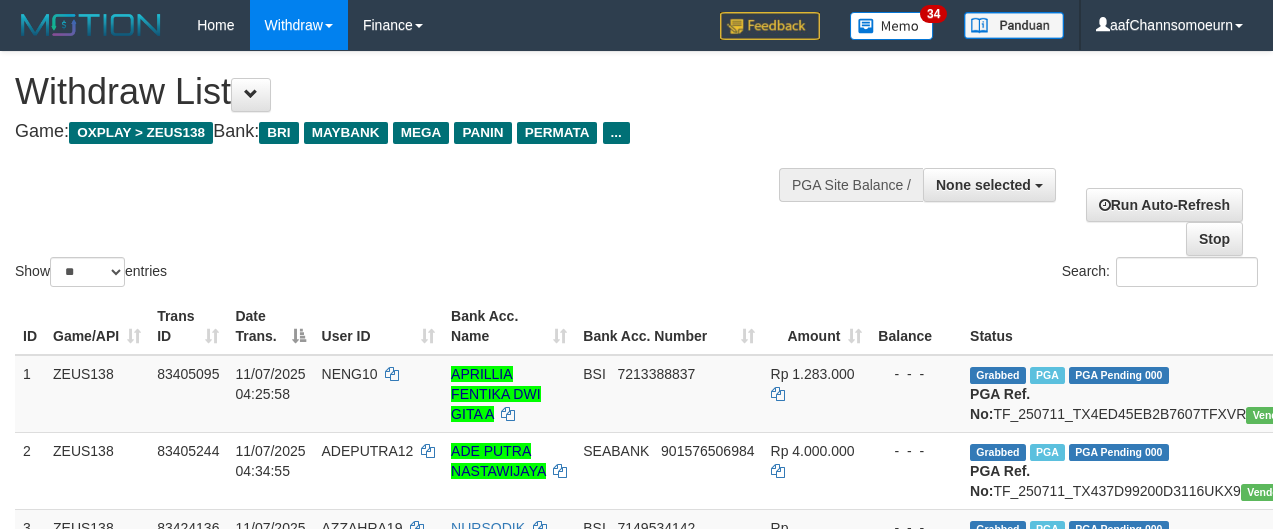 select 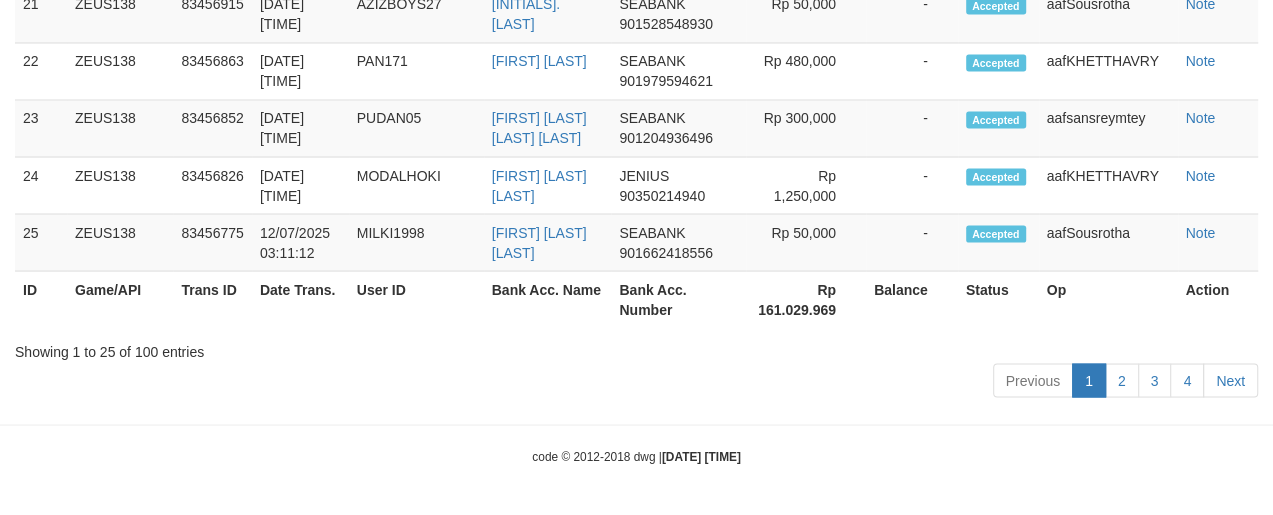 scroll, scrollTop: 2180, scrollLeft: 0, axis: vertical 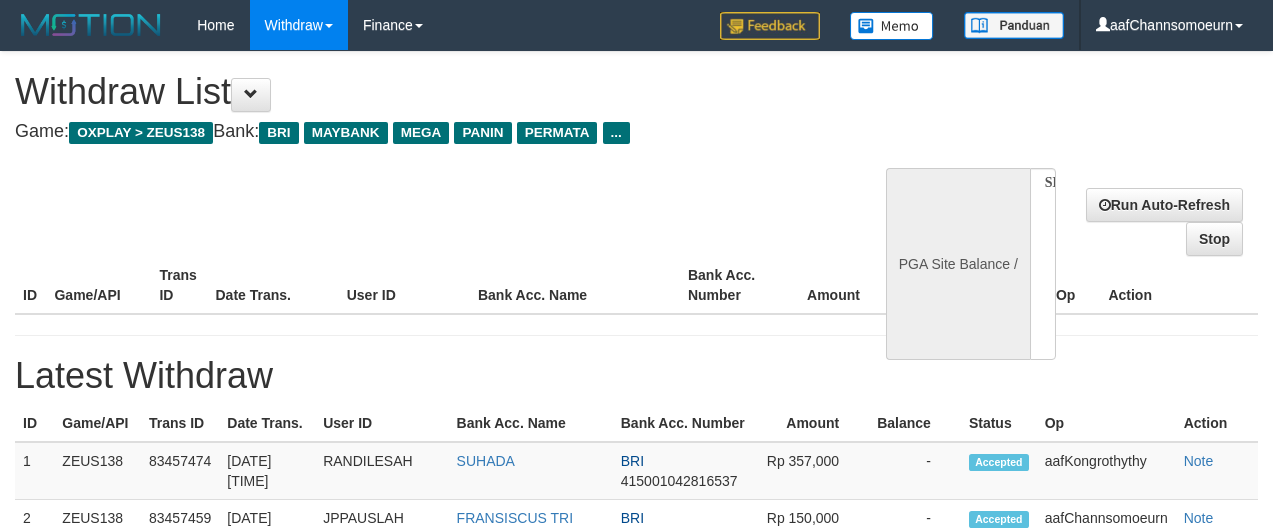 select 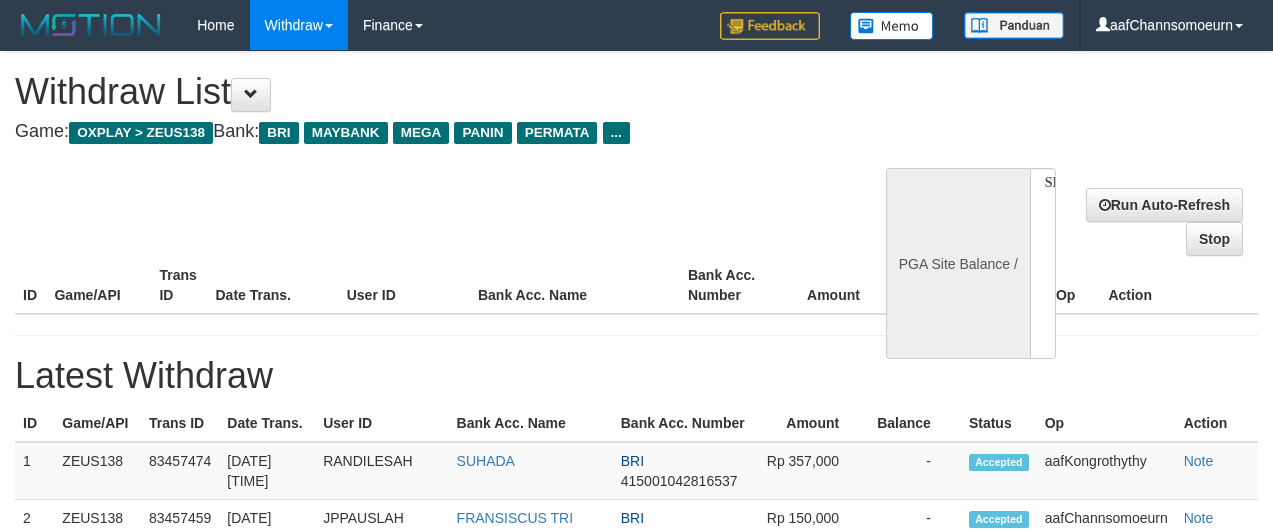 scroll, scrollTop: 2180, scrollLeft: 0, axis: vertical 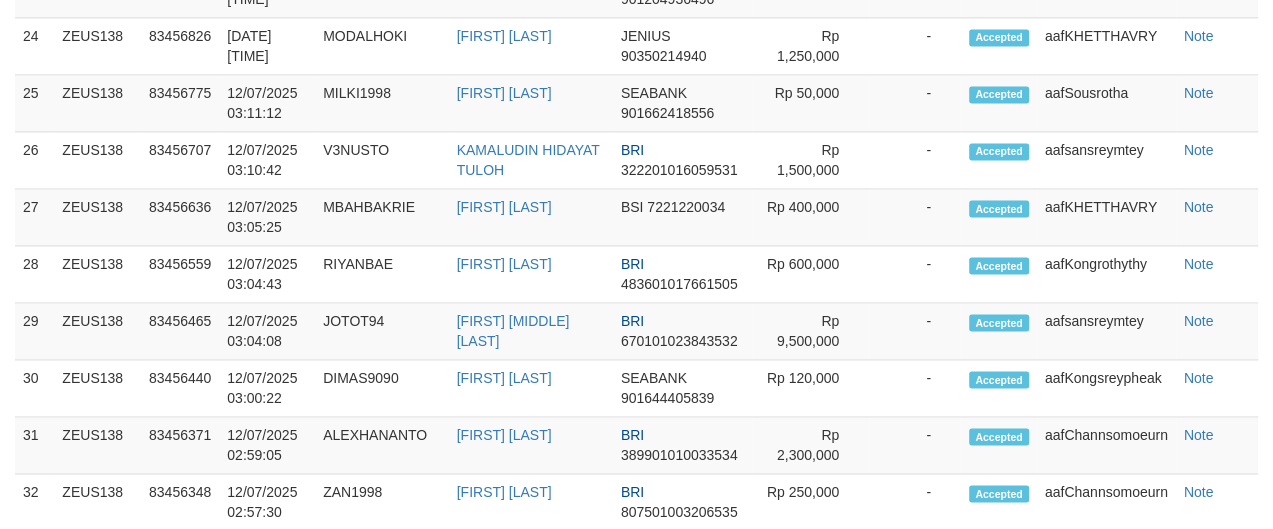 select on "**" 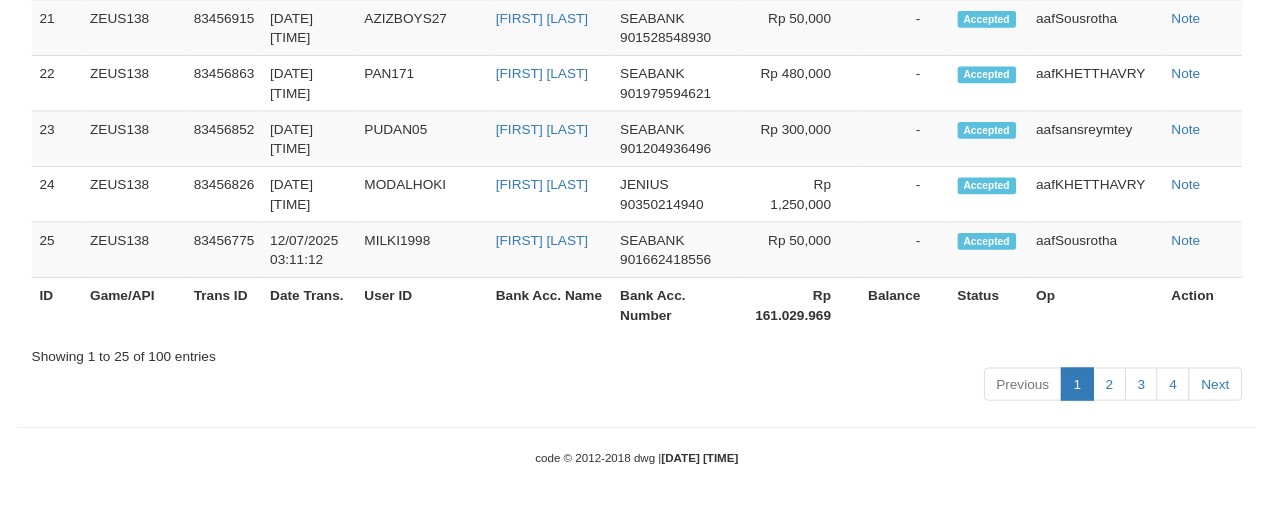scroll, scrollTop: 2236, scrollLeft: 0, axis: vertical 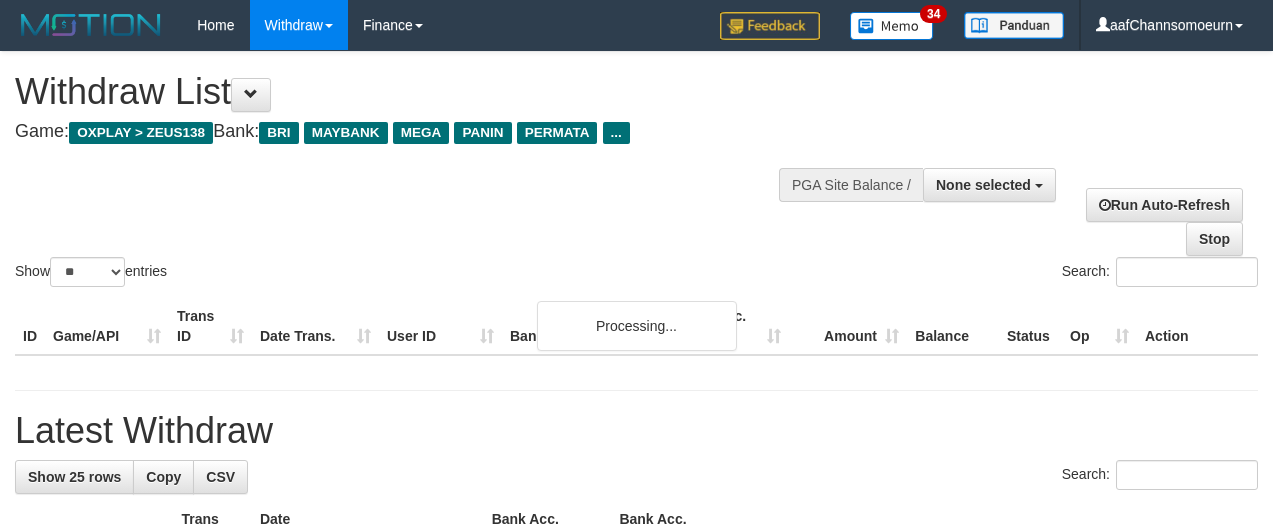 select 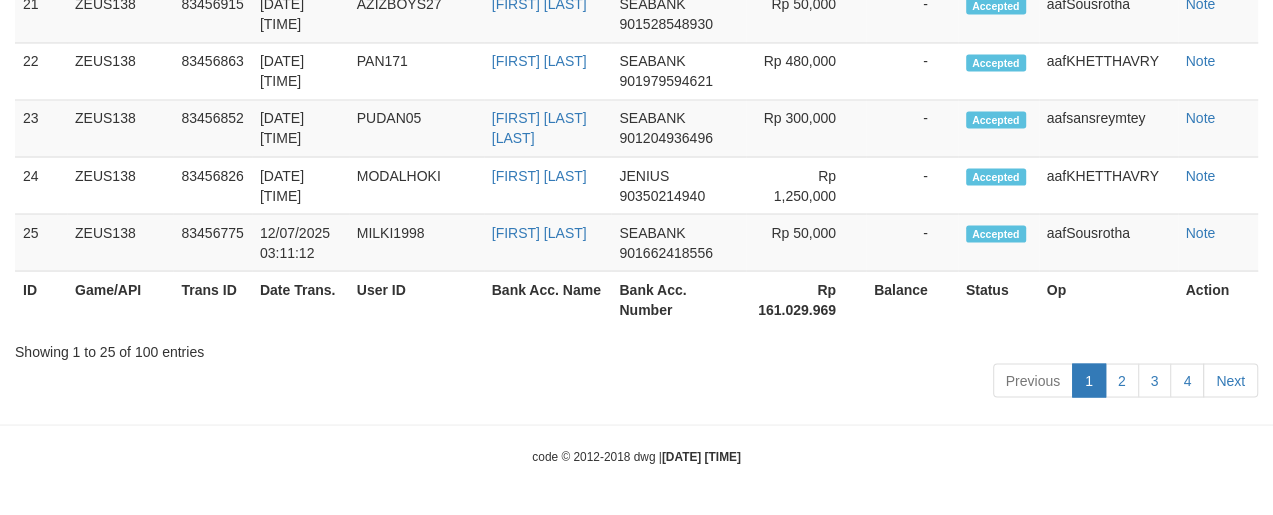 scroll, scrollTop: 2180, scrollLeft: 0, axis: vertical 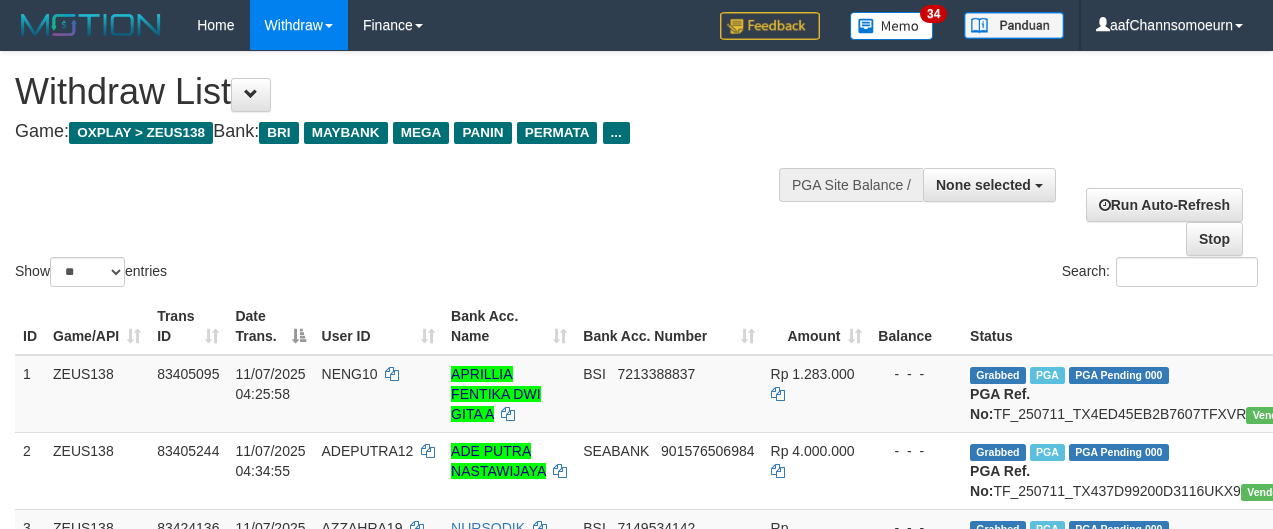 select 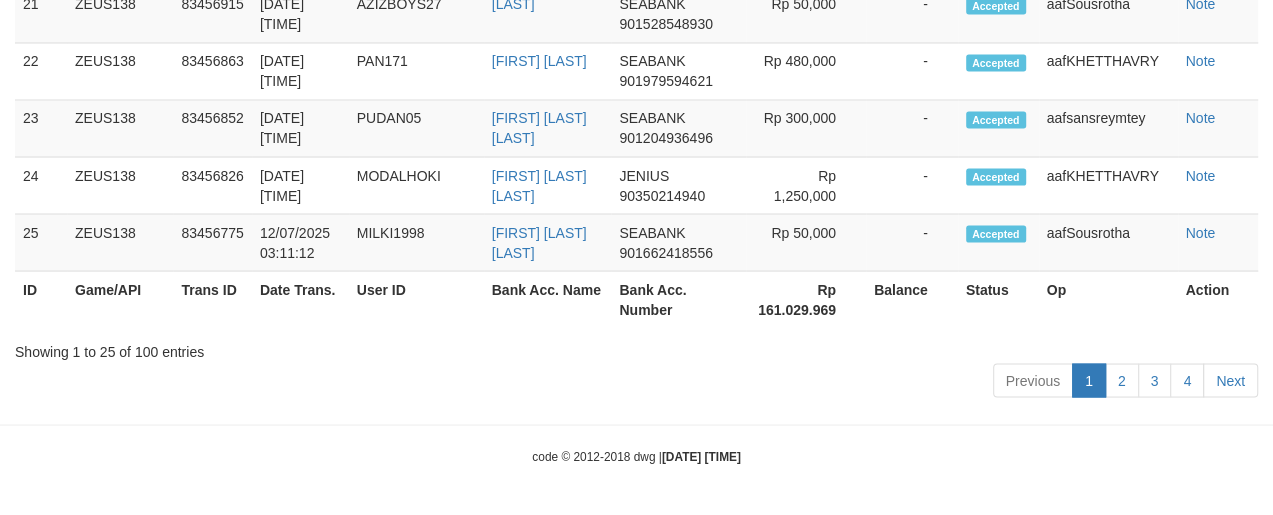 scroll, scrollTop: 2180, scrollLeft: 0, axis: vertical 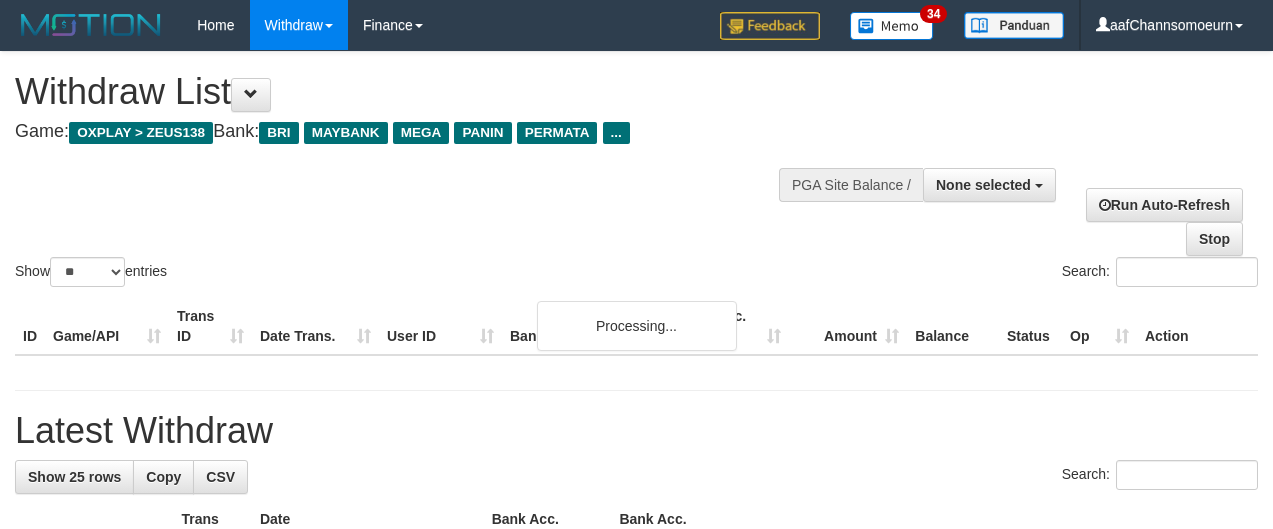 select 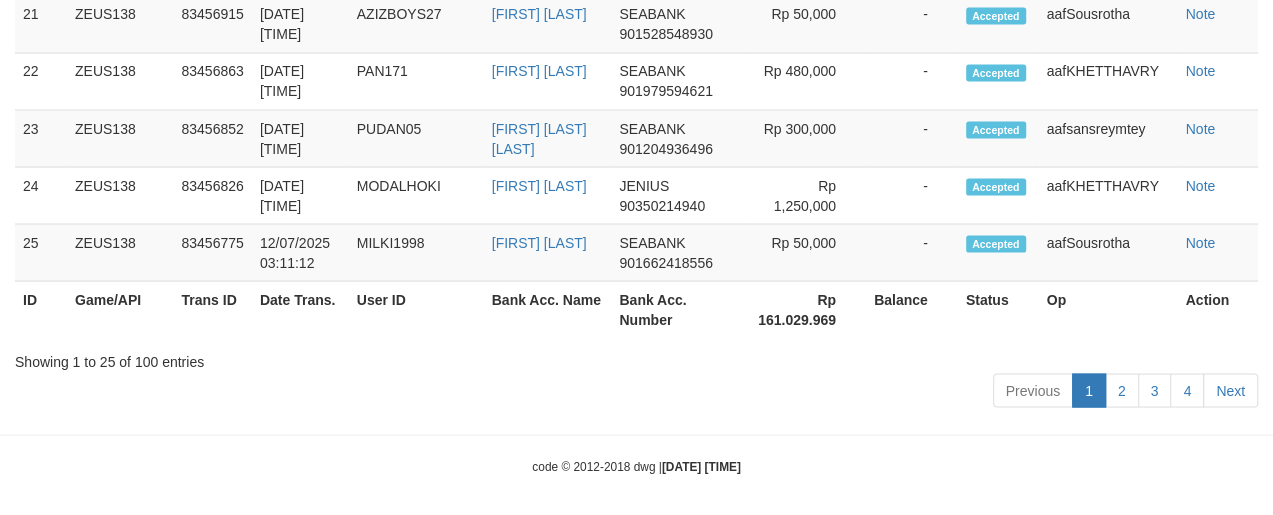 scroll, scrollTop: 2180, scrollLeft: 0, axis: vertical 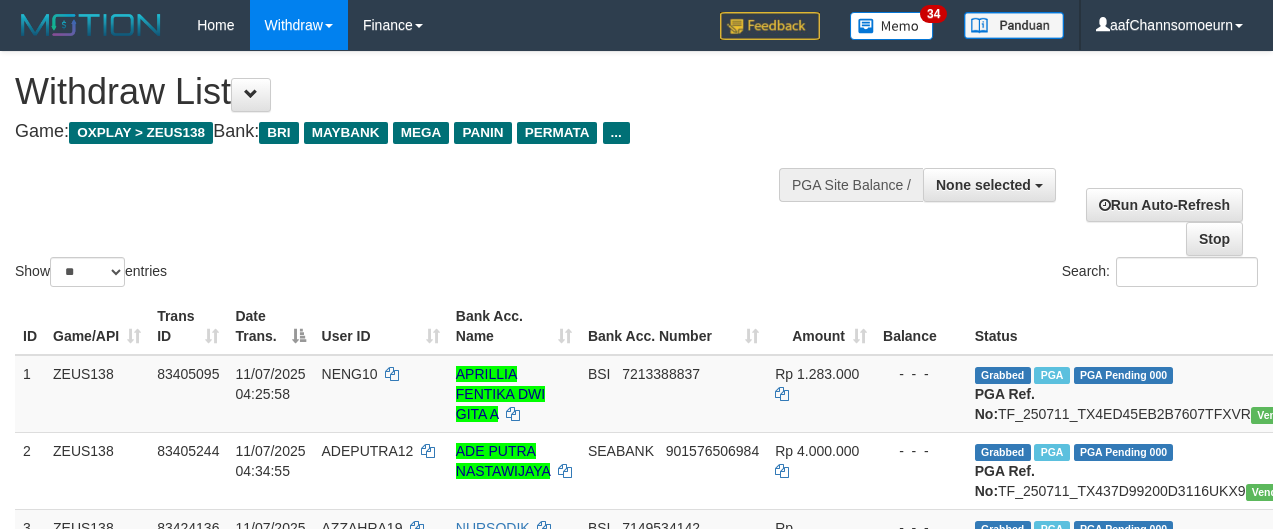 select 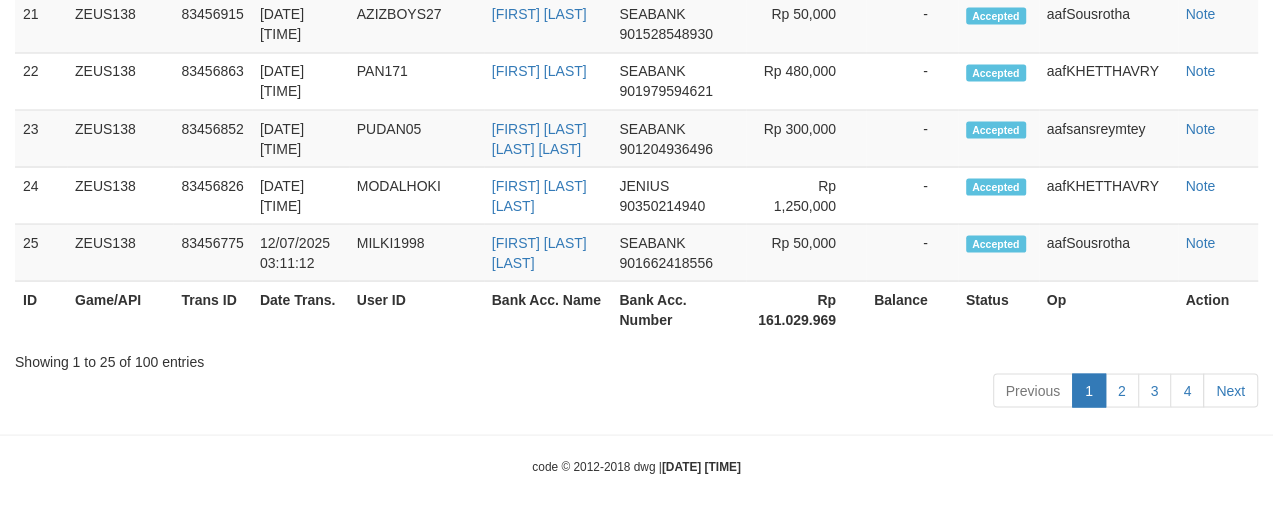 scroll, scrollTop: 2180, scrollLeft: 0, axis: vertical 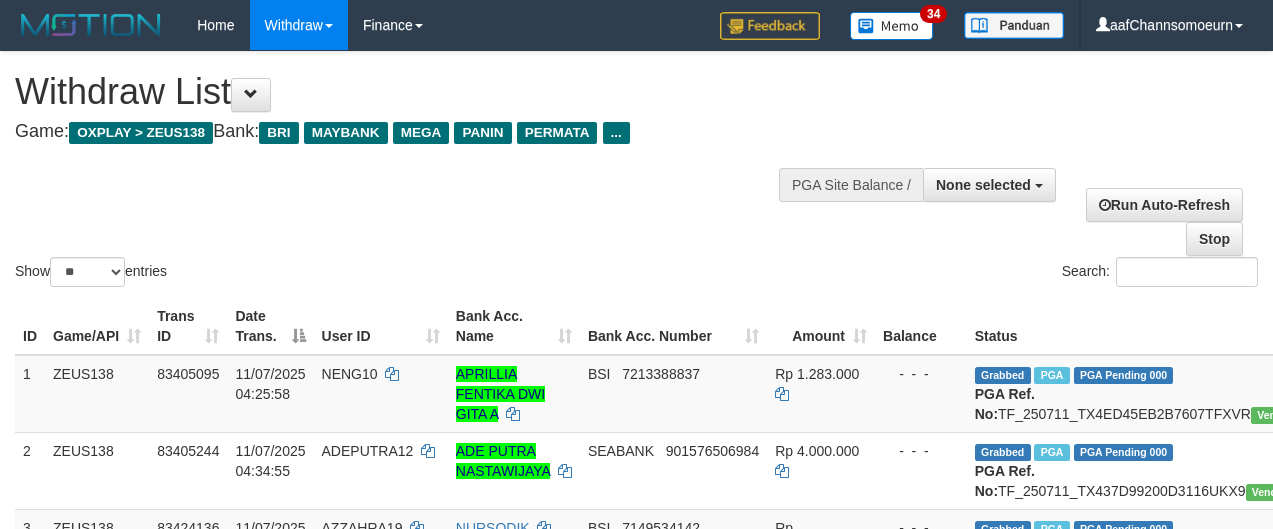 select 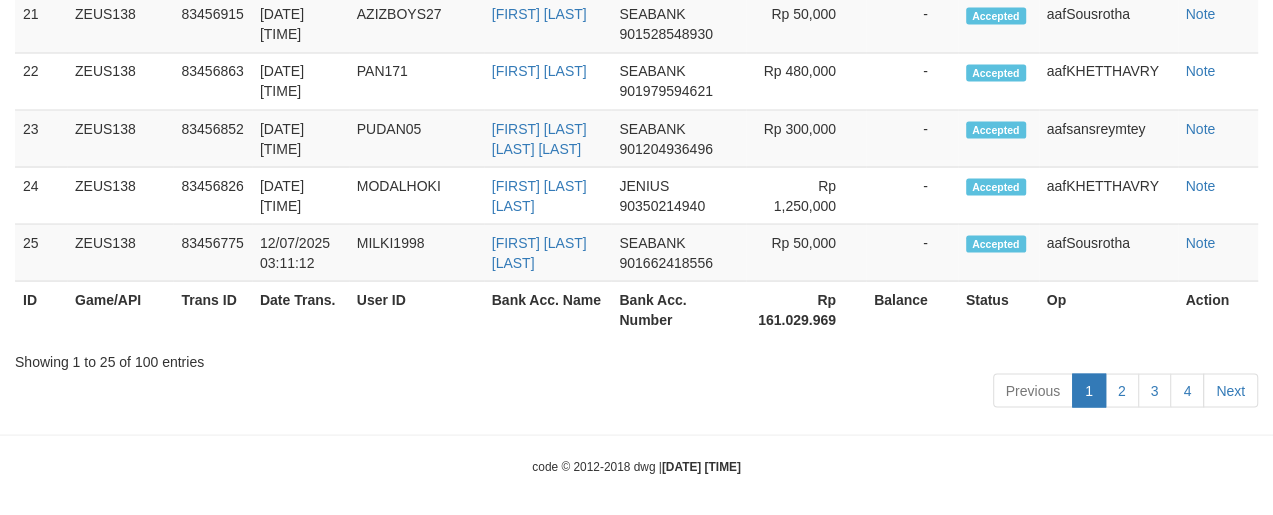 scroll, scrollTop: 2180, scrollLeft: 0, axis: vertical 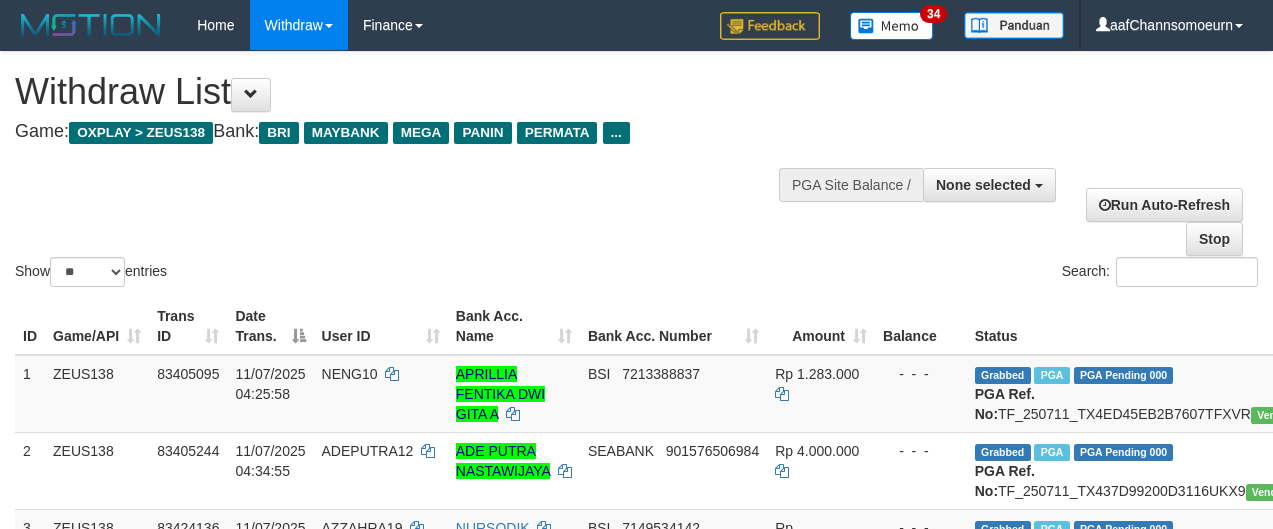select 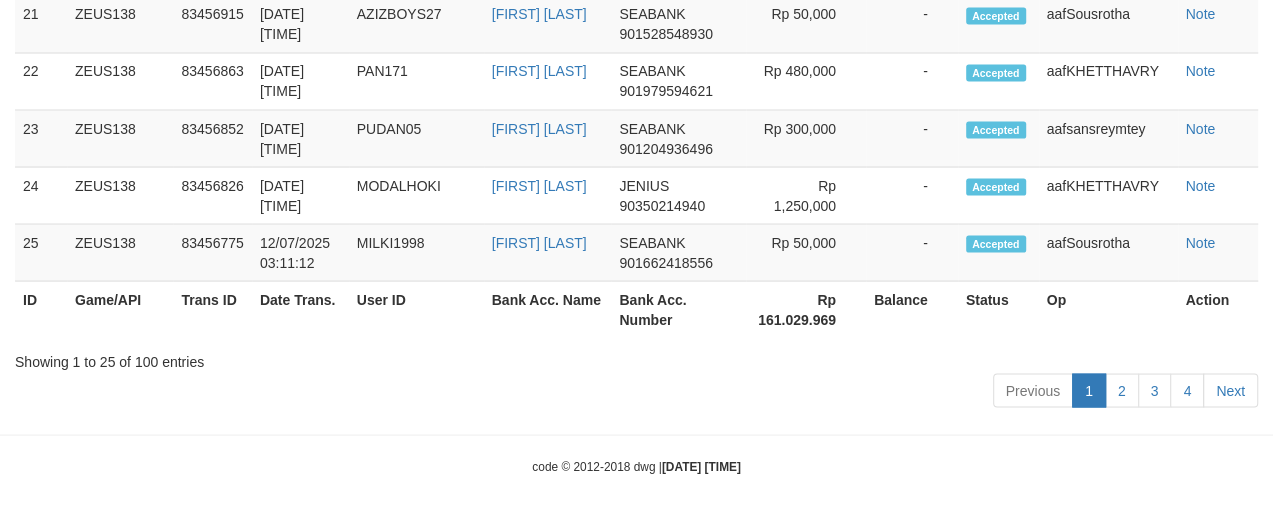 scroll, scrollTop: 2180, scrollLeft: 0, axis: vertical 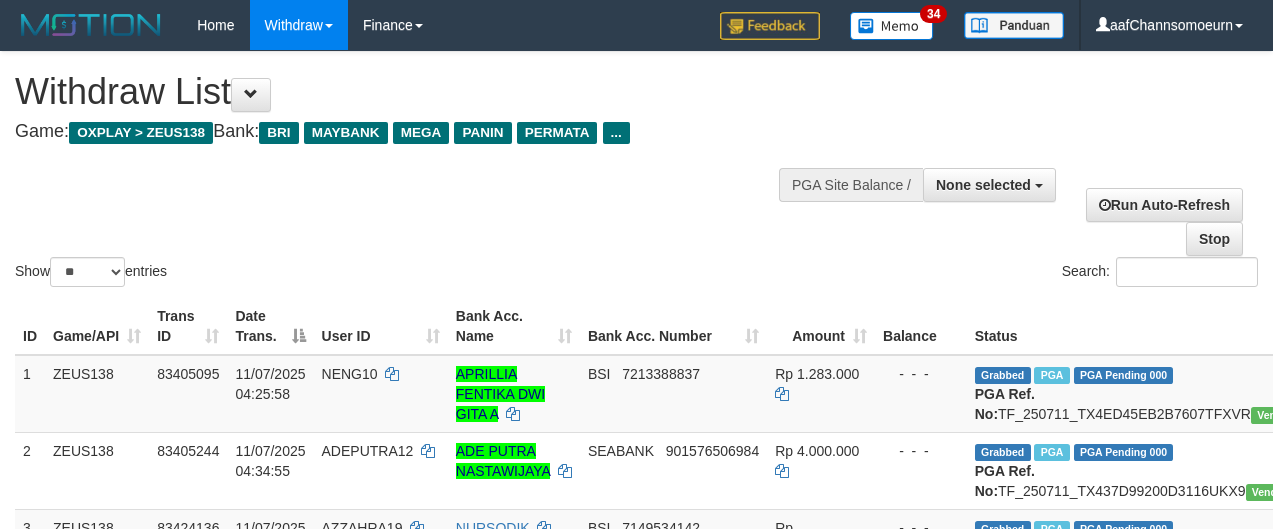 select 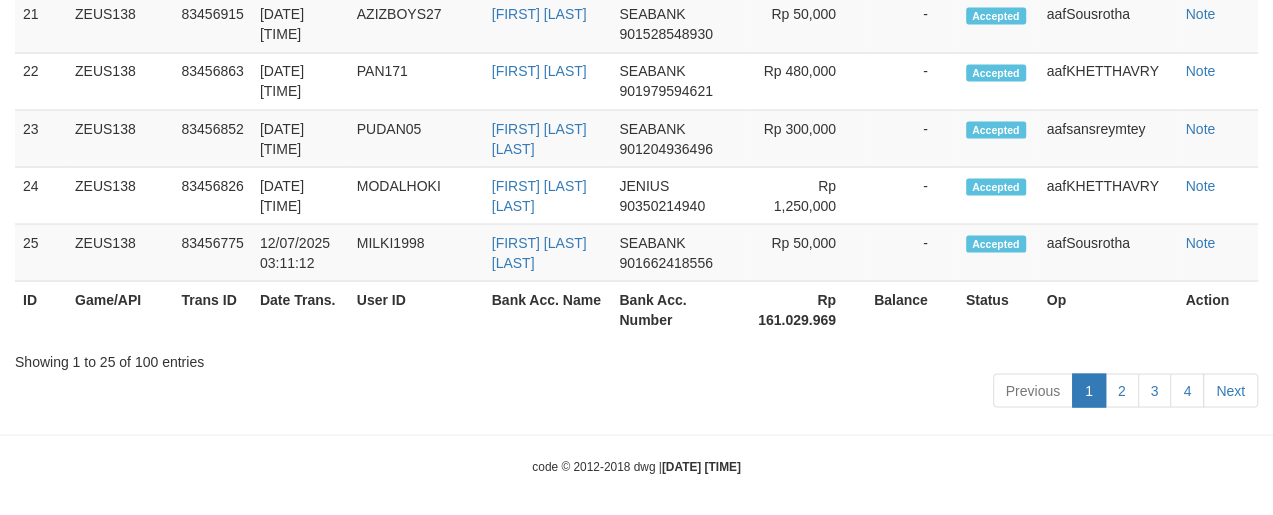 scroll, scrollTop: 2180, scrollLeft: 0, axis: vertical 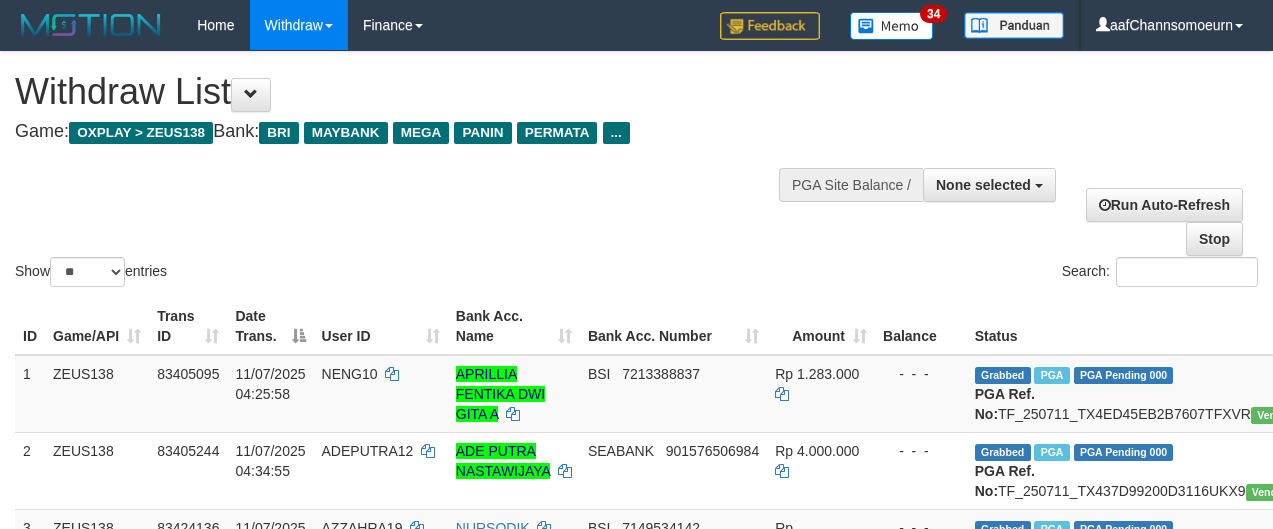 select 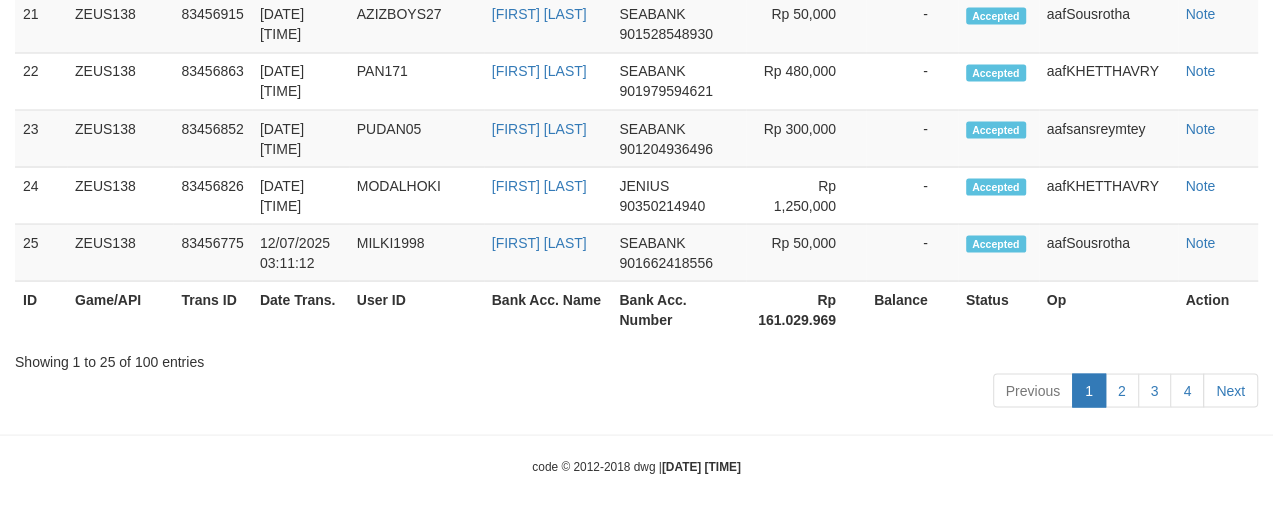 scroll, scrollTop: 2180, scrollLeft: 0, axis: vertical 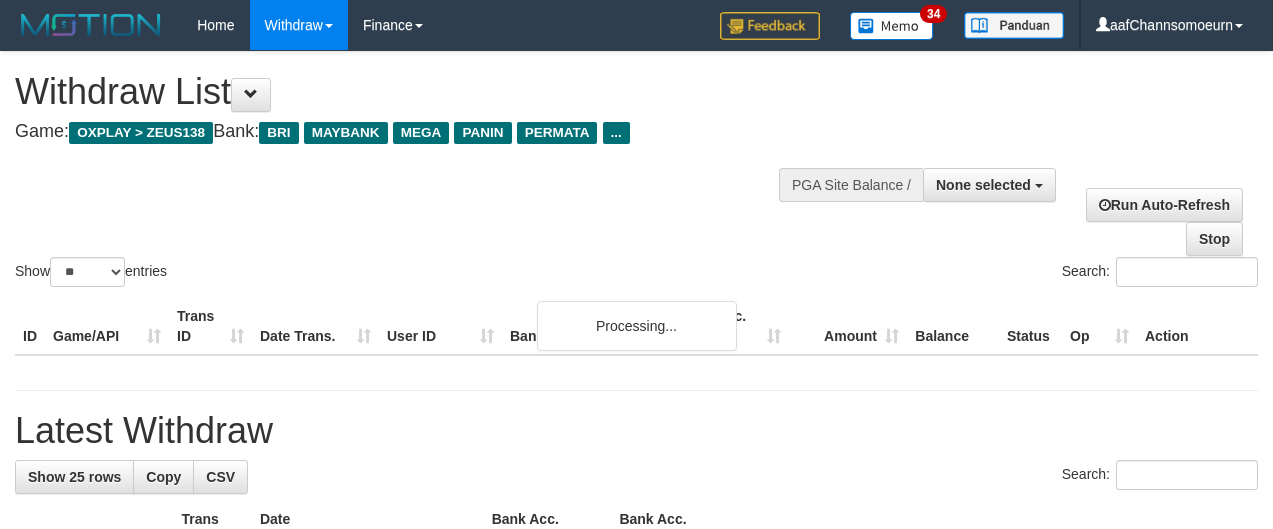 select 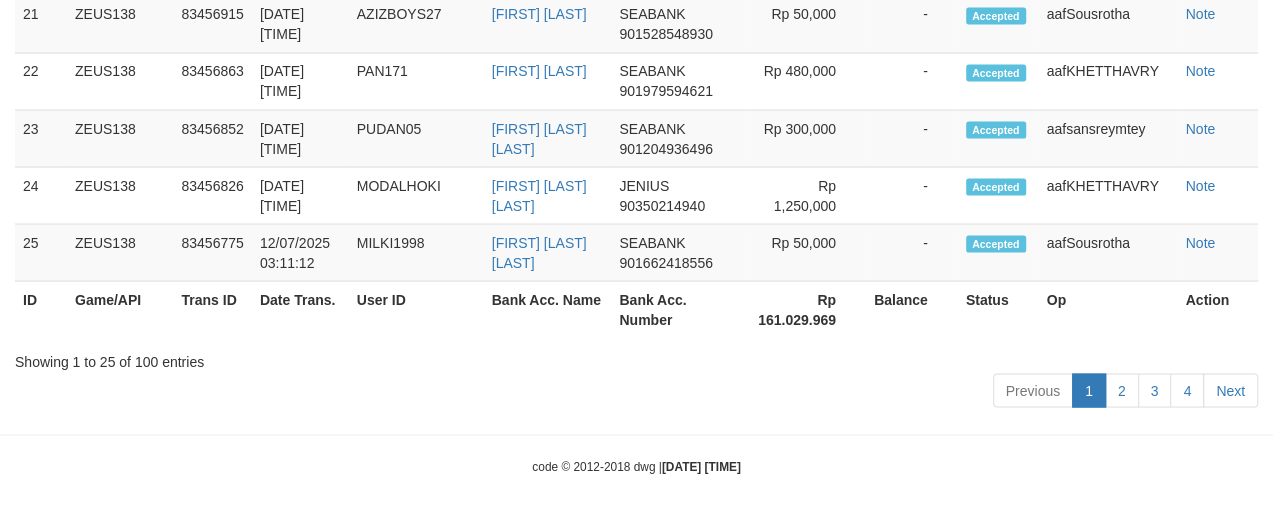 scroll, scrollTop: 2180, scrollLeft: 0, axis: vertical 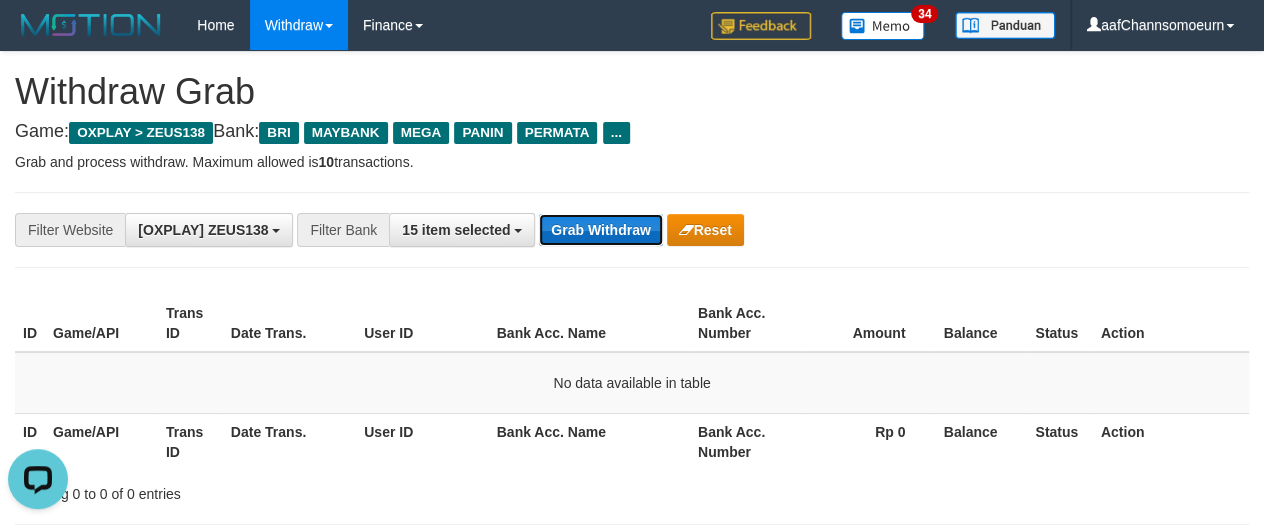 click on "Grab Withdraw" at bounding box center [600, 230] 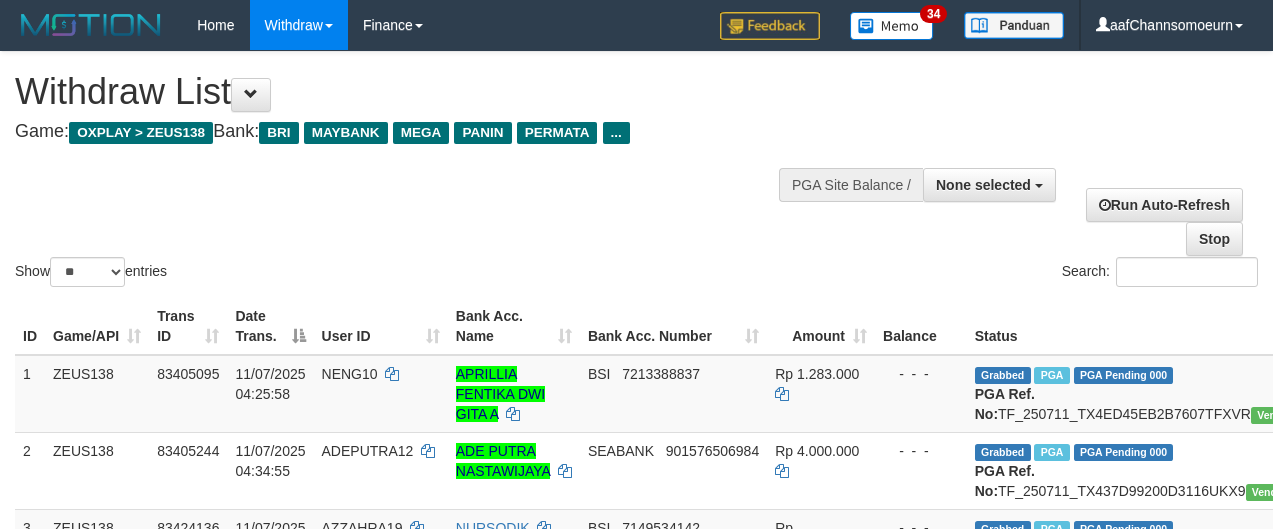 select 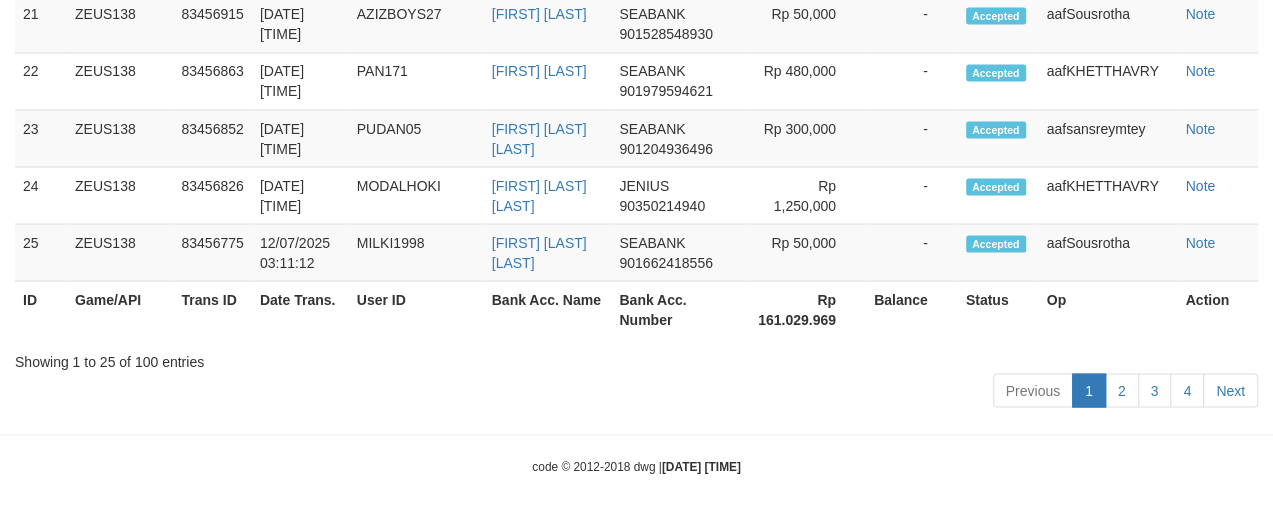 scroll, scrollTop: 2180, scrollLeft: 0, axis: vertical 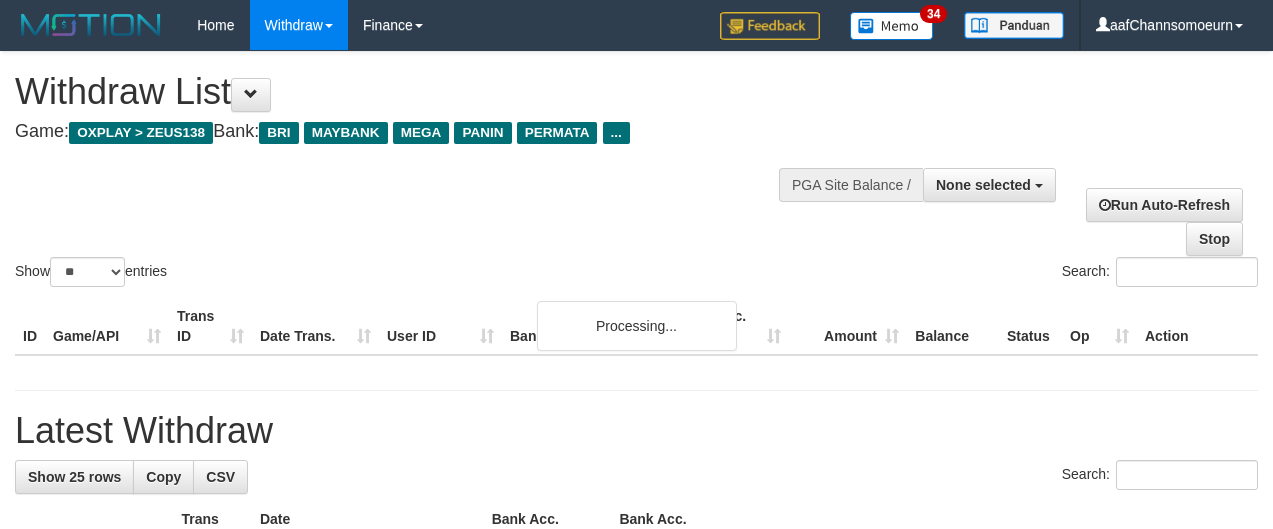 select 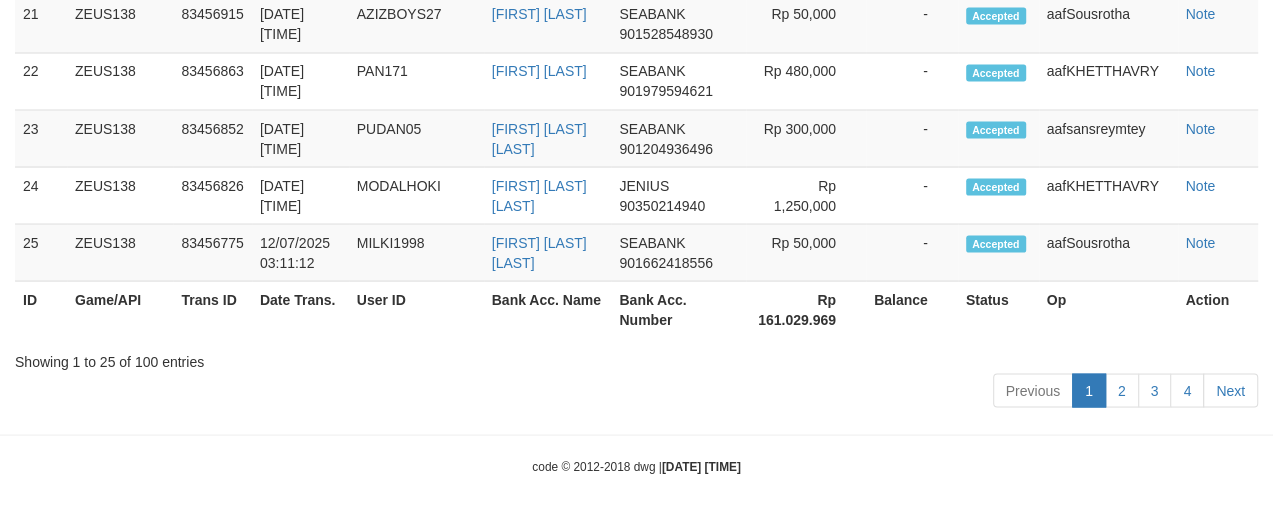 scroll, scrollTop: 2180, scrollLeft: 0, axis: vertical 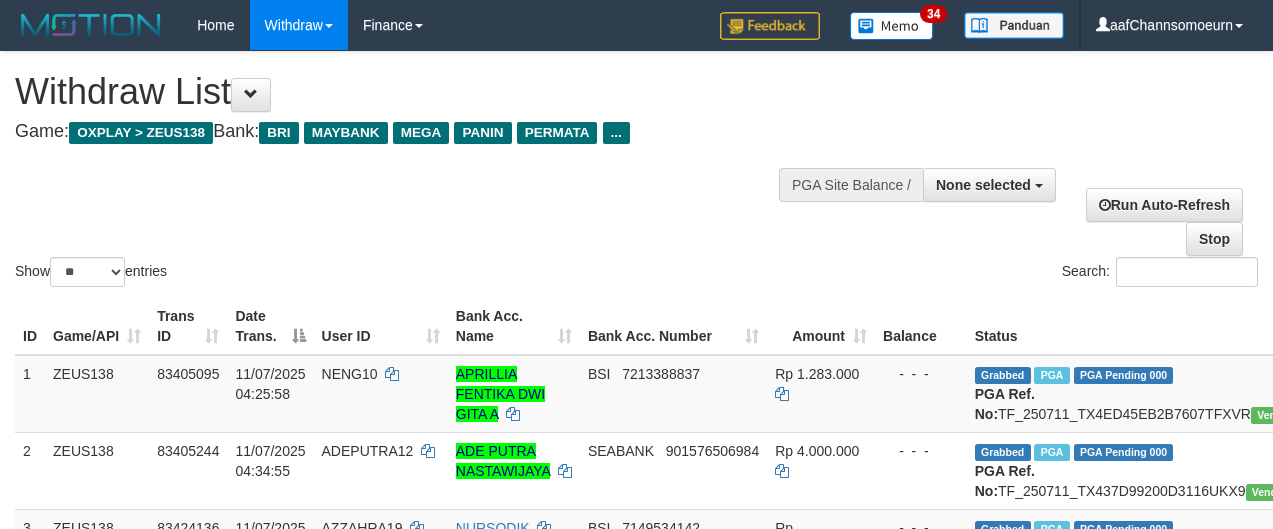 select 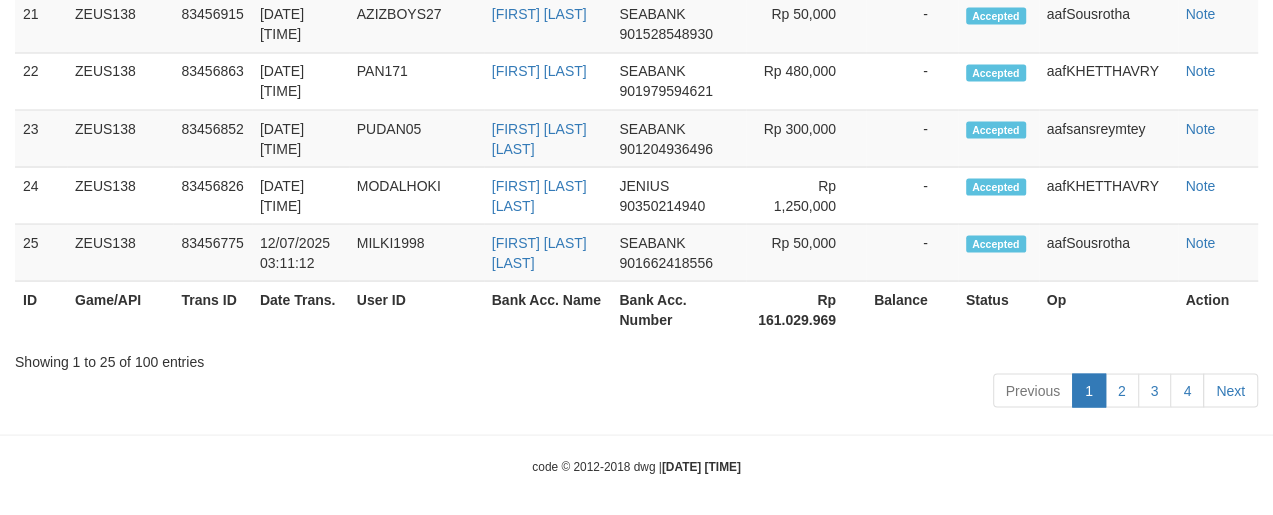 scroll, scrollTop: 2180, scrollLeft: 0, axis: vertical 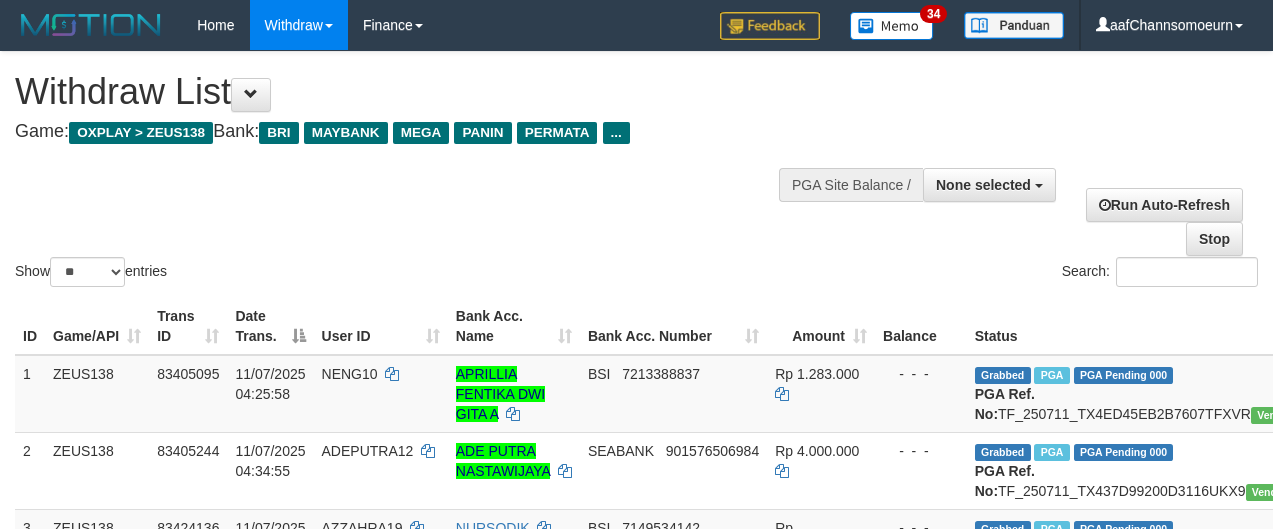 select 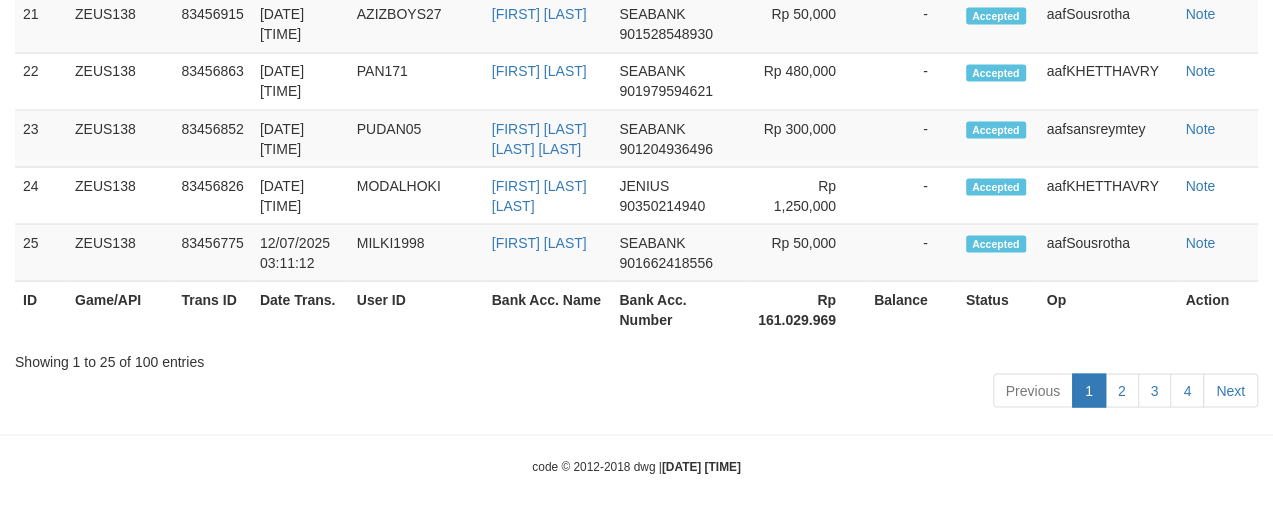 scroll, scrollTop: 2180, scrollLeft: 0, axis: vertical 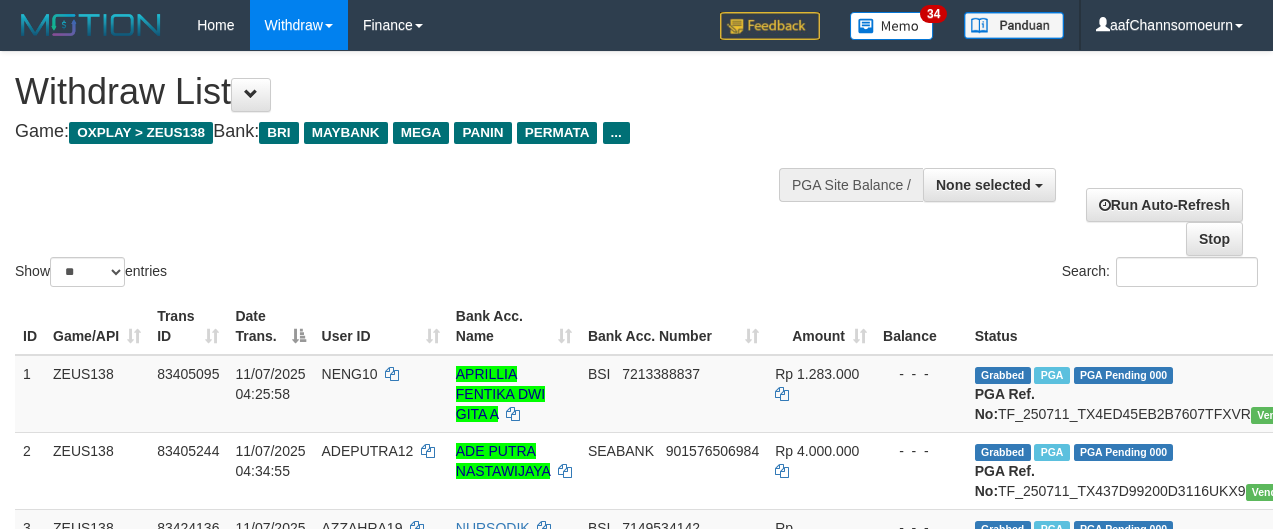 select 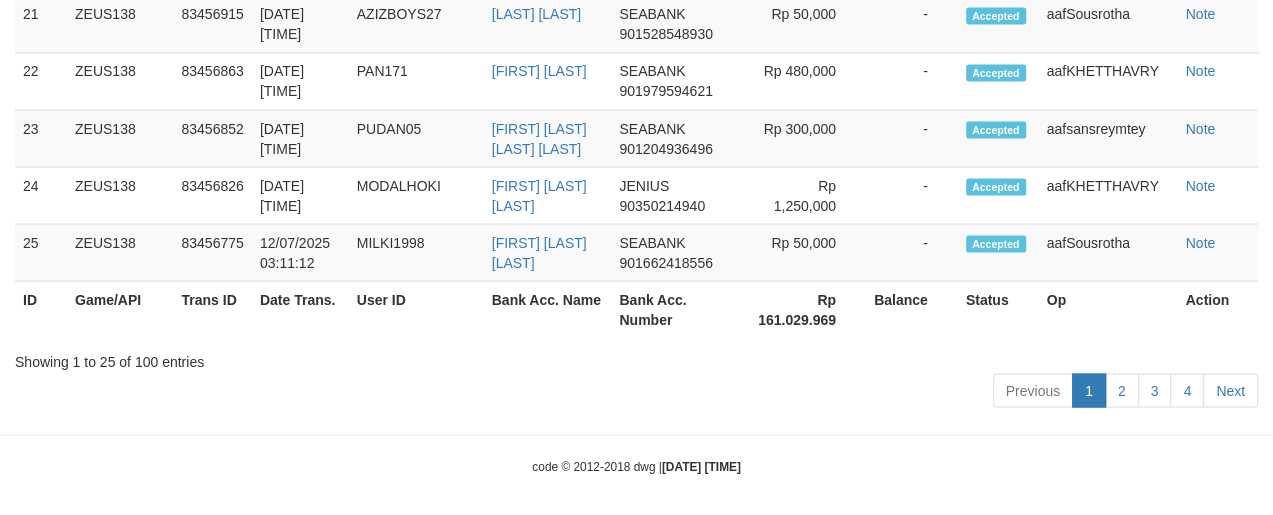 scroll, scrollTop: 2180, scrollLeft: 0, axis: vertical 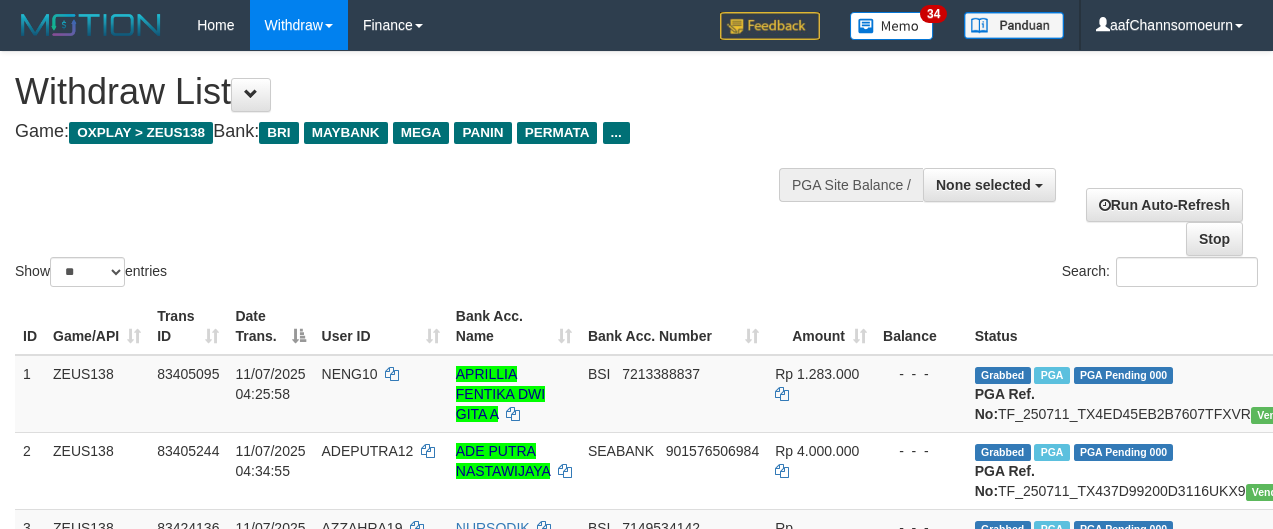 select 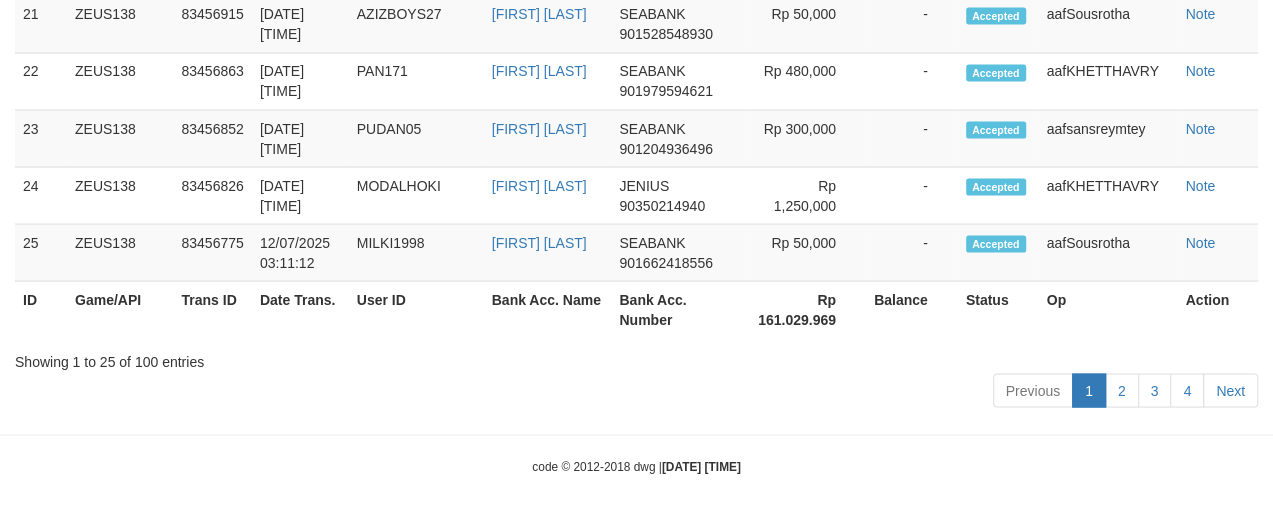 scroll, scrollTop: 2180, scrollLeft: 0, axis: vertical 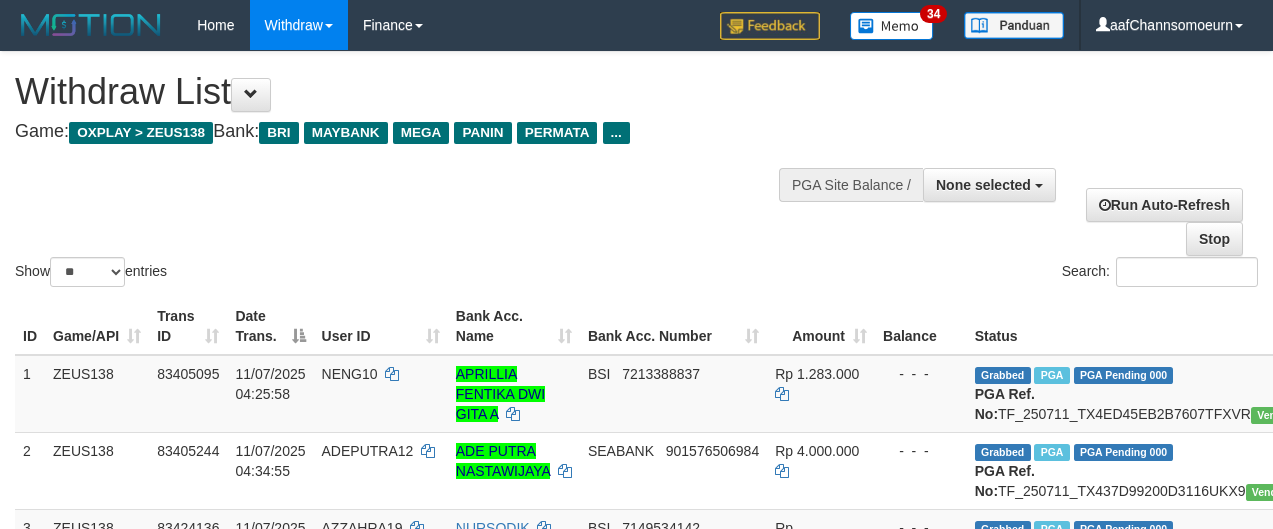select 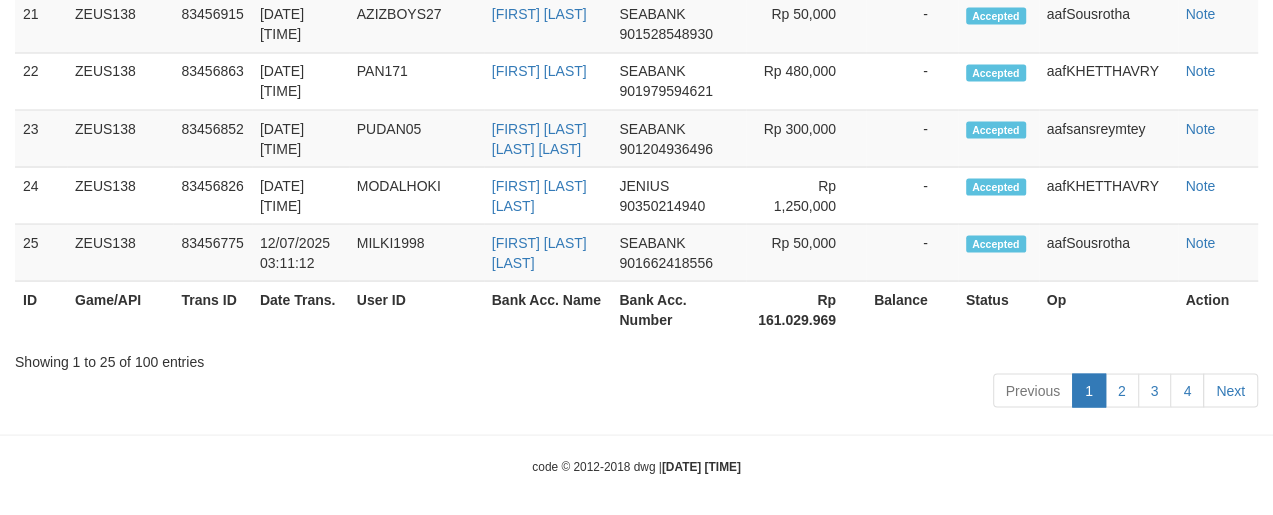 scroll, scrollTop: 2180, scrollLeft: 0, axis: vertical 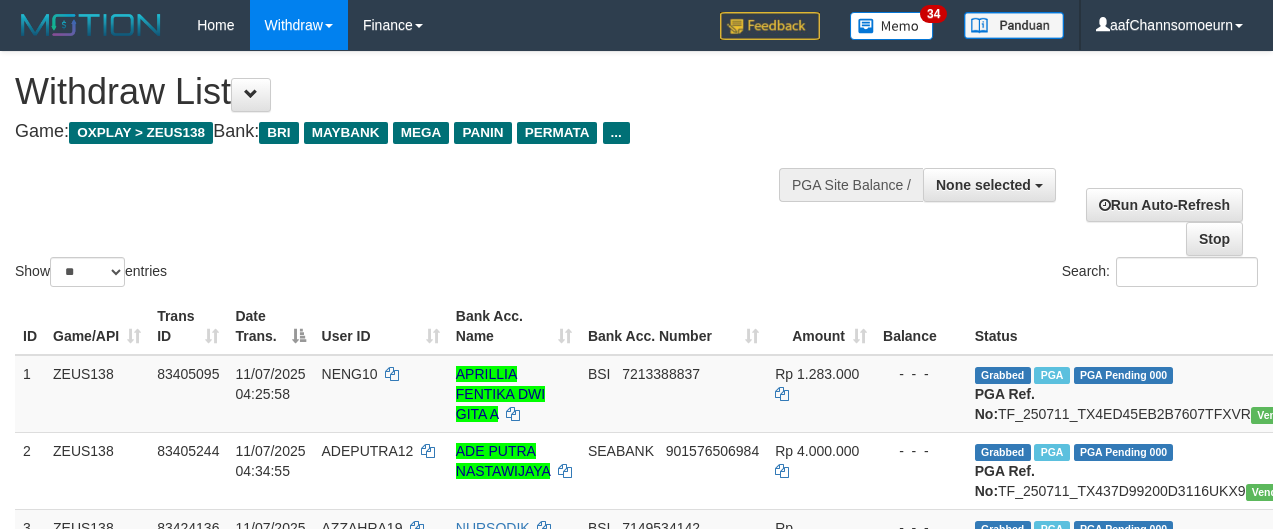select 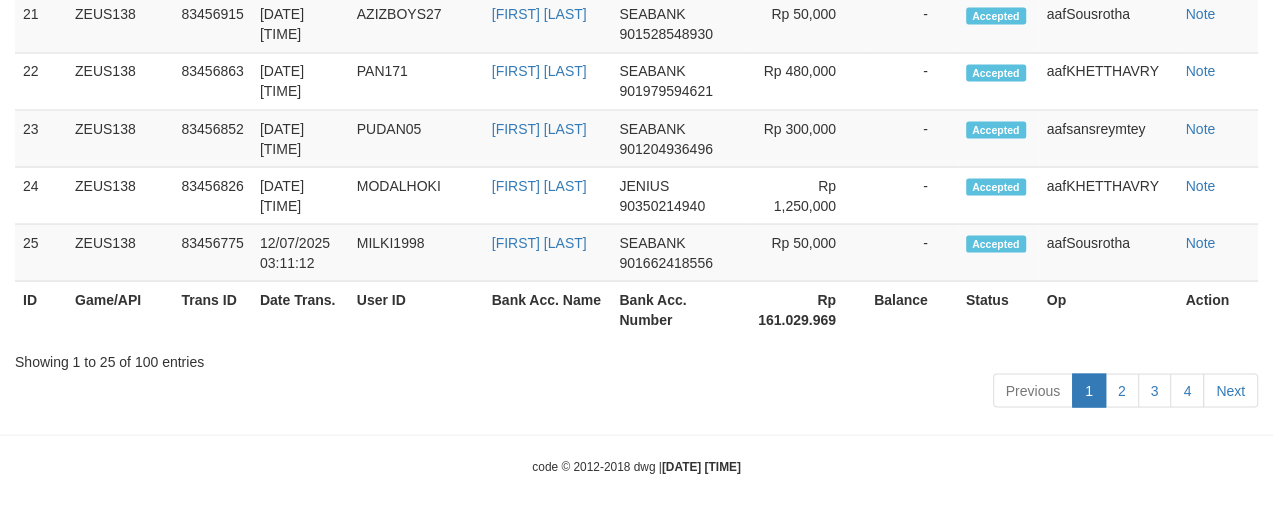 scroll, scrollTop: 2180, scrollLeft: 0, axis: vertical 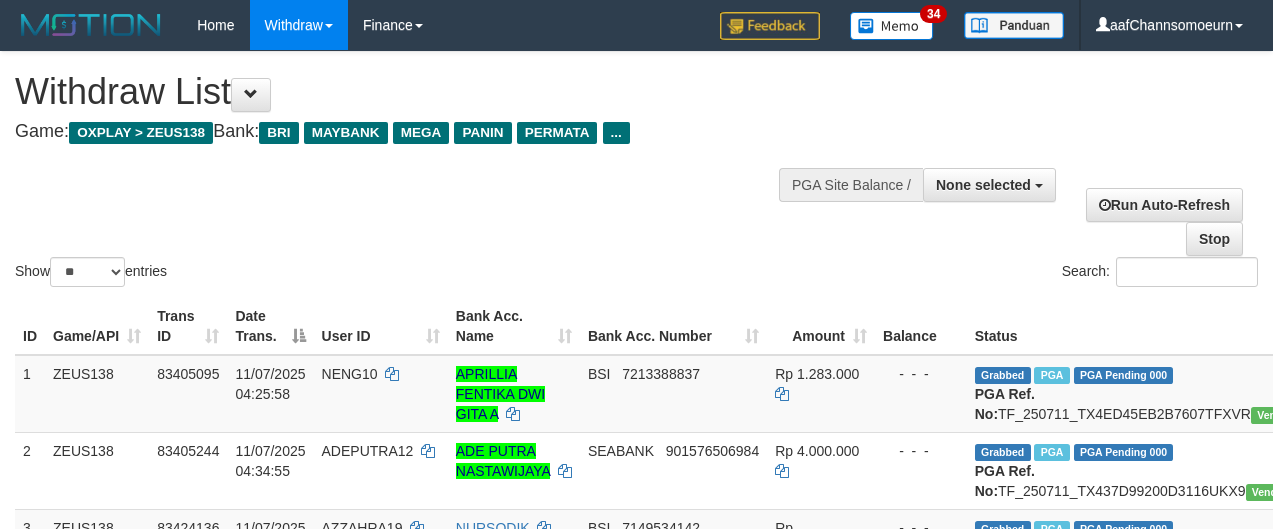 select 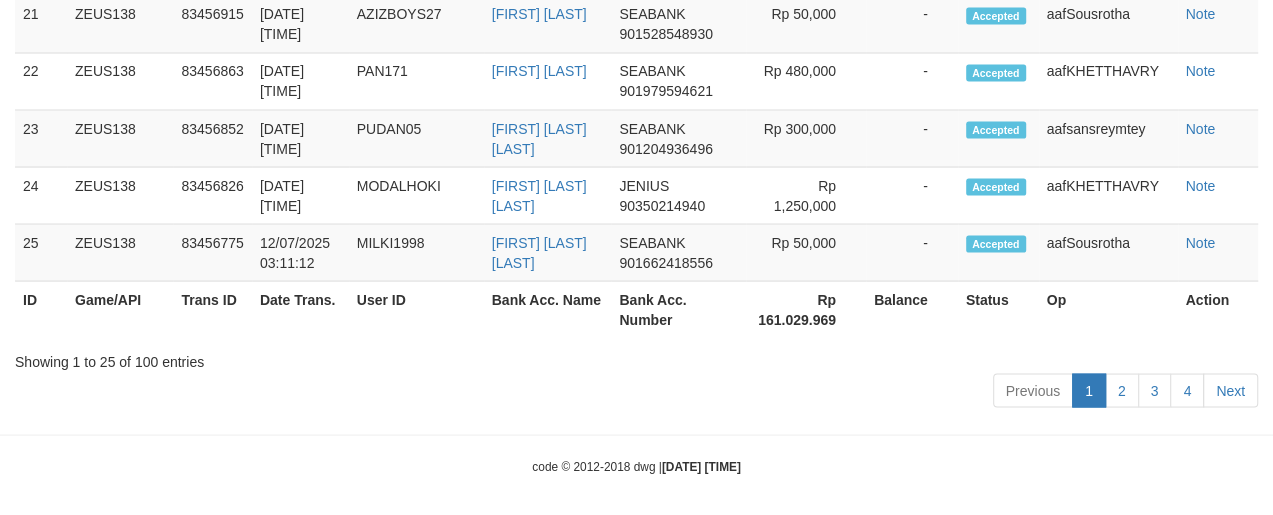 scroll, scrollTop: 2180, scrollLeft: 0, axis: vertical 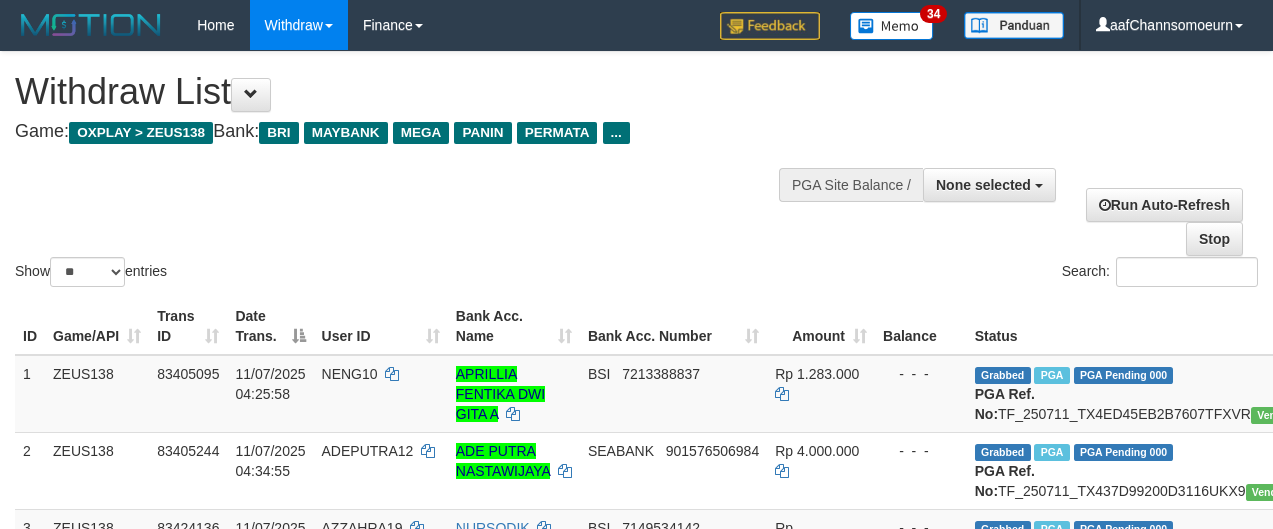 select 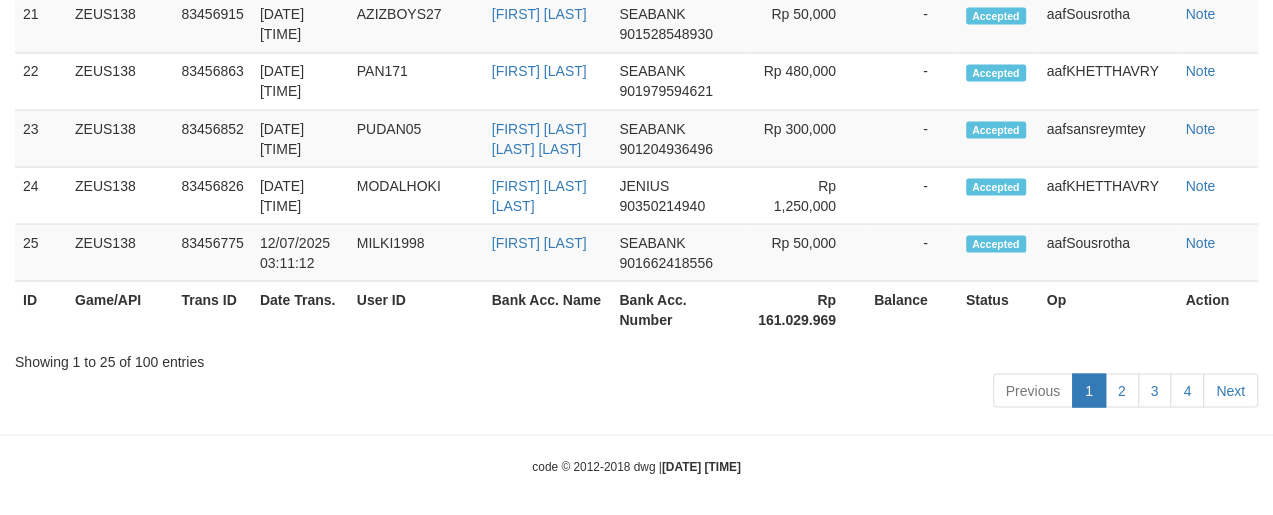 scroll, scrollTop: 2180, scrollLeft: 0, axis: vertical 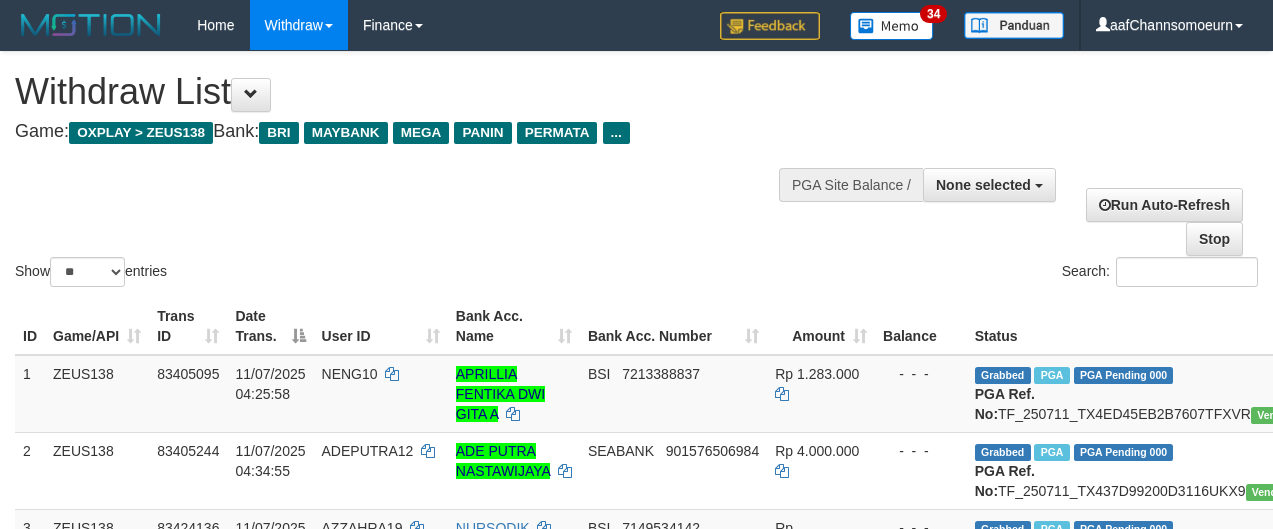 select 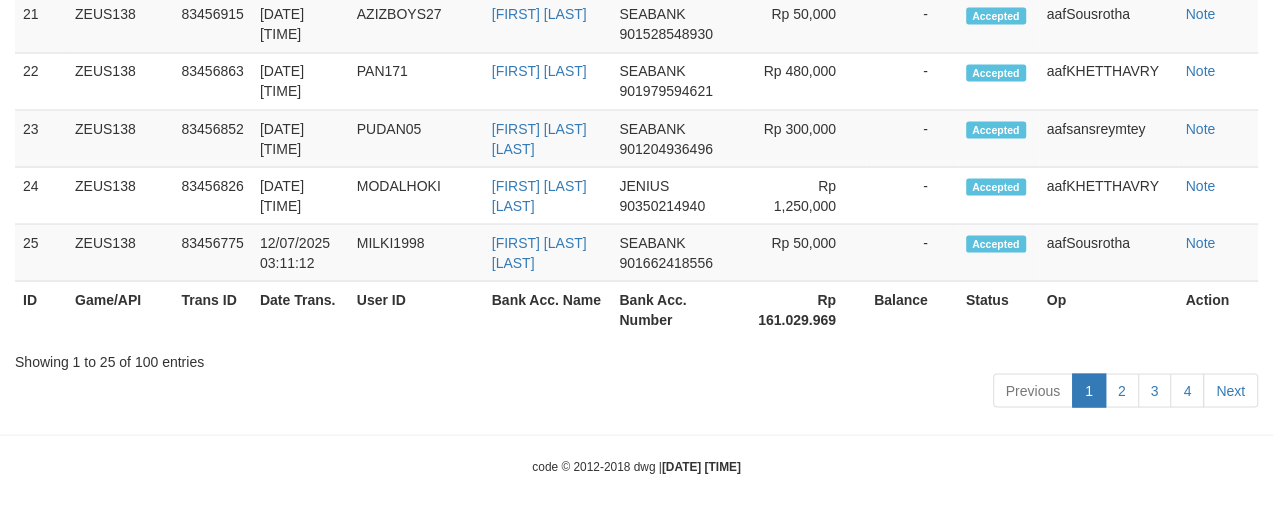 scroll, scrollTop: 2180, scrollLeft: 0, axis: vertical 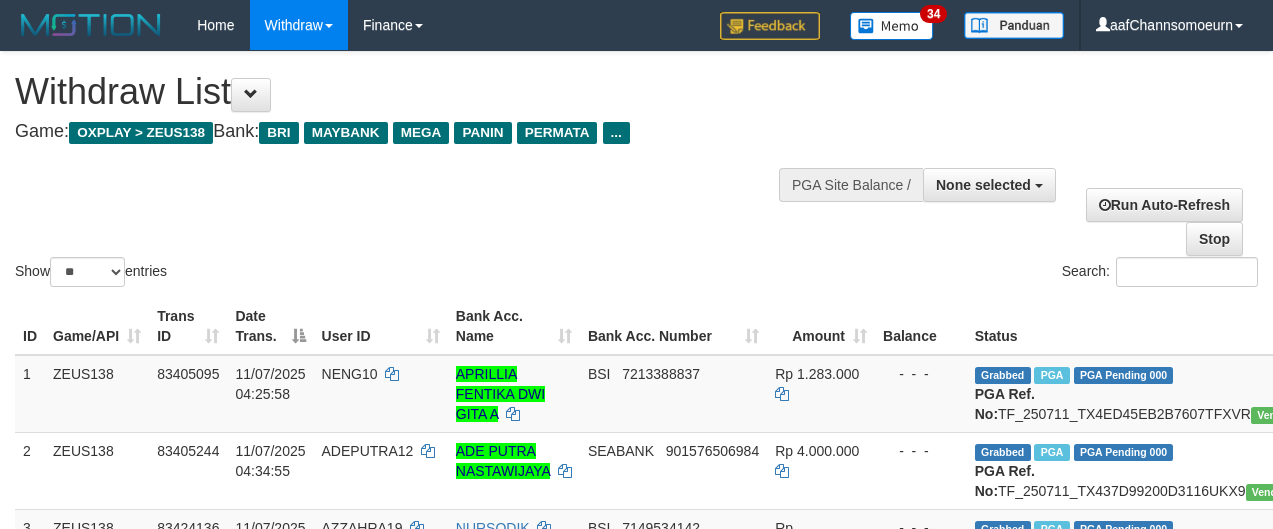 select 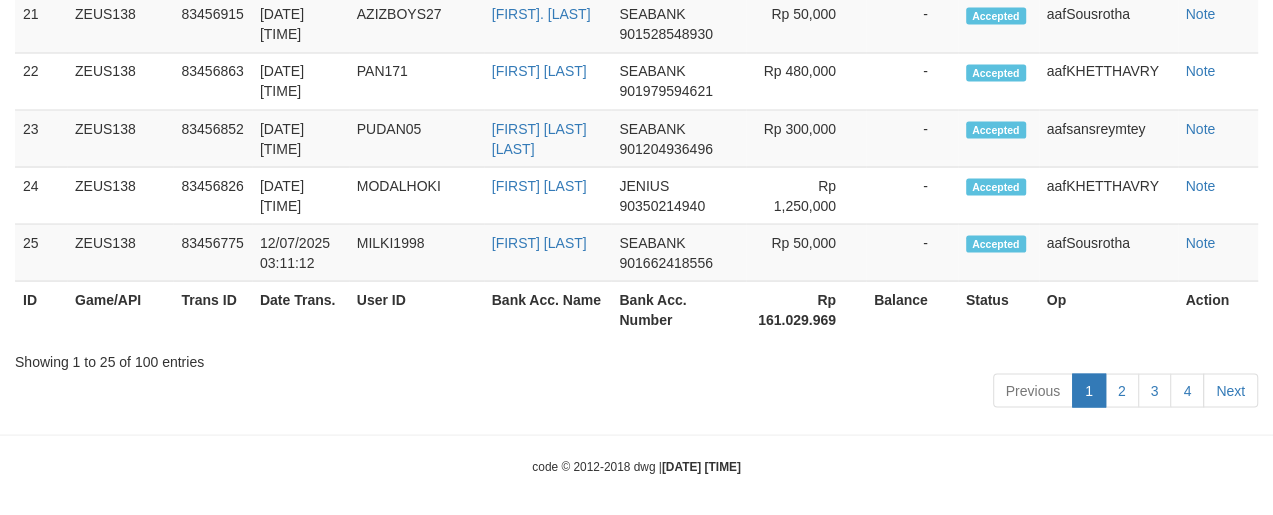 scroll, scrollTop: 2180, scrollLeft: 0, axis: vertical 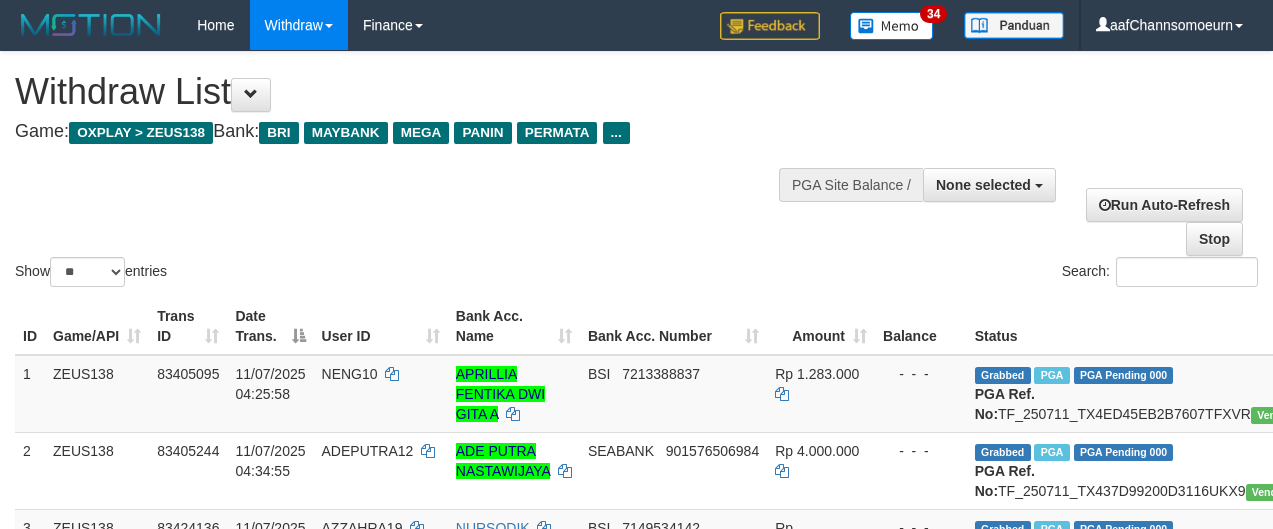 select 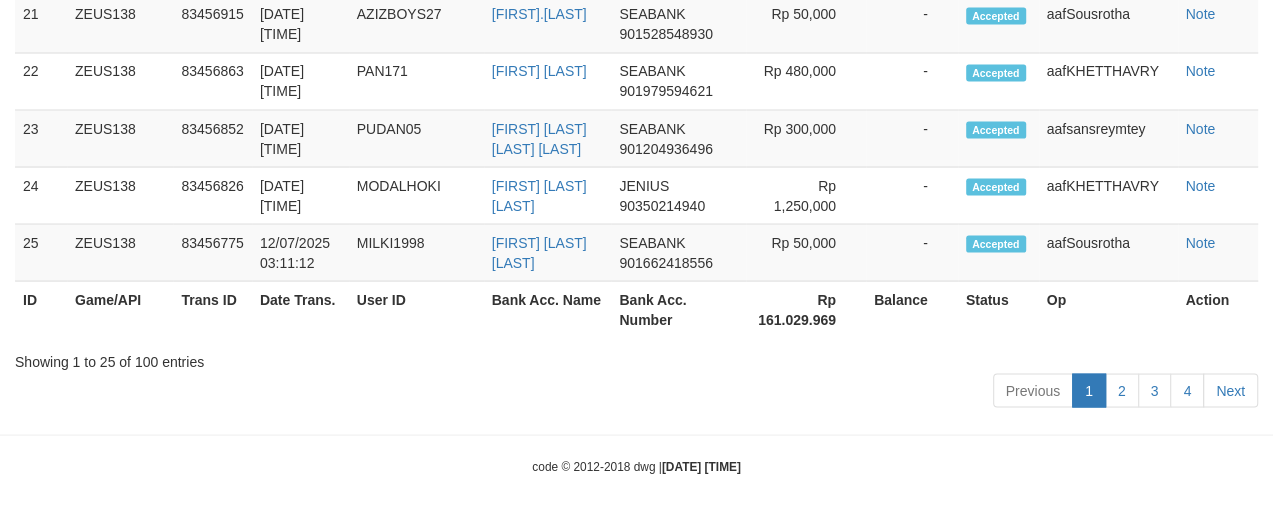 scroll, scrollTop: 2180, scrollLeft: 0, axis: vertical 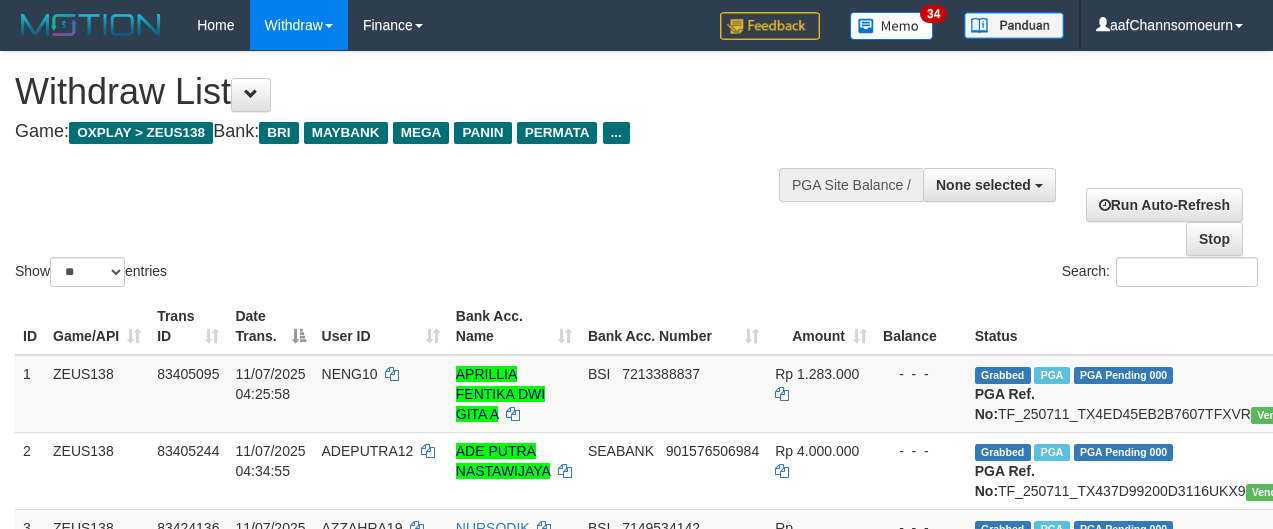 select 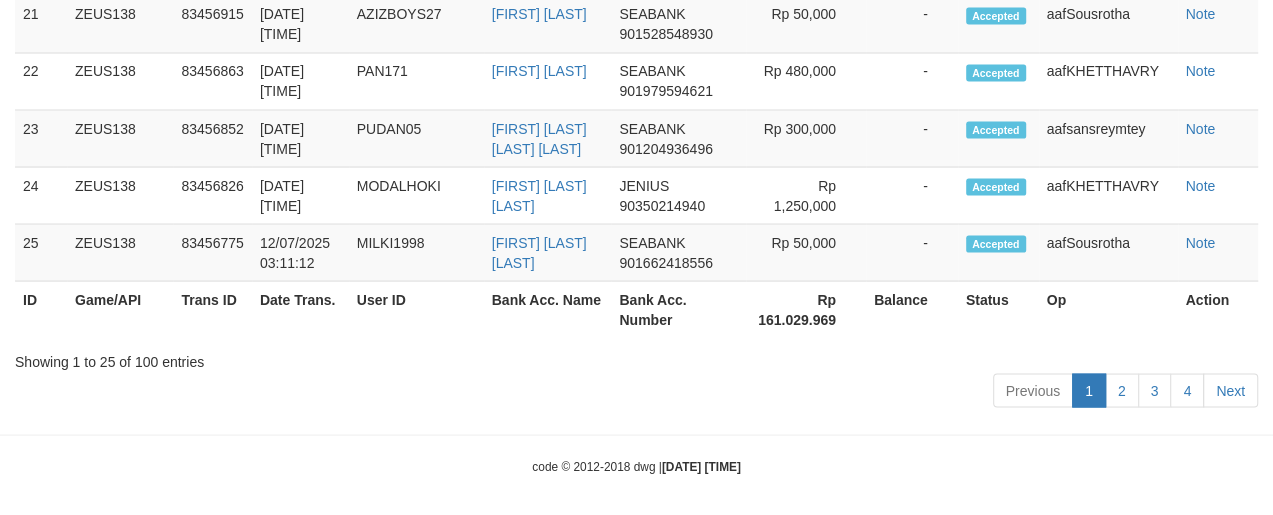 scroll, scrollTop: 2180, scrollLeft: 0, axis: vertical 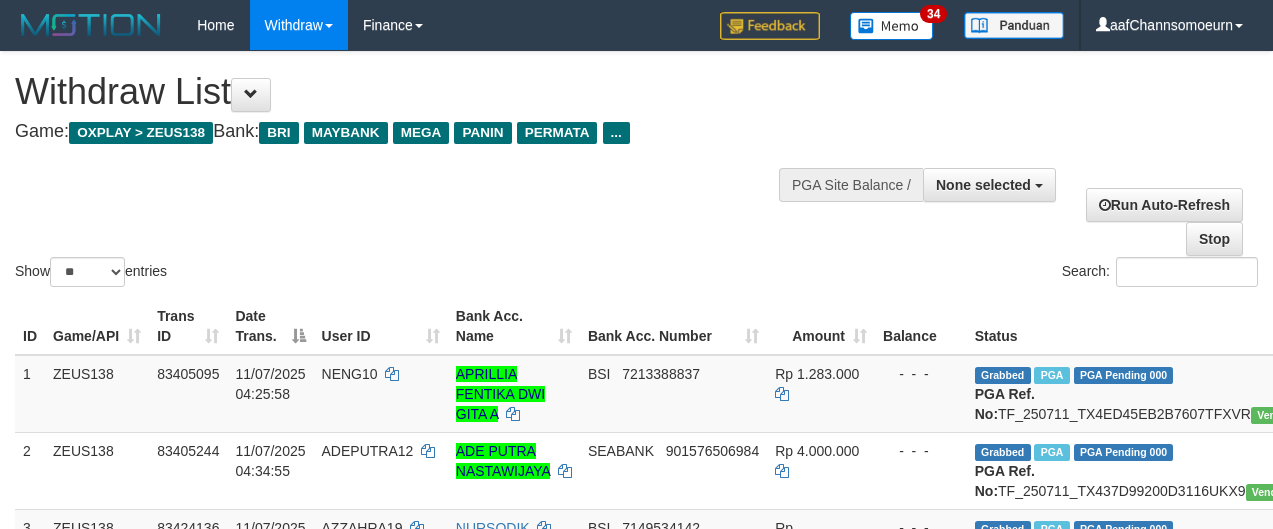 select 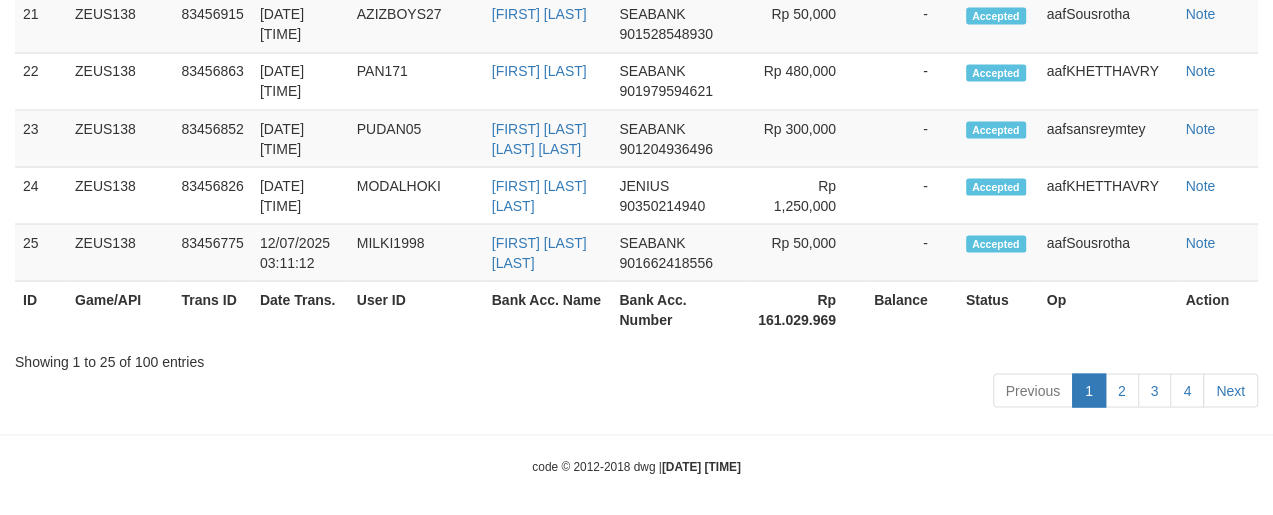 scroll, scrollTop: 2180, scrollLeft: 0, axis: vertical 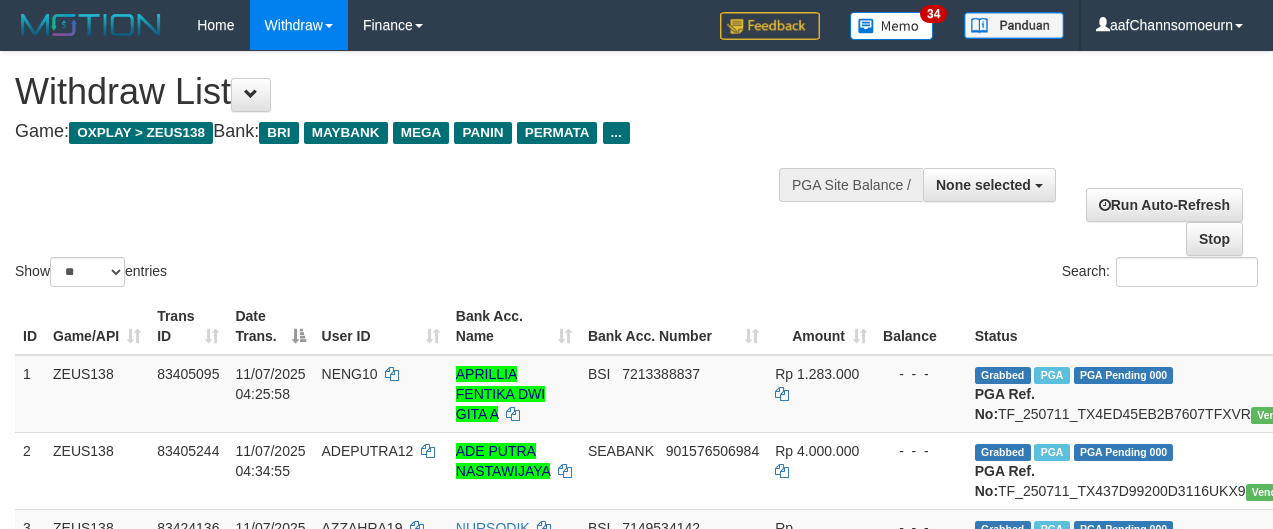 select 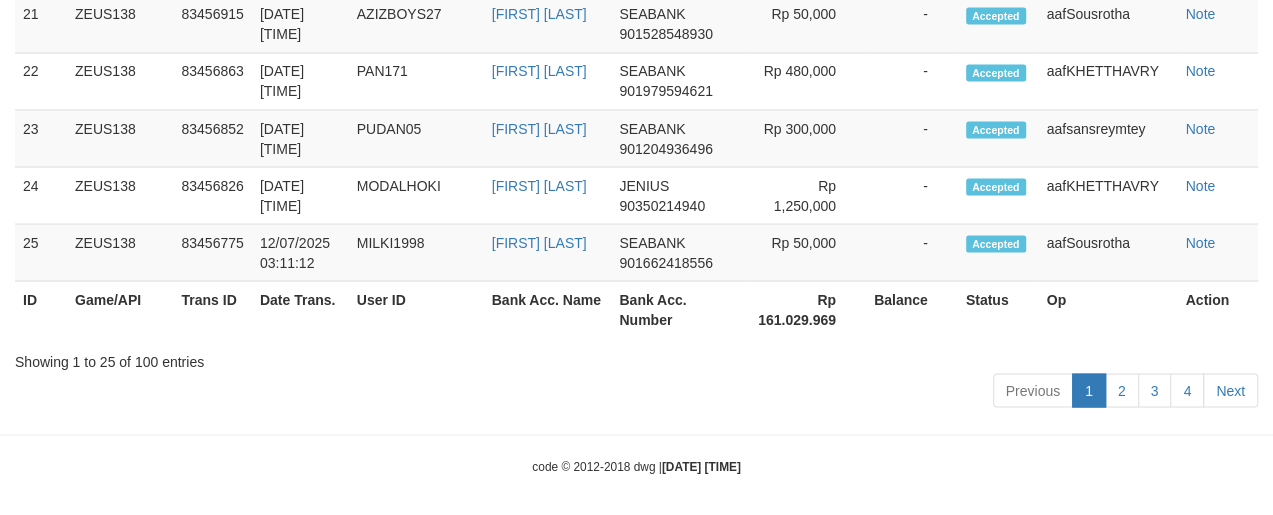 scroll, scrollTop: 2180, scrollLeft: 0, axis: vertical 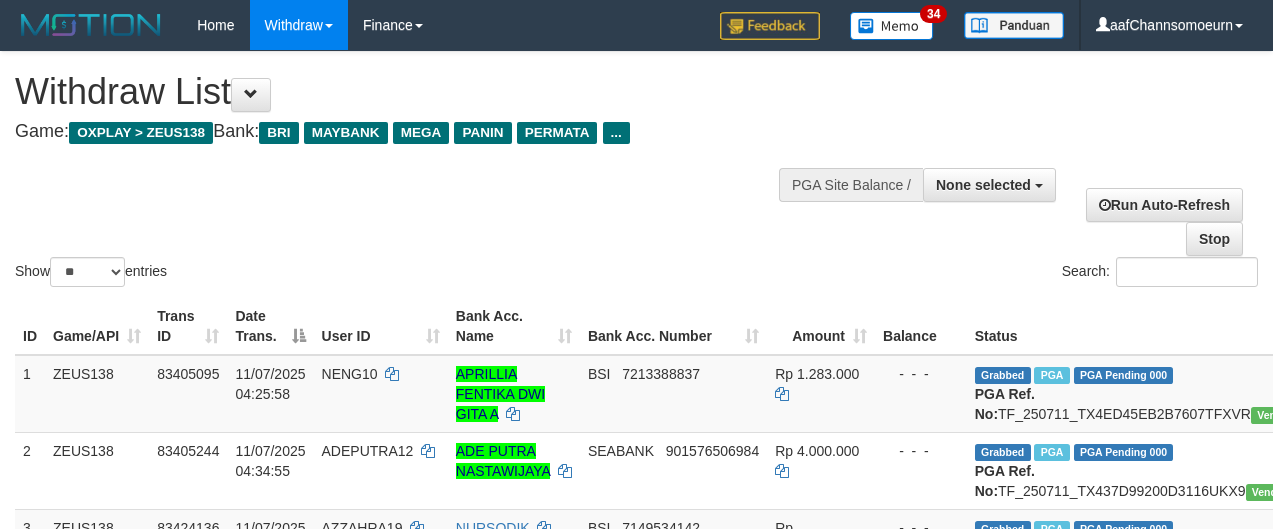select 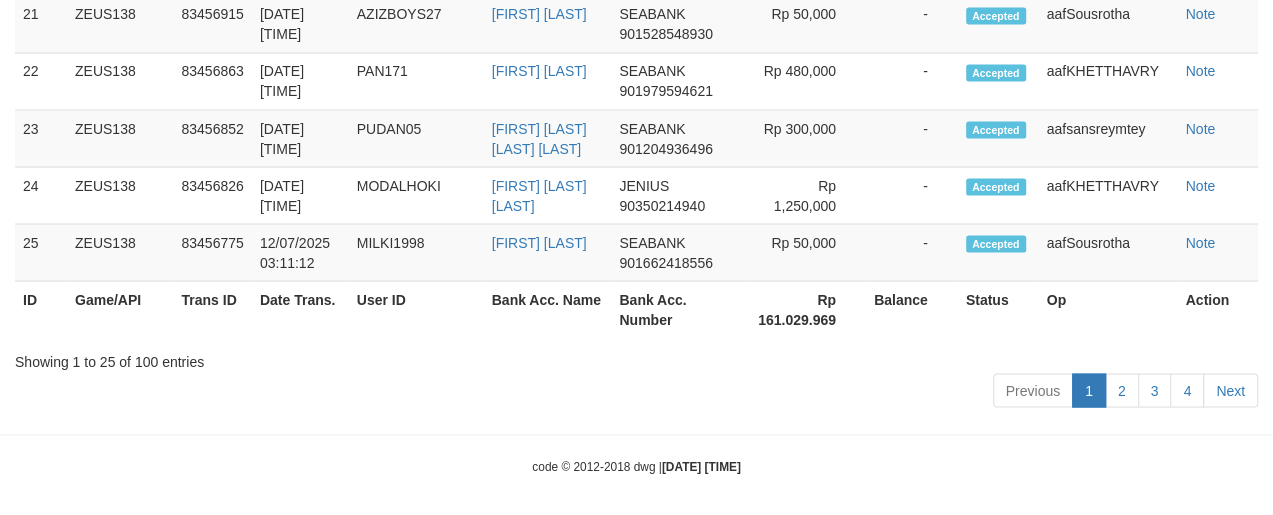 scroll, scrollTop: 2180, scrollLeft: 0, axis: vertical 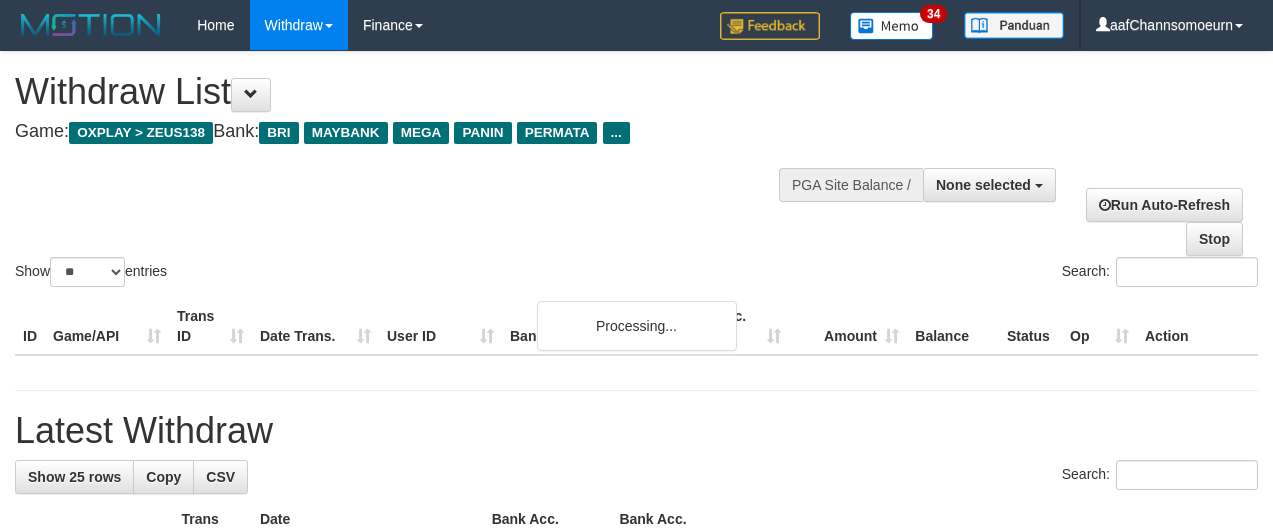select 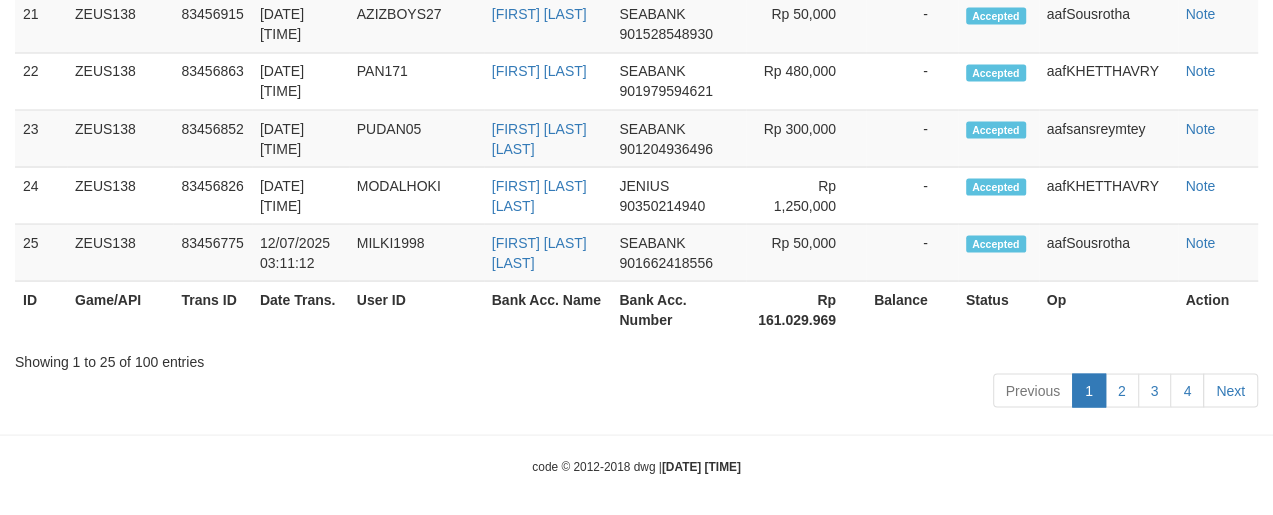 scroll, scrollTop: 2180, scrollLeft: 0, axis: vertical 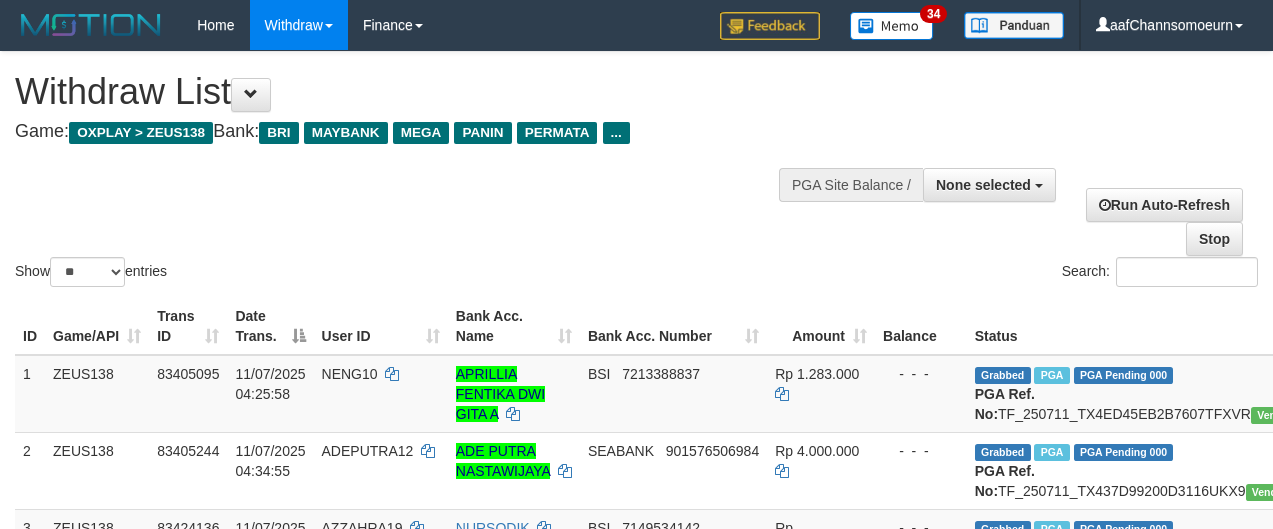 select 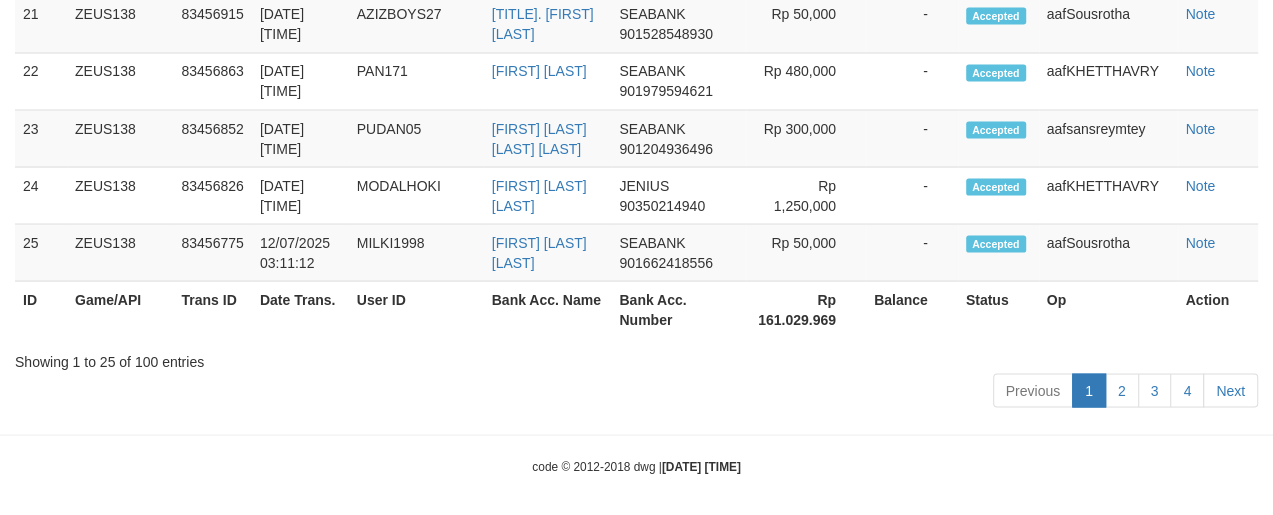 scroll, scrollTop: 2180, scrollLeft: 0, axis: vertical 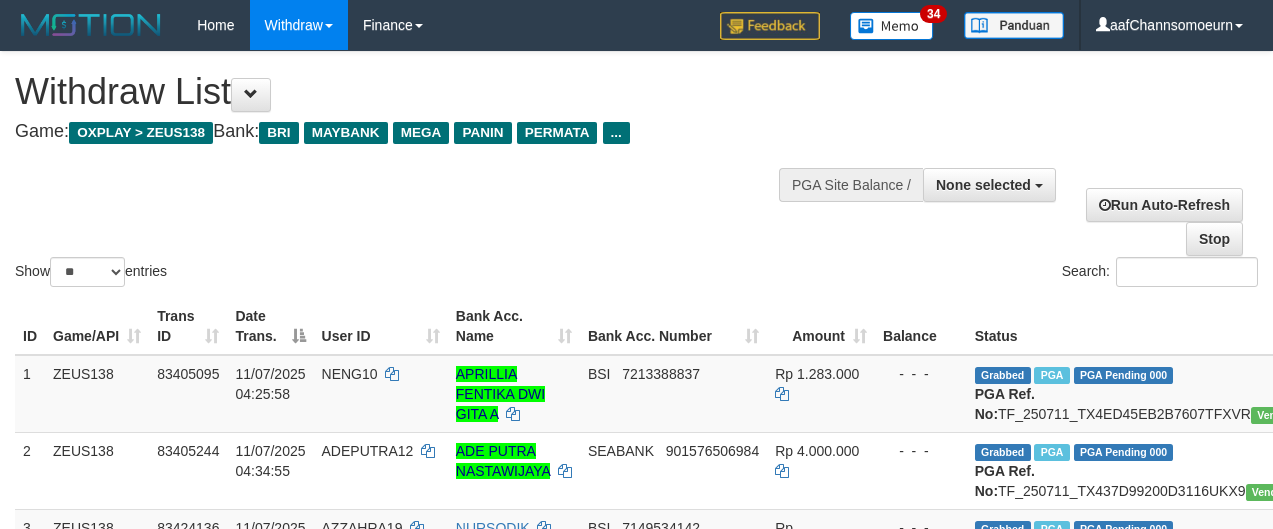 select 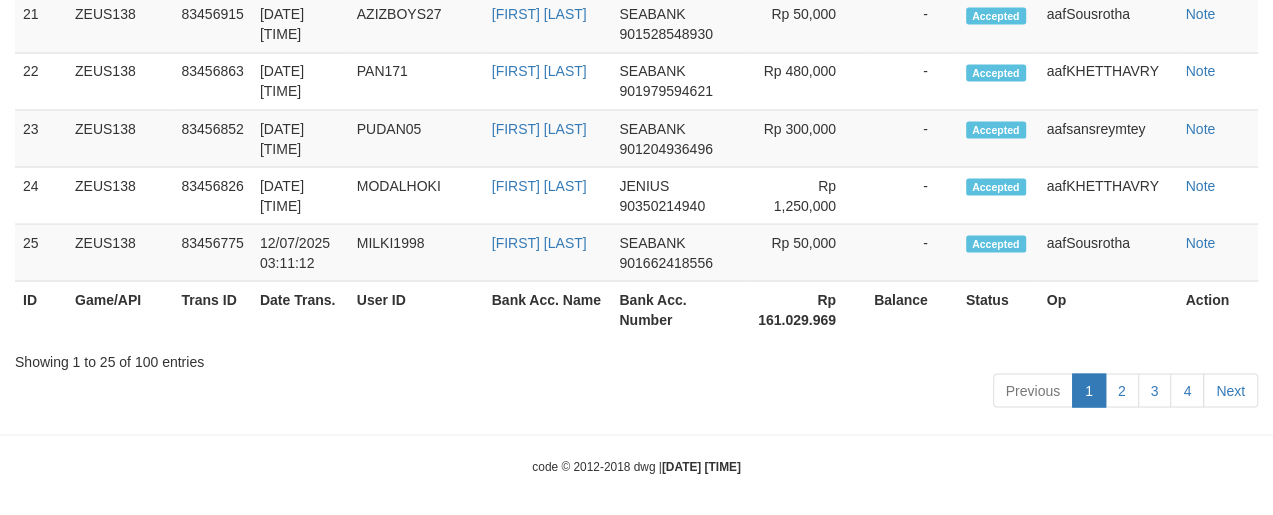 scroll, scrollTop: 2180, scrollLeft: 0, axis: vertical 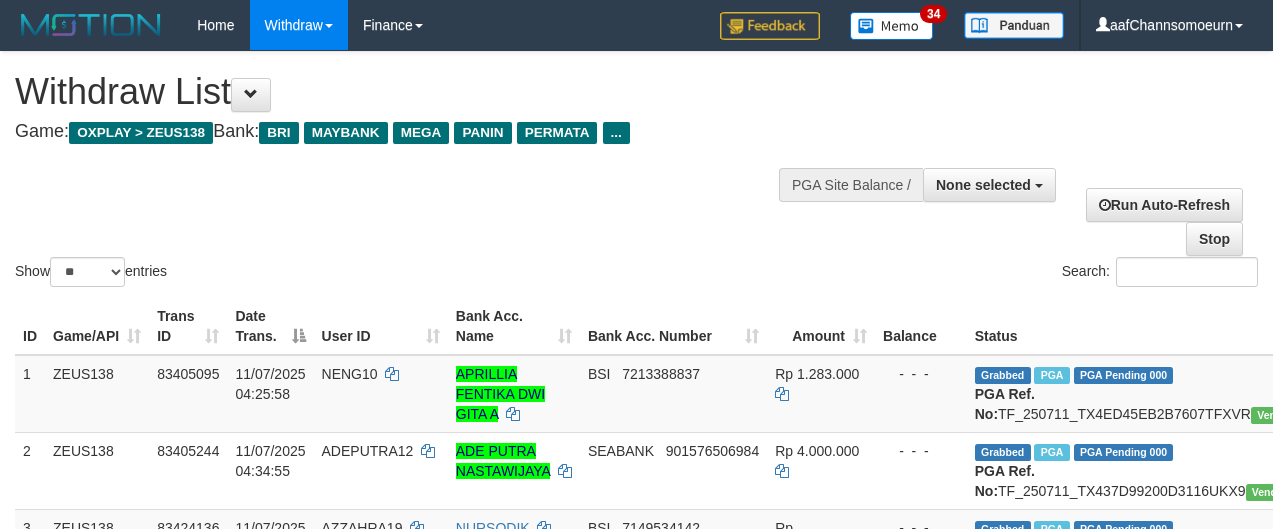 select 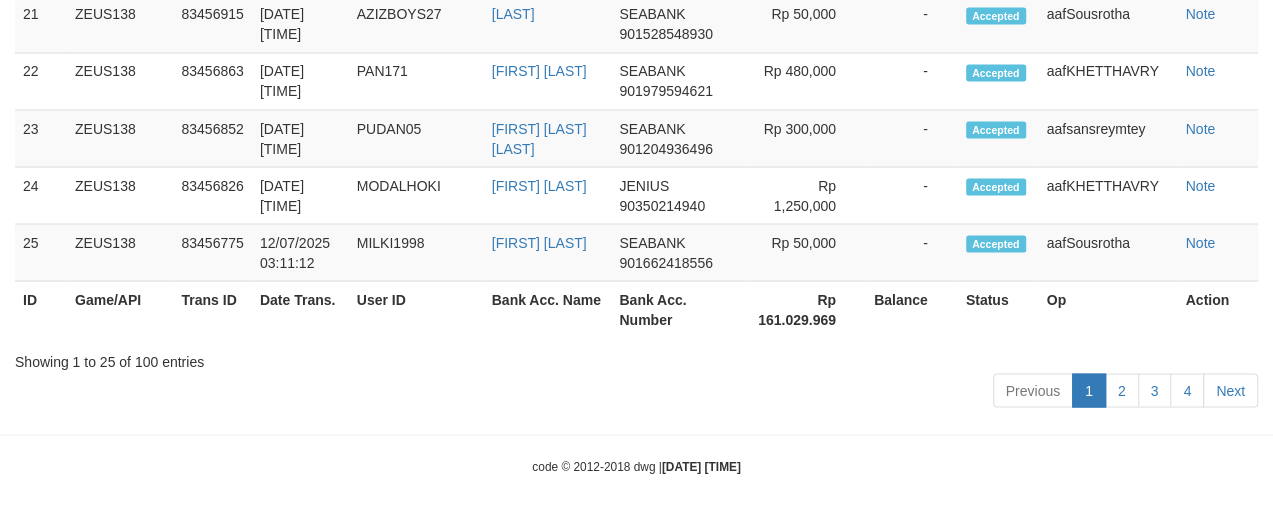 scroll, scrollTop: 2180, scrollLeft: 0, axis: vertical 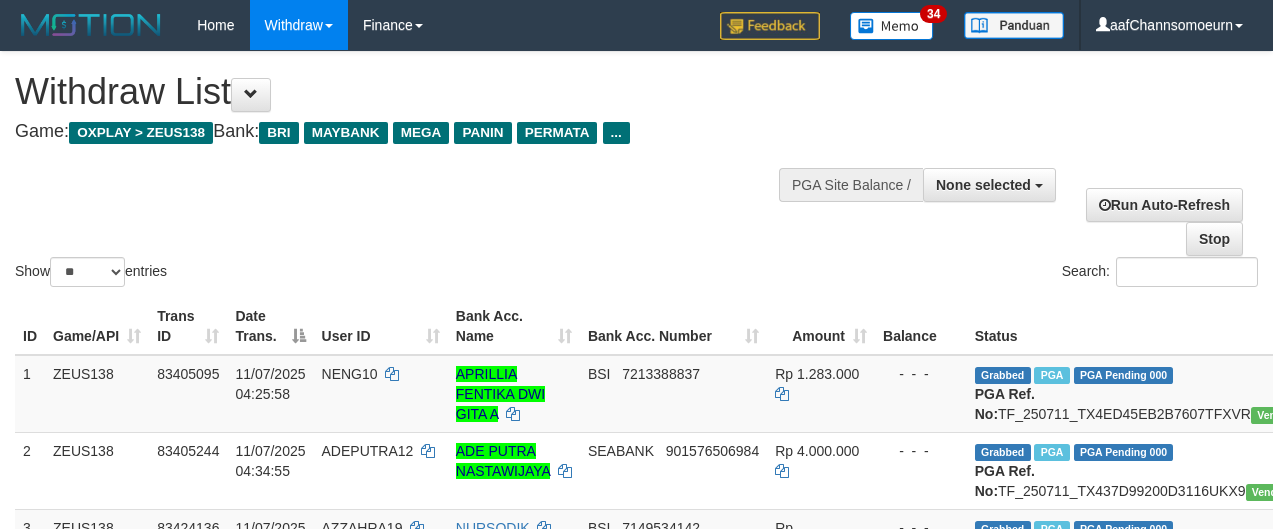 select 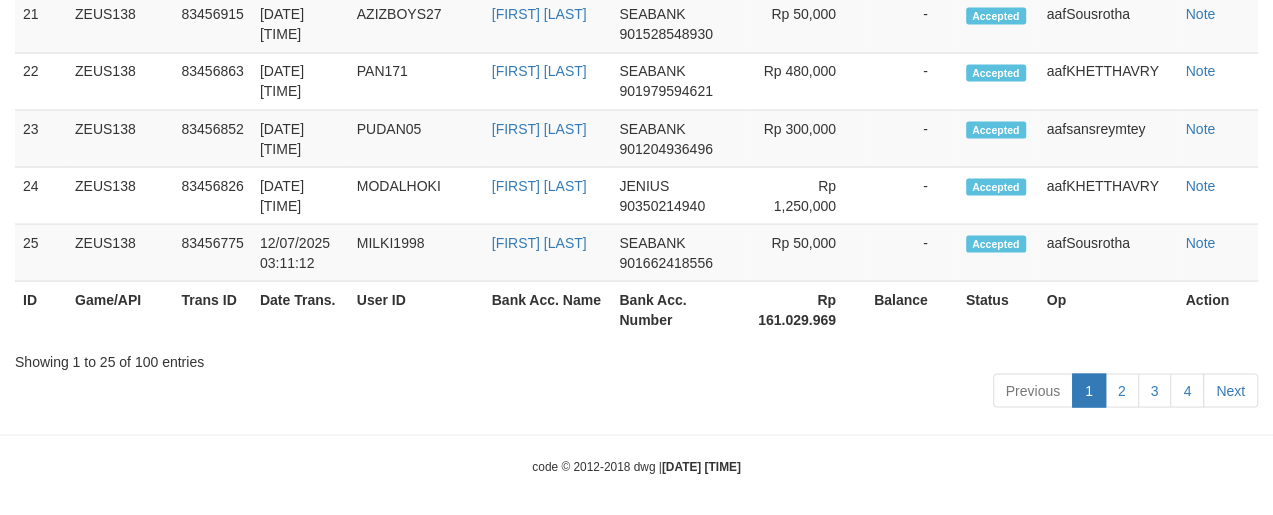 scroll, scrollTop: 2180, scrollLeft: 0, axis: vertical 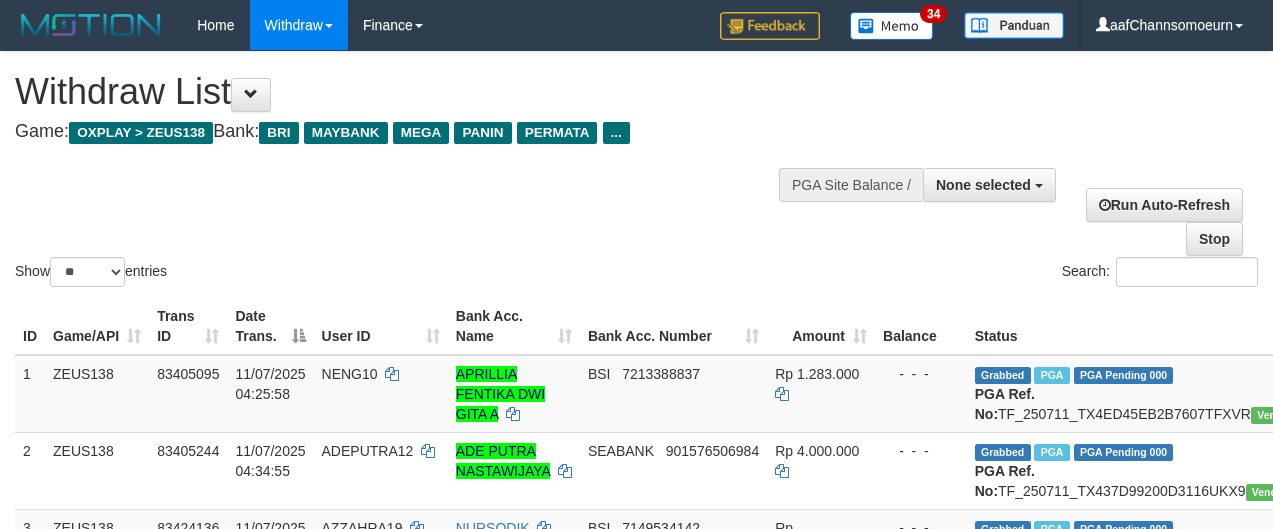 select 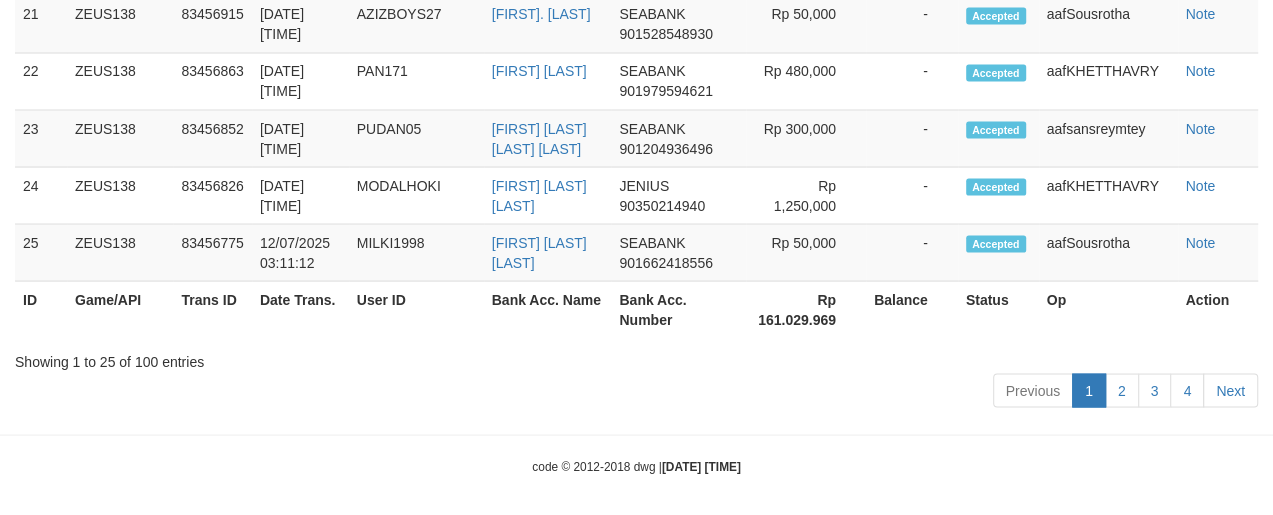 scroll, scrollTop: 2180, scrollLeft: 0, axis: vertical 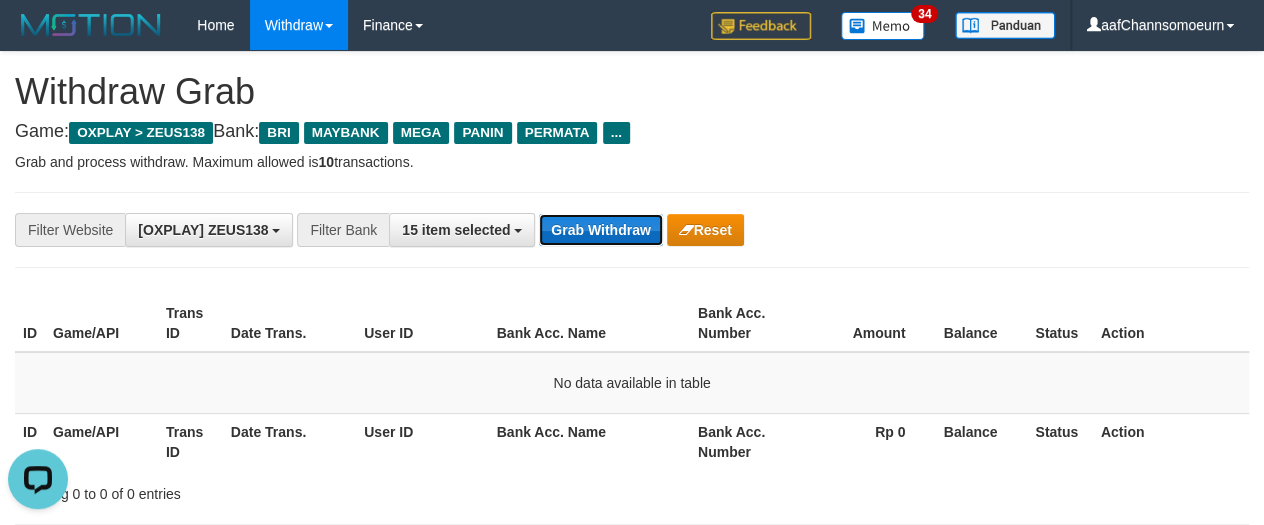 click on "Grab Withdraw" at bounding box center [600, 230] 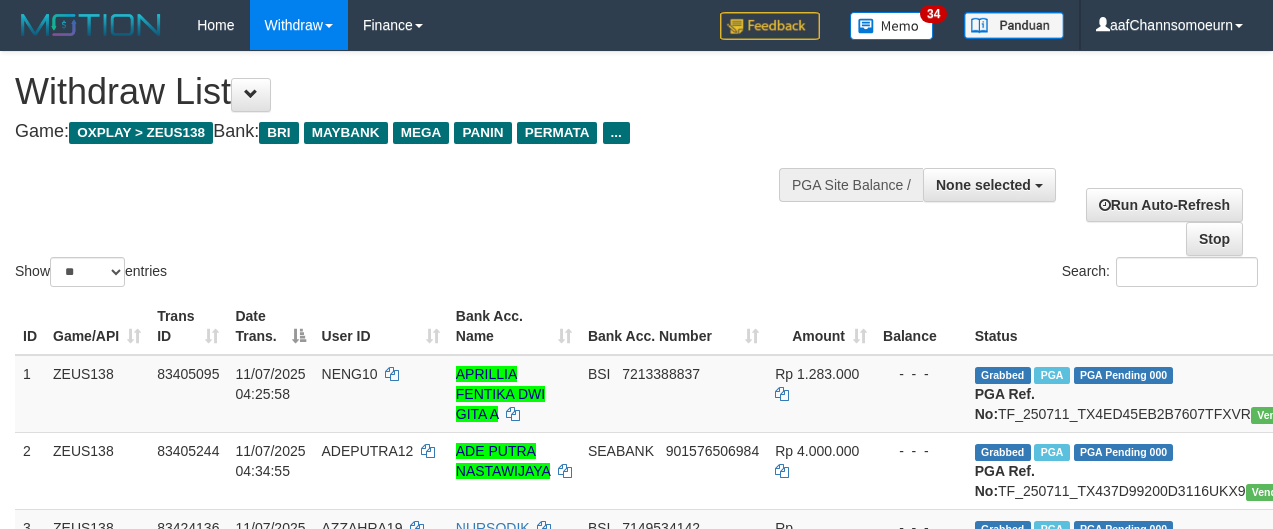 select 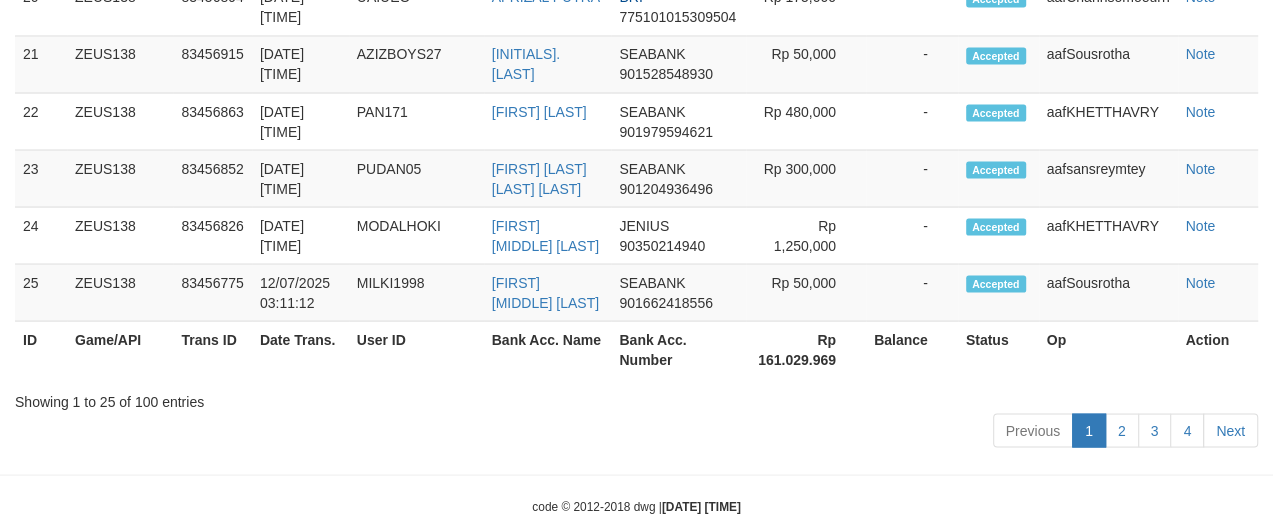scroll, scrollTop: 2180, scrollLeft: 0, axis: vertical 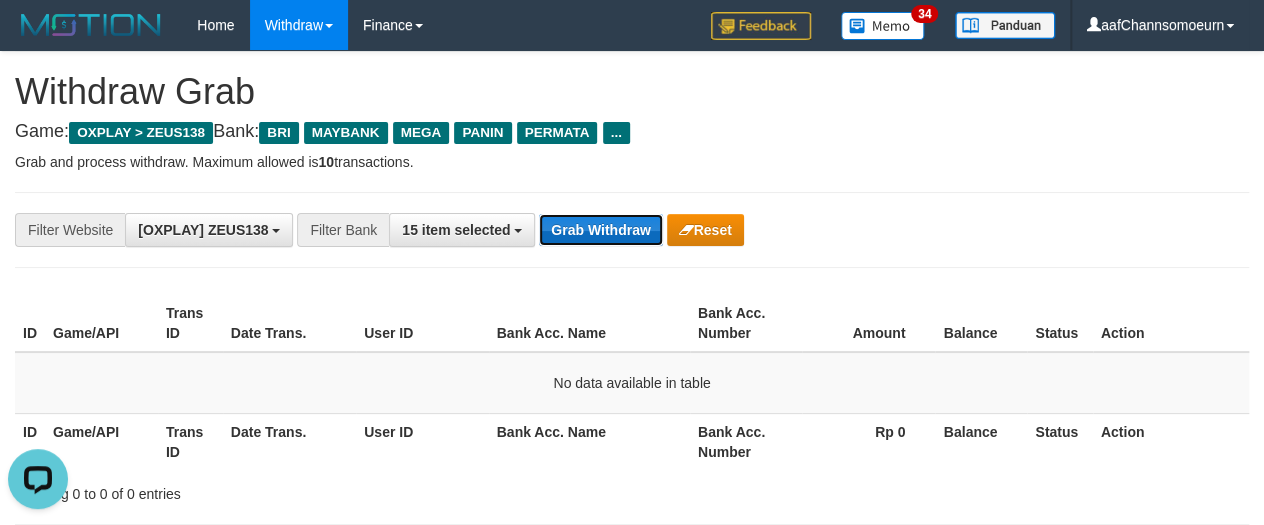 click on "Grab Withdraw" at bounding box center [600, 230] 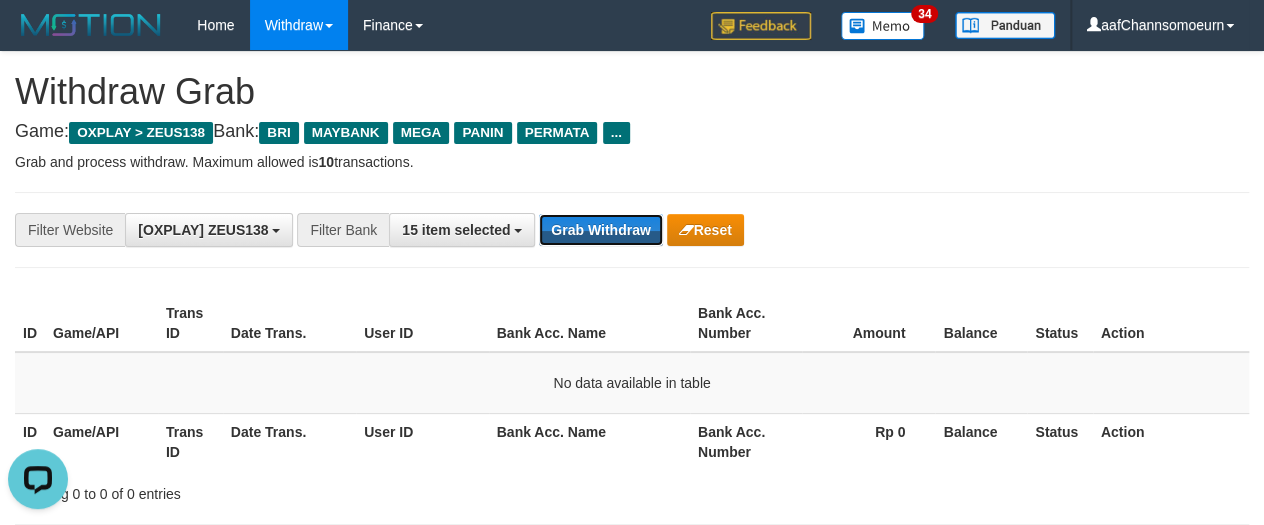 drag, startPoint x: 635, startPoint y: 231, endPoint x: 1266, endPoint y: 383, distance: 649.0493 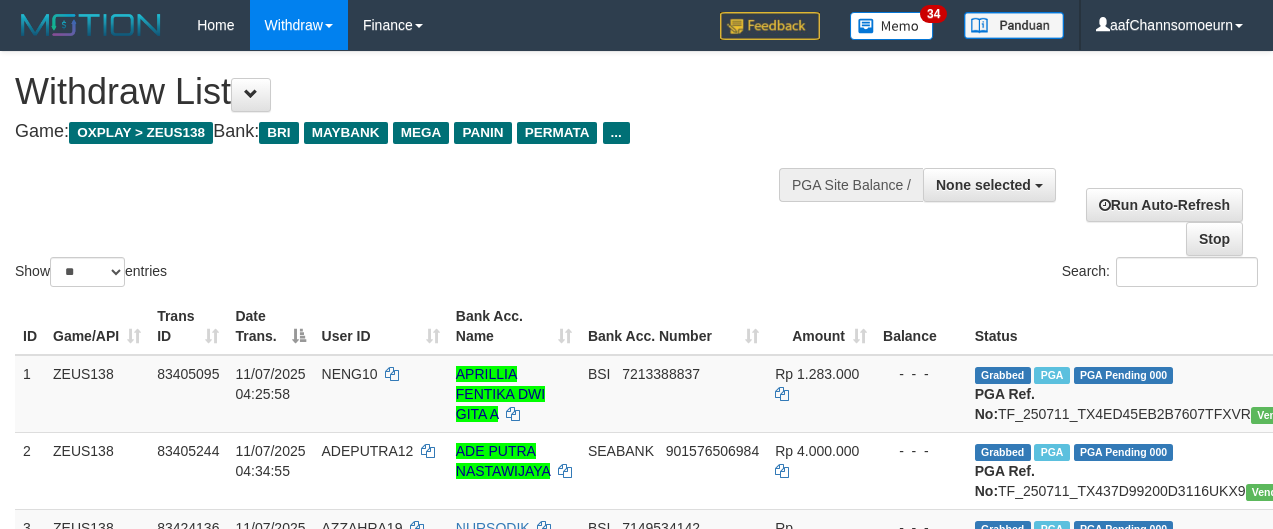 select 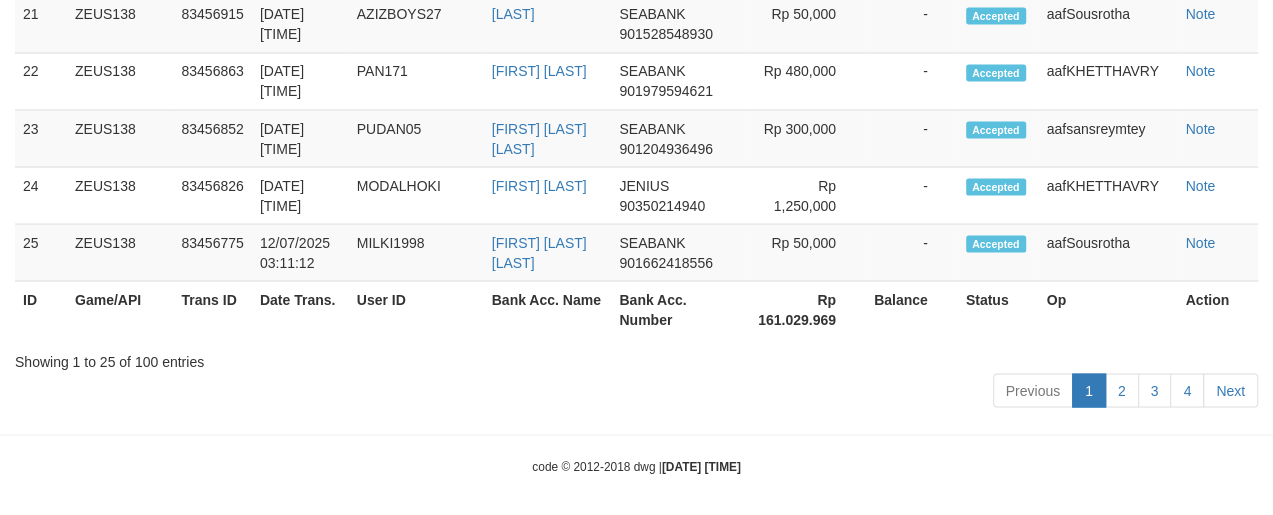 scroll, scrollTop: 2180, scrollLeft: 0, axis: vertical 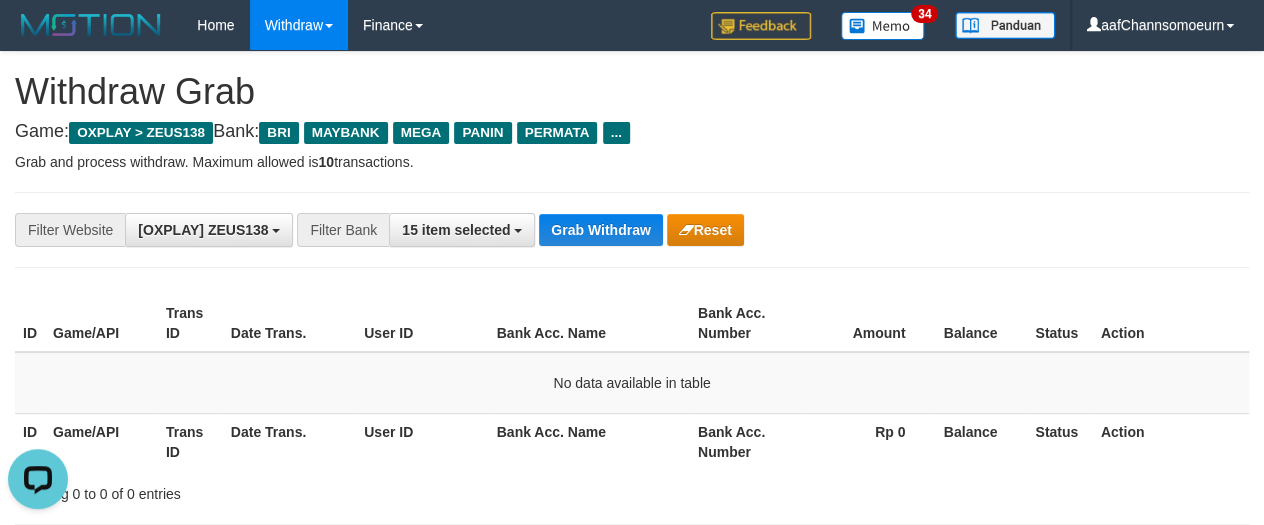 click at bounding box center [632, 267] 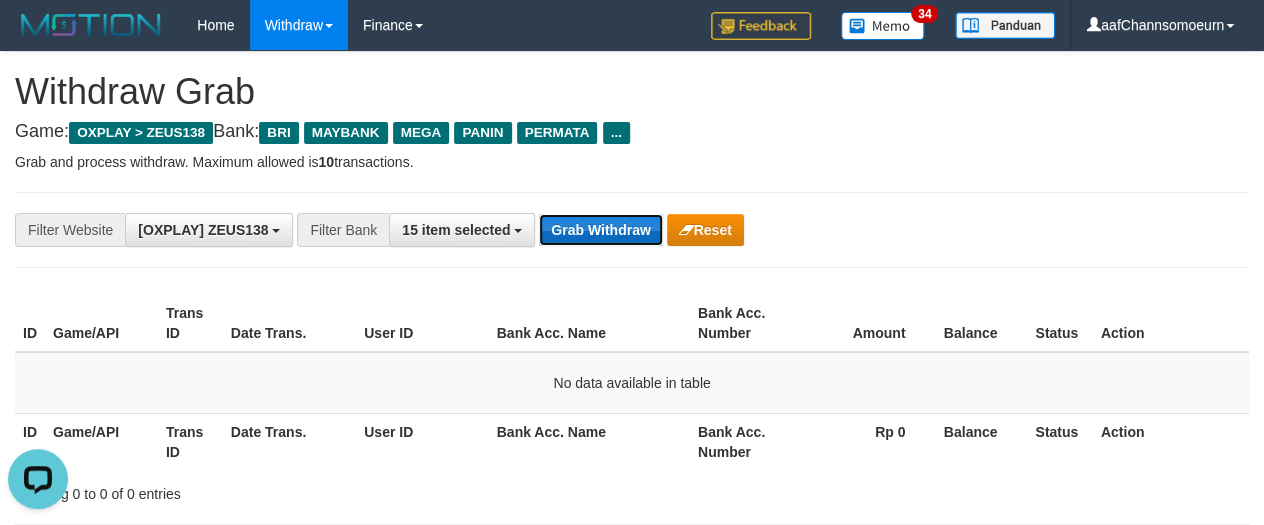 click on "Grab Withdraw" at bounding box center [600, 230] 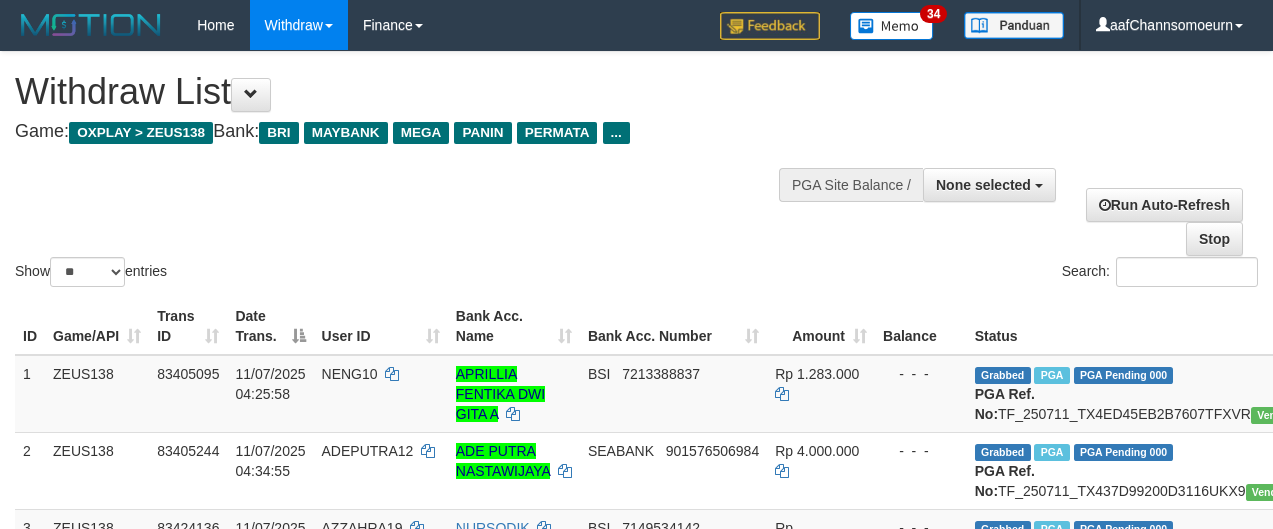 select 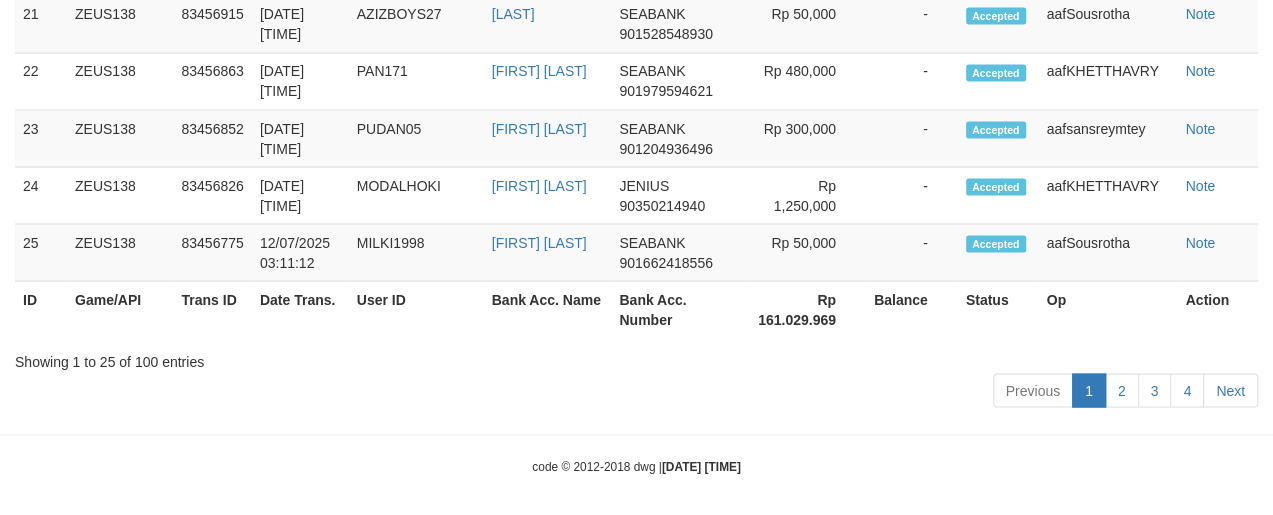 scroll, scrollTop: 2180, scrollLeft: 0, axis: vertical 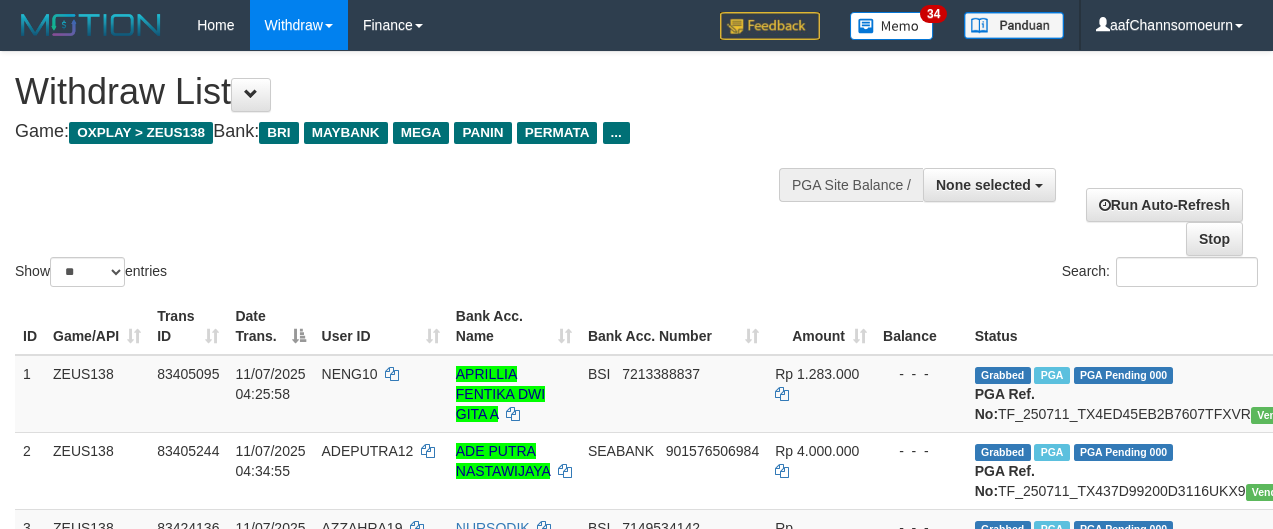 select 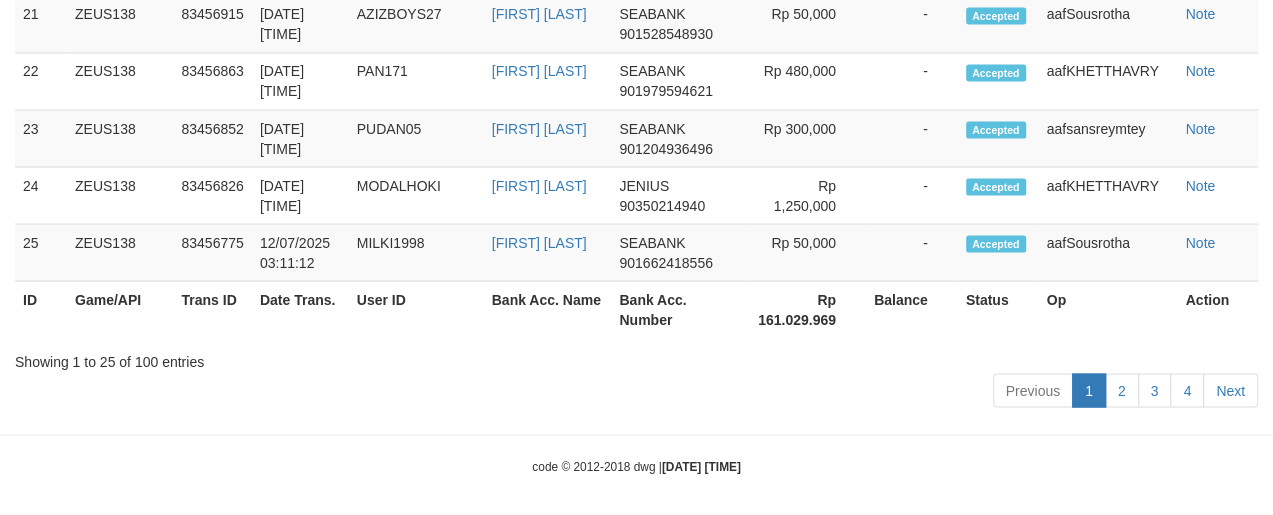 scroll, scrollTop: 2180, scrollLeft: 0, axis: vertical 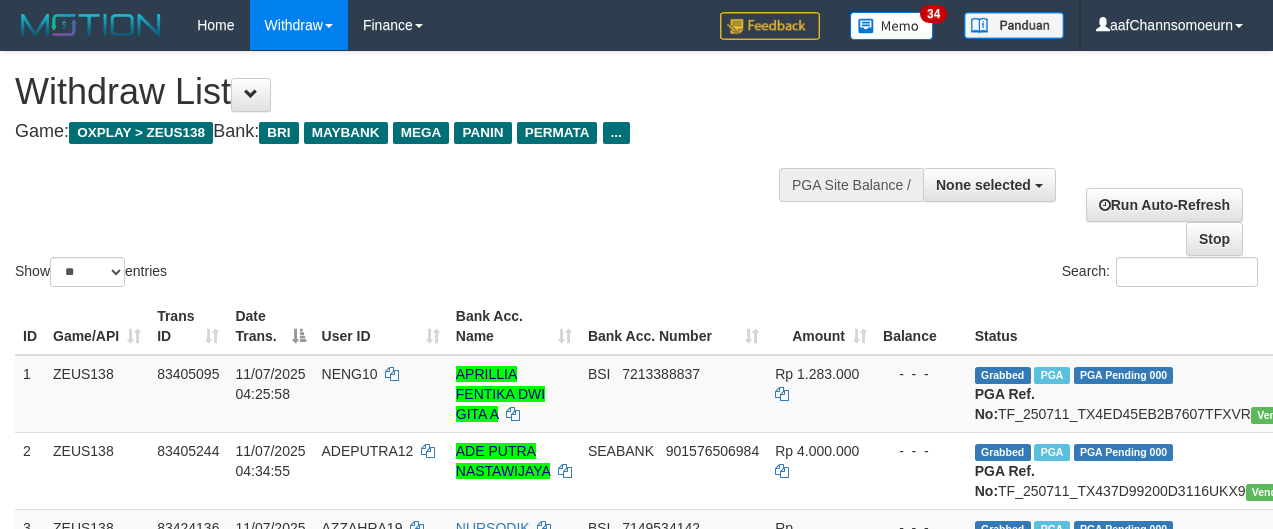 select 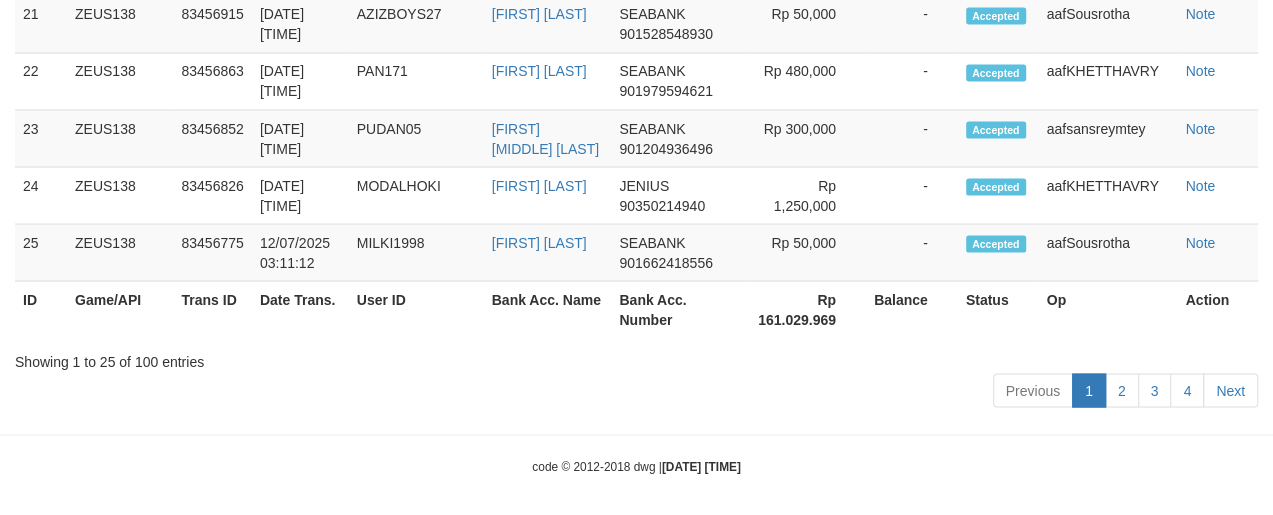 scroll, scrollTop: 2180, scrollLeft: 0, axis: vertical 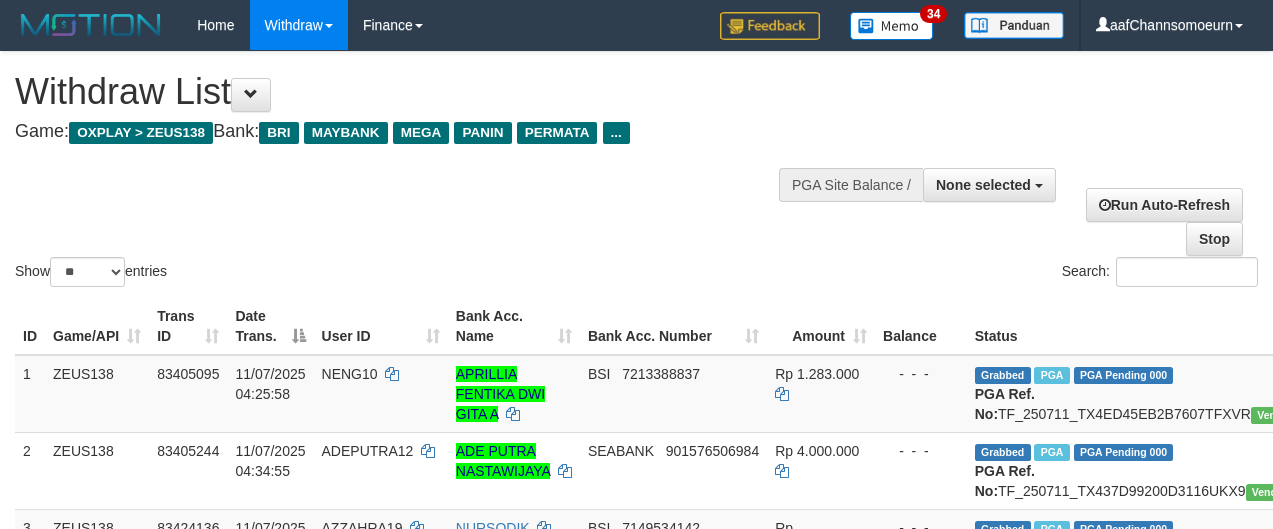 select 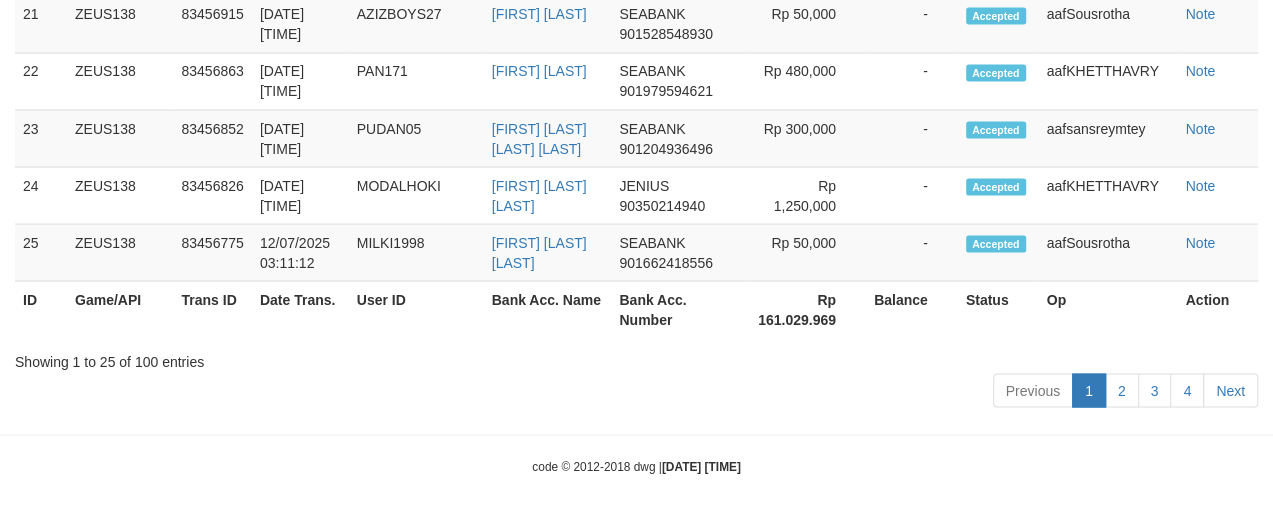 scroll, scrollTop: 2180, scrollLeft: 0, axis: vertical 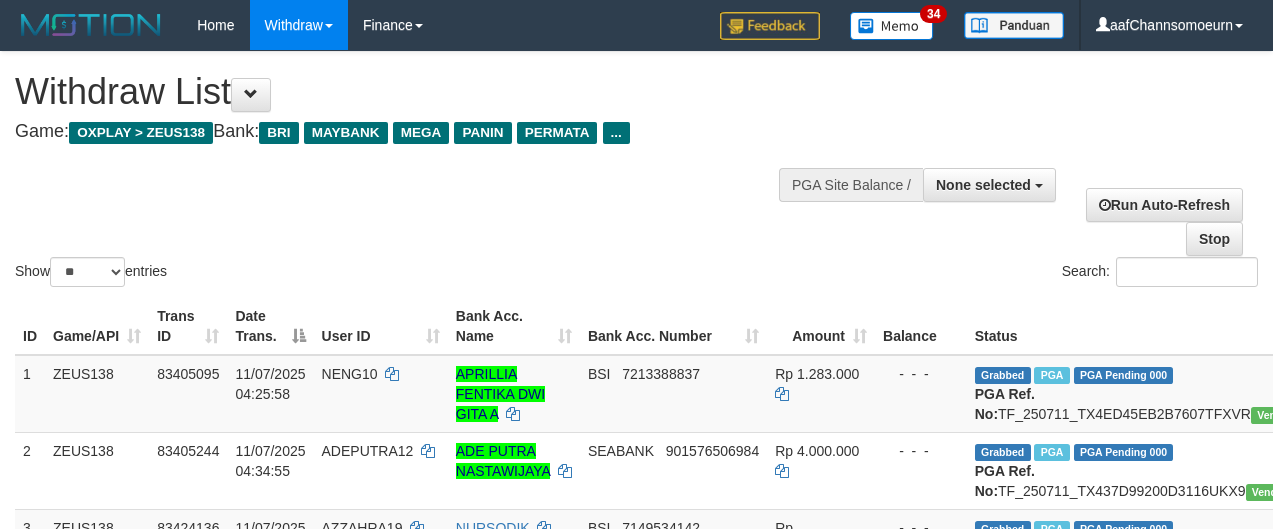 select 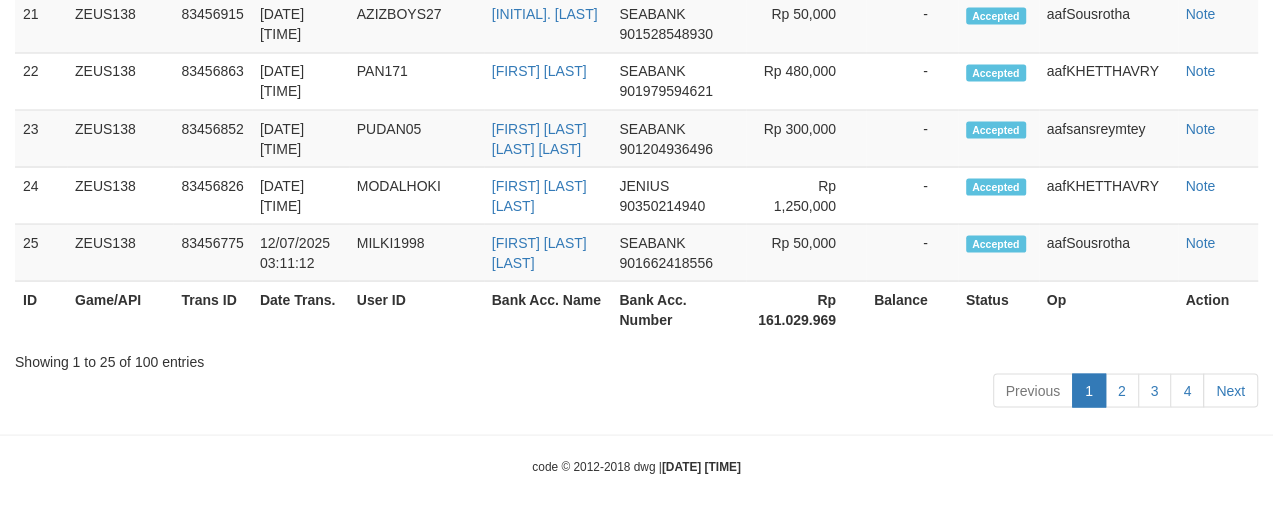 scroll, scrollTop: 2180, scrollLeft: 0, axis: vertical 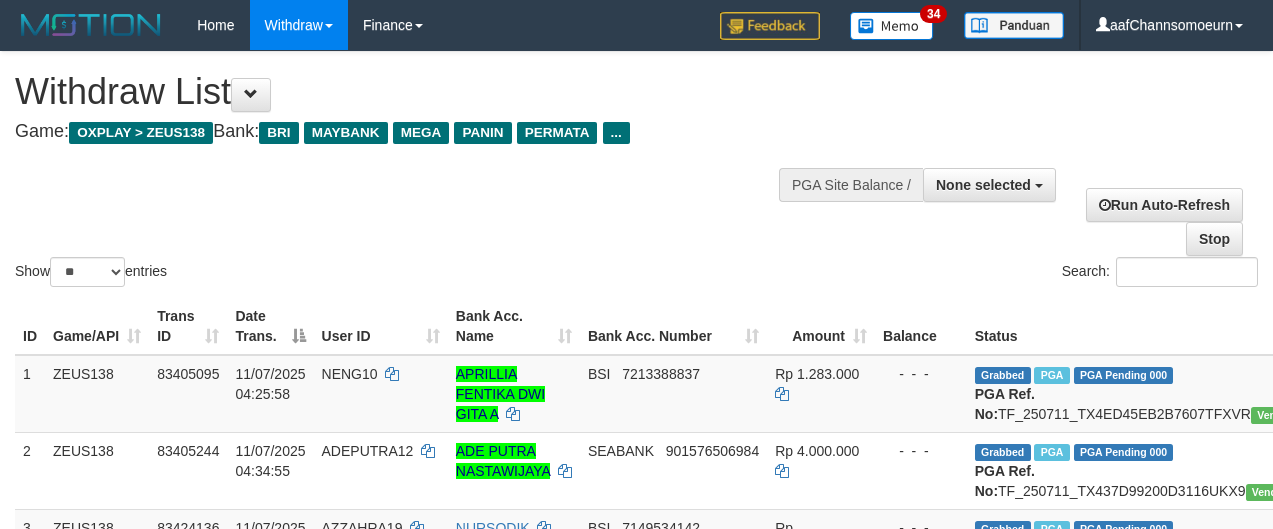 select 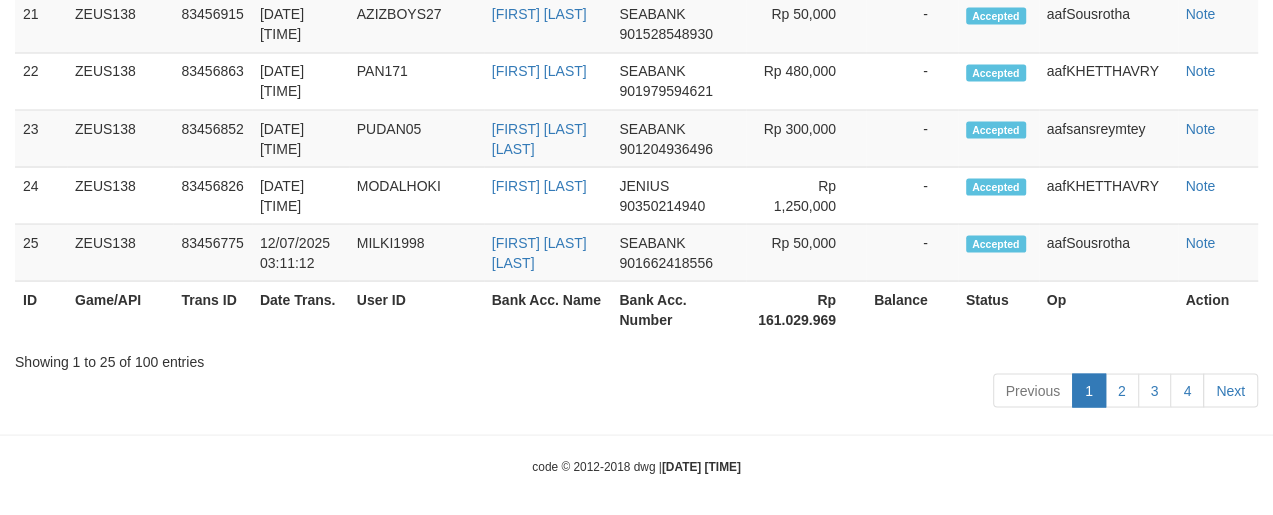 scroll, scrollTop: 2180, scrollLeft: 0, axis: vertical 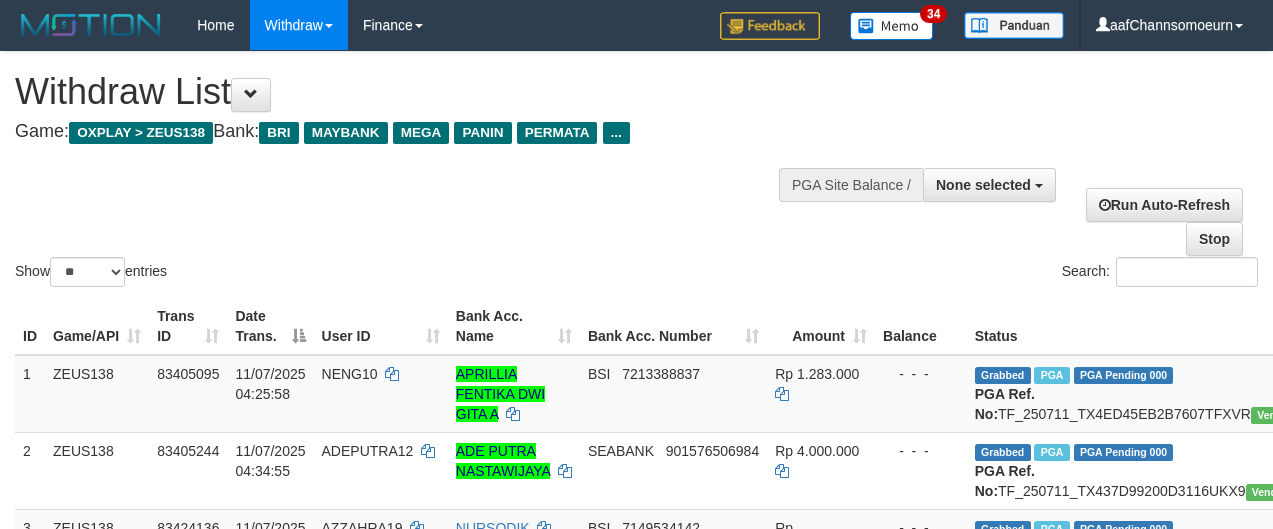 select 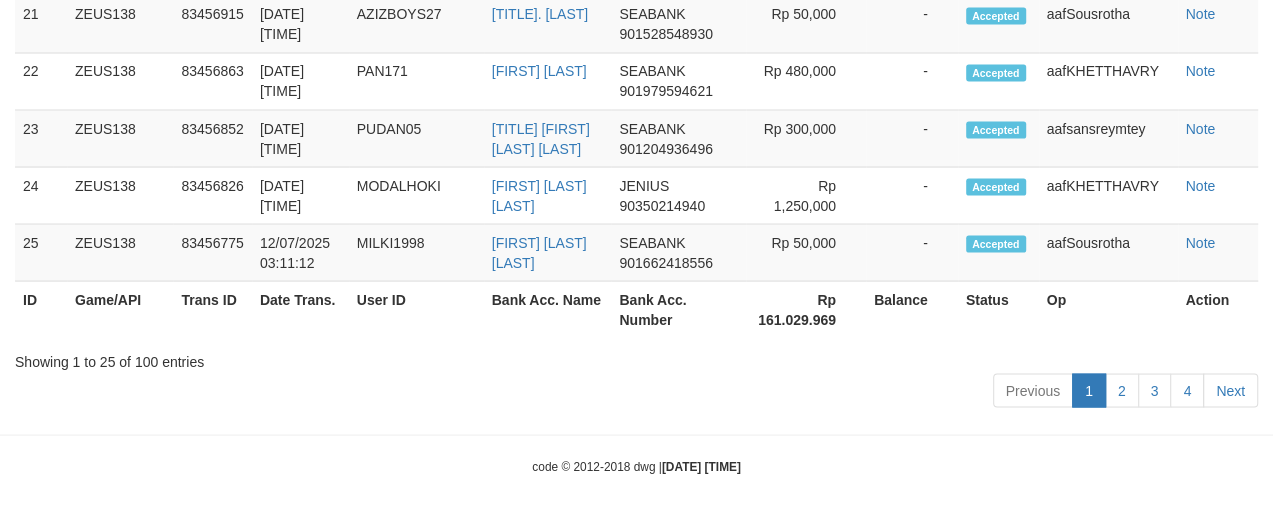 scroll, scrollTop: 2180, scrollLeft: 0, axis: vertical 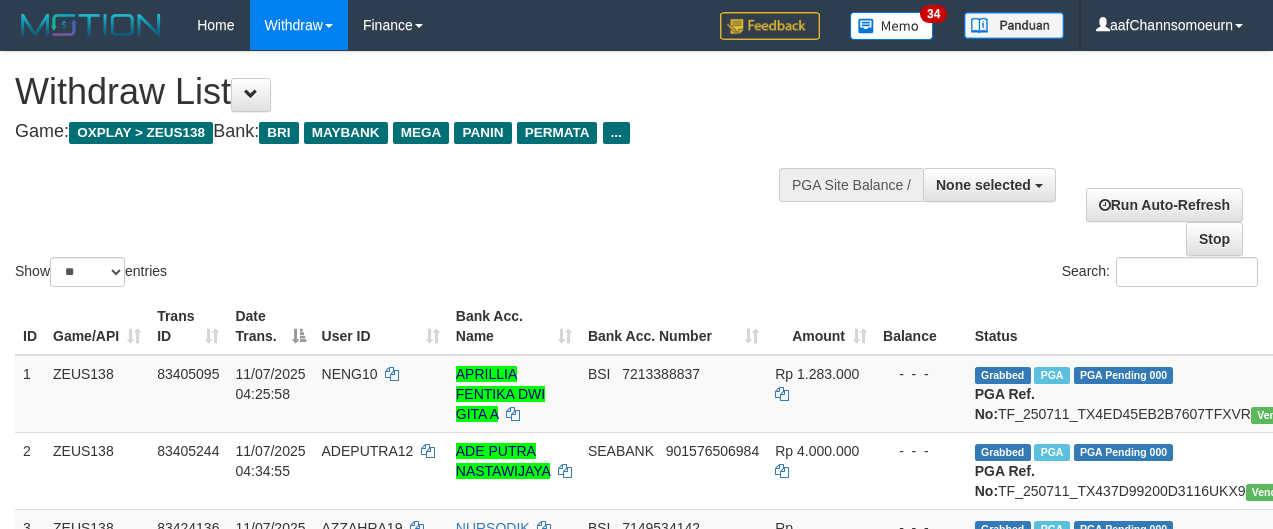 select 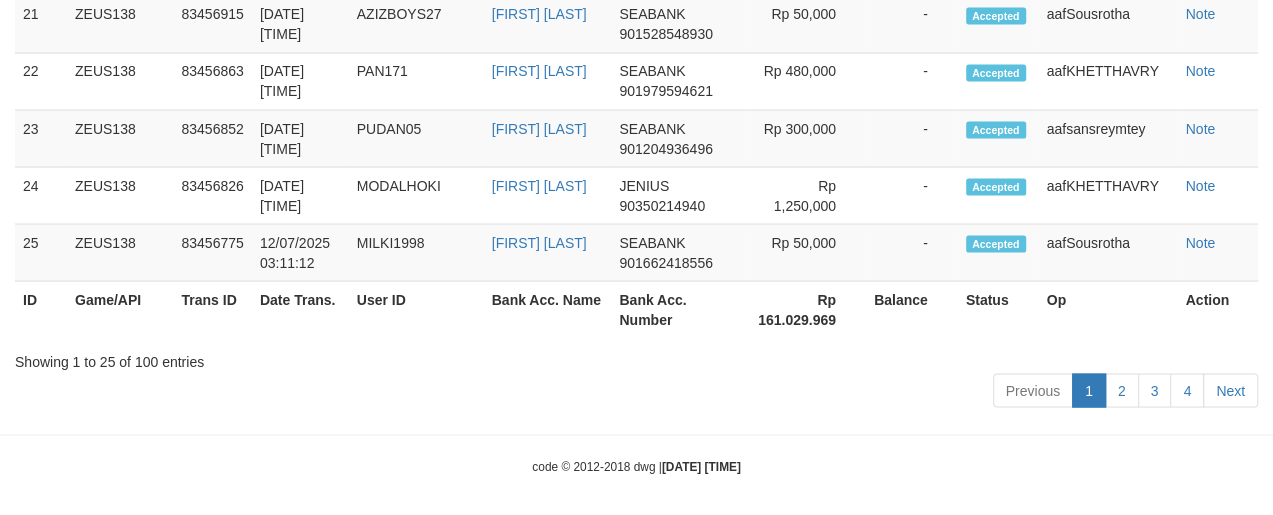 scroll, scrollTop: 2180, scrollLeft: 0, axis: vertical 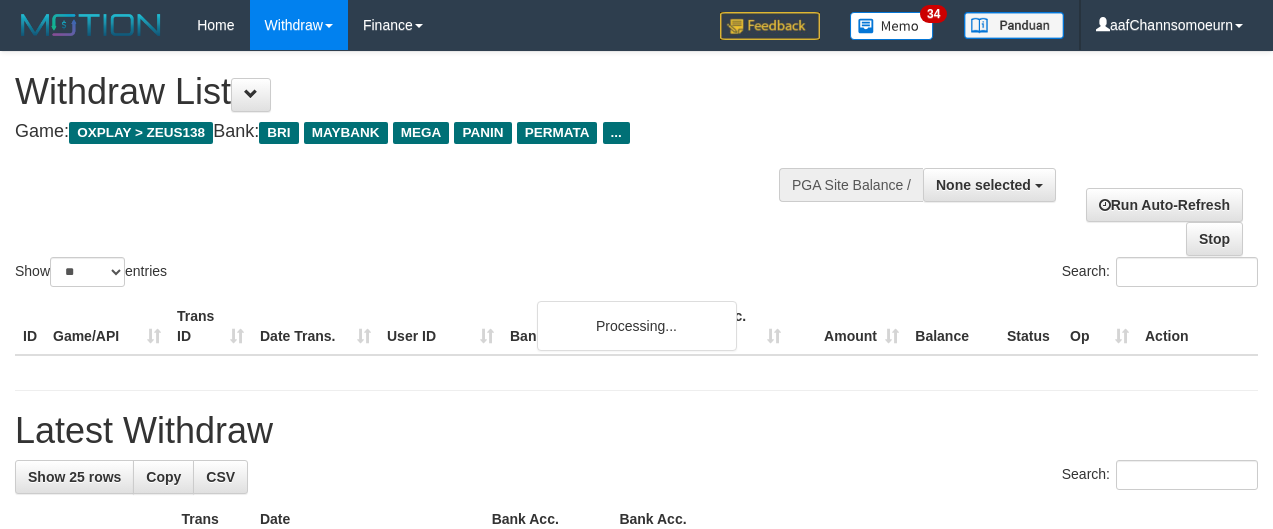 select 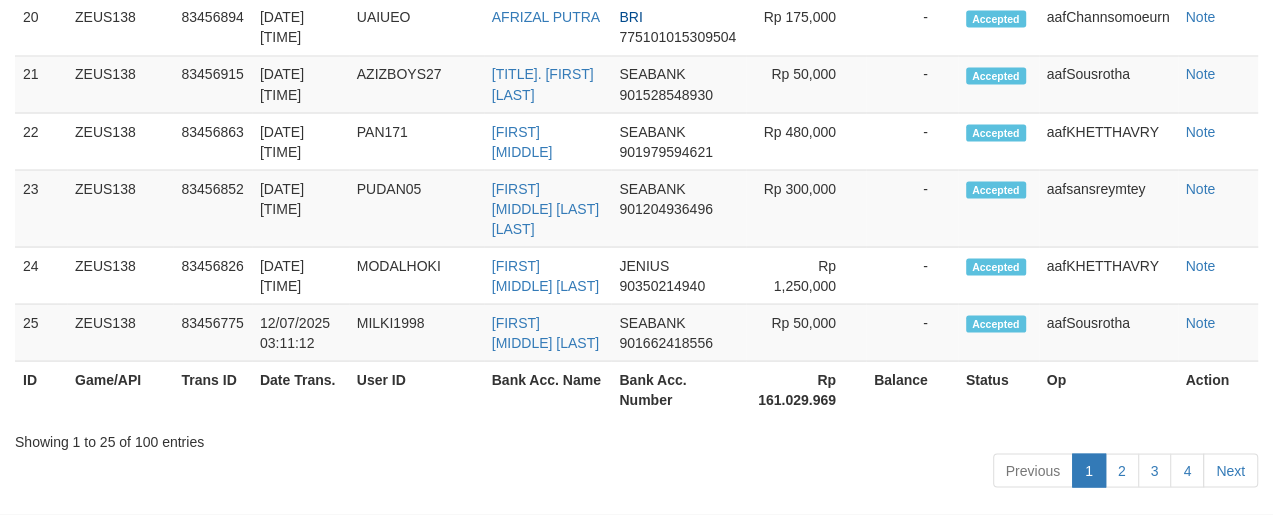 scroll, scrollTop: 2180, scrollLeft: 0, axis: vertical 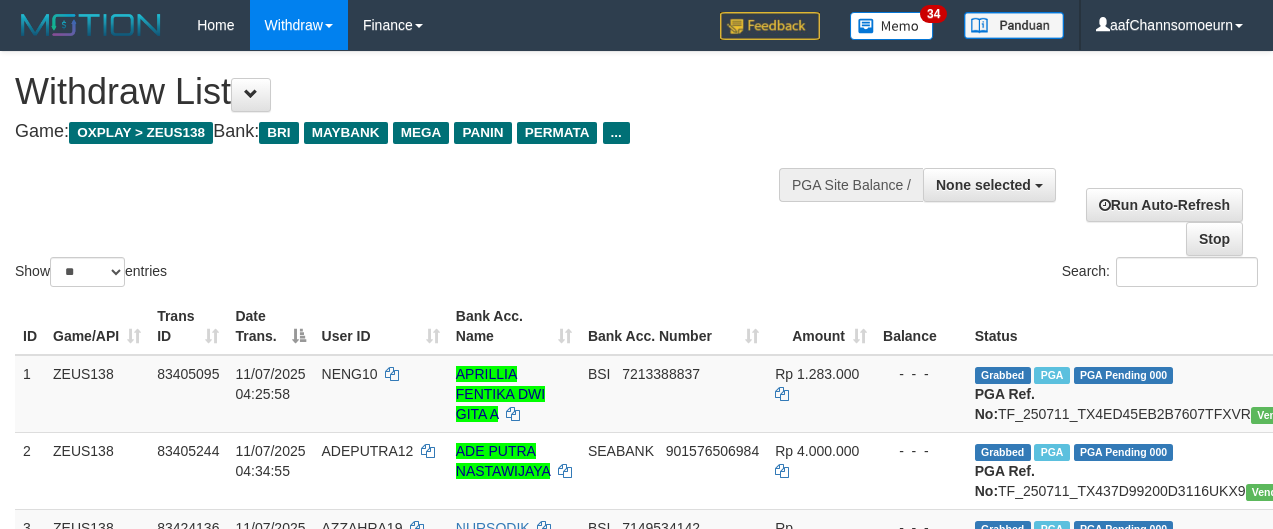 select 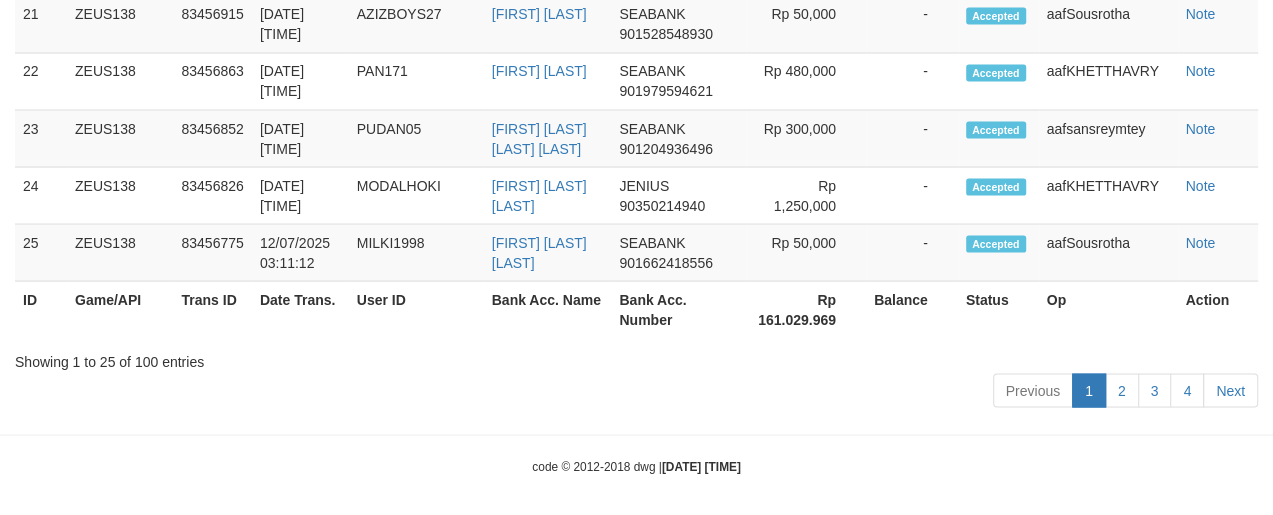 scroll, scrollTop: 2180, scrollLeft: 0, axis: vertical 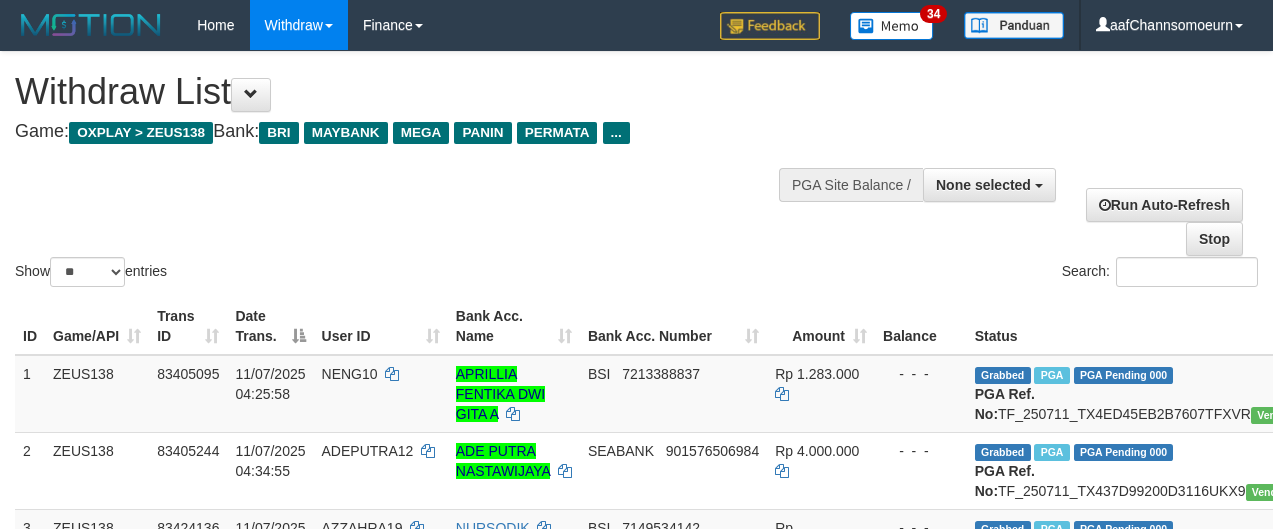 select 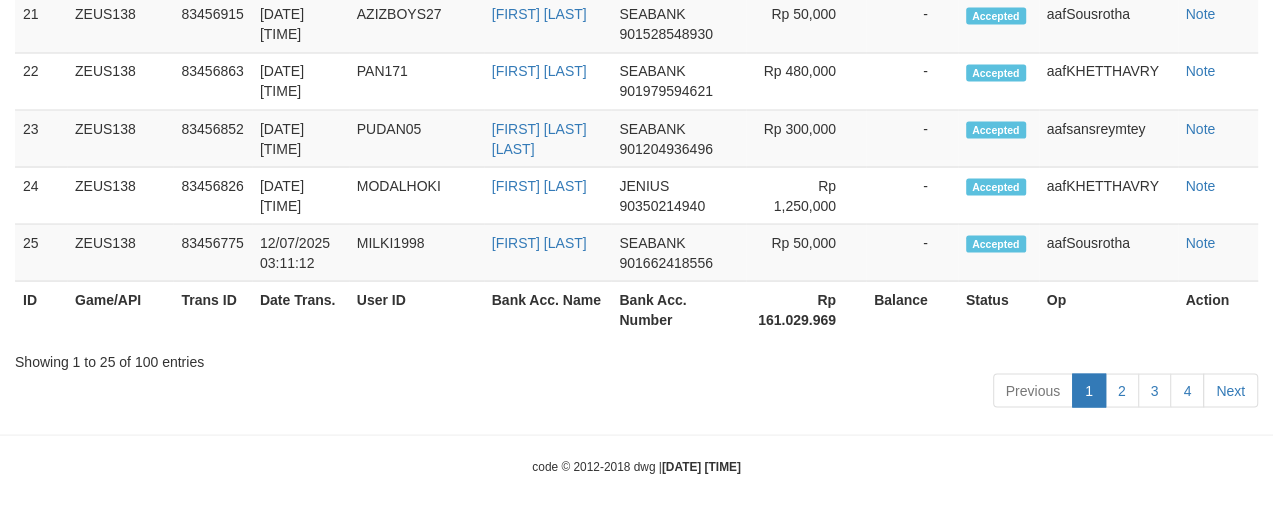 scroll, scrollTop: 2180, scrollLeft: 0, axis: vertical 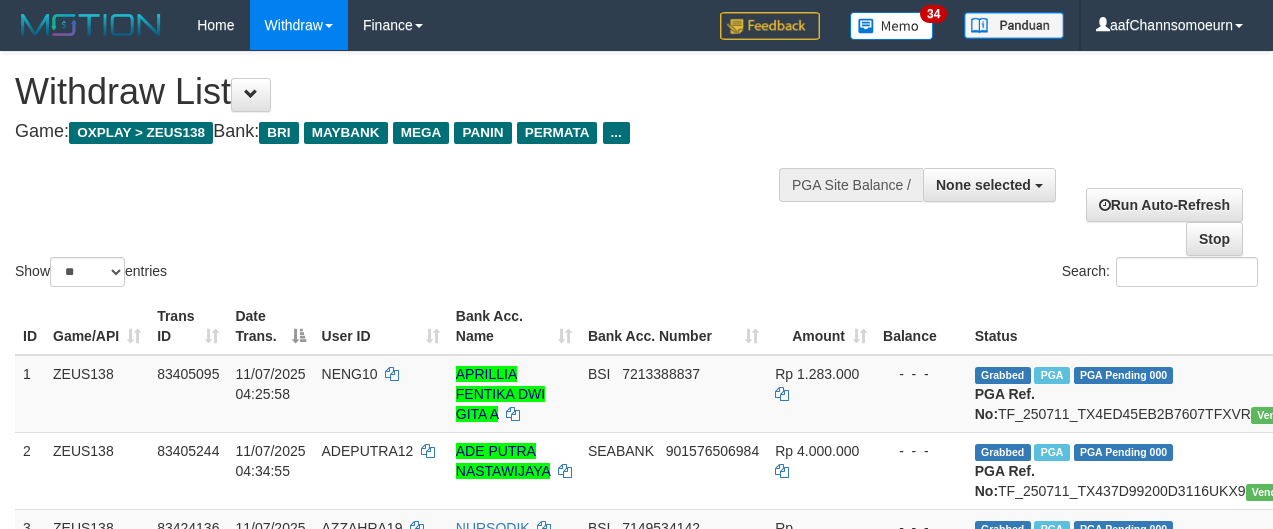 select 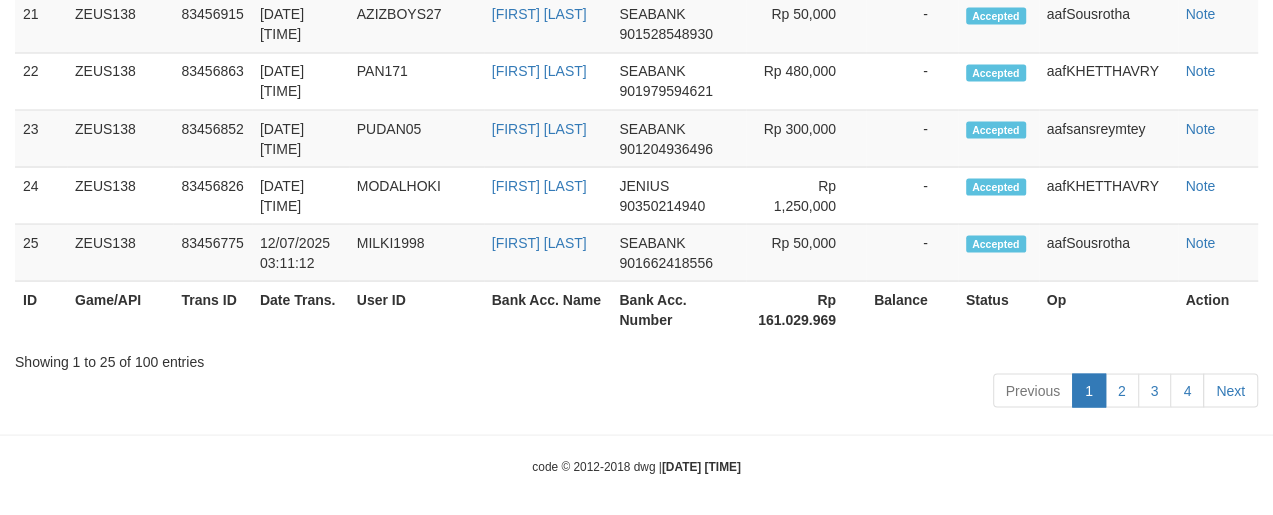 scroll, scrollTop: 2180, scrollLeft: 0, axis: vertical 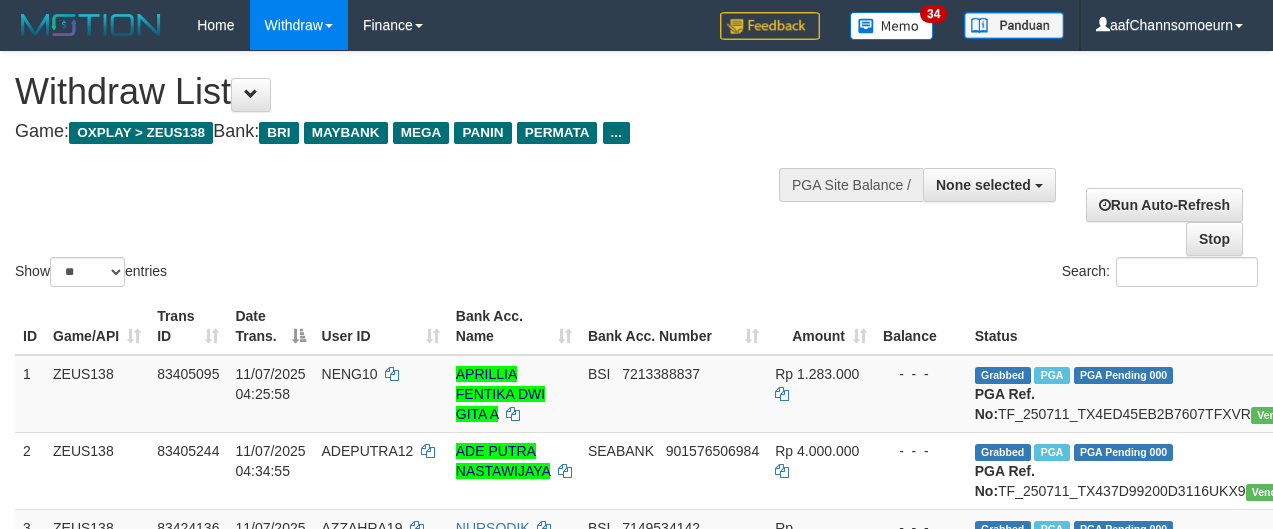 select 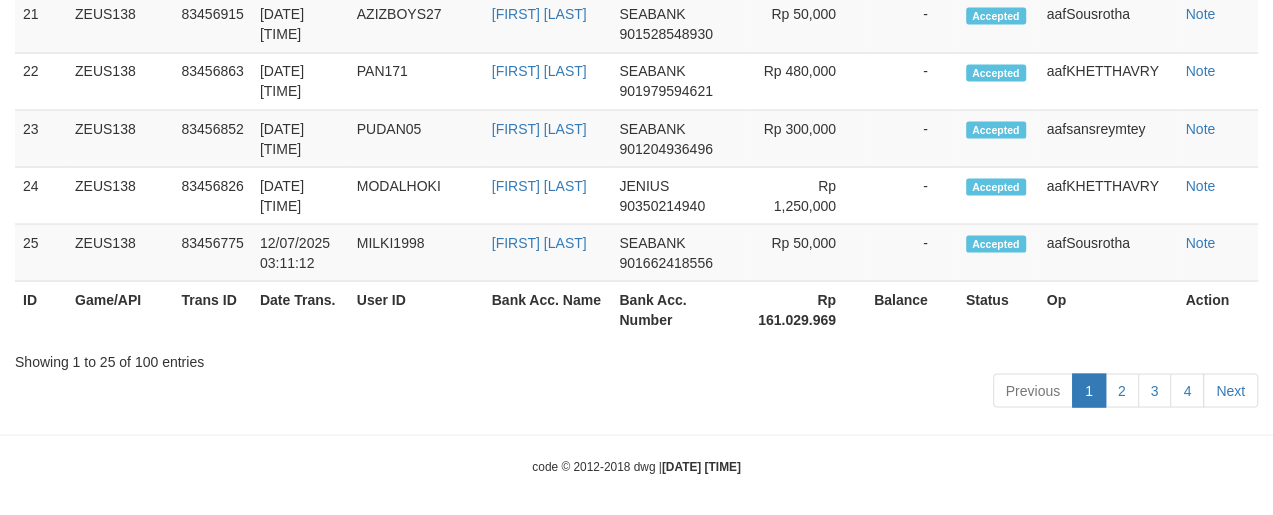 scroll, scrollTop: 2180, scrollLeft: 0, axis: vertical 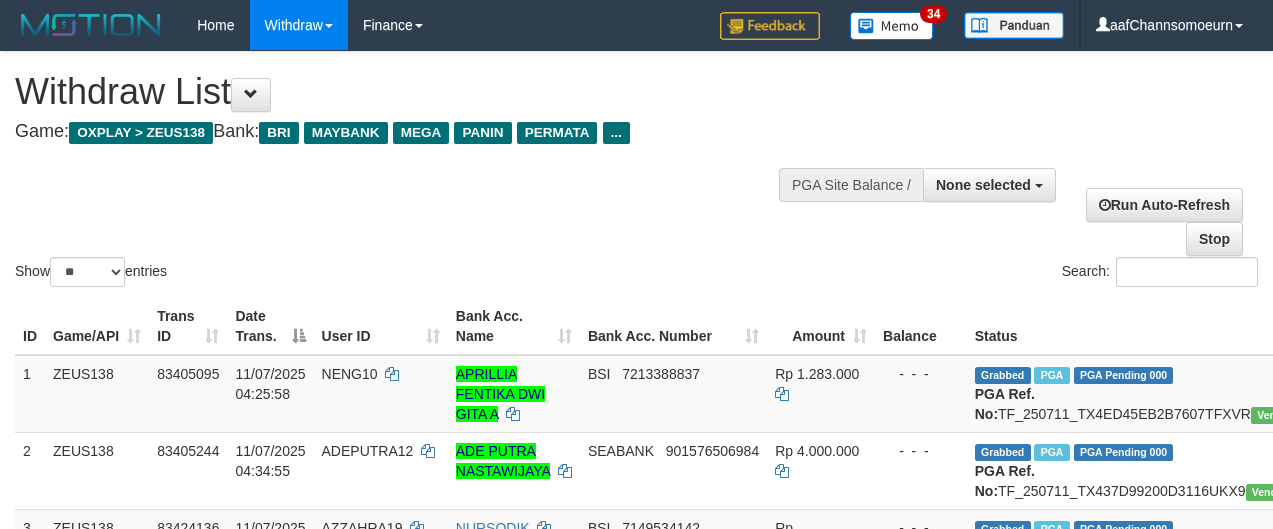 select 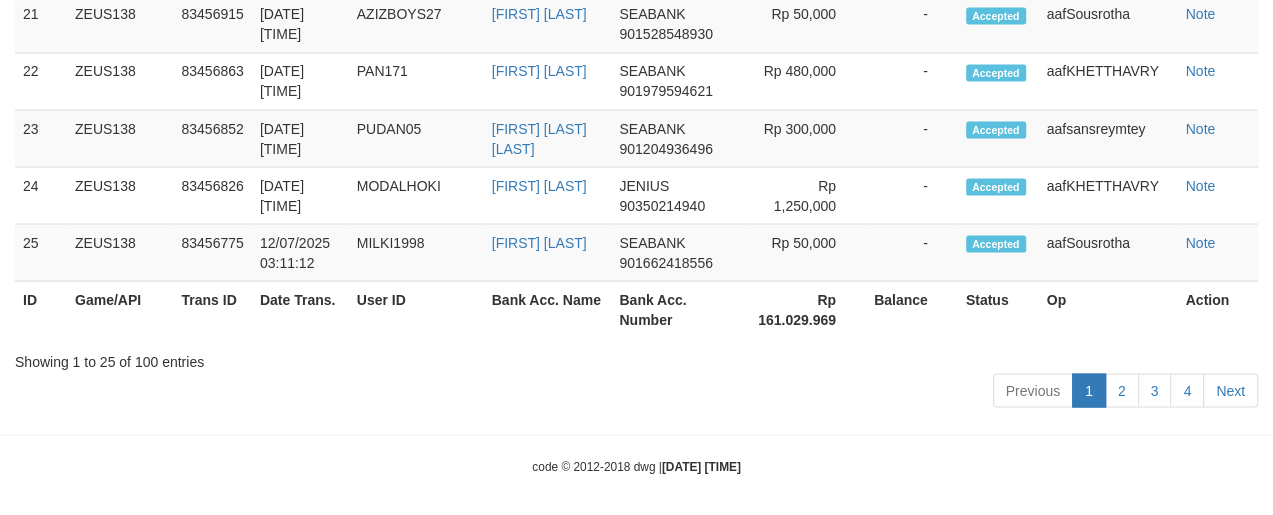 scroll, scrollTop: 2180, scrollLeft: 0, axis: vertical 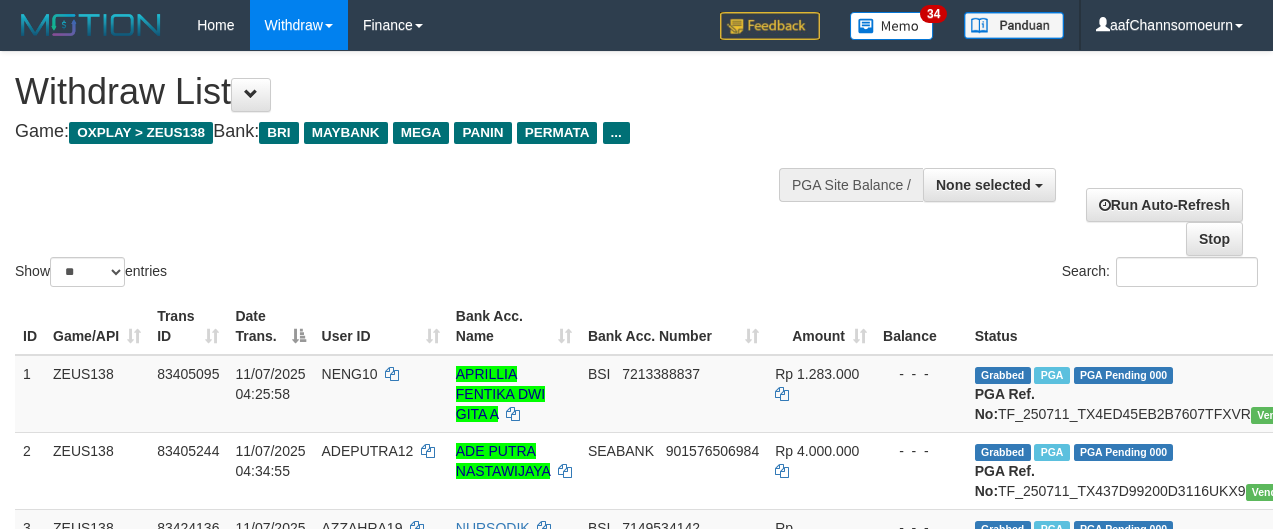 select 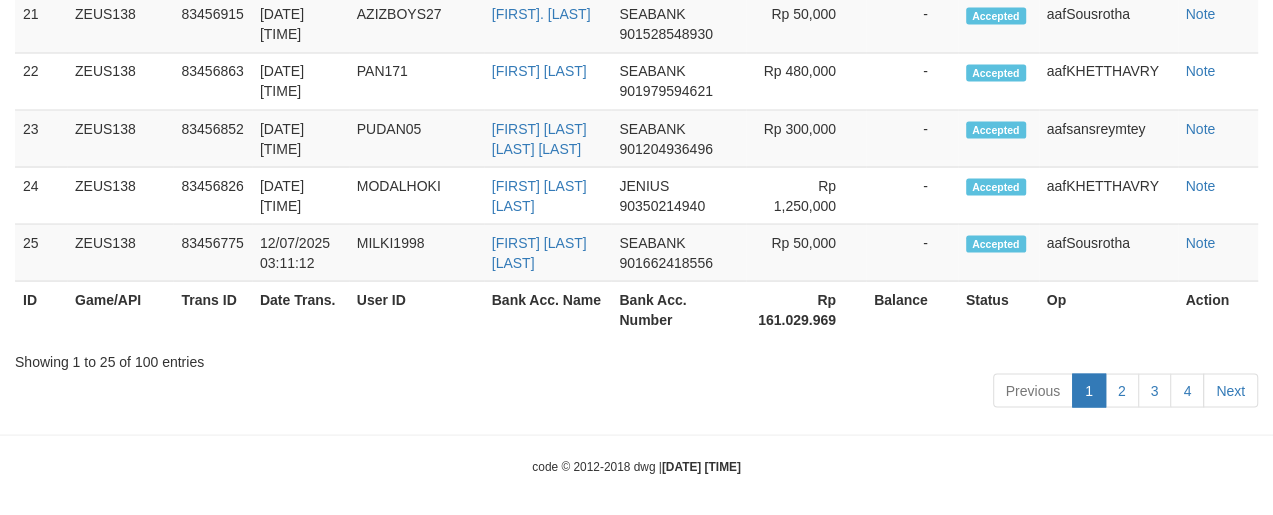 scroll, scrollTop: 2180, scrollLeft: 0, axis: vertical 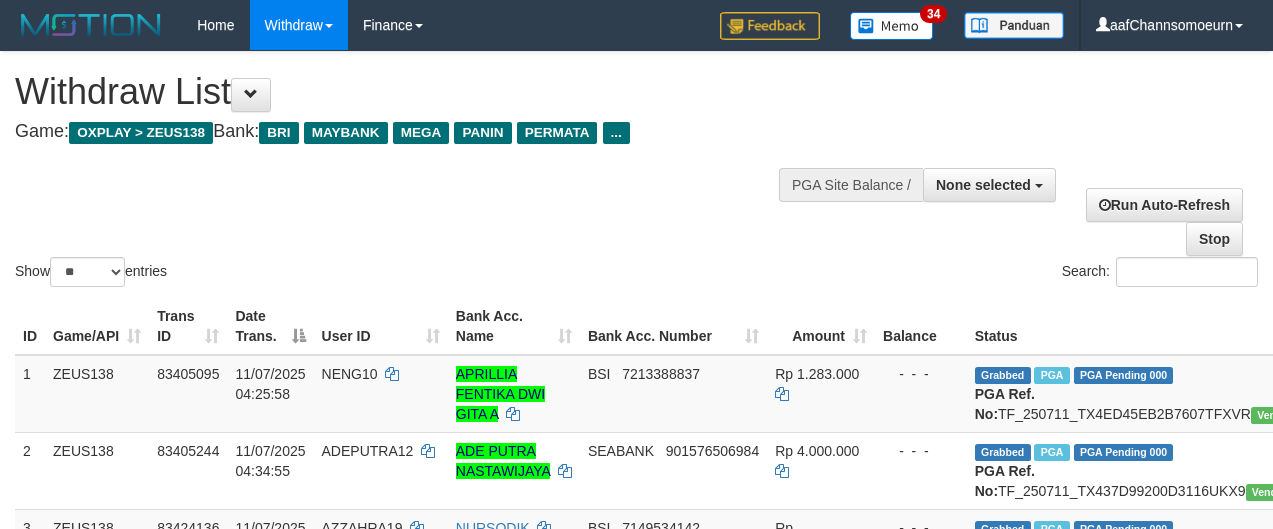 select 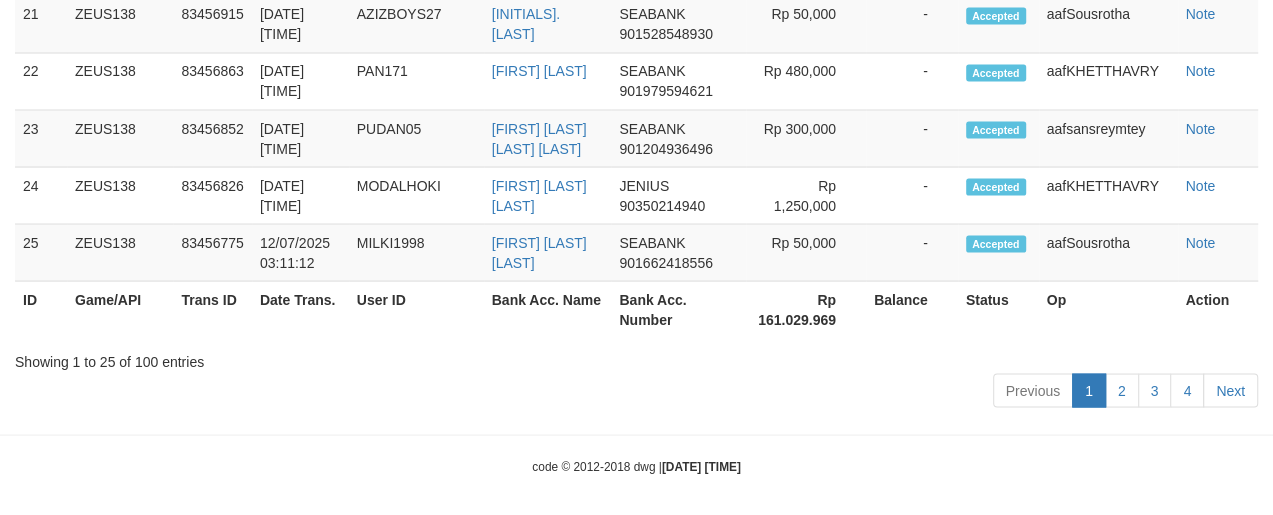 scroll, scrollTop: 2180, scrollLeft: 0, axis: vertical 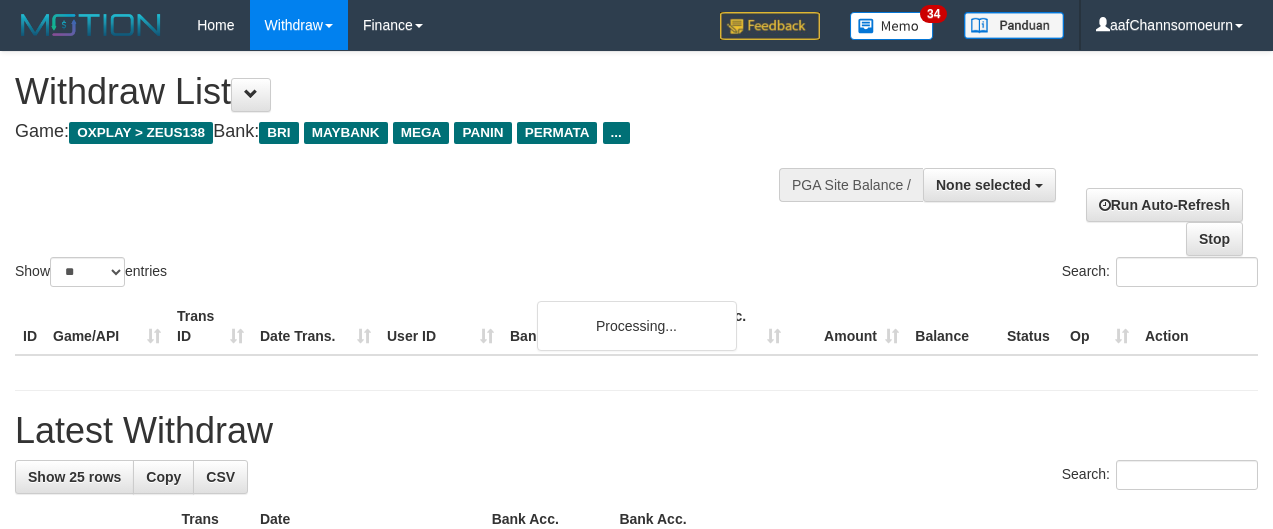 select 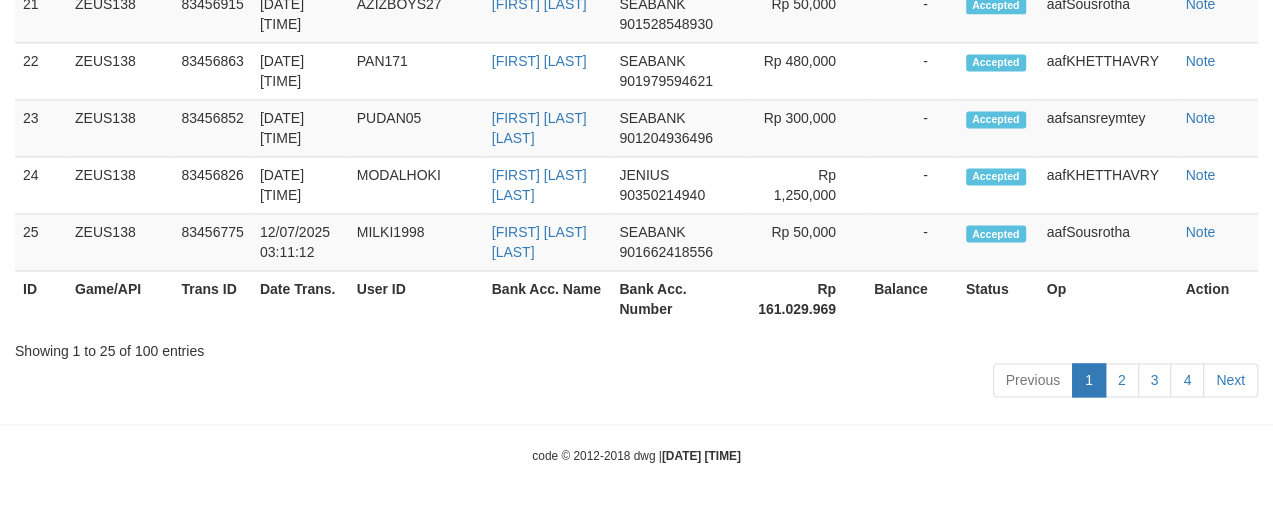 scroll, scrollTop: 2180, scrollLeft: 0, axis: vertical 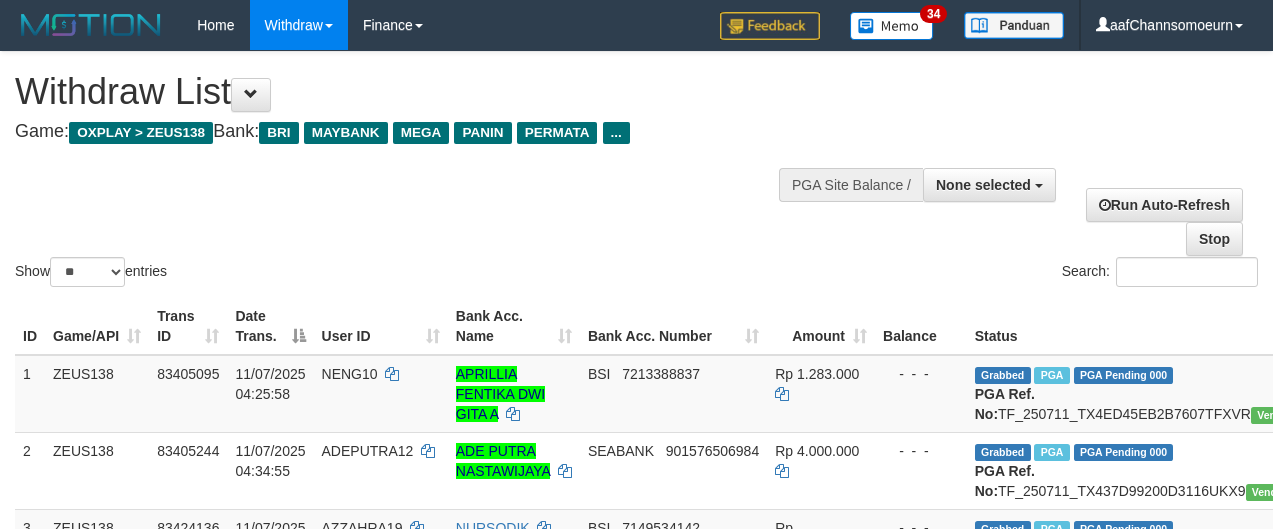 select 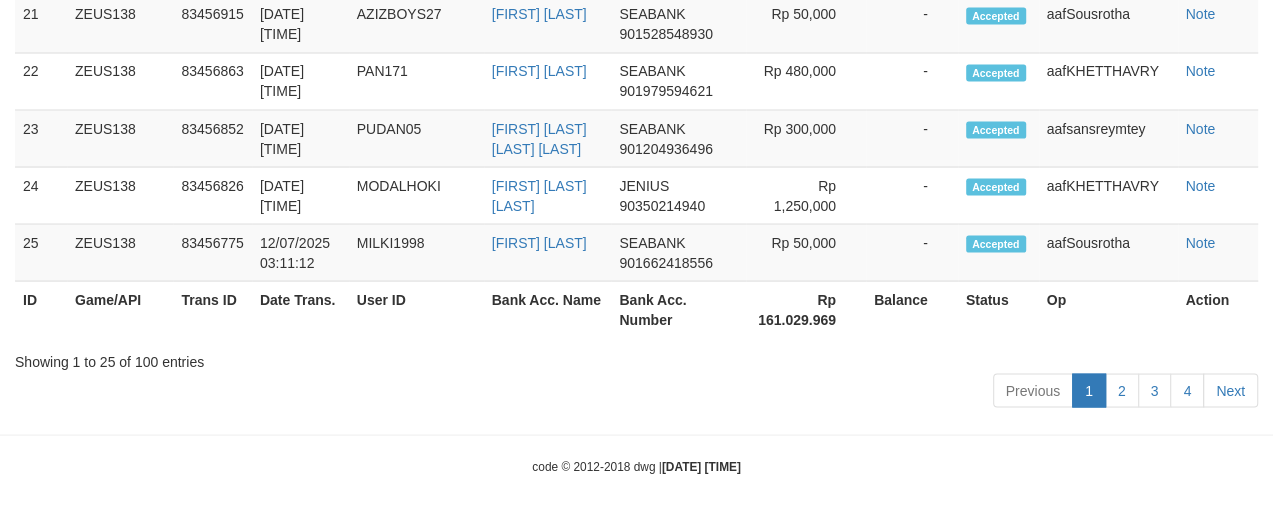 scroll, scrollTop: 2180, scrollLeft: 0, axis: vertical 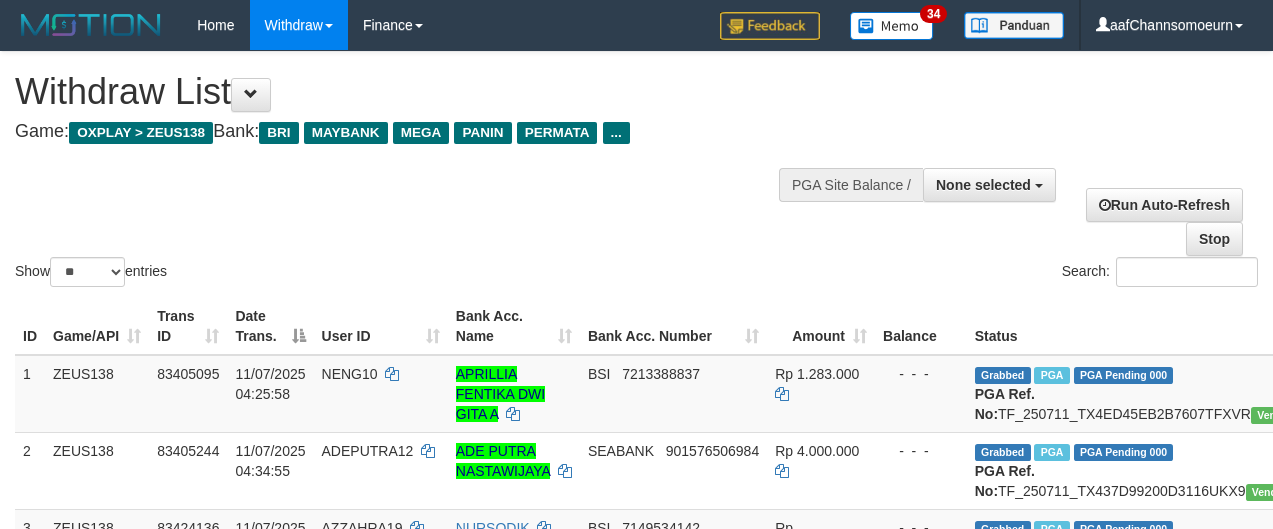 select 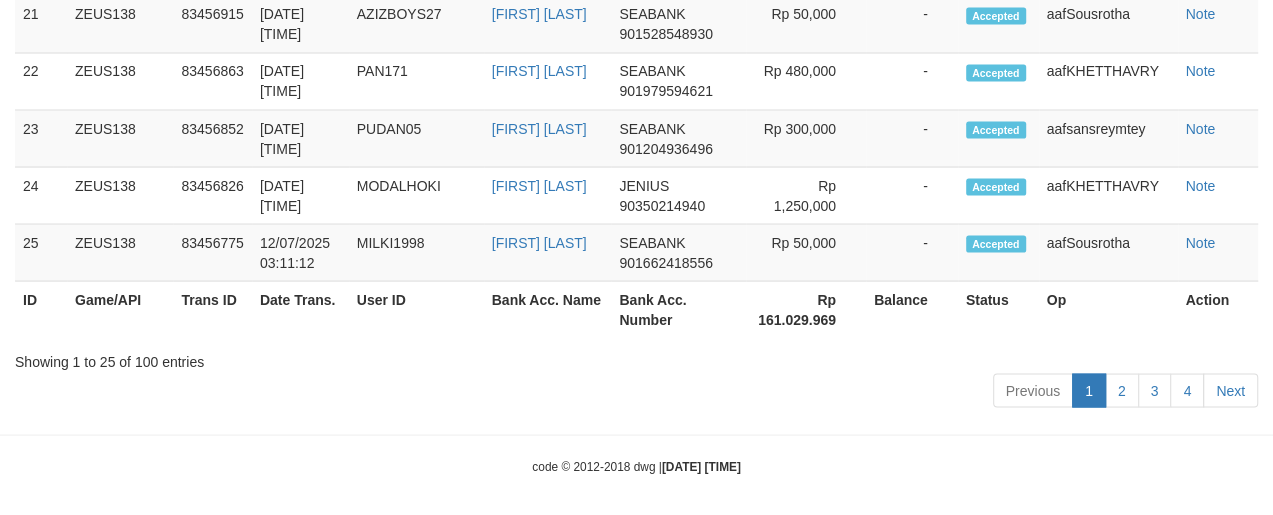 scroll, scrollTop: 2180, scrollLeft: 0, axis: vertical 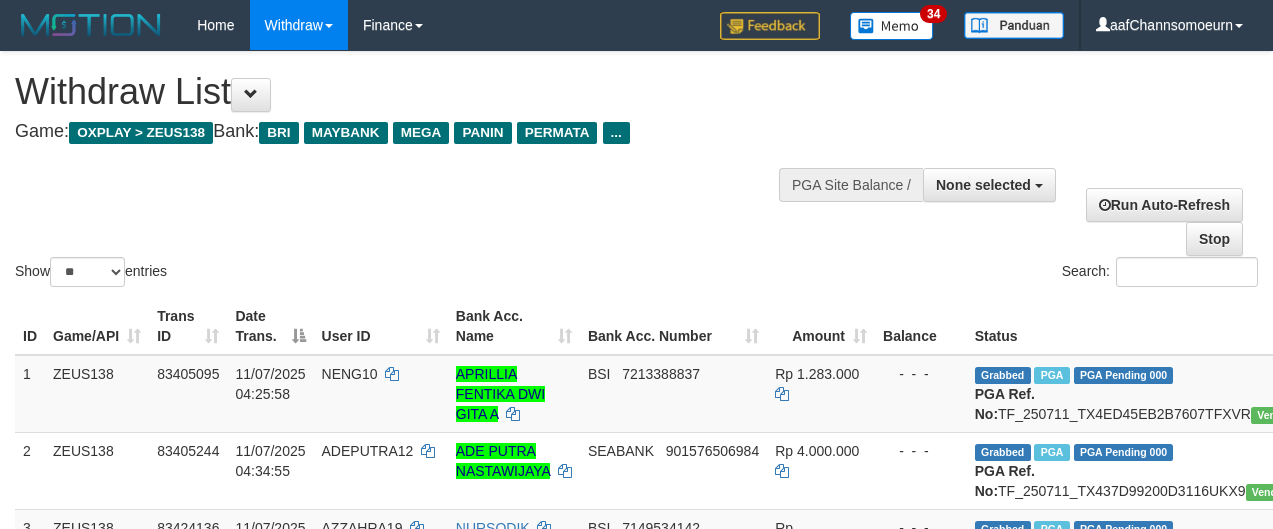 select 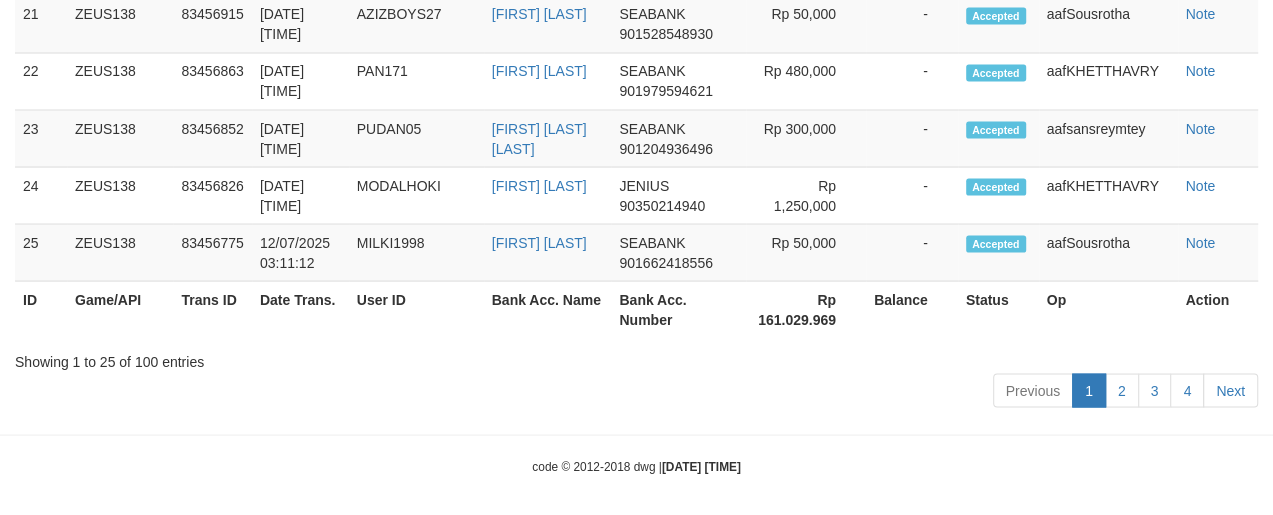 scroll, scrollTop: 2180, scrollLeft: 0, axis: vertical 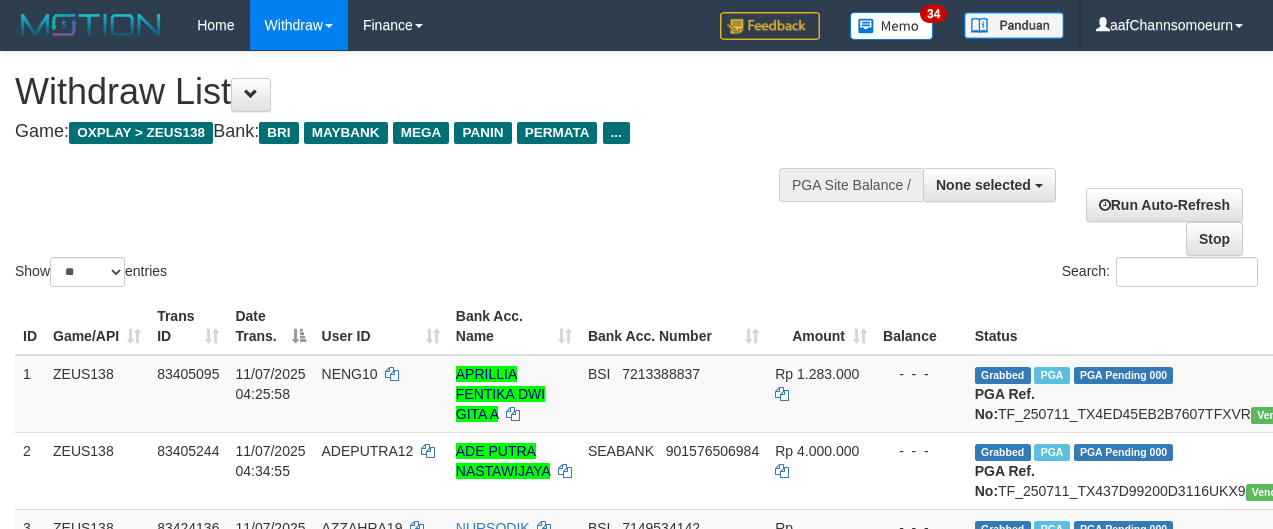select 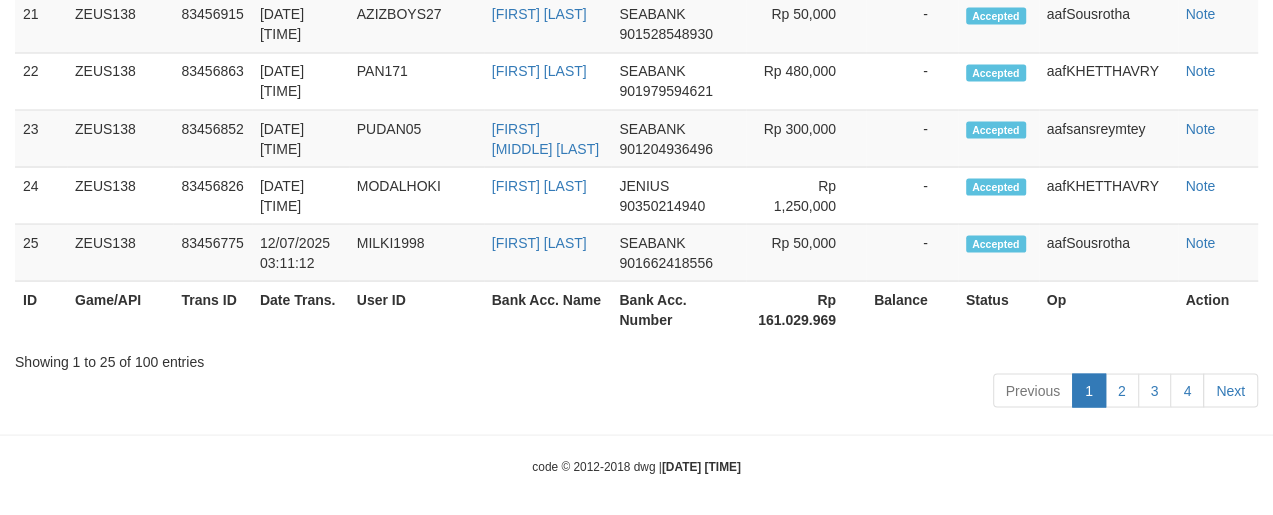 scroll, scrollTop: 2180, scrollLeft: 0, axis: vertical 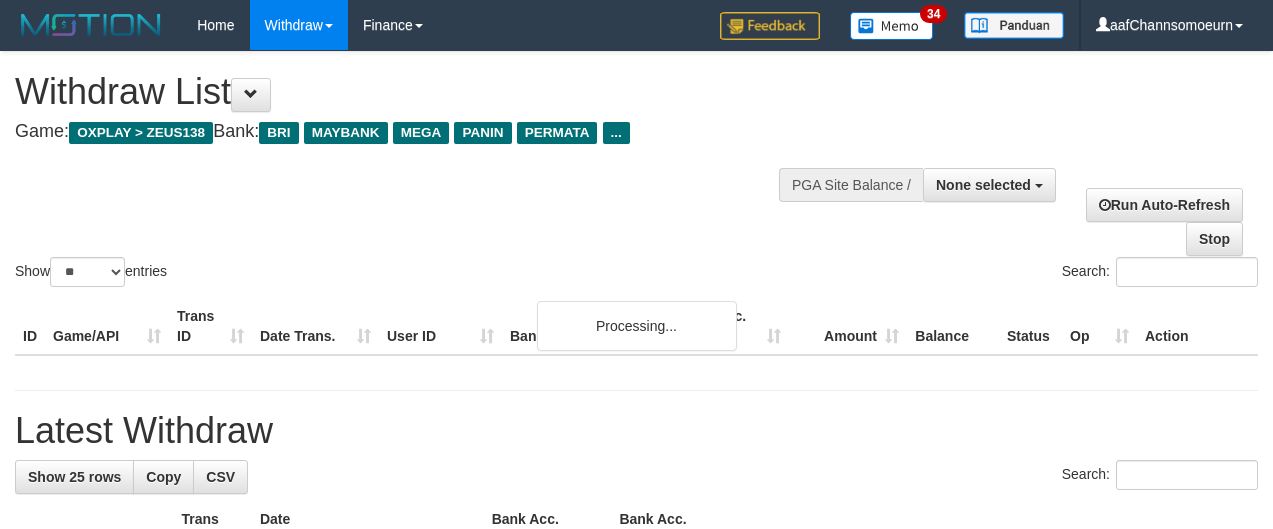 select 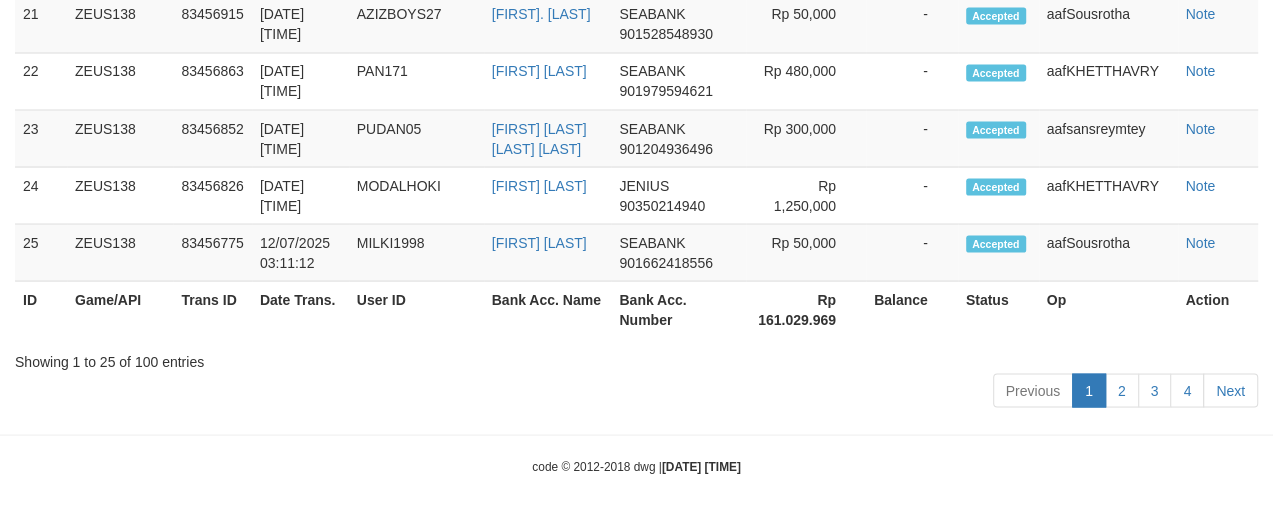 scroll, scrollTop: 2180, scrollLeft: 0, axis: vertical 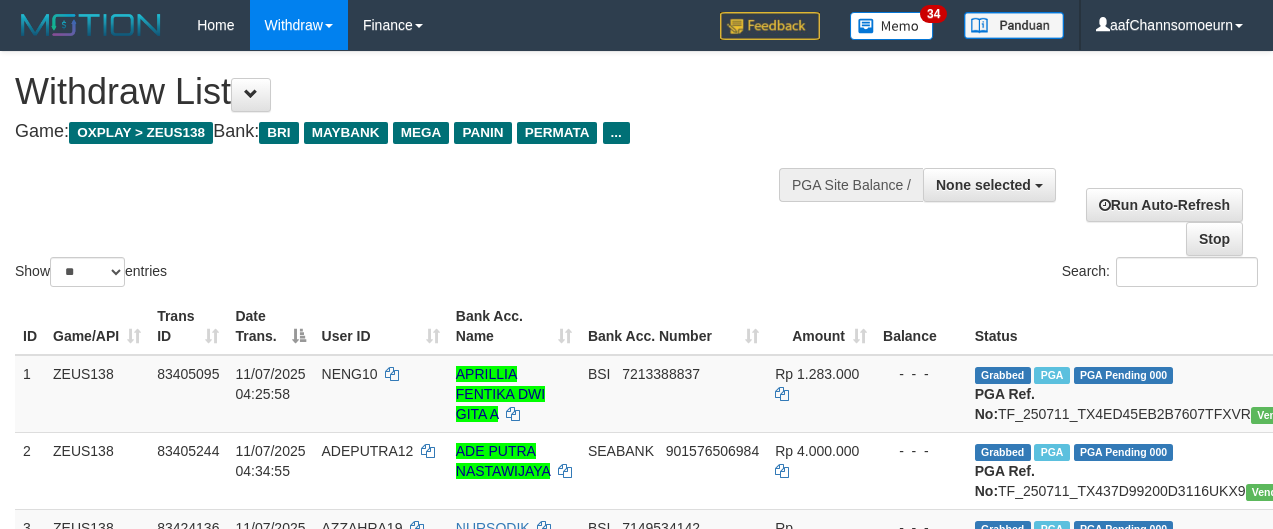 select 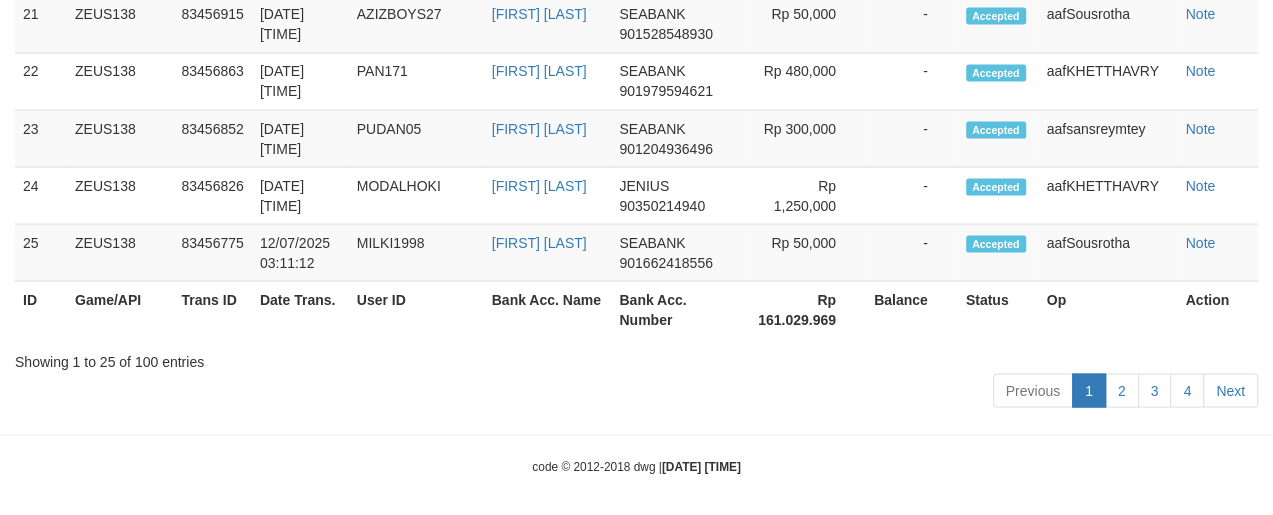 scroll, scrollTop: 2180, scrollLeft: 0, axis: vertical 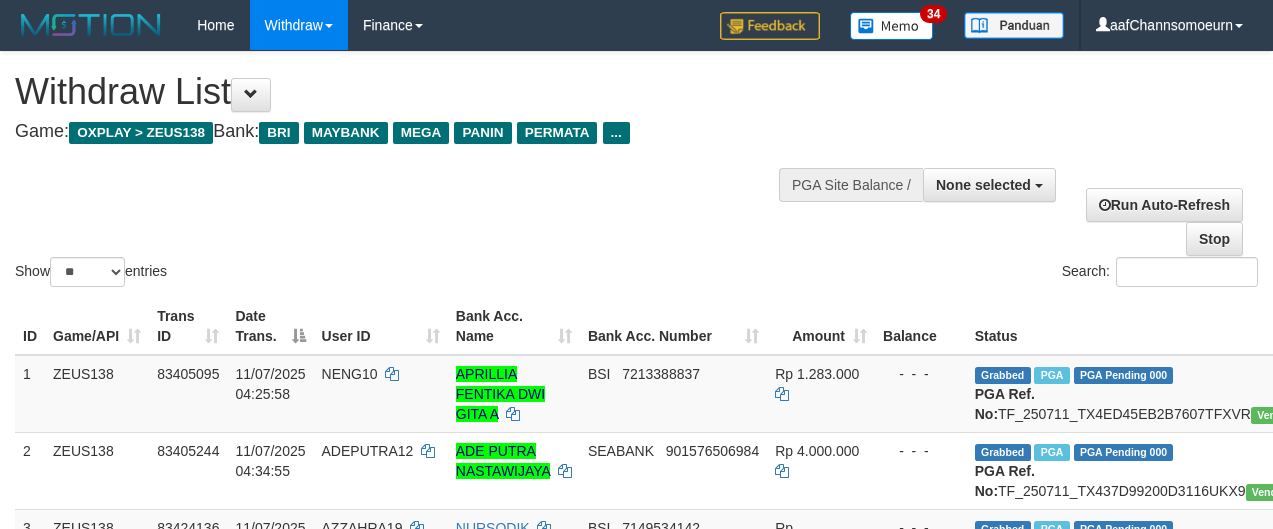 select 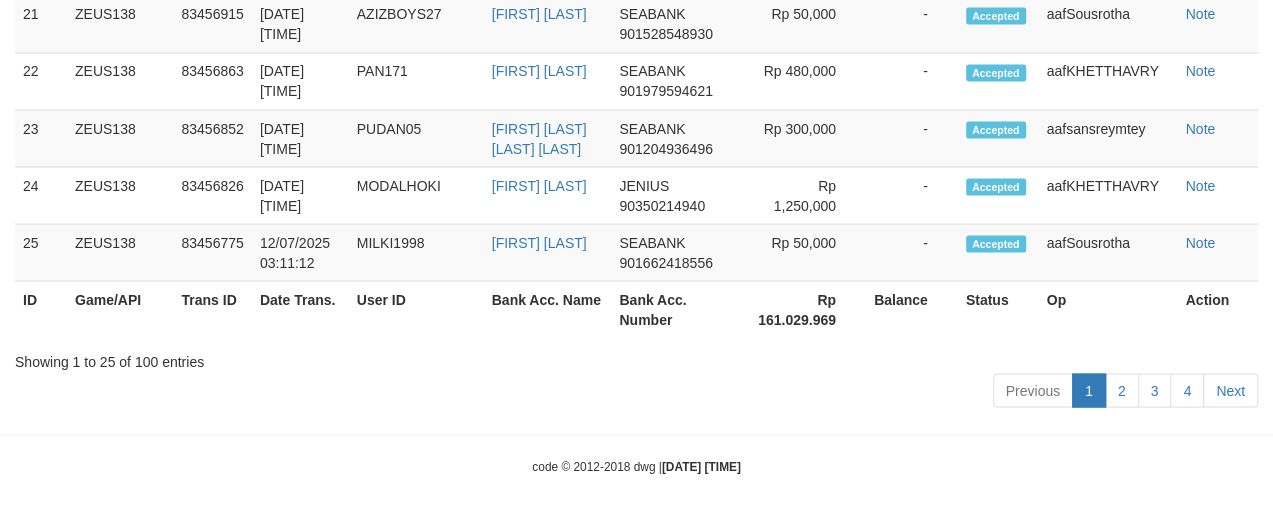scroll, scrollTop: 2180, scrollLeft: 0, axis: vertical 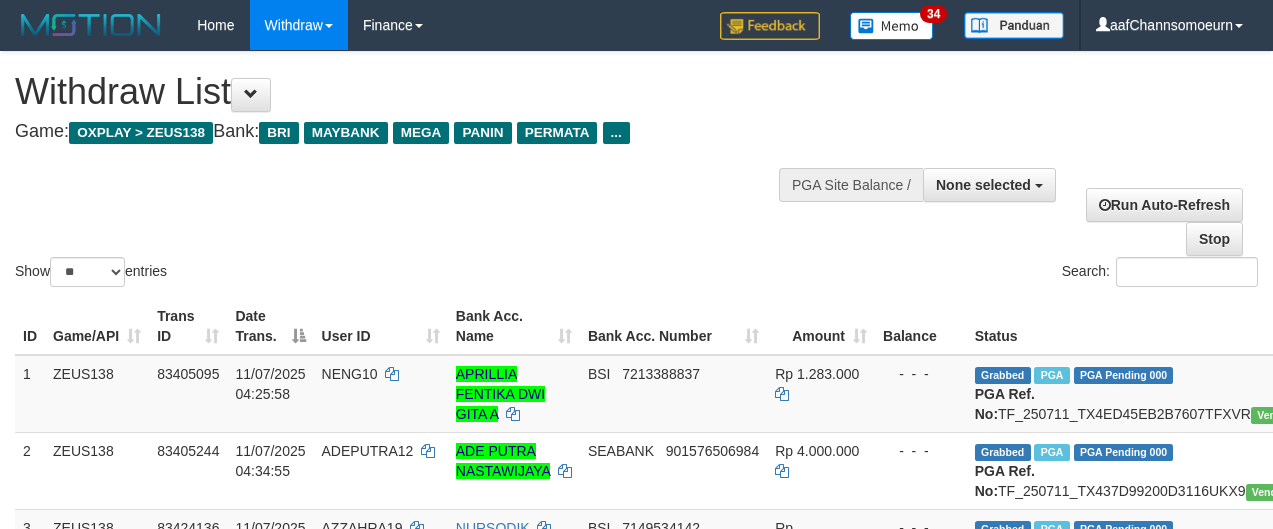 select 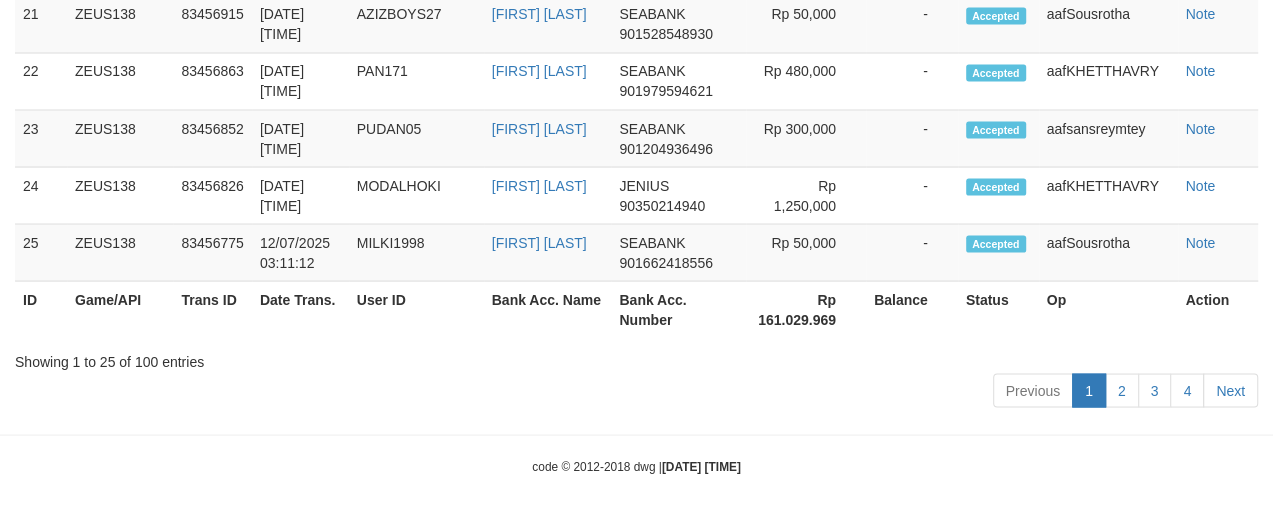 scroll, scrollTop: 2180, scrollLeft: 0, axis: vertical 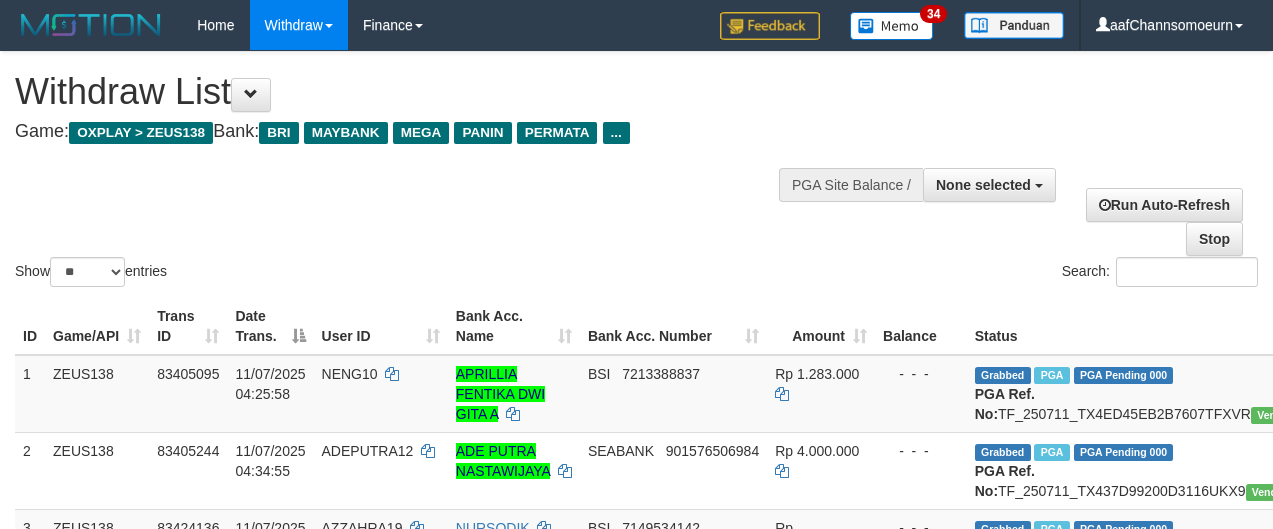 select 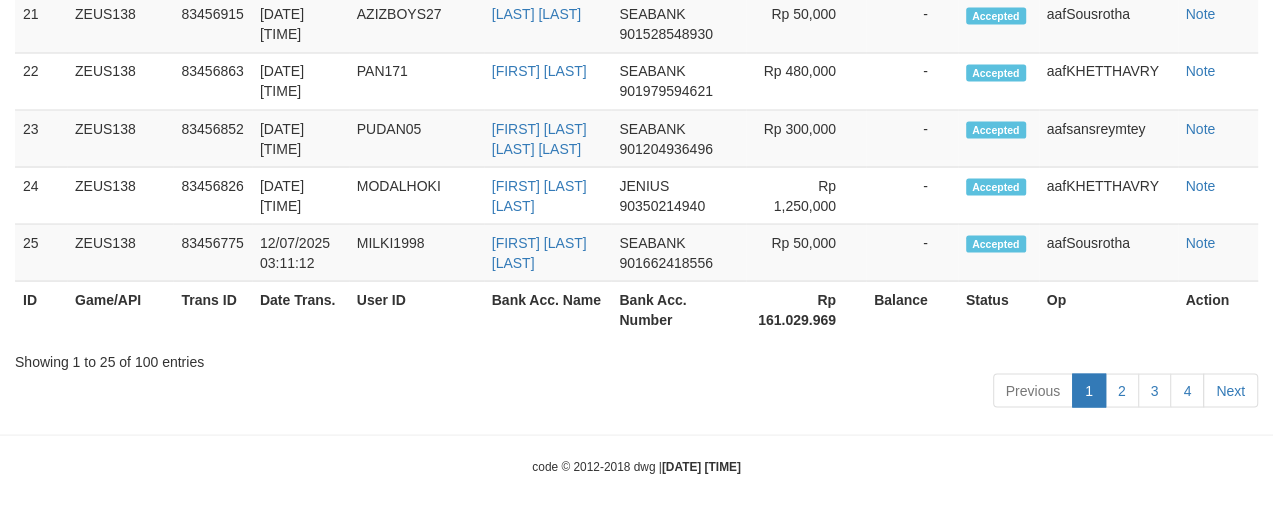 scroll, scrollTop: 2180, scrollLeft: 0, axis: vertical 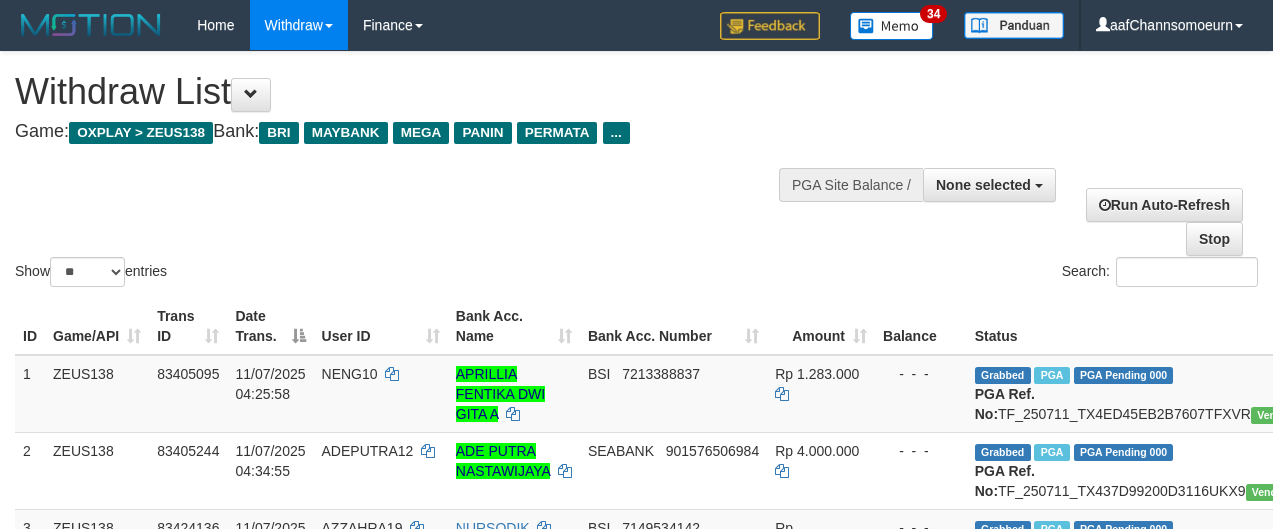 select 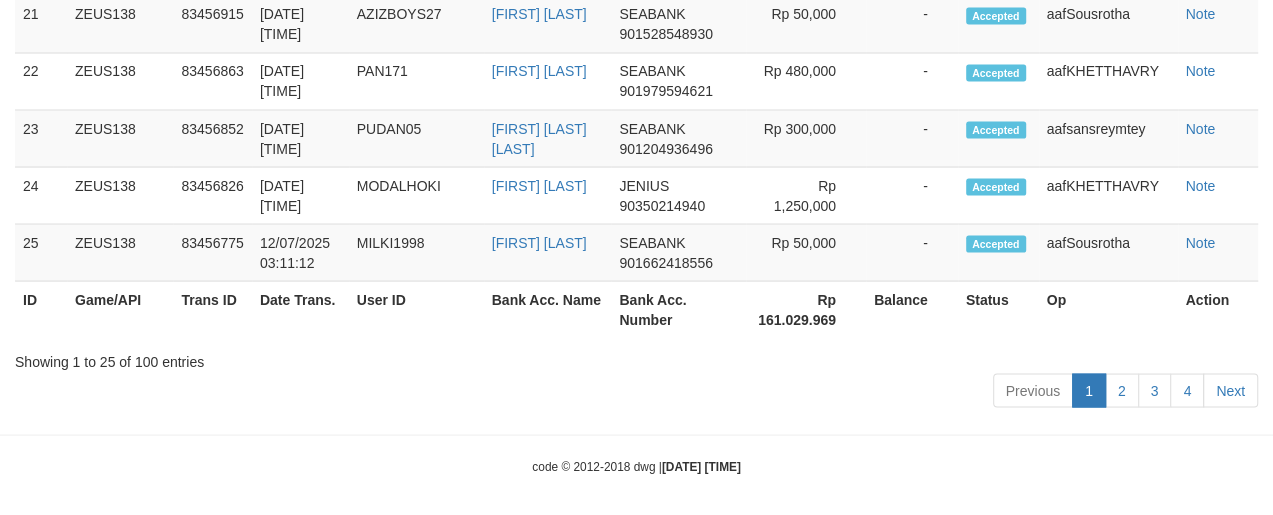 scroll, scrollTop: 2180, scrollLeft: 0, axis: vertical 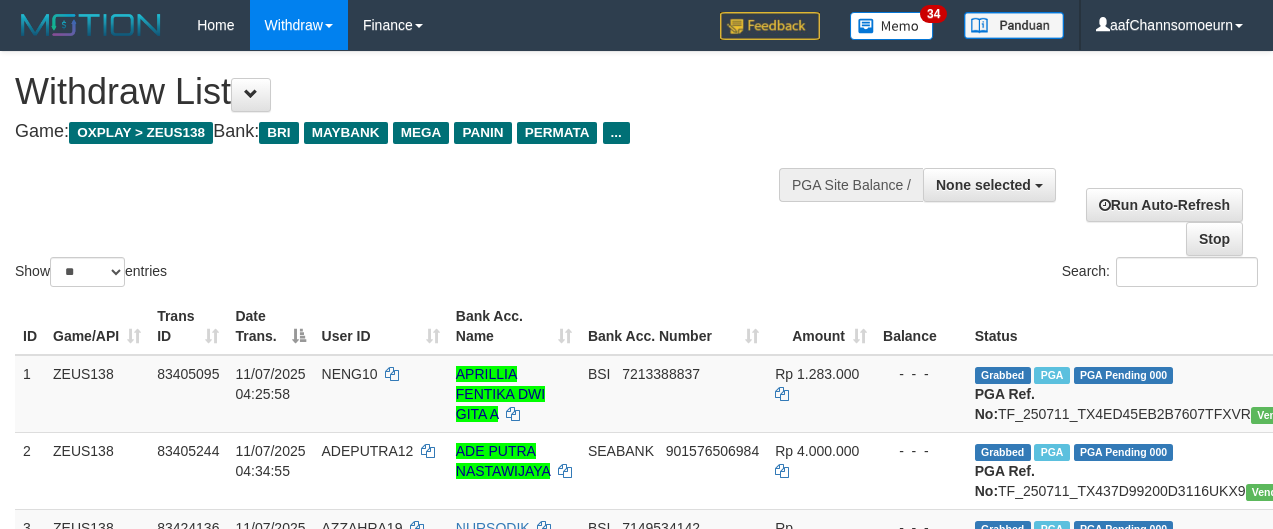 select 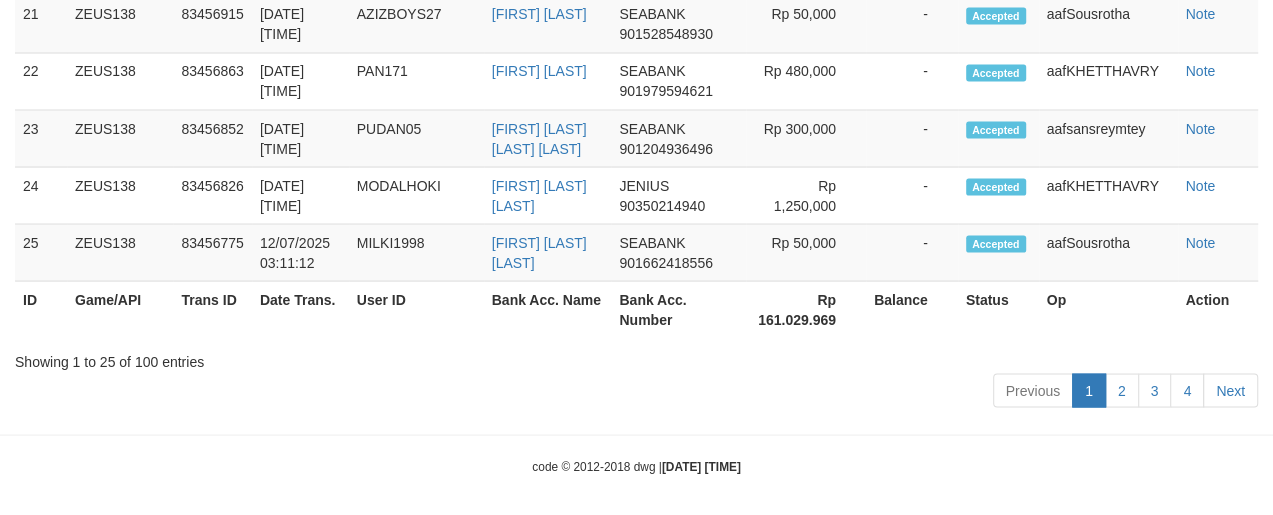 scroll, scrollTop: 2180, scrollLeft: 0, axis: vertical 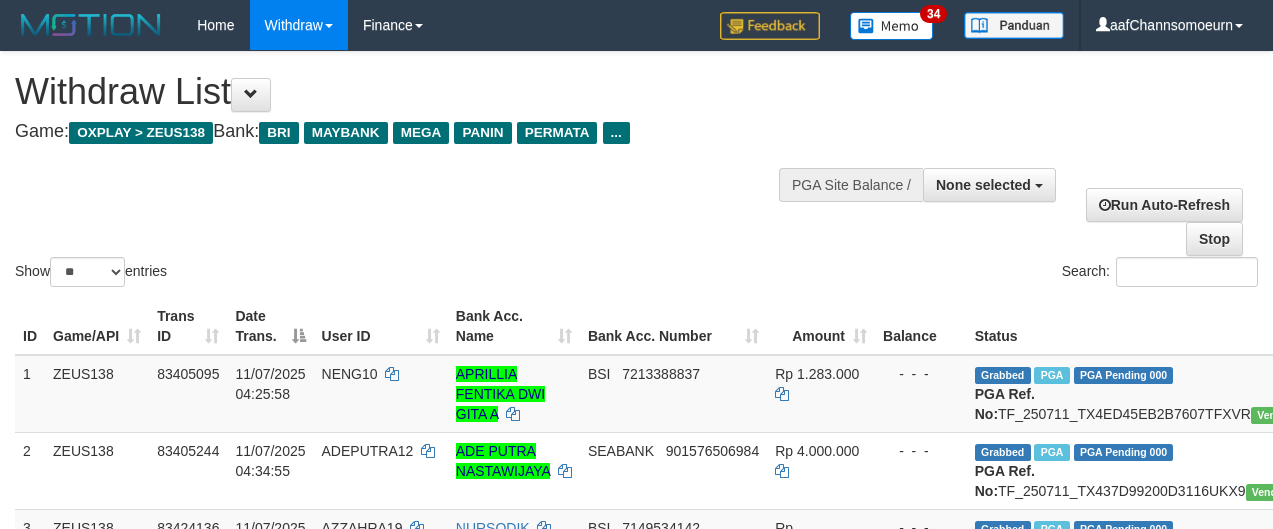 select 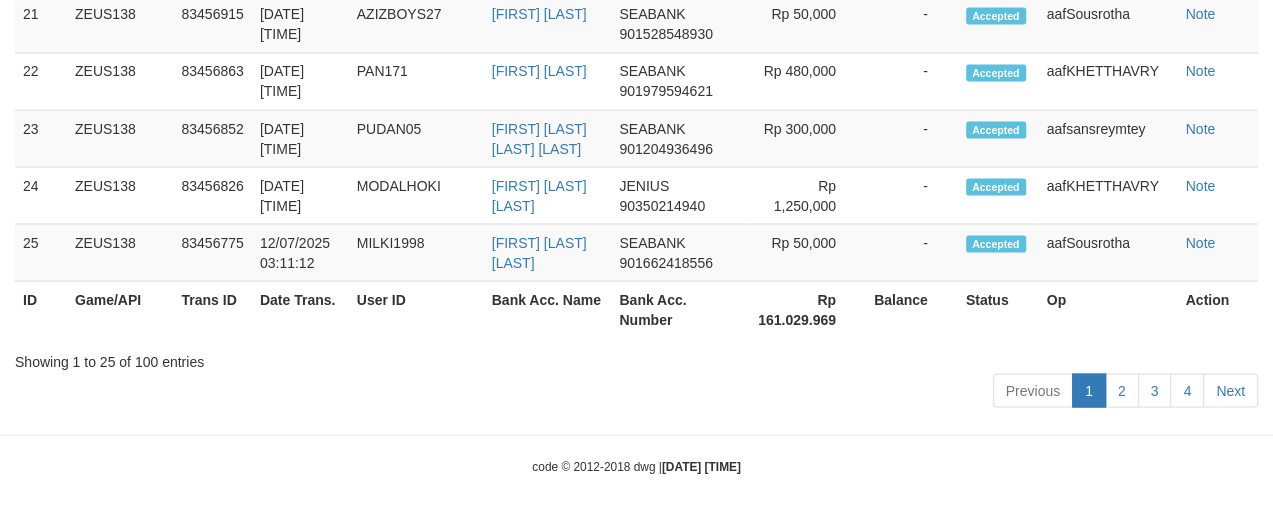 scroll, scrollTop: 2180, scrollLeft: 0, axis: vertical 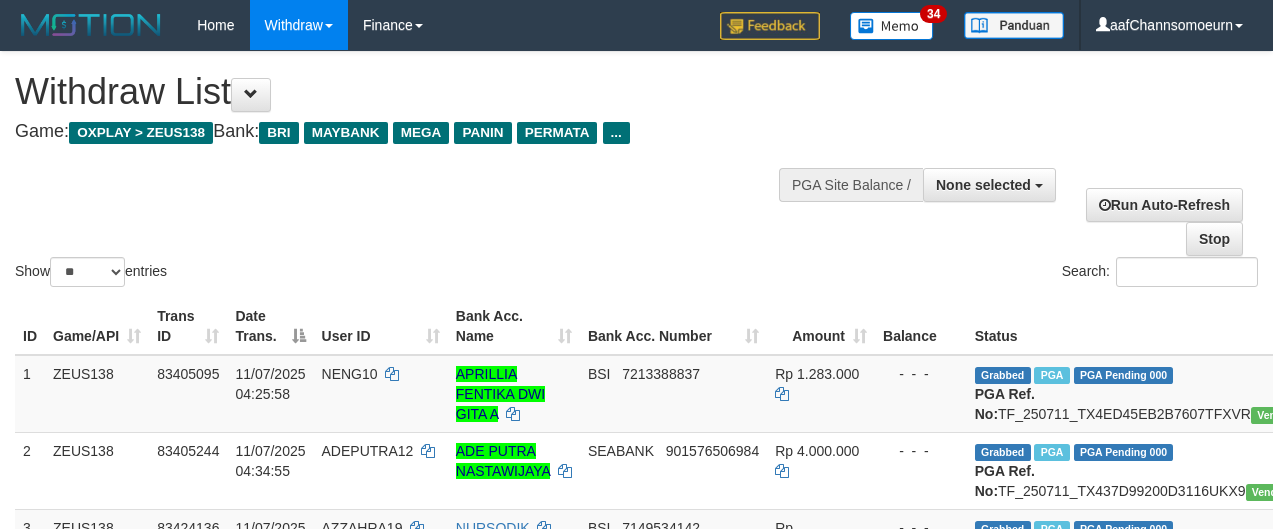 select 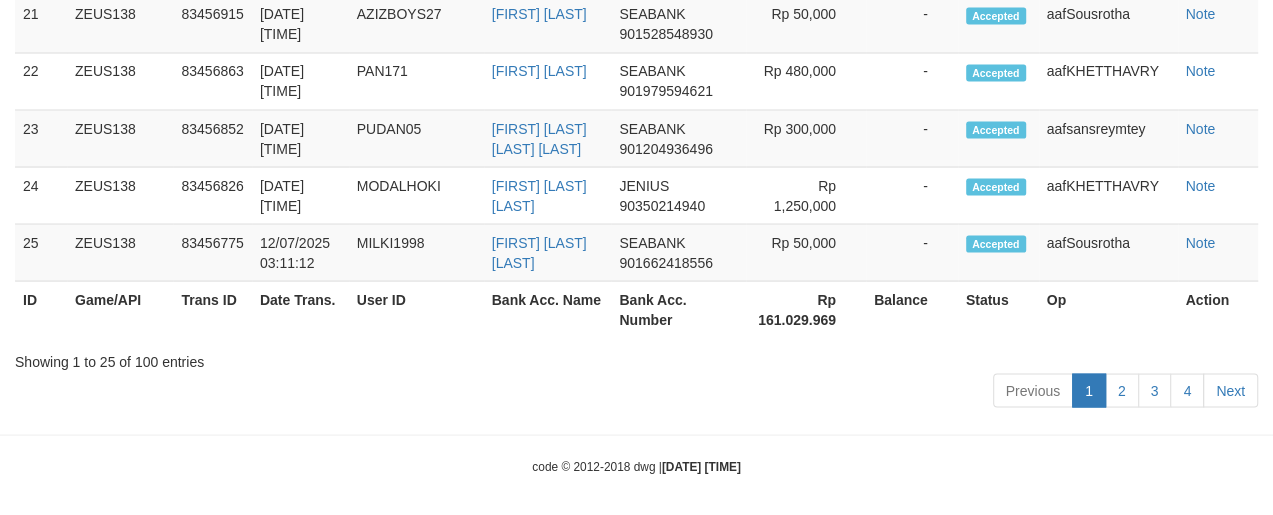 scroll, scrollTop: 2180, scrollLeft: 0, axis: vertical 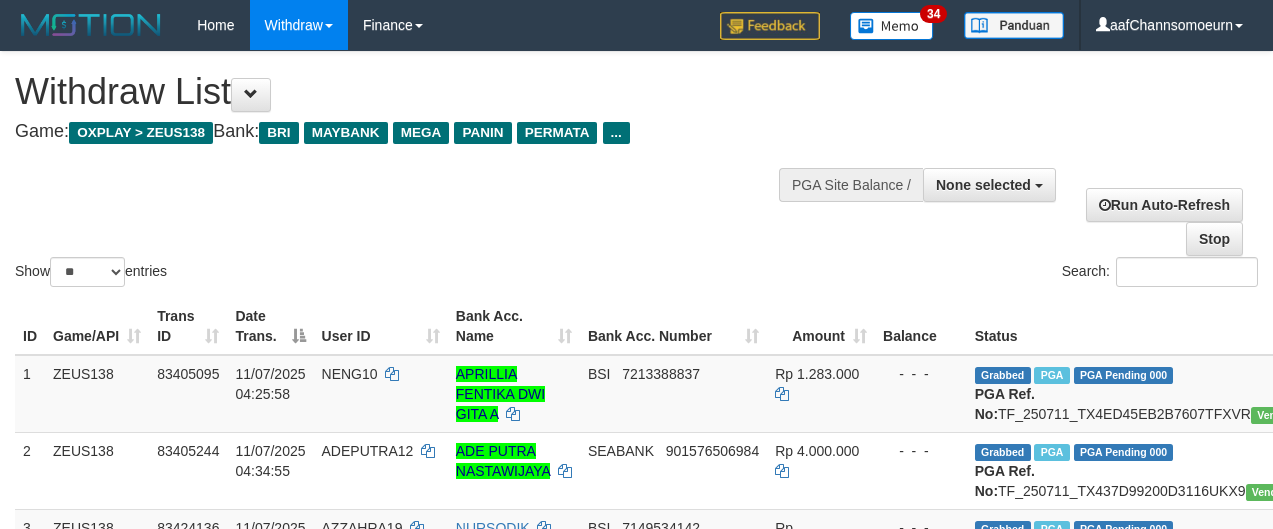 select 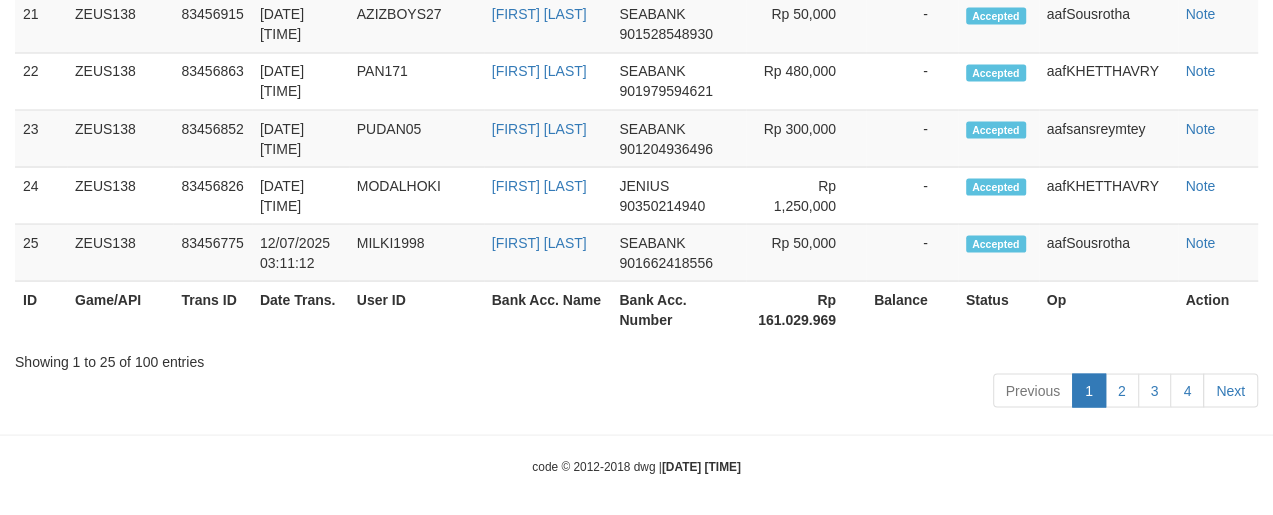 scroll, scrollTop: 2180, scrollLeft: 0, axis: vertical 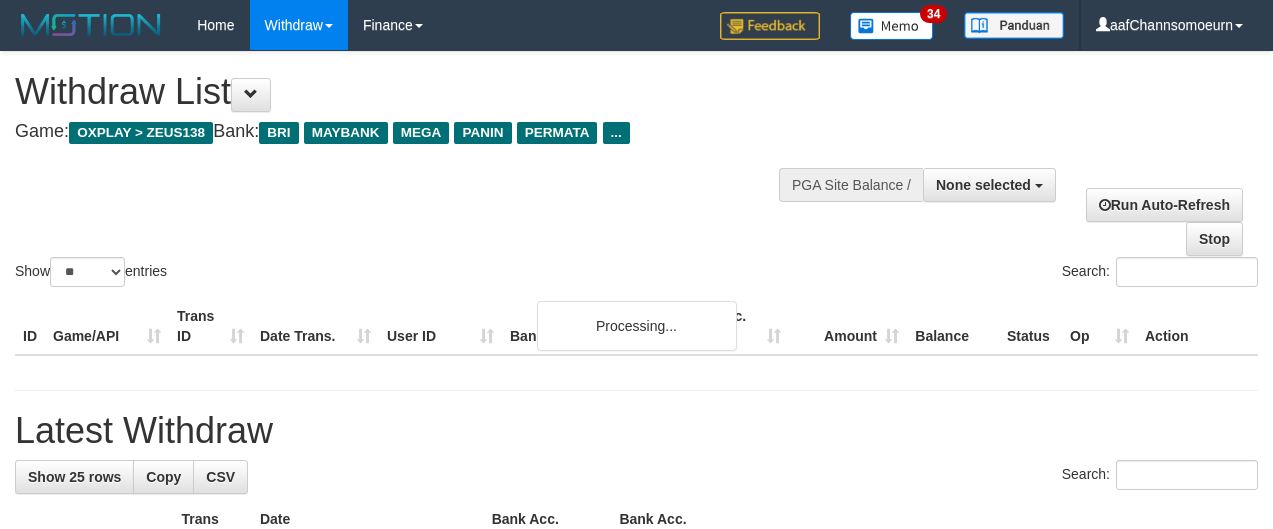 select 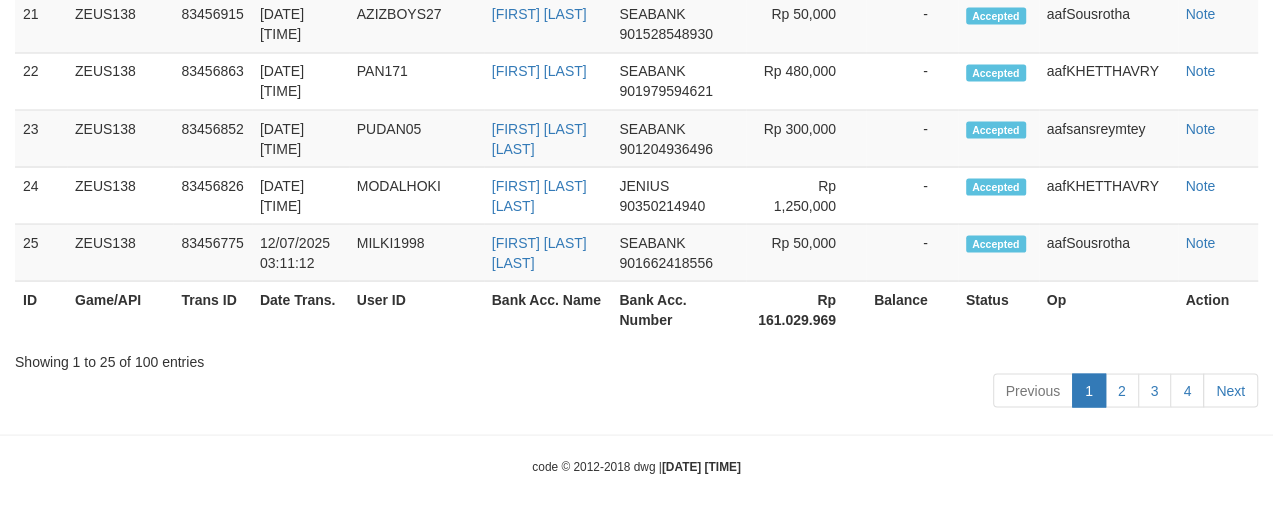 scroll, scrollTop: 2180, scrollLeft: 0, axis: vertical 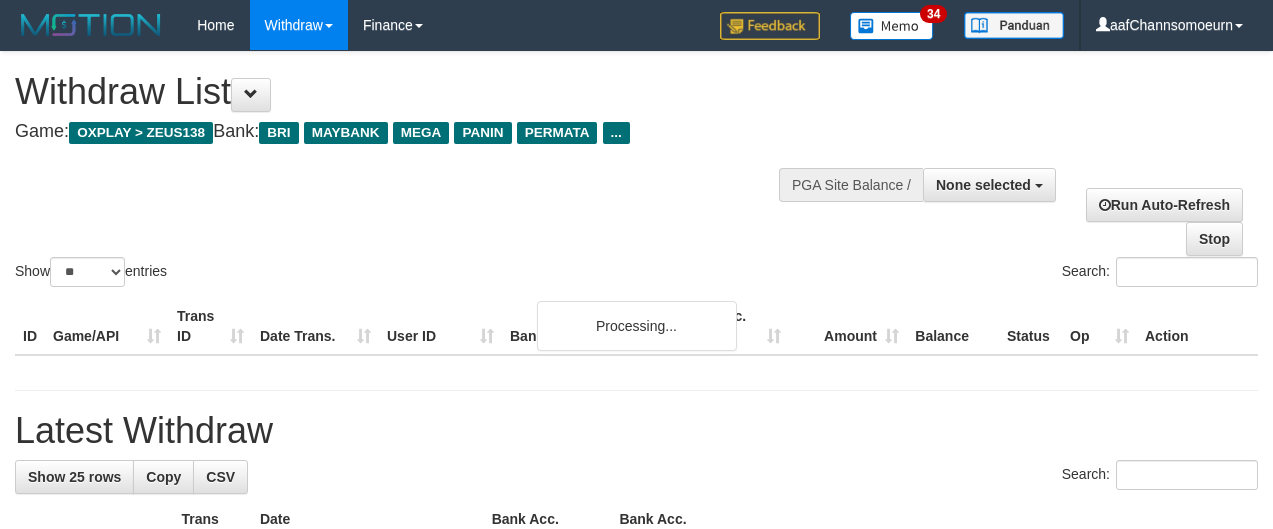 select 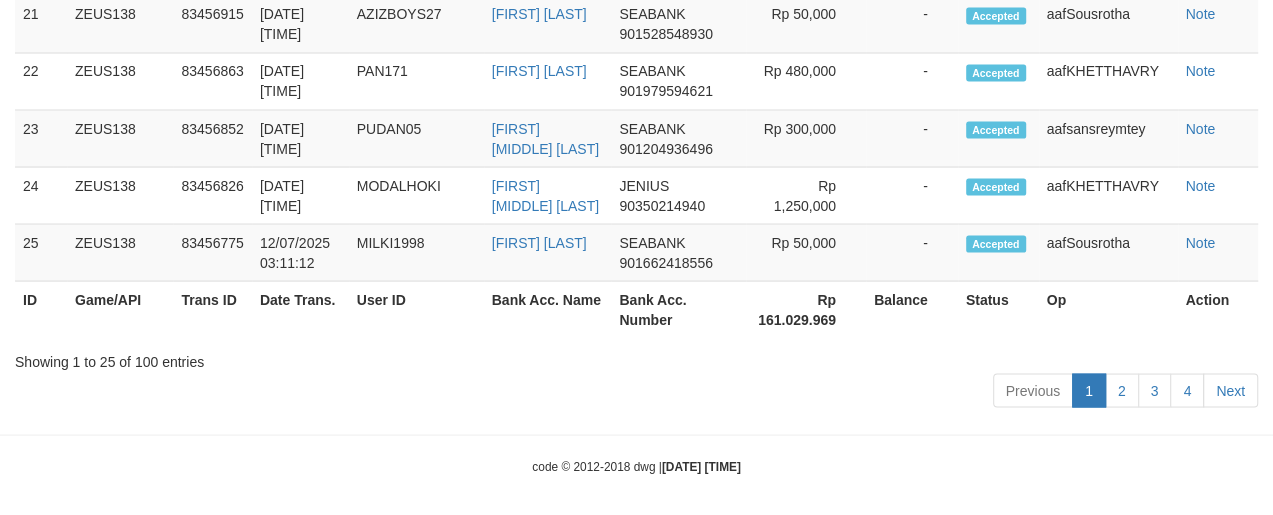 scroll, scrollTop: 2180, scrollLeft: 0, axis: vertical 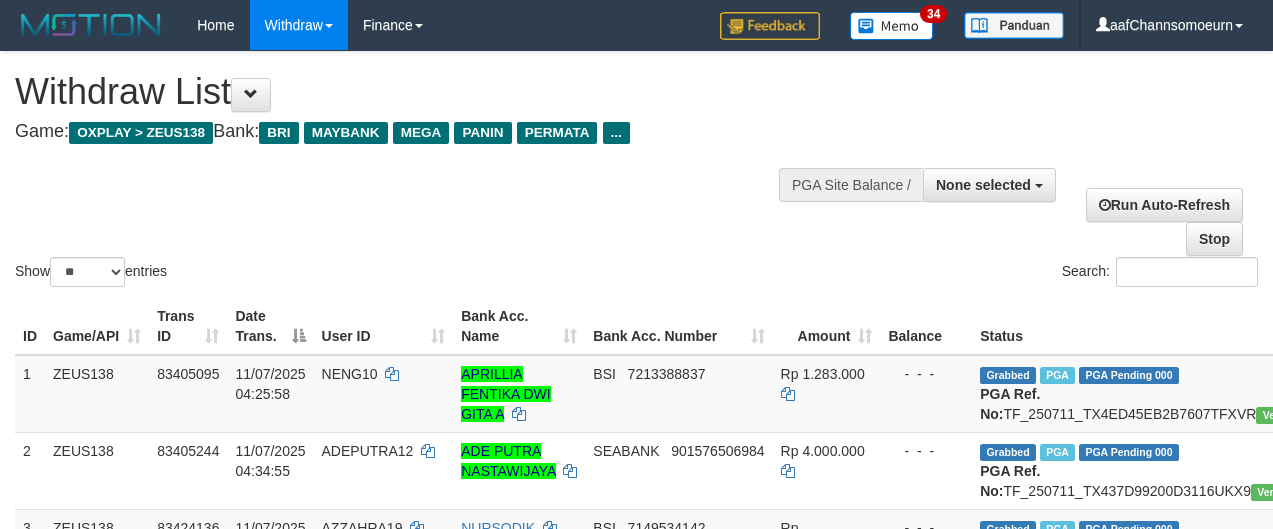 select 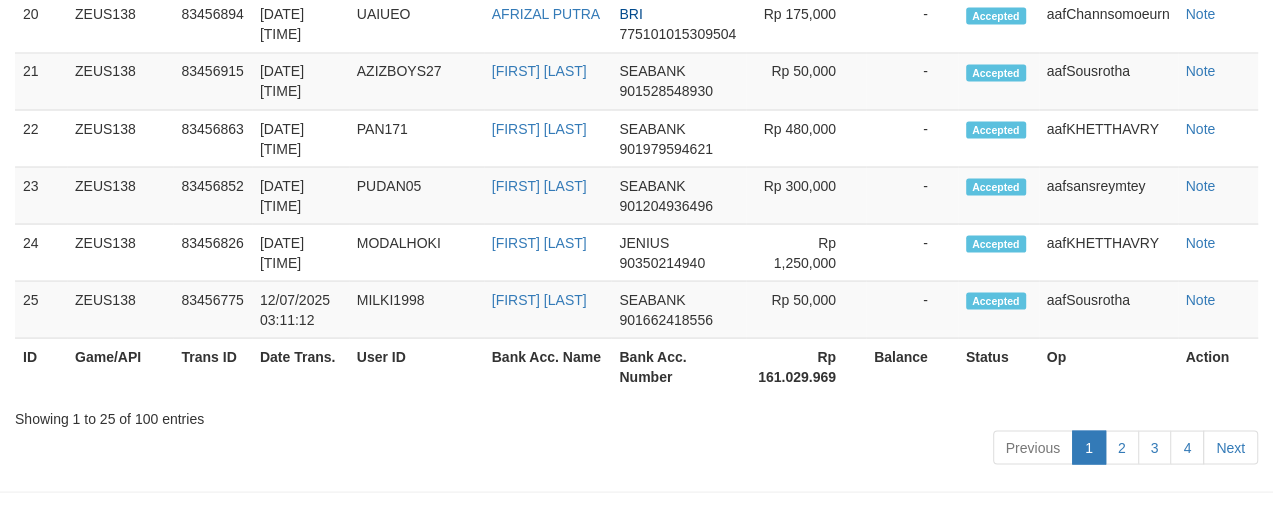 scroll, scrollTop: 2180, scrollLeft: 0, axis: vertical 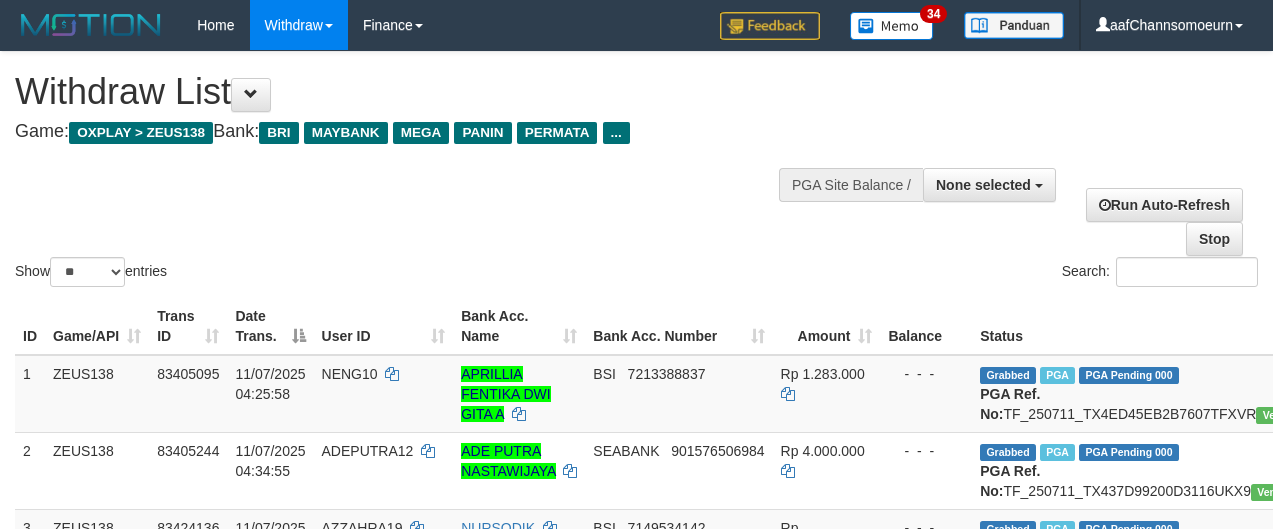 select 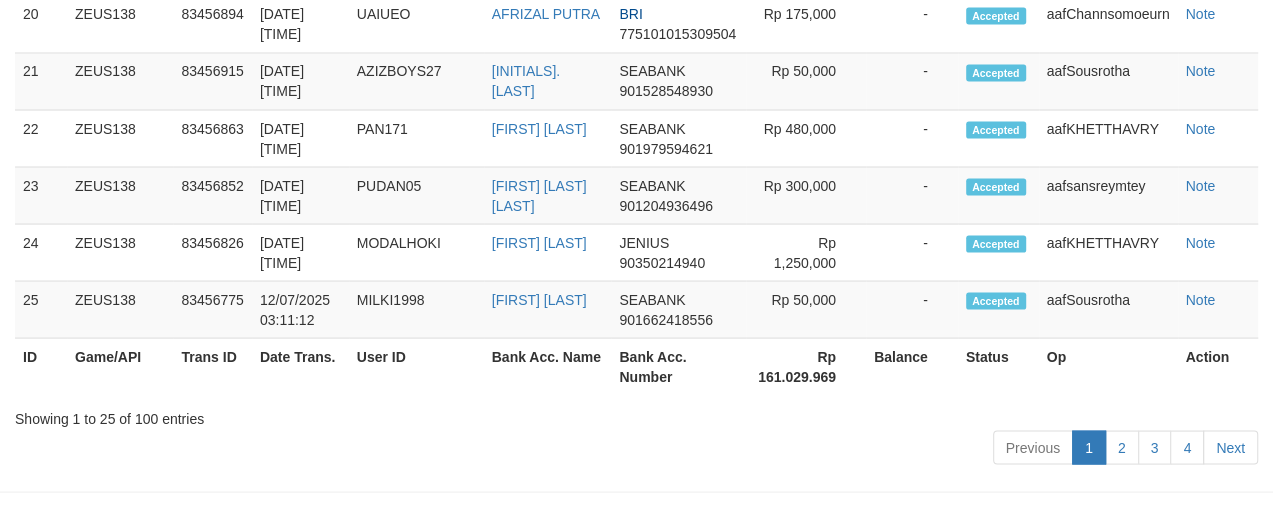 scroll, scrollTop: 2180, scrollLeft: 0, axis: vertical 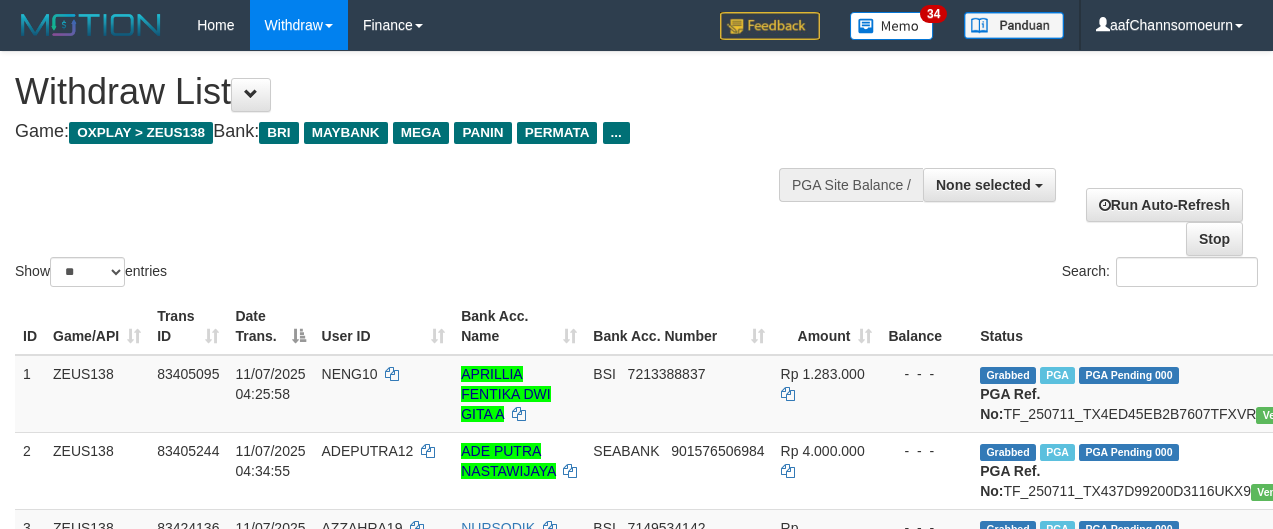 select 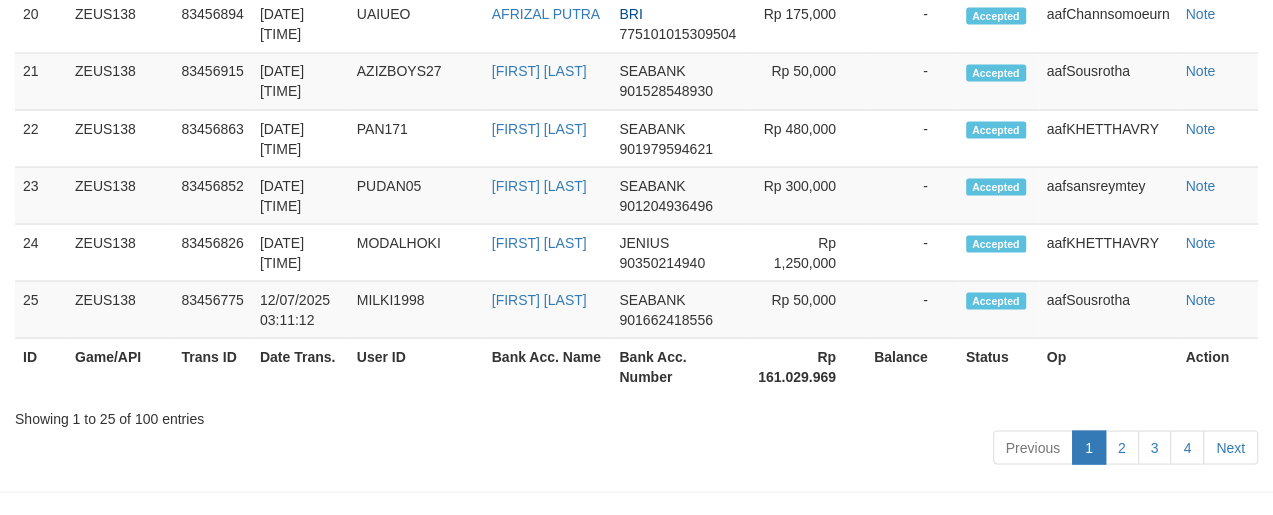 scroll, scrollTop: 2180, scrollLeft: 0, axis: vertical 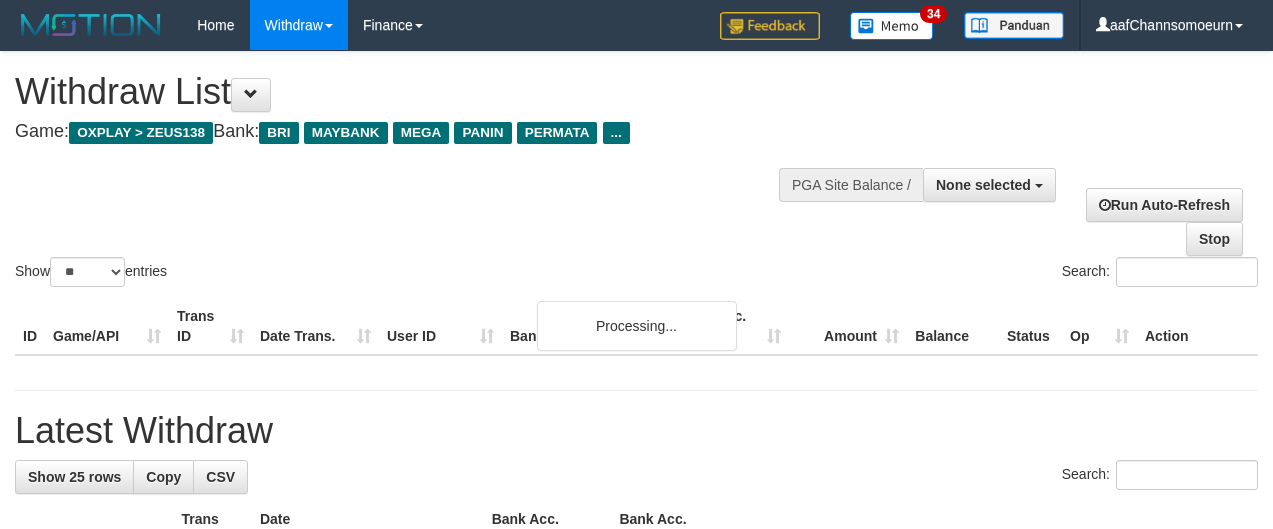 select 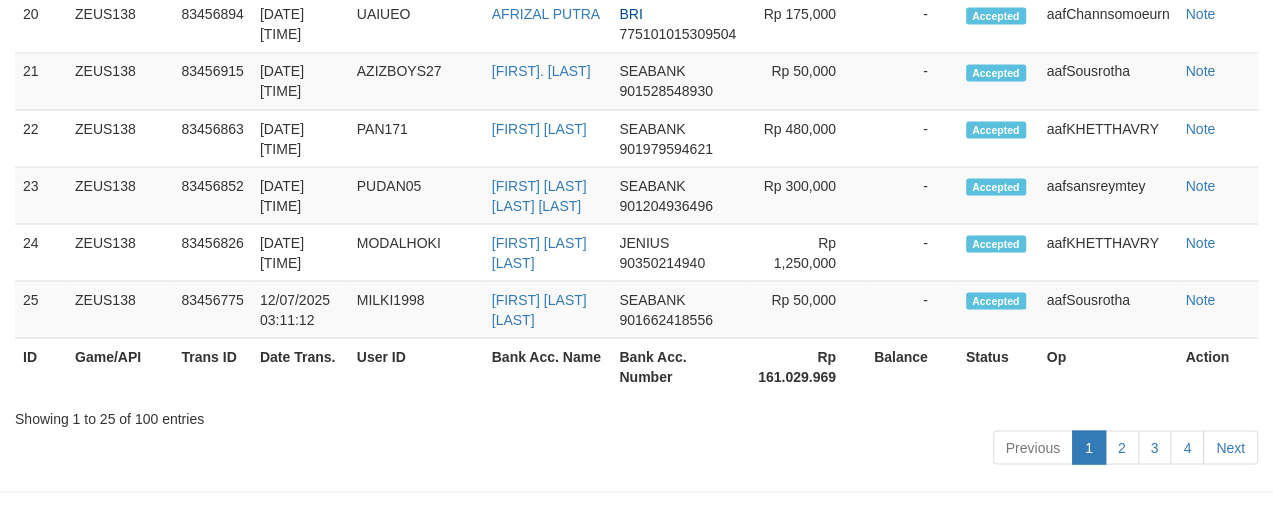 scroll, scrollTop: 2180, scrollLeft: 0, axis: vertical 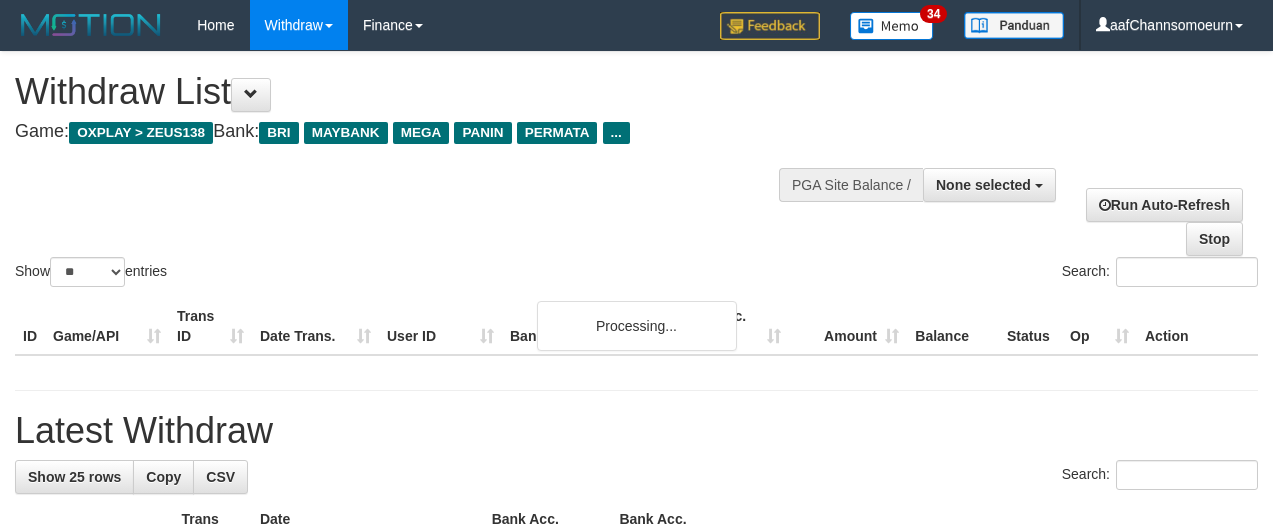 select 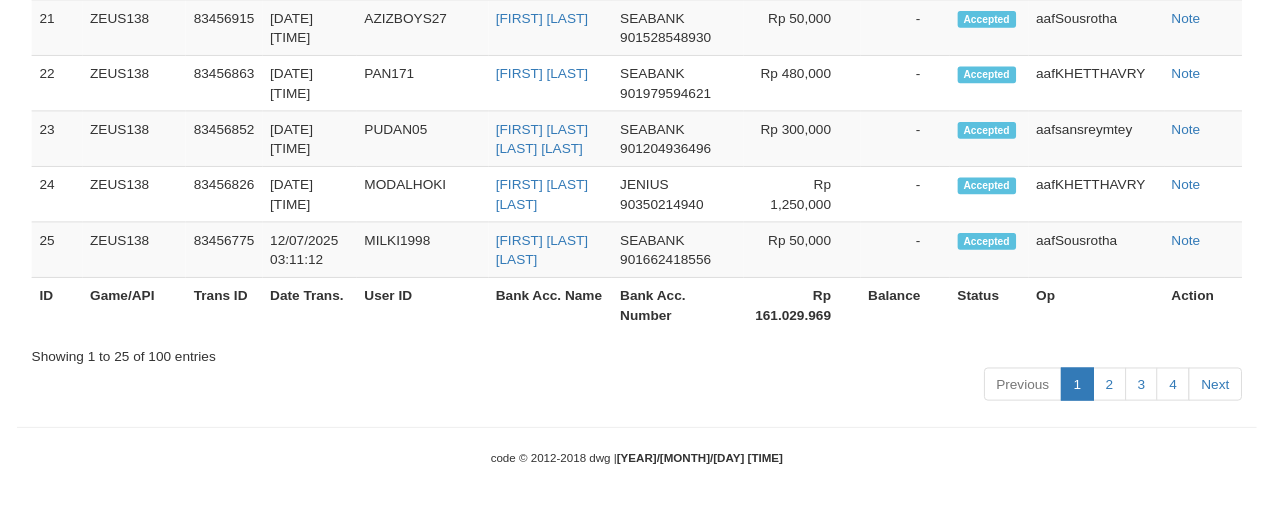 scroll, scrollTop: 2236, scrollLeft: 0, axis: vertical 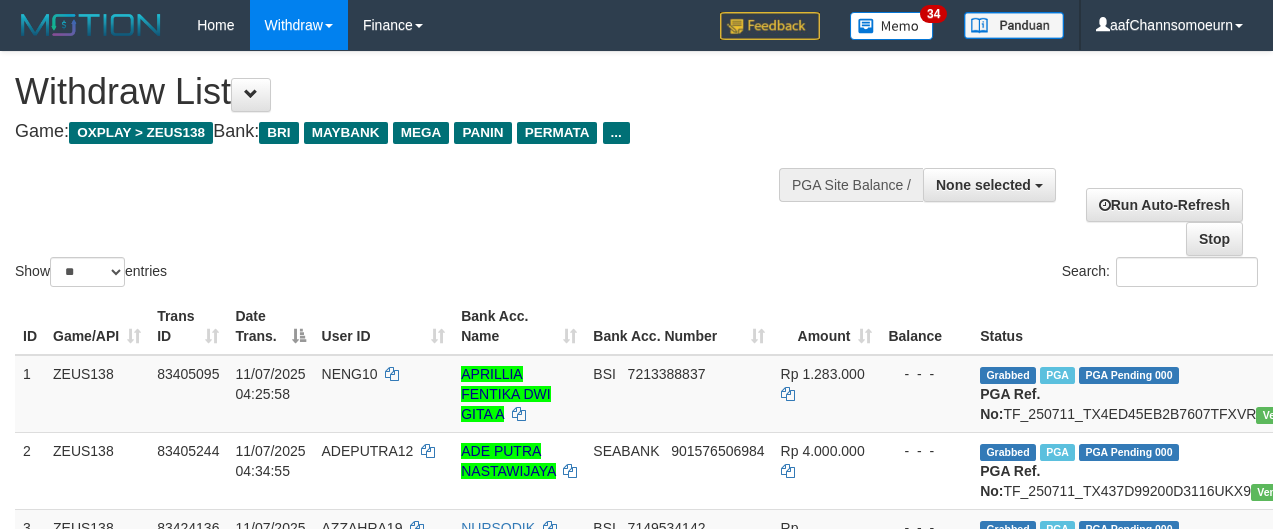 select 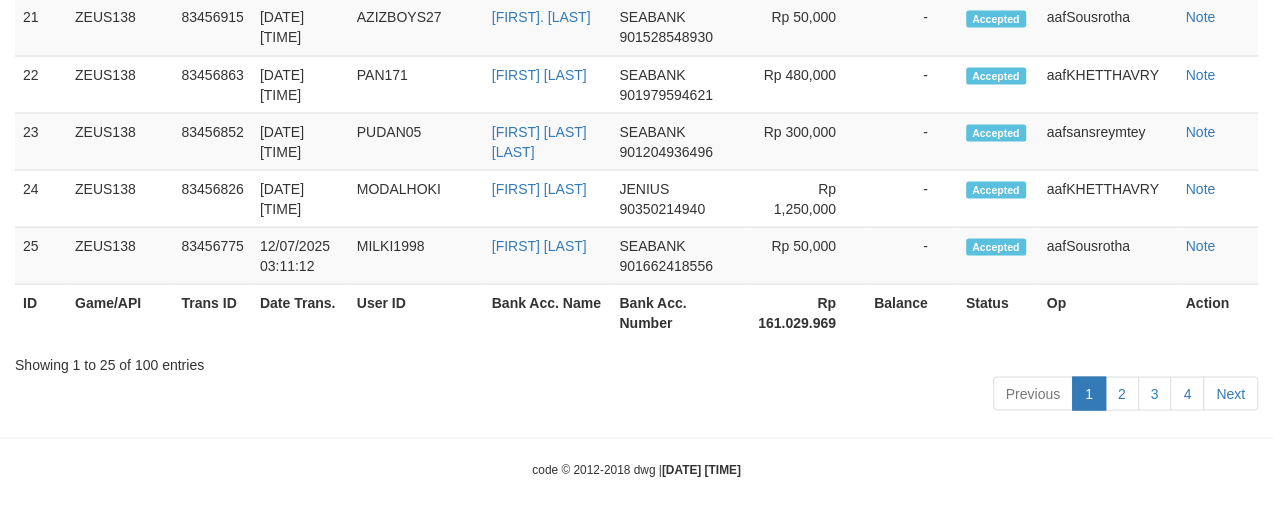 scroll, scrollTop: 2236, scrollLeft: 0, axis: vertical 